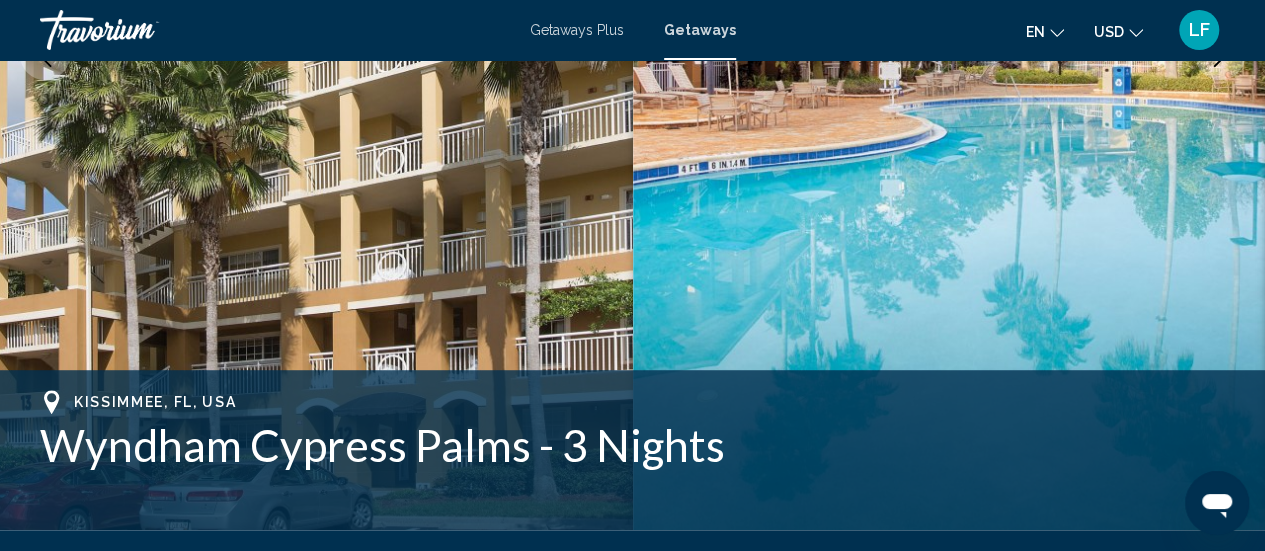 scroll, scrollTop: 556, scrollLeft: 0, axis: vertical 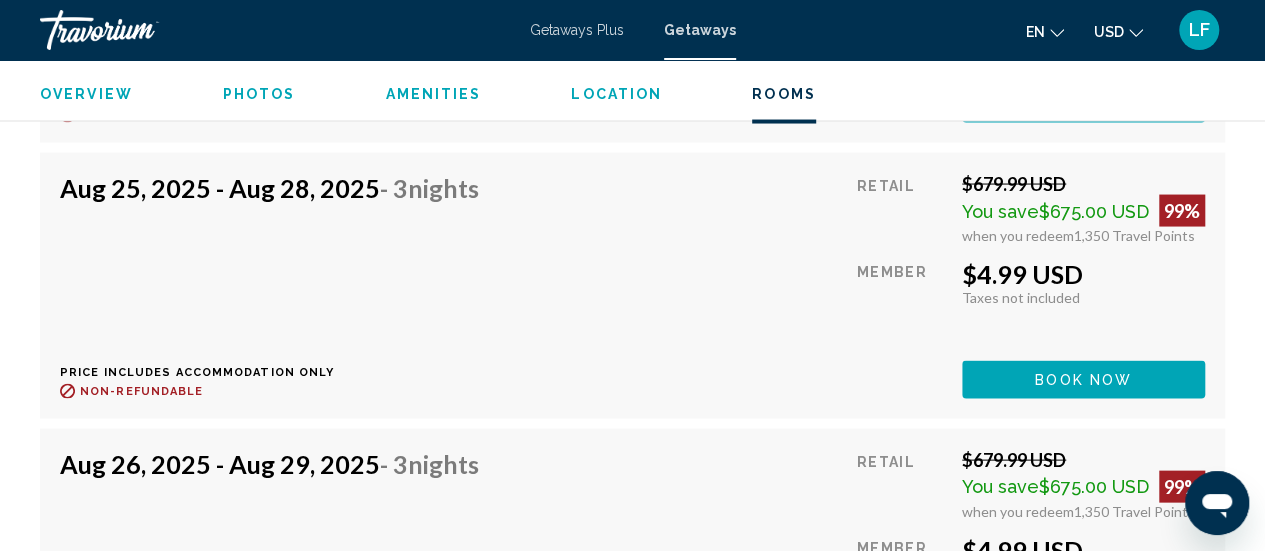 type 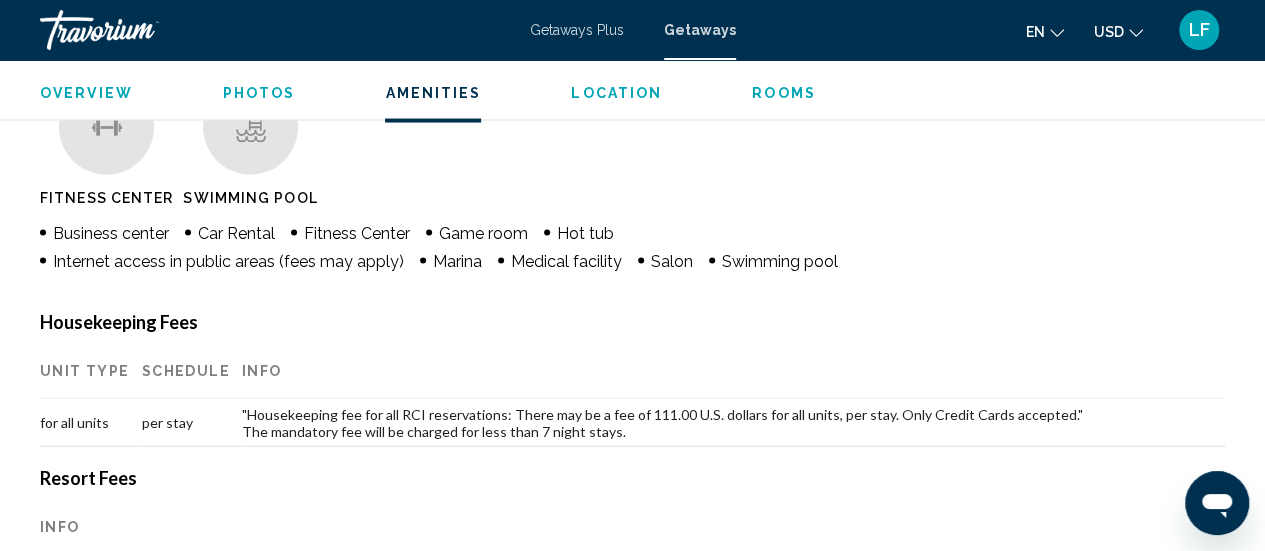 scroll, scrollTop: 1992, scrollLeft: 0, axis: vertical 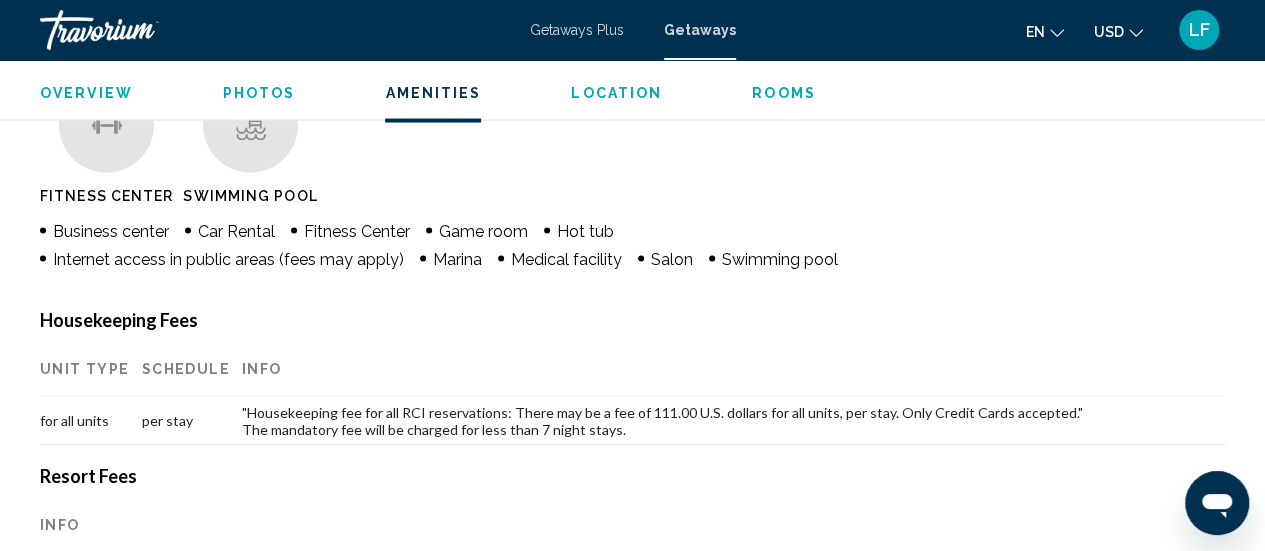 click on "Rooms" at bounding box center (784, 93) 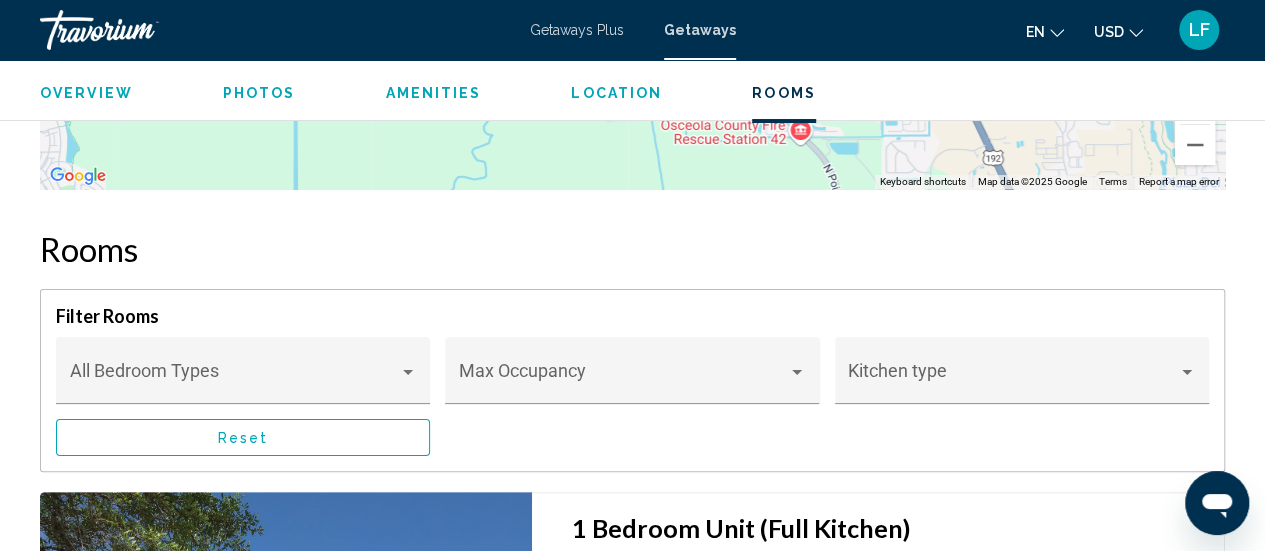 scroll, scrollTop: 3910, scrollLeft: 0, axis: vertical 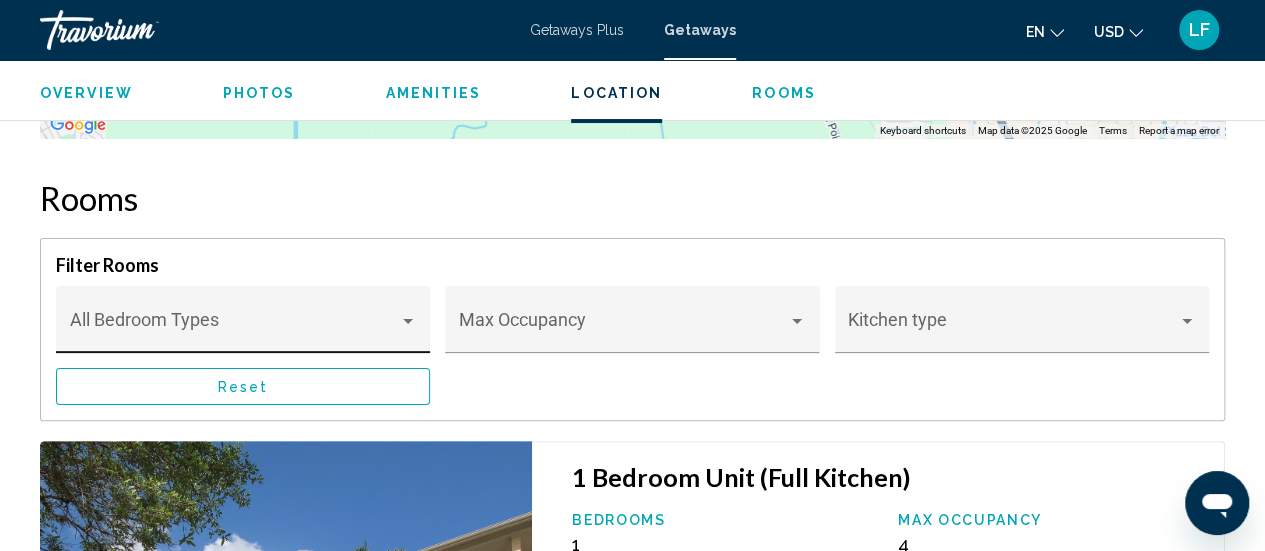 click at bounding box center (408, 321) 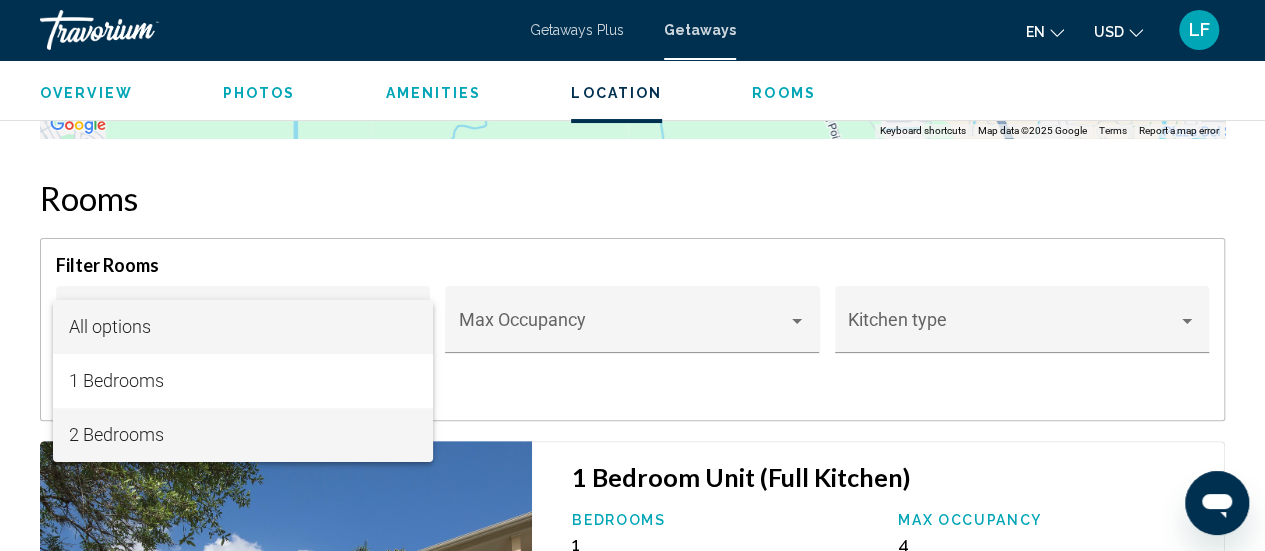 click on "2 Bedrooms" at bounding box center [242, 435] 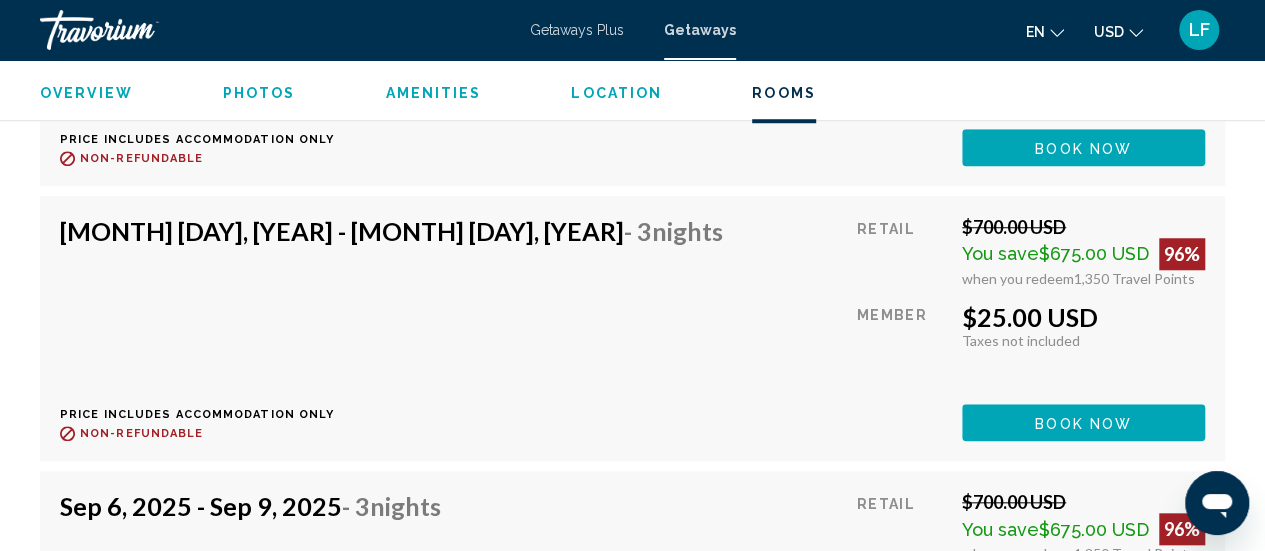 scroll, scrollTop: 8339, scrollLeft: 0, axis: vertical 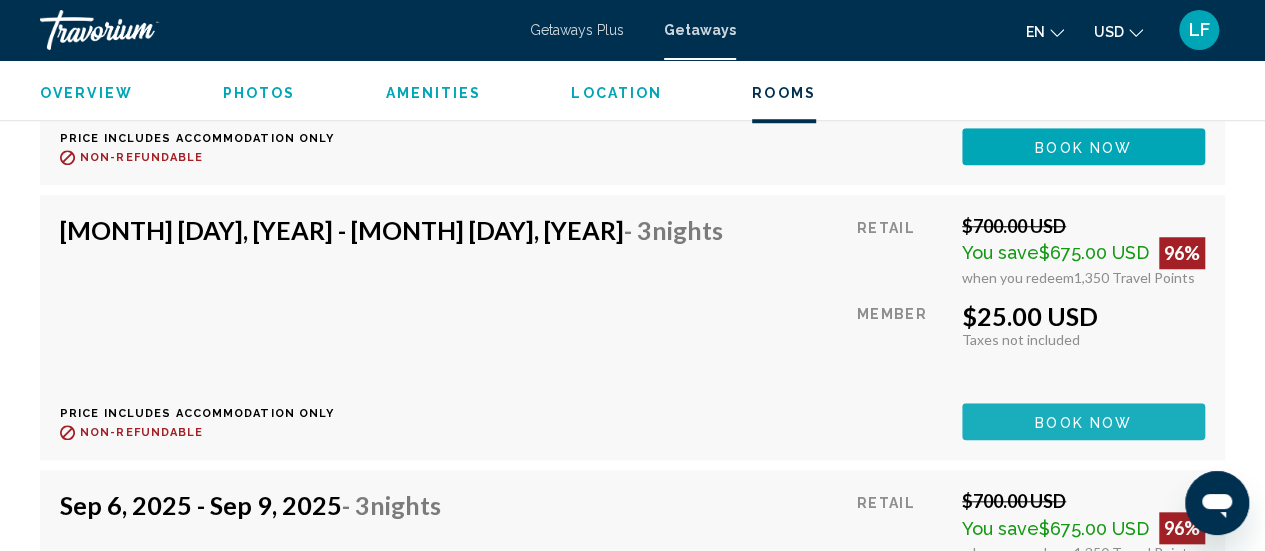 click on "Book now" at bounding box center [1083, 421] 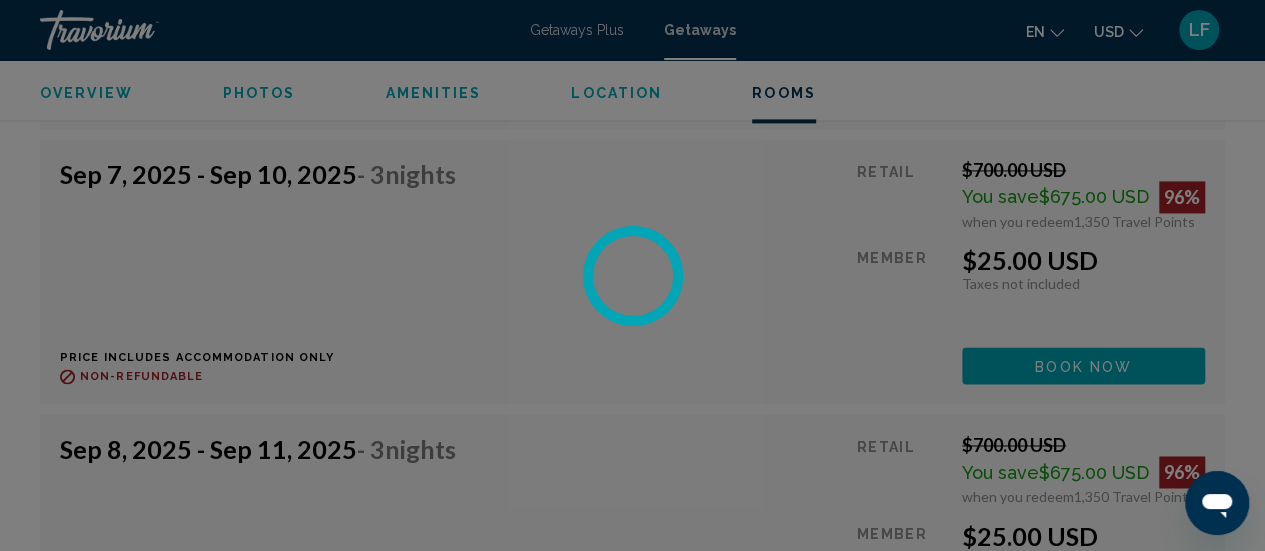 scroll, scrollTop: 8947, scrollLeft: 0, axis: vertical 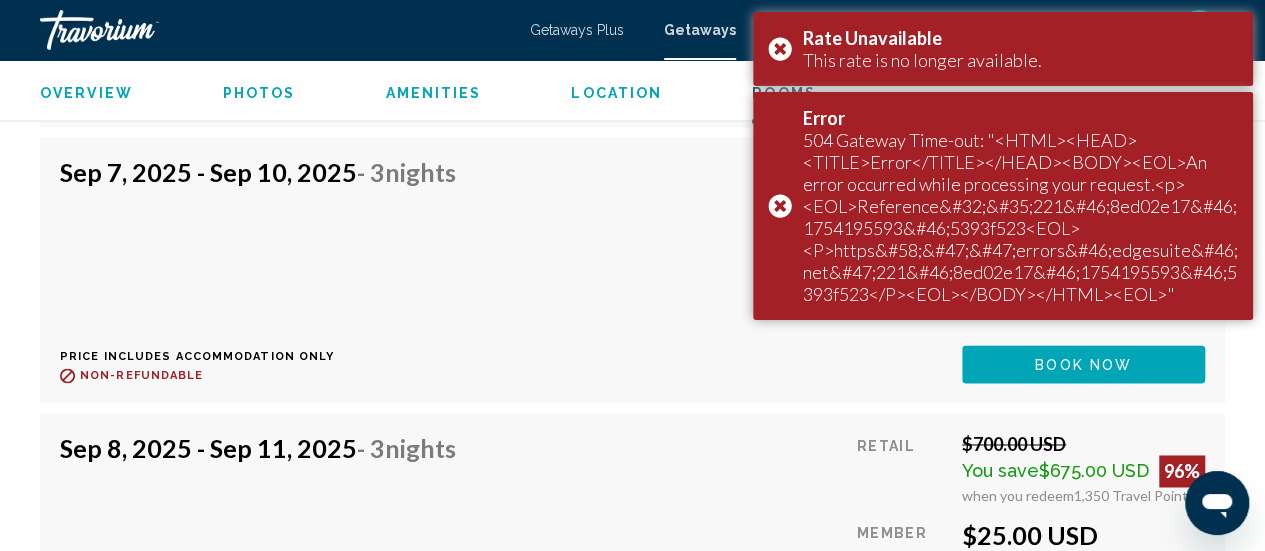 click on "Sep 7, 2025 - Sep 10, 2025  - 3  Nights Price includes accommodation only
Refundable until :
Non-refundable Retail  $700.00 USD  You save  $675.00 USD   96%  when you redeem  1,350  Travel Points  Member  $25.00 USD  Taxes included Taxes not included You earn  0  Travel Points  Book now This room is no longer available. Price includes accommodation only
Refundable until
Non-refundable Book now This room is no longer available." at bounding box center (632, 269) 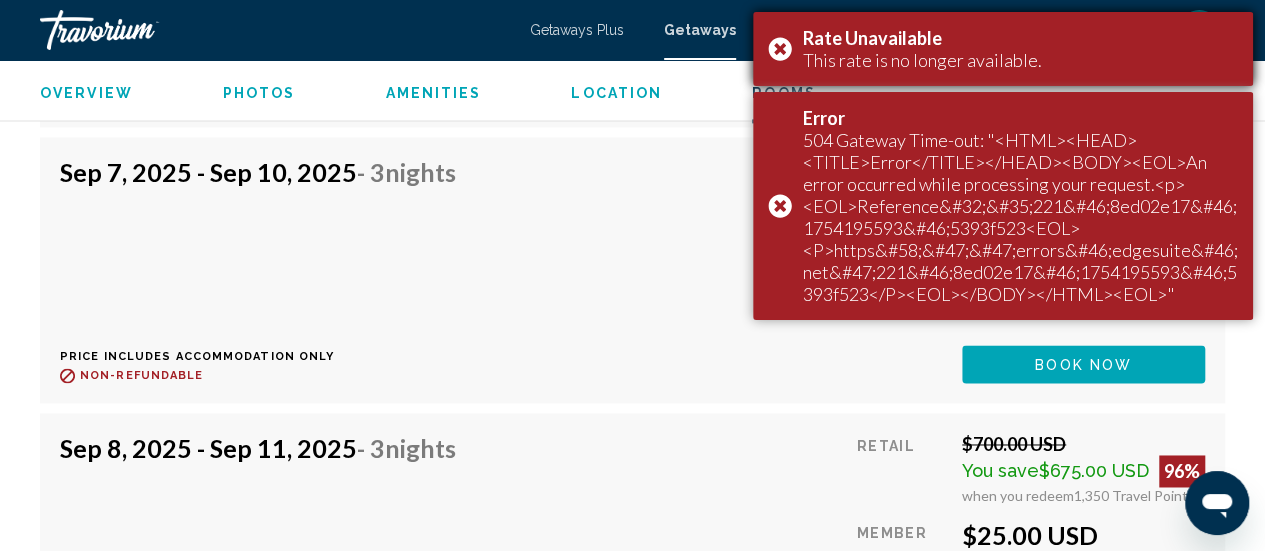 click on "Rate Unavailable   This rate is no longer available." at bounding box center [1003, 49] 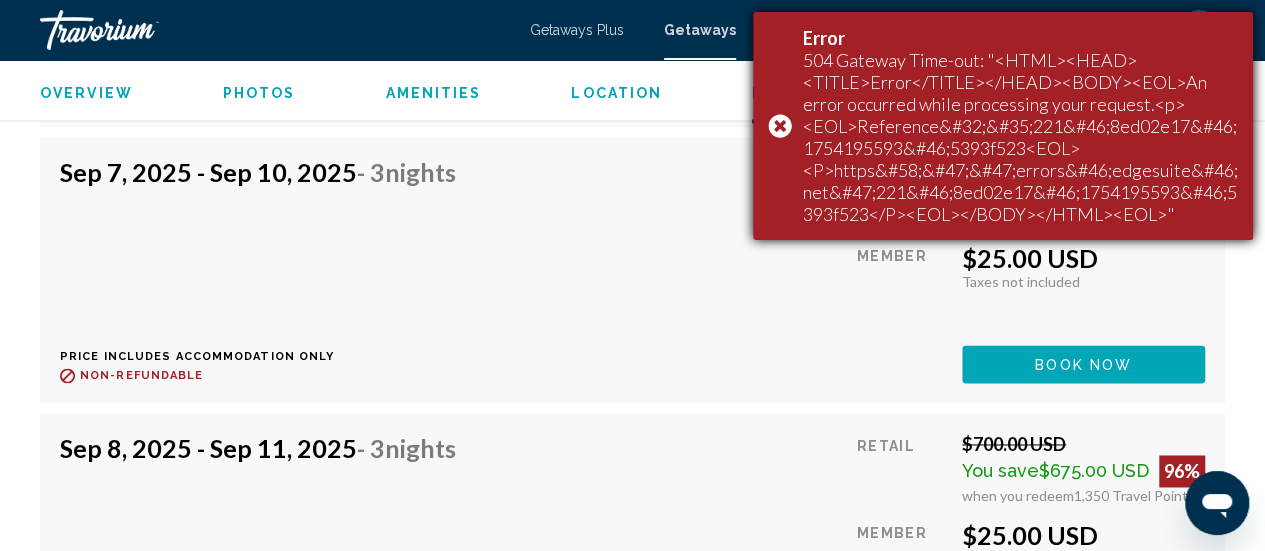 click on "Error   504 Gateway Time-out: "<HTML><HEAD><TITLE>Error</TITLE></HEAD><BODY><EOL>An error occurred while processing your request.<p><EOL>Reference&#32;&#35;221&#46;8ed02e17&#46;1754195593&#46;5393f523<EOL><P>https&#58;&#47;&#47;errors&#46;edgesuite&#46;net&#47;221&#46;8ed02e17&#46;1754195593&#46;5393f523</P><EOL></BODY></HTML><EOL>"" at bounding box center [1003, 126] 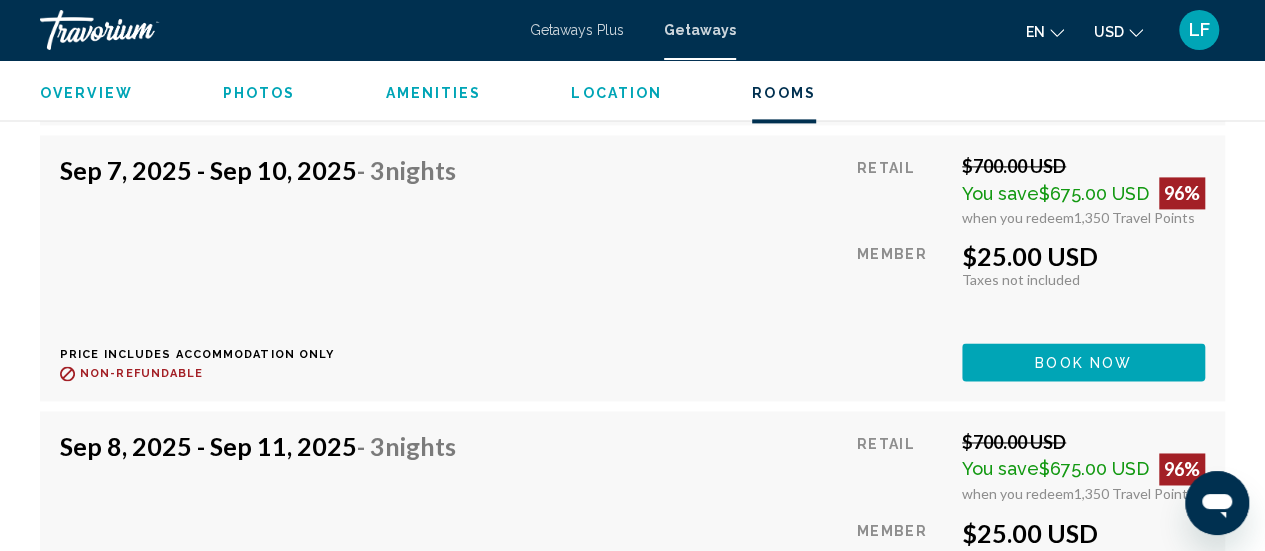 scroll, scrollTop: 8950, scrollLeft: 0, axis: vertical 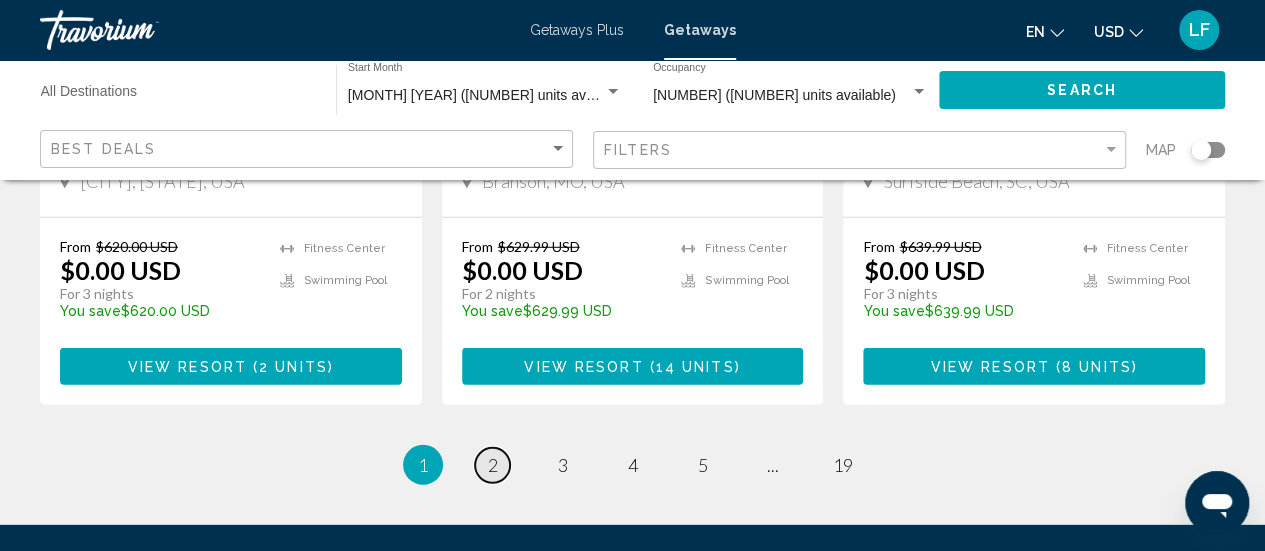 click on "page  2" at bounding box center (492, 465) 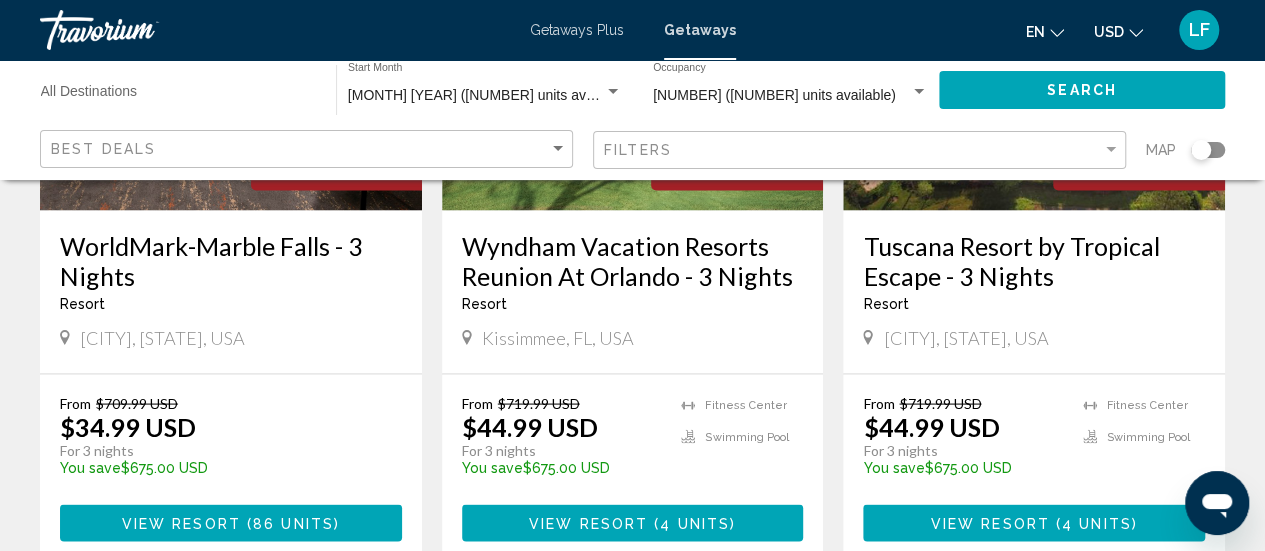 scroll, scrollTop: 1804, scrollLeft: 0, axis: vertical 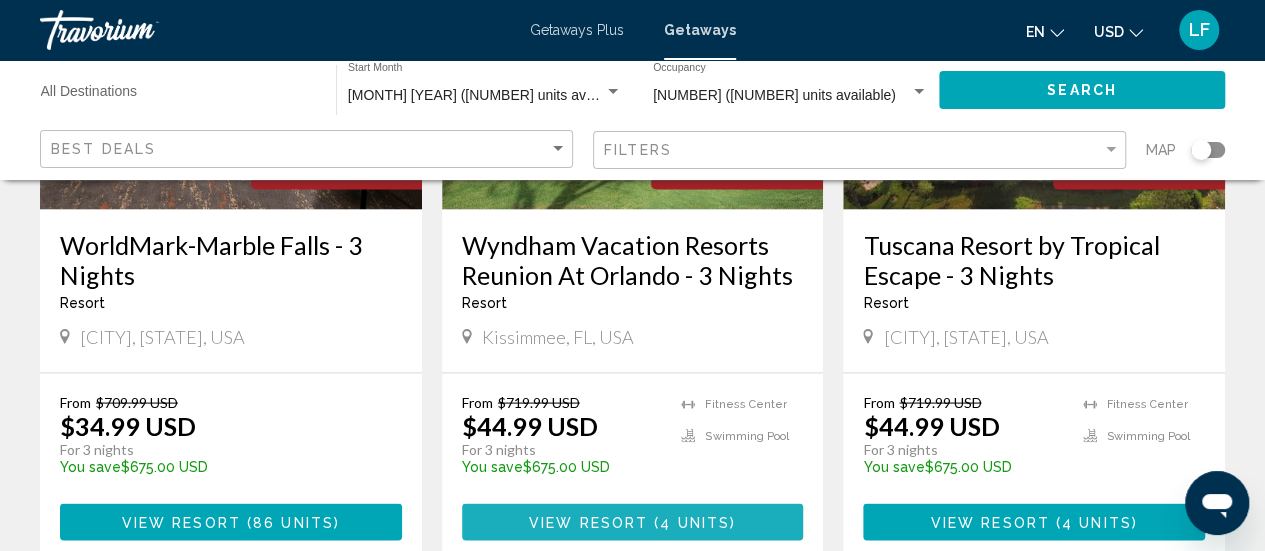 click on "View Resort" at bounding box center (588, 522) 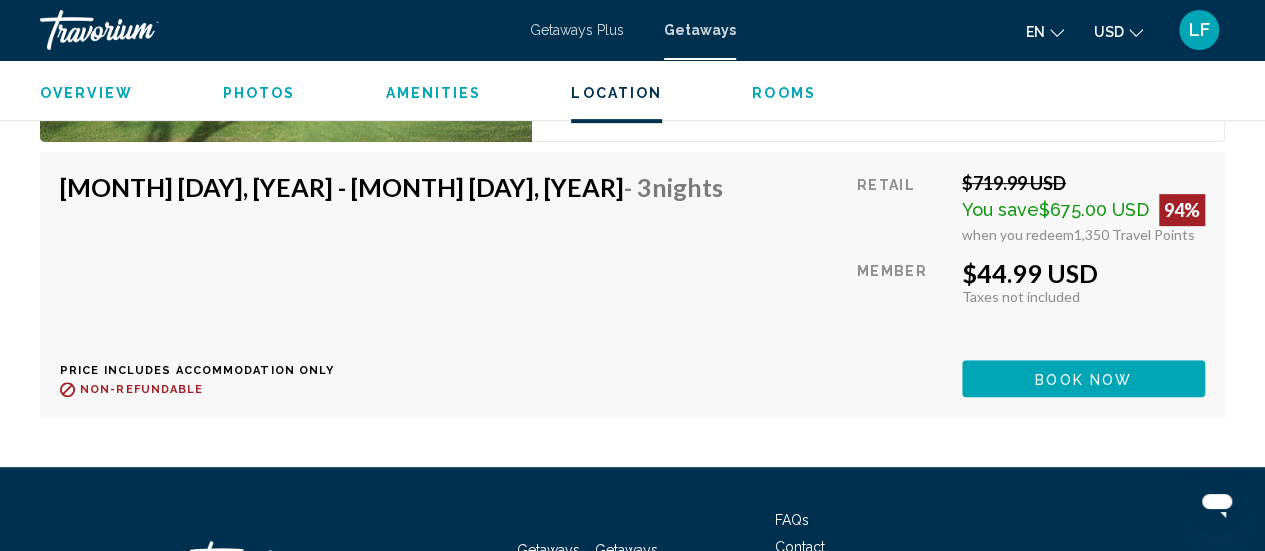 scroll, scrollTop: 4181, scrollLeft: 0, axis: vertical 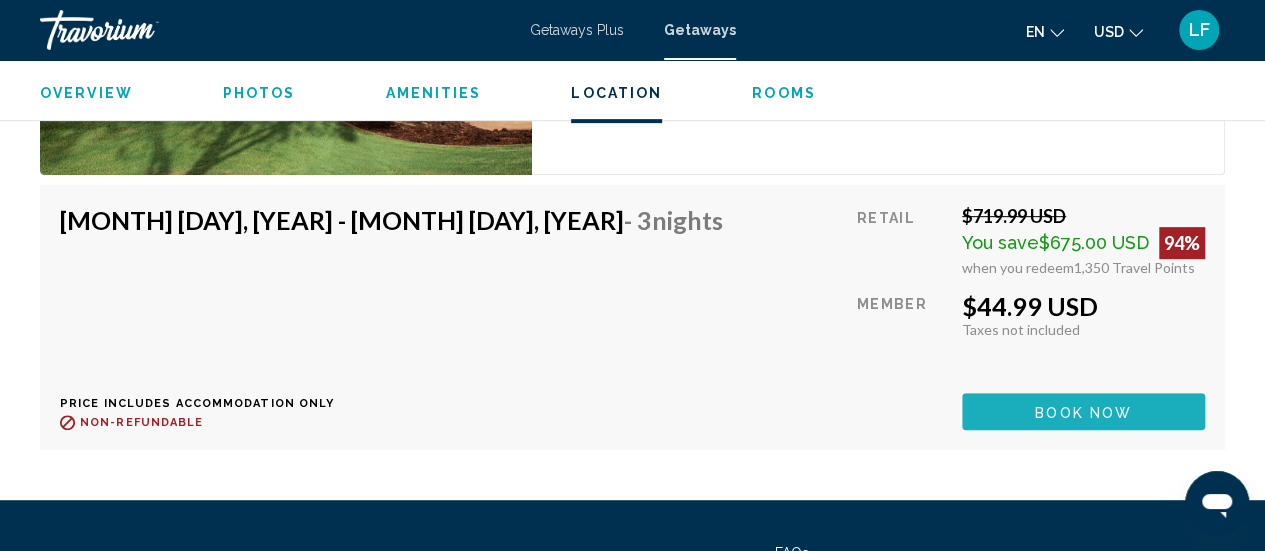 click on "Book now" at bounding box center (1083, 411) 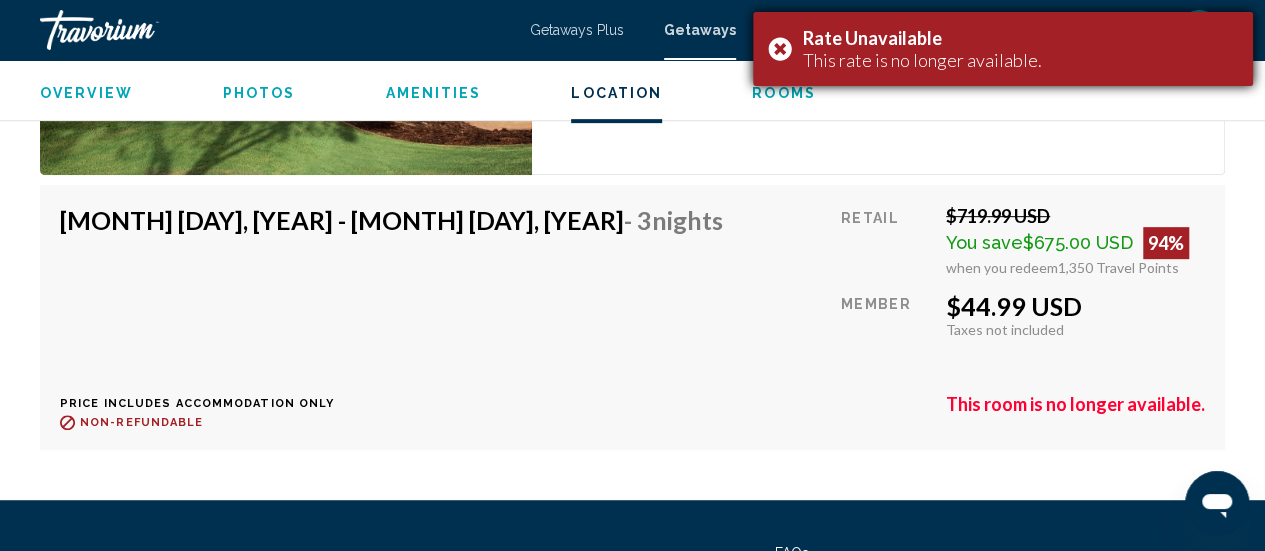 click on "Rate Unavailable   This rate is no longer available." at bounding box center [1003, 49] 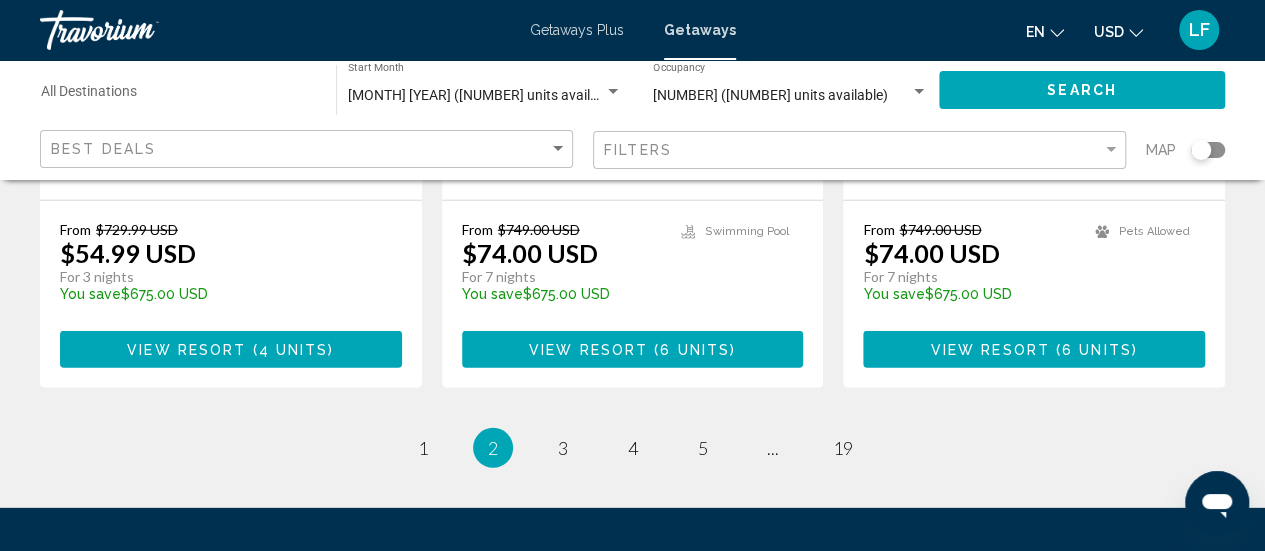scroll, scrollTop: 2691, scrollLeft: 0, axis: vertical 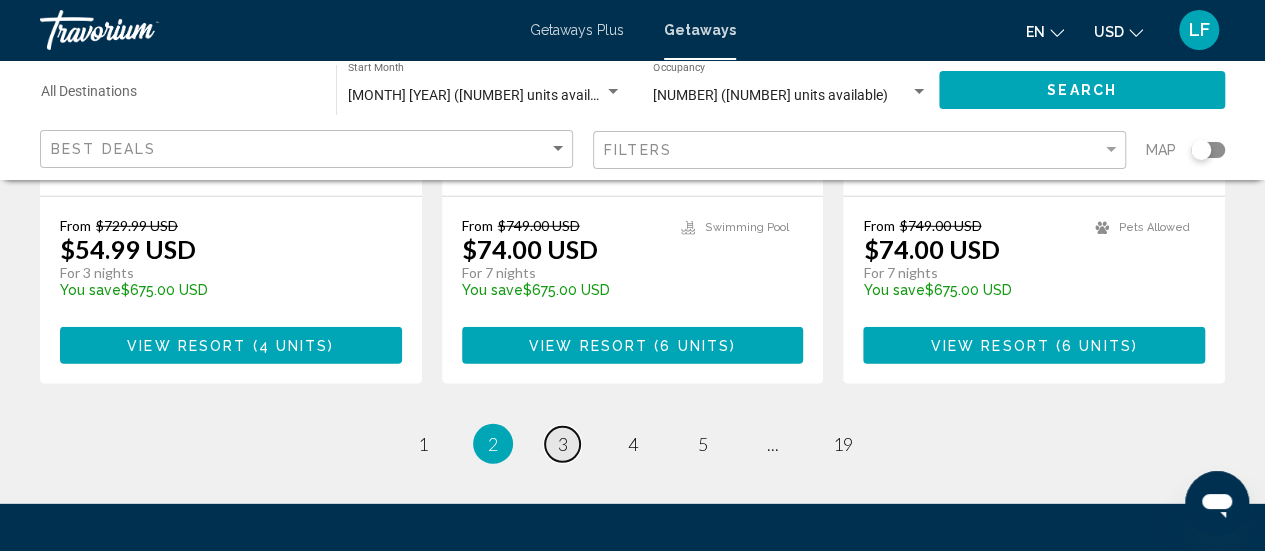 click on "page  3" at bounding box center [562, 444] 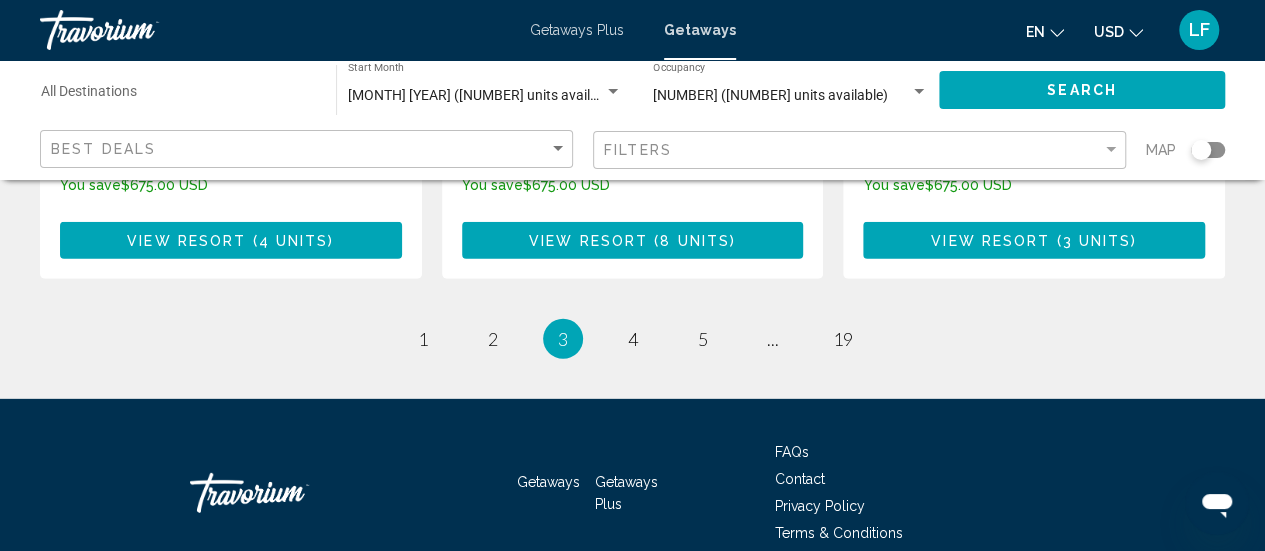 scroll, scrollTop: 2794, scrollLeft: 0, axis: vertical 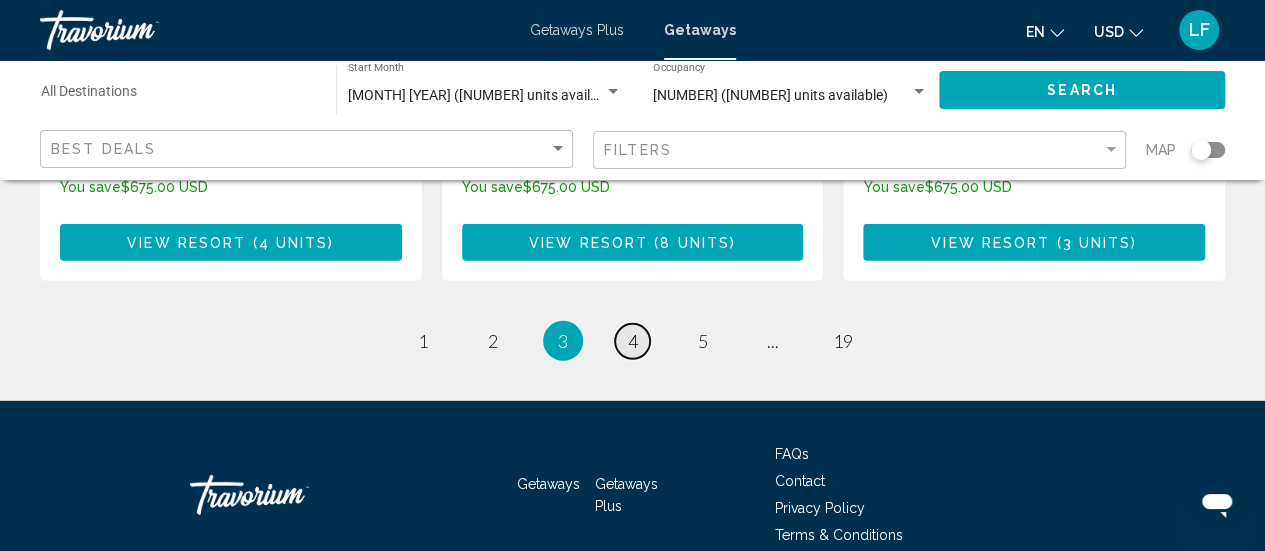 click on "page  4" at bounding box center (632, 341) 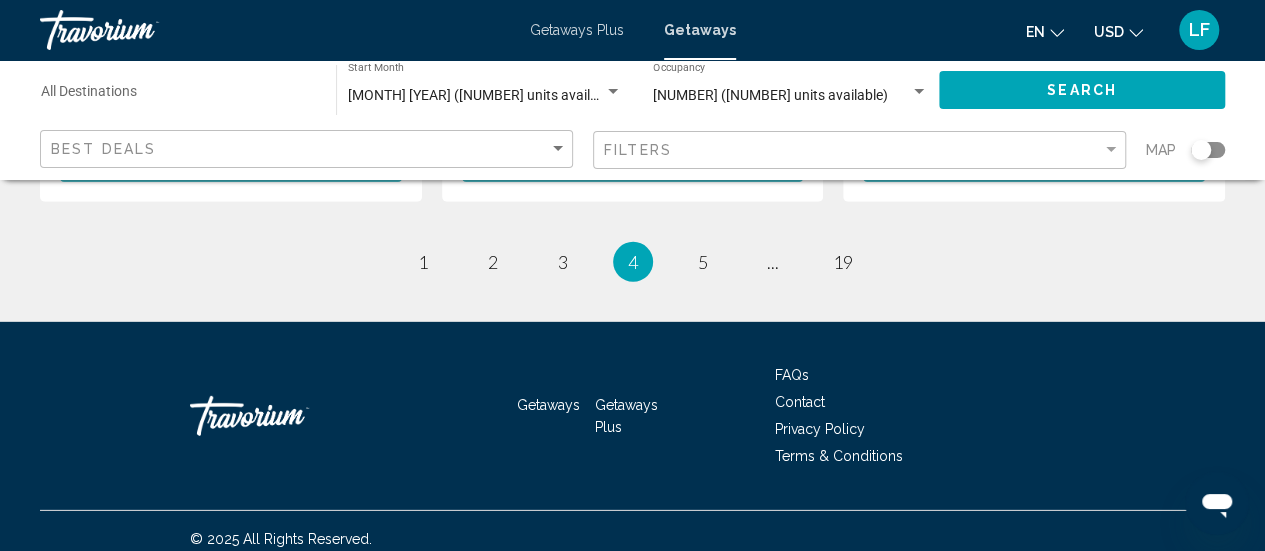 scroll, scrollTop: 2856, scrollLeft: 0, axis: vertical 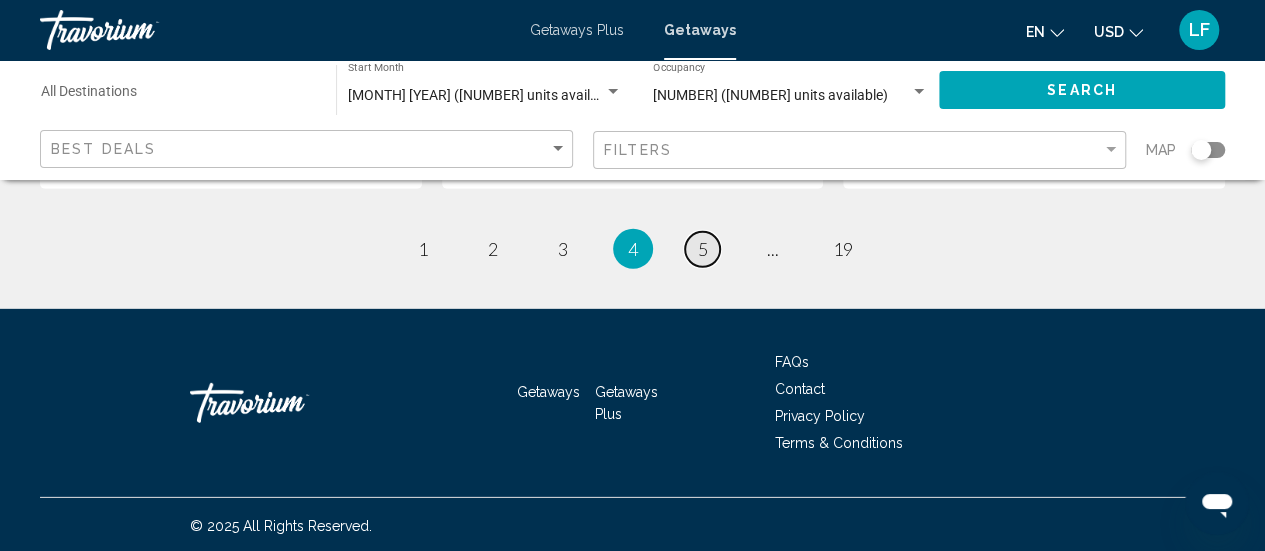 click on "5" at bounding box center [703, 249] 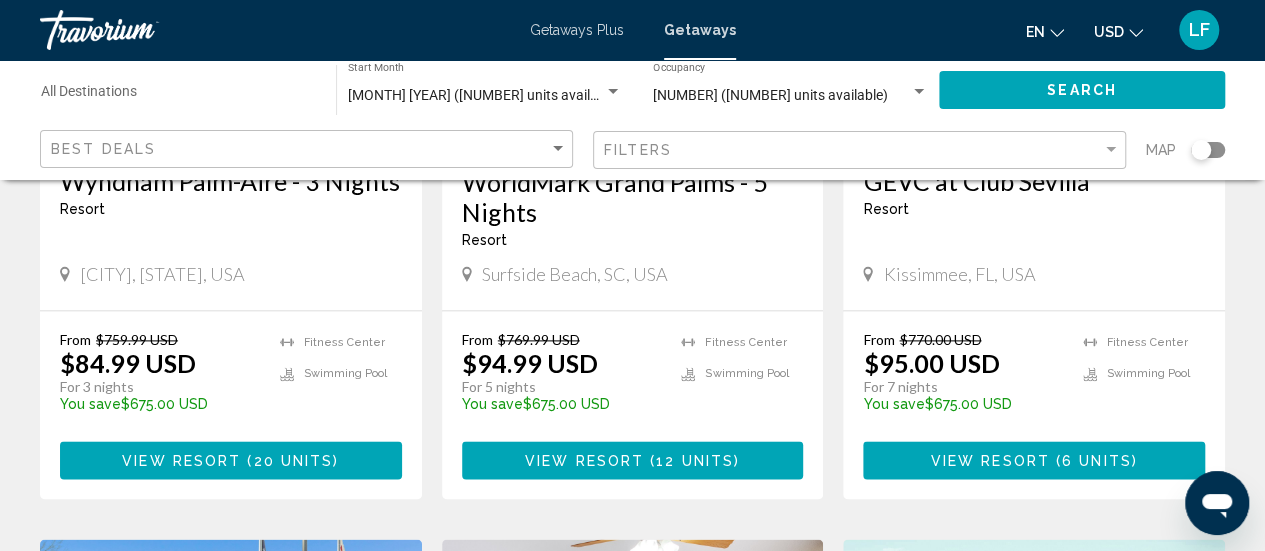 scroll, scrollTop: 1156, scrollLeft: 0, axis: vertical 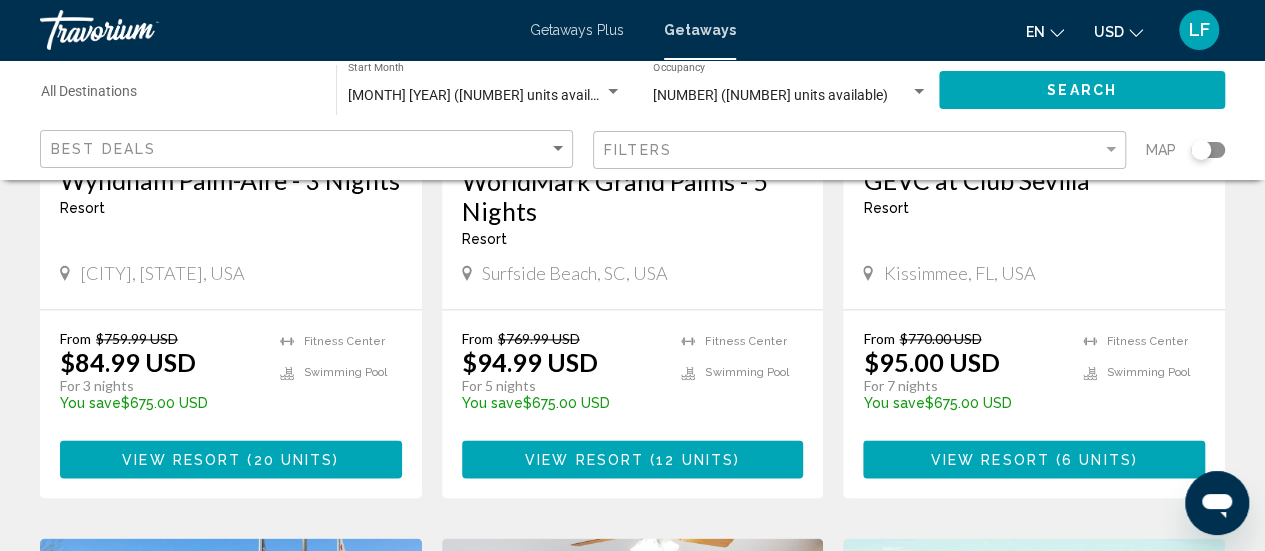 click on "View Resort" at bounding box center [990, 460] 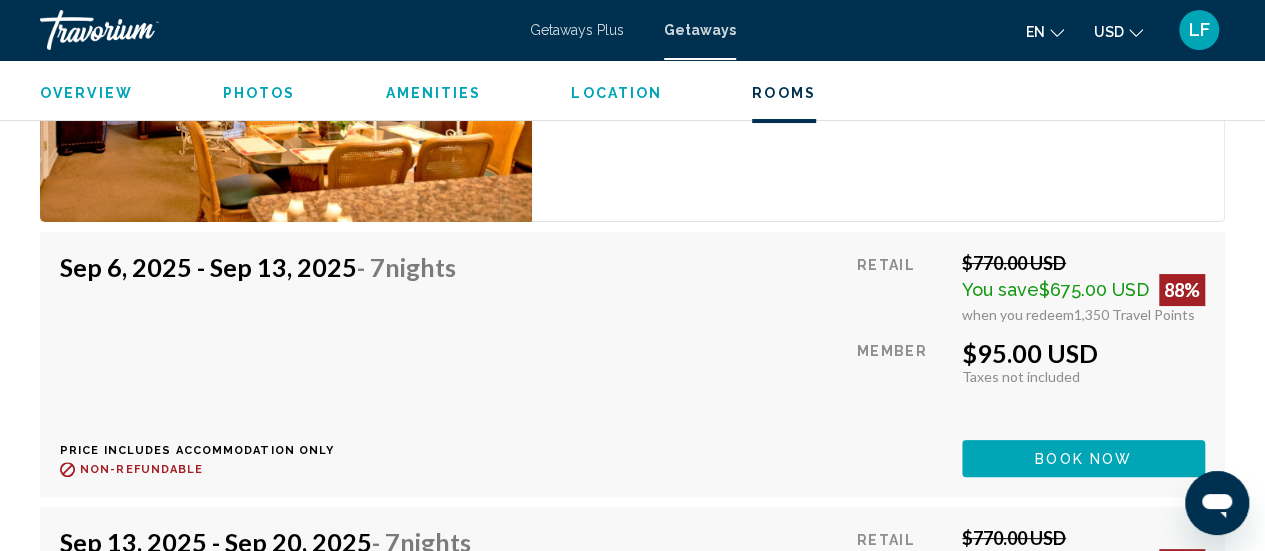 scroll, scrollTop: 3814, scrollLeft: 0, axis: vertical 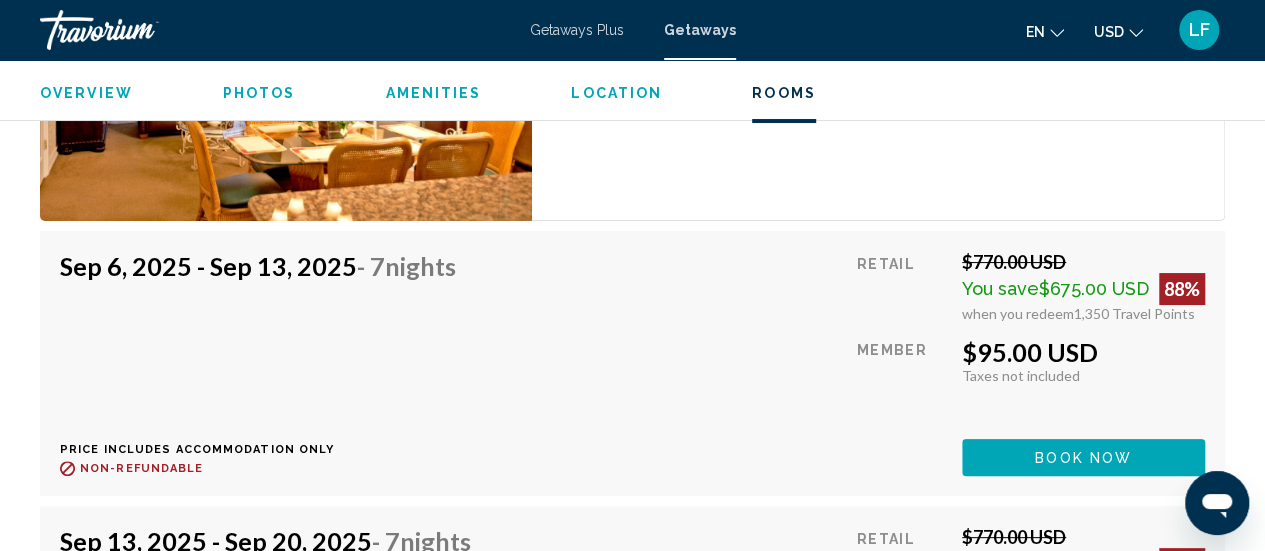 click on "Book now" at bounding box center (1083, 458) 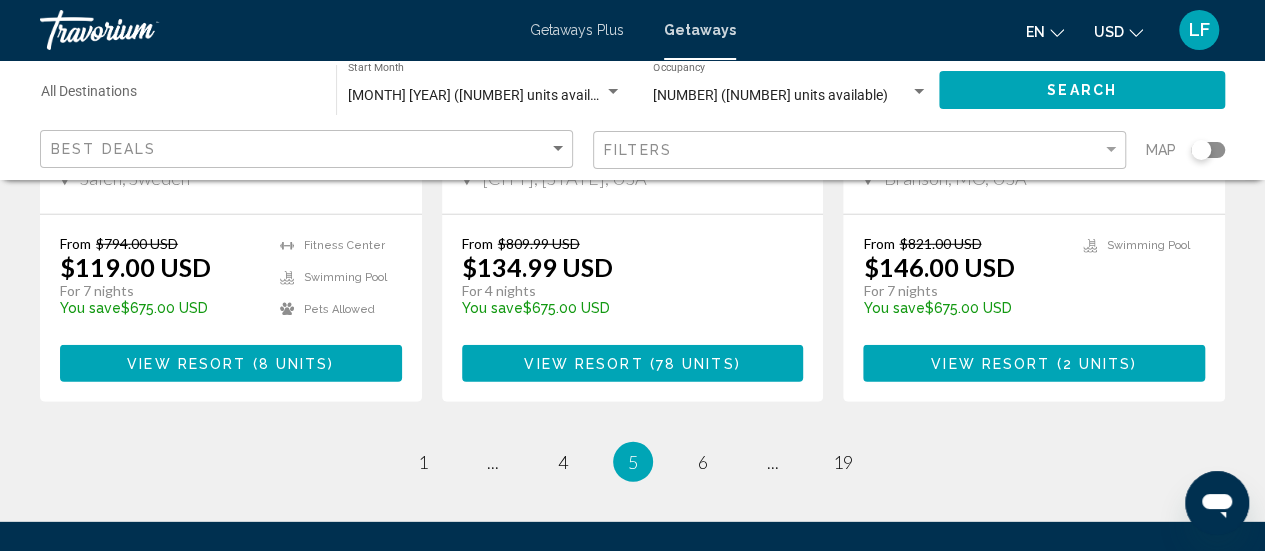 scroll, scrollTop: 2886, scrollLeft: 0, axis: vertical 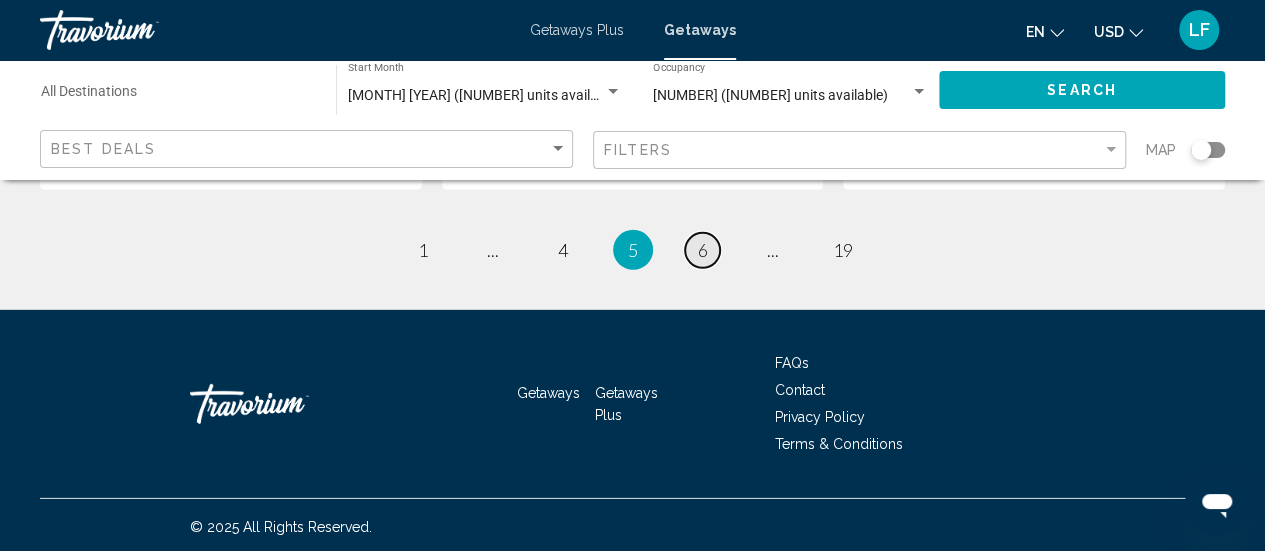 click on "page  6" at bounding box center [702, 250] 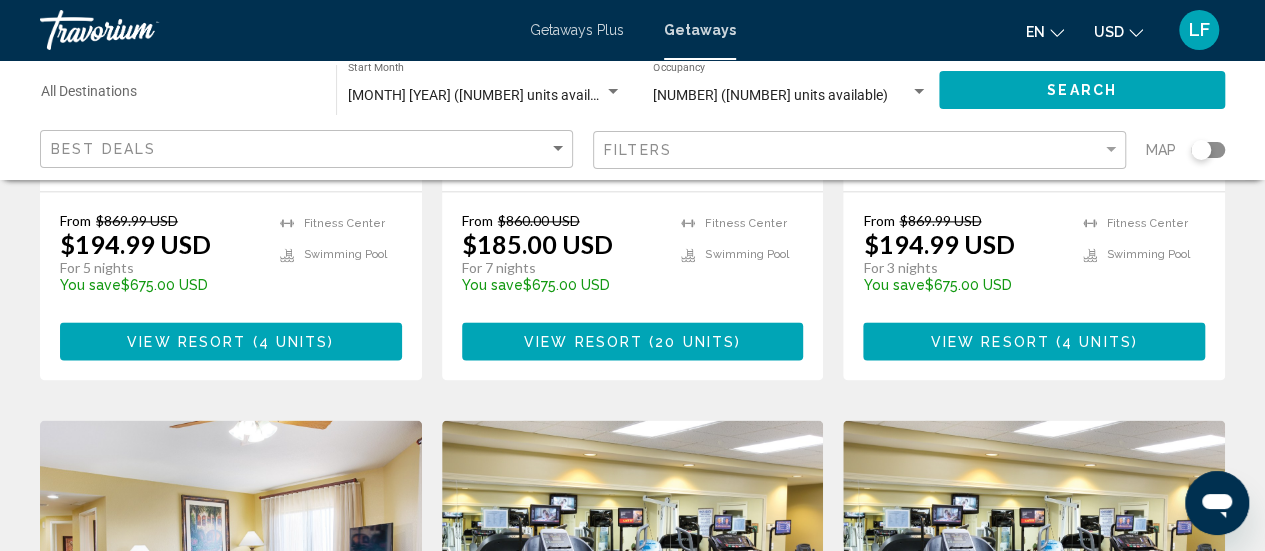scroll, scrollTop: 1217, scrollLeft: 0, axis: vertical 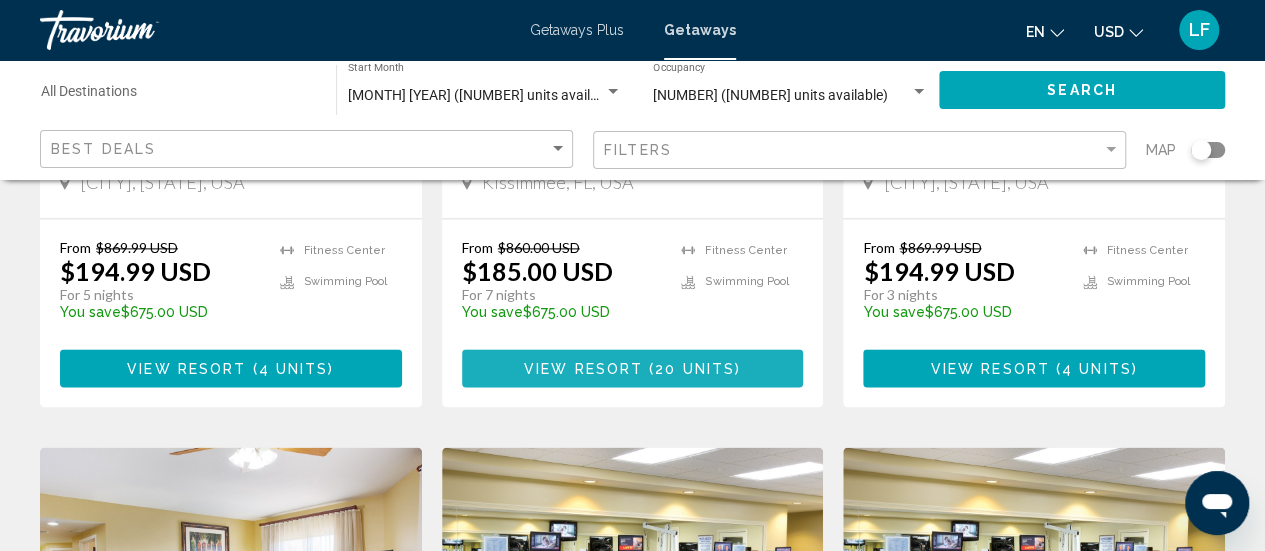 click on "View Resort    ( 20 units )" at bounding box center [632, 367] 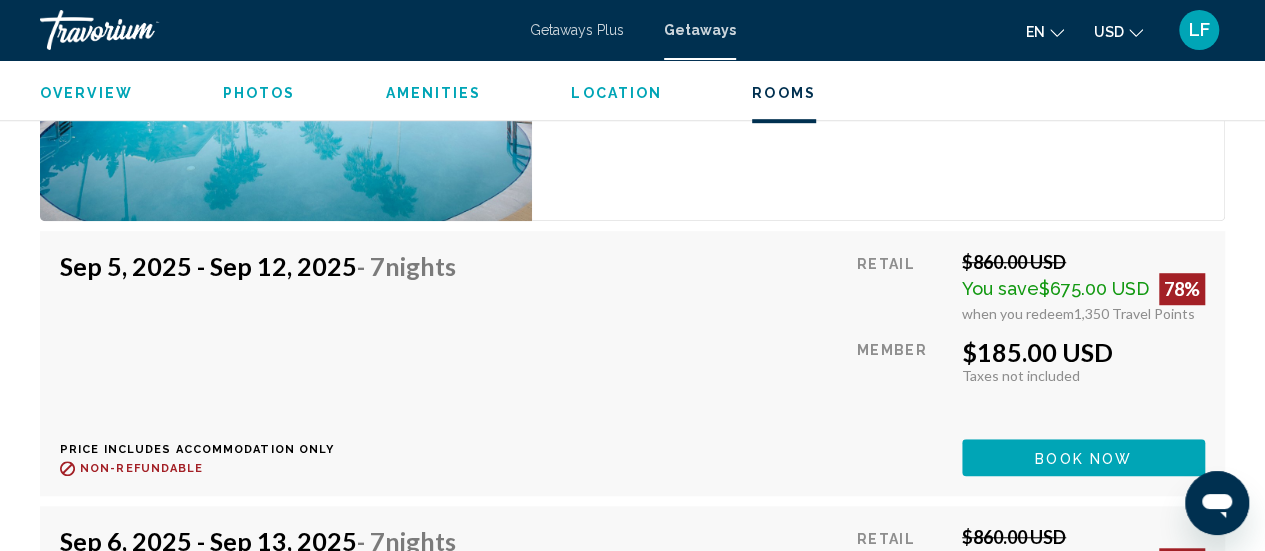 scroll, scrollTop: 4367, scrollLeft: 0, axis: vertical 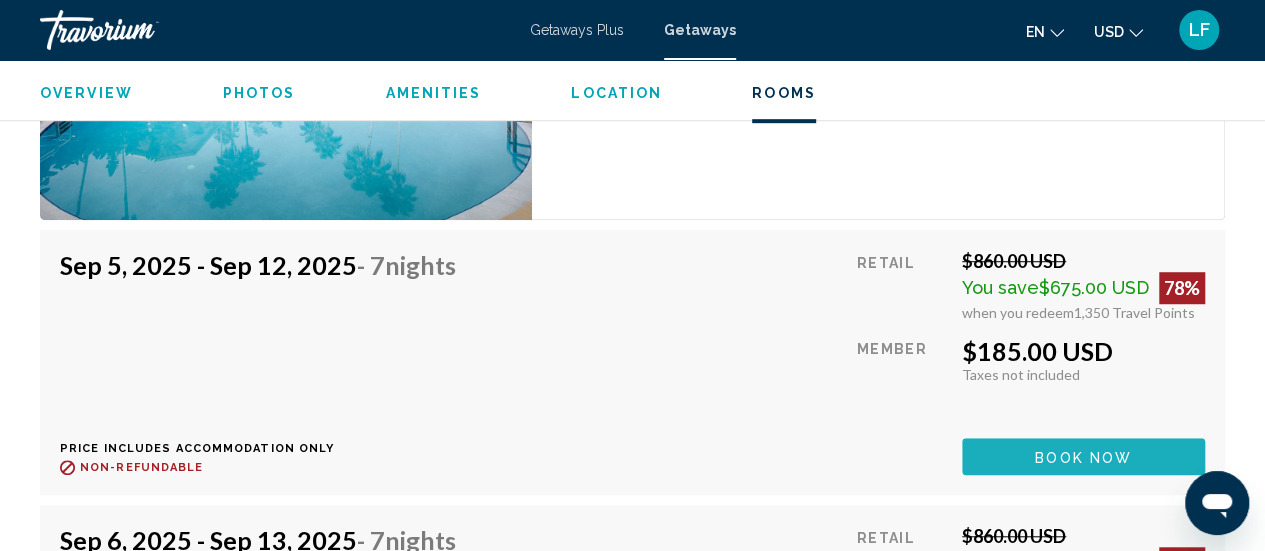 click on "Book now" at bounding box center (1083, 456) 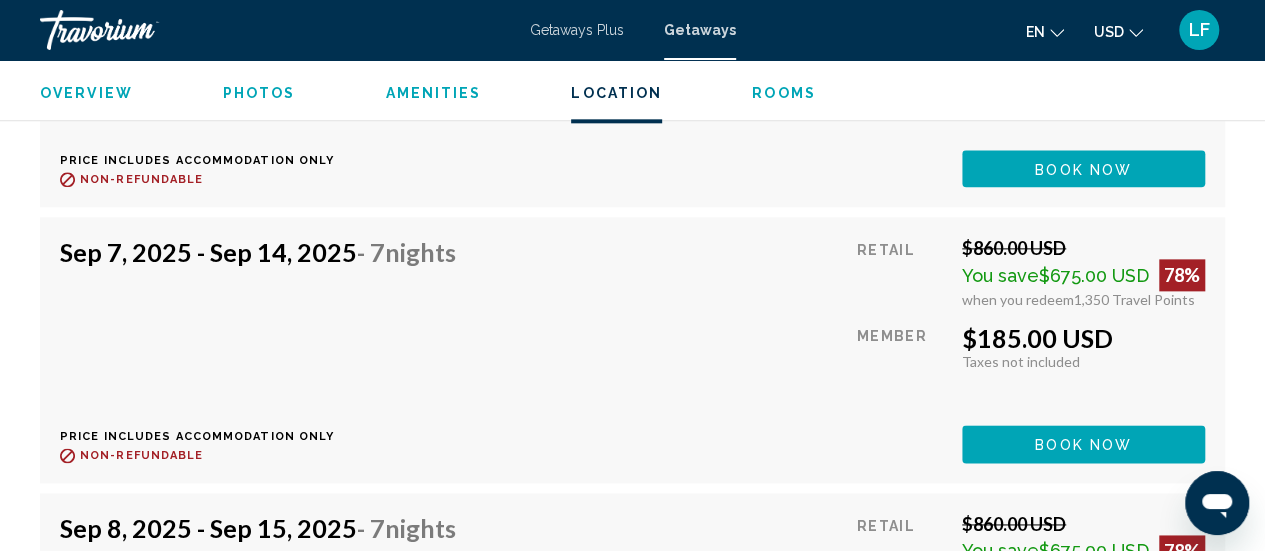 scroll, scrollTop: 4931, scrollLeft: 0, axis: vertical 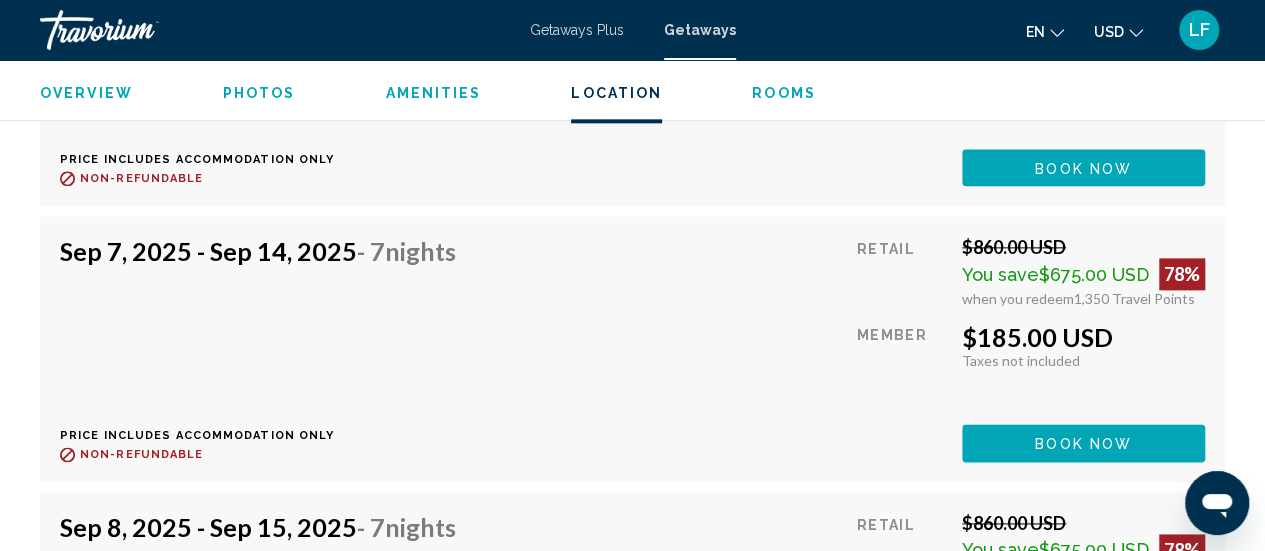 click on "Book now" at bounding box center [1083, 168] 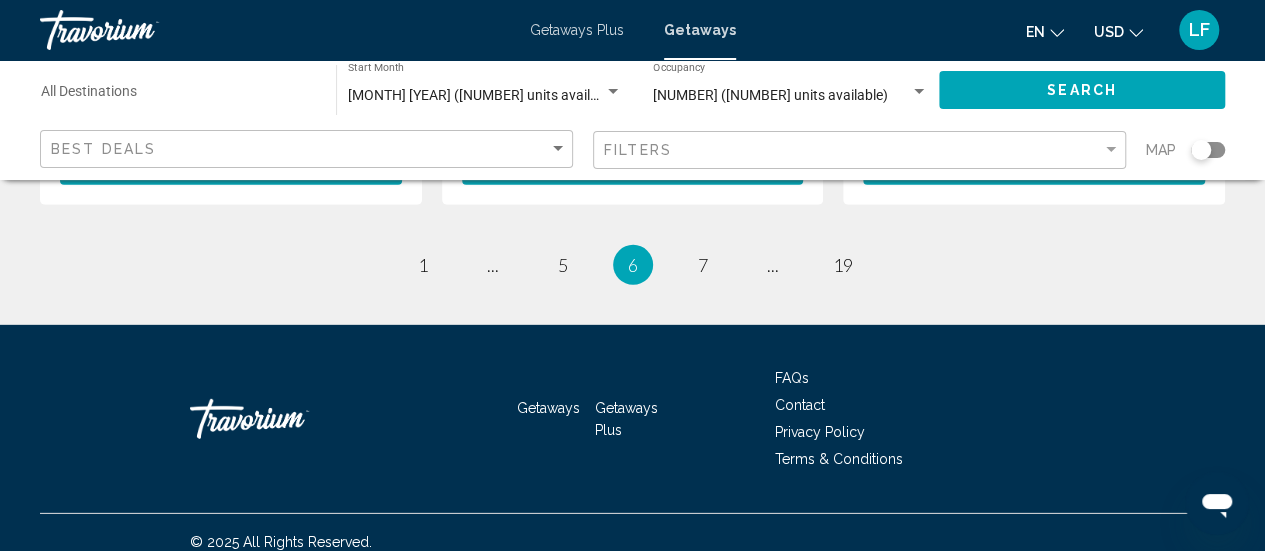 scroll, scrollTop: 2856, scrollLeft: 0, axis: vertical 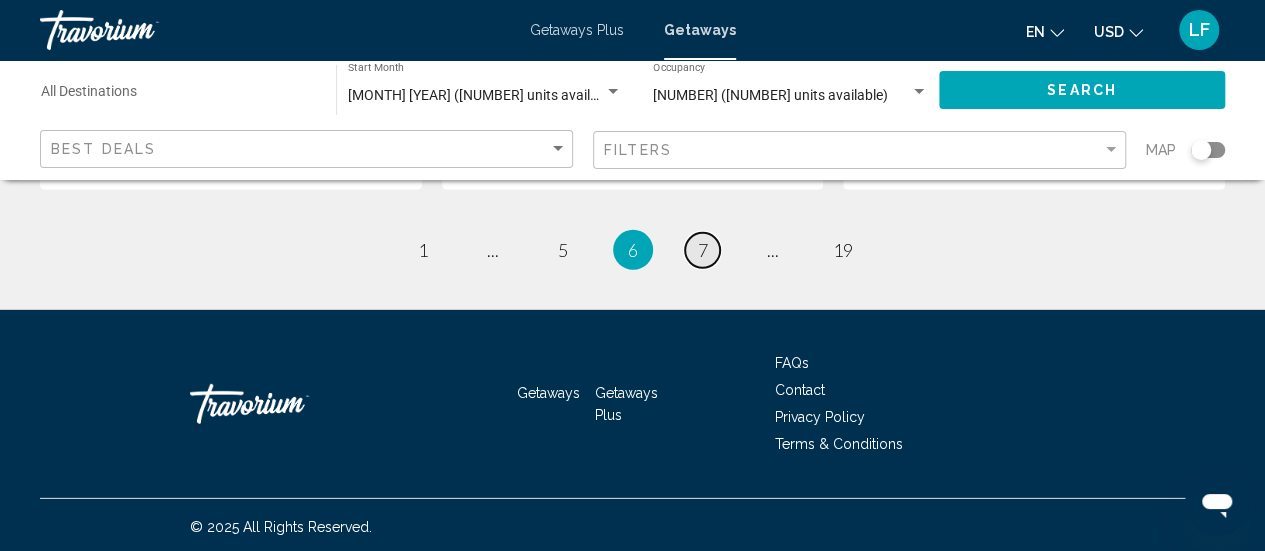click on "7" at bounding box center [703, 250] 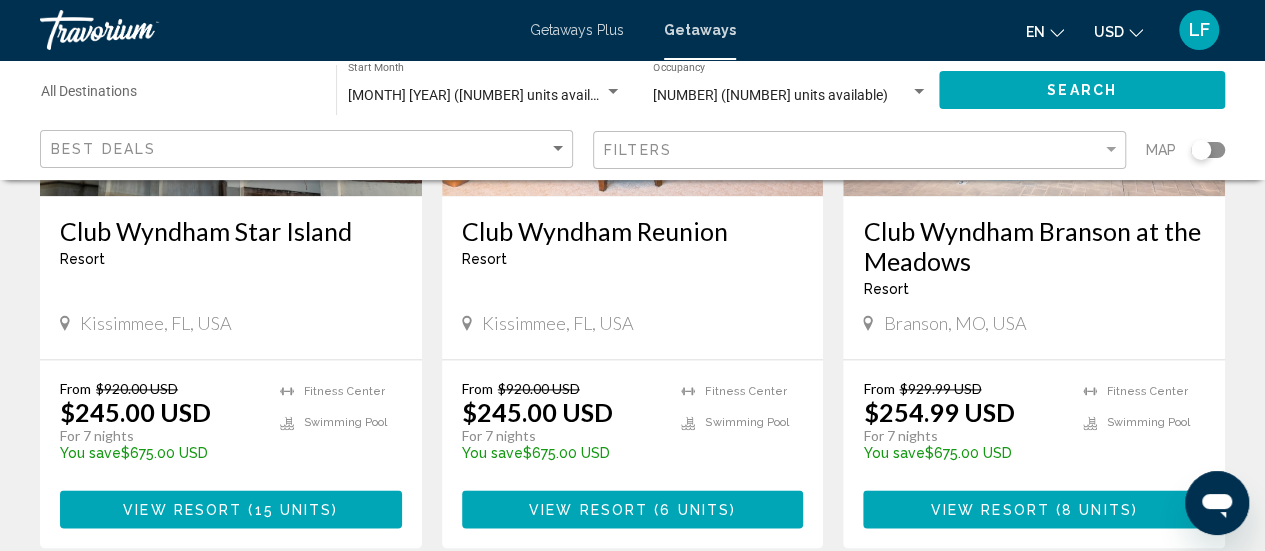 scroll, scrollTop: 1122, scrollLeft: 0, axis: vertical 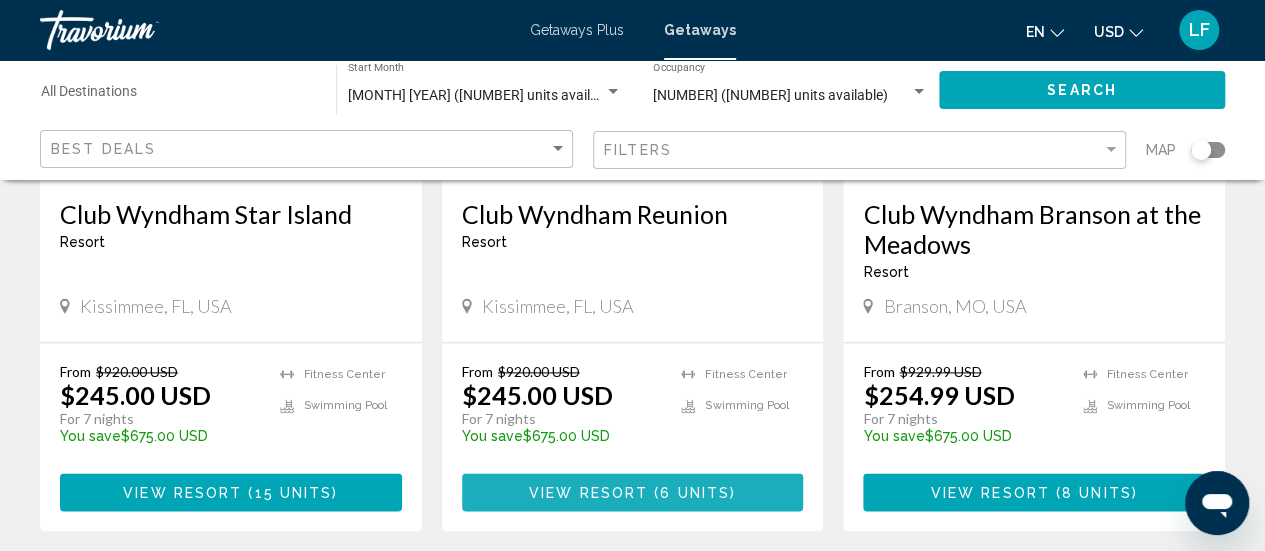 click on "View Resort" at bounding box center (588, 493) 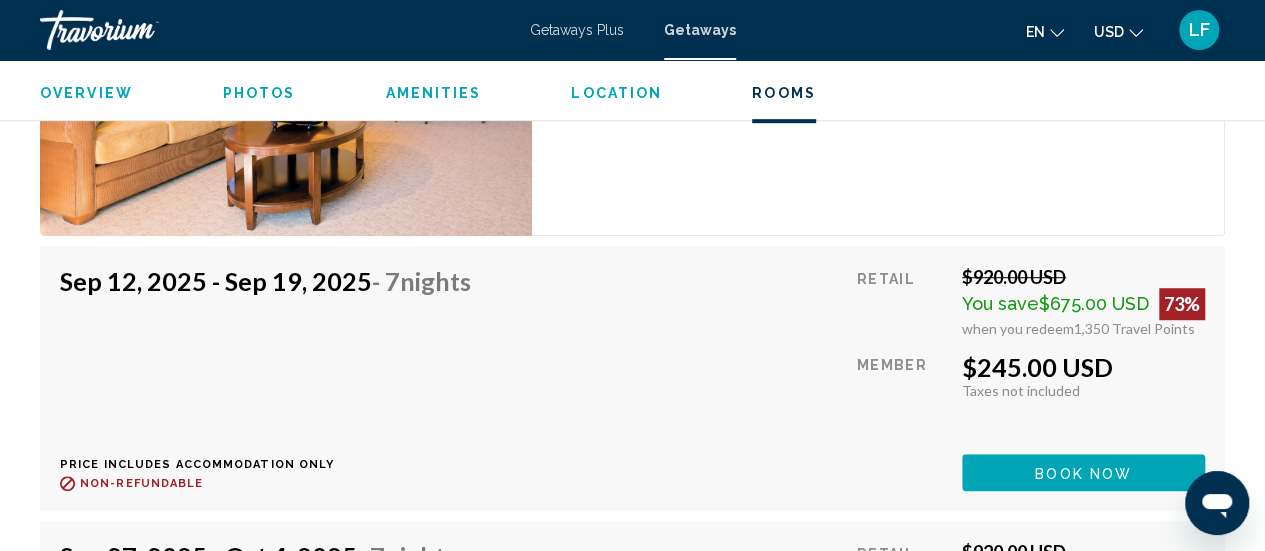scroll, scrollTop: 4316, scrollLeft: 0, axis: vertical 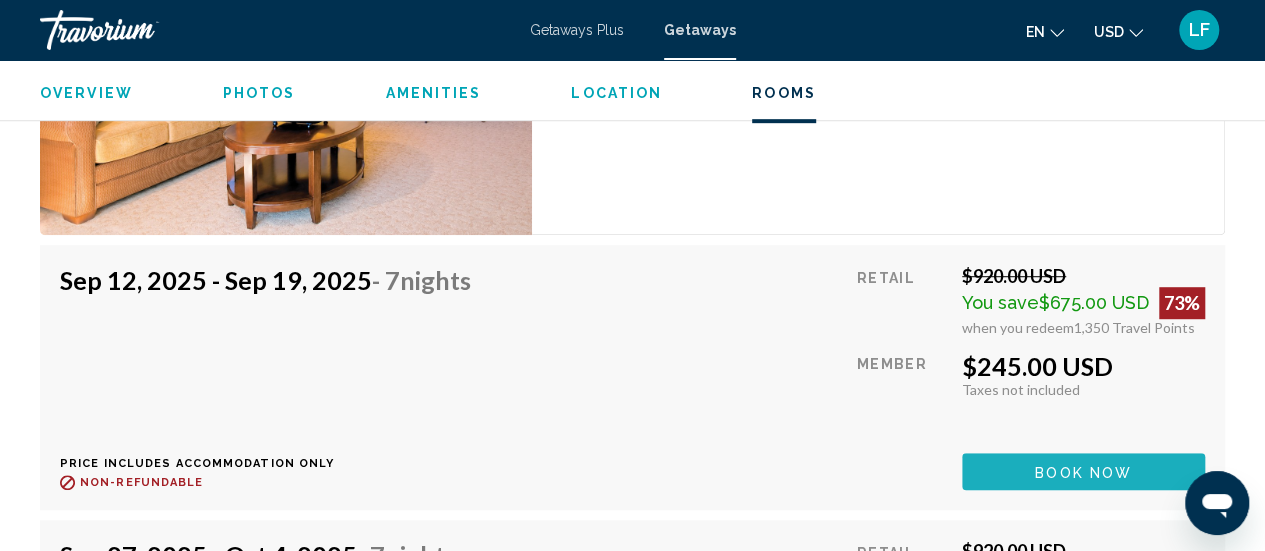 click on "Book now" at bounding box center (1083, 472) 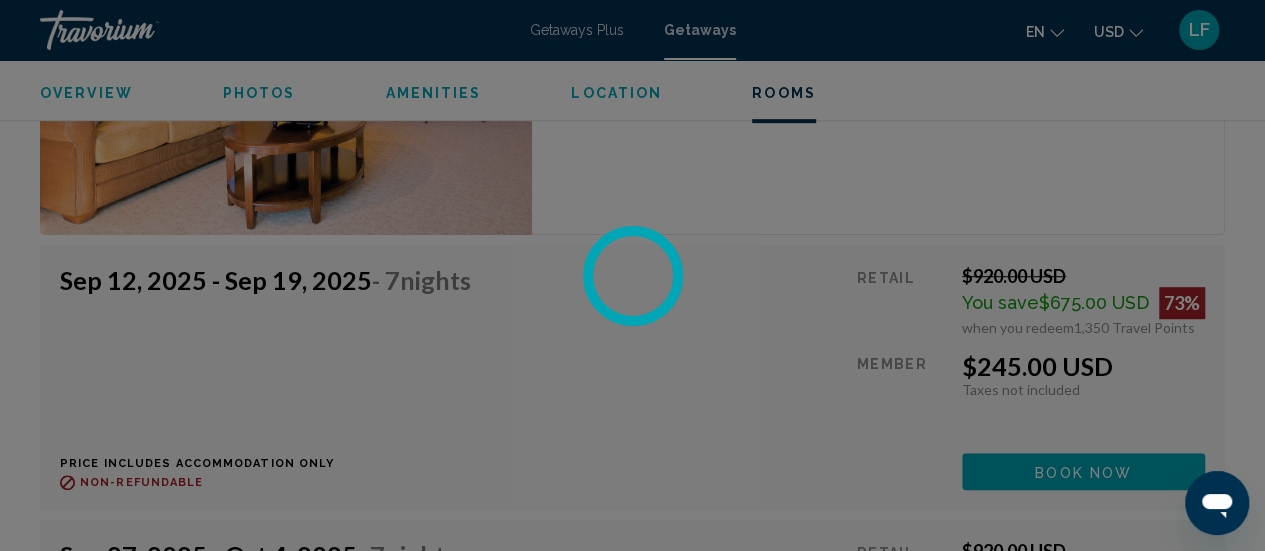click at bounding box center [632, 275] 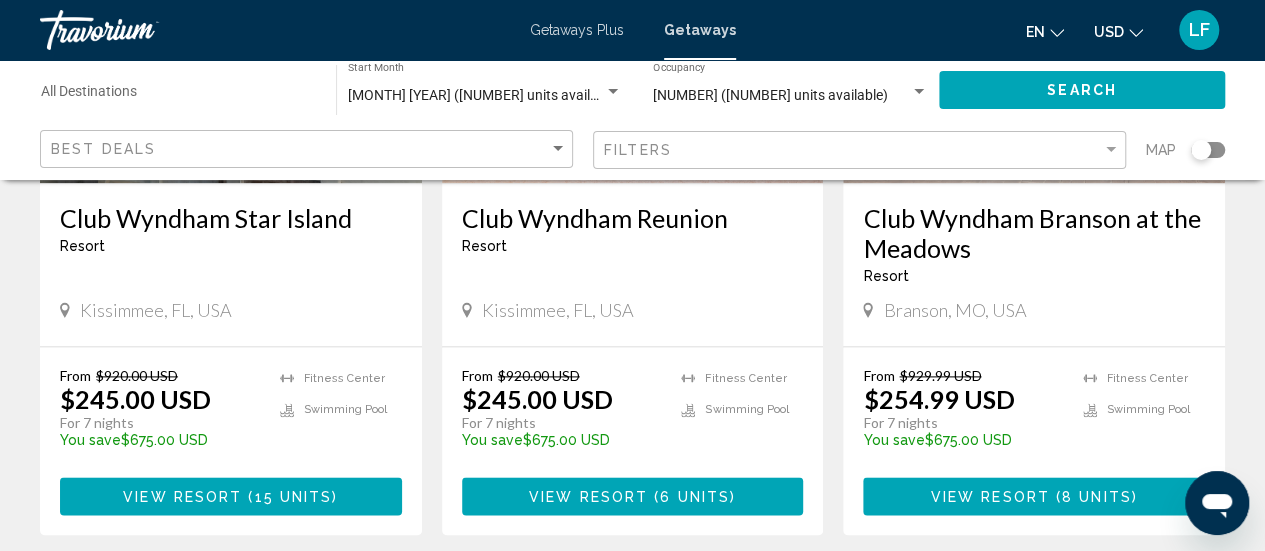 scroll, scrollTop: 1121, scrollLeft: 0, axis: vertical 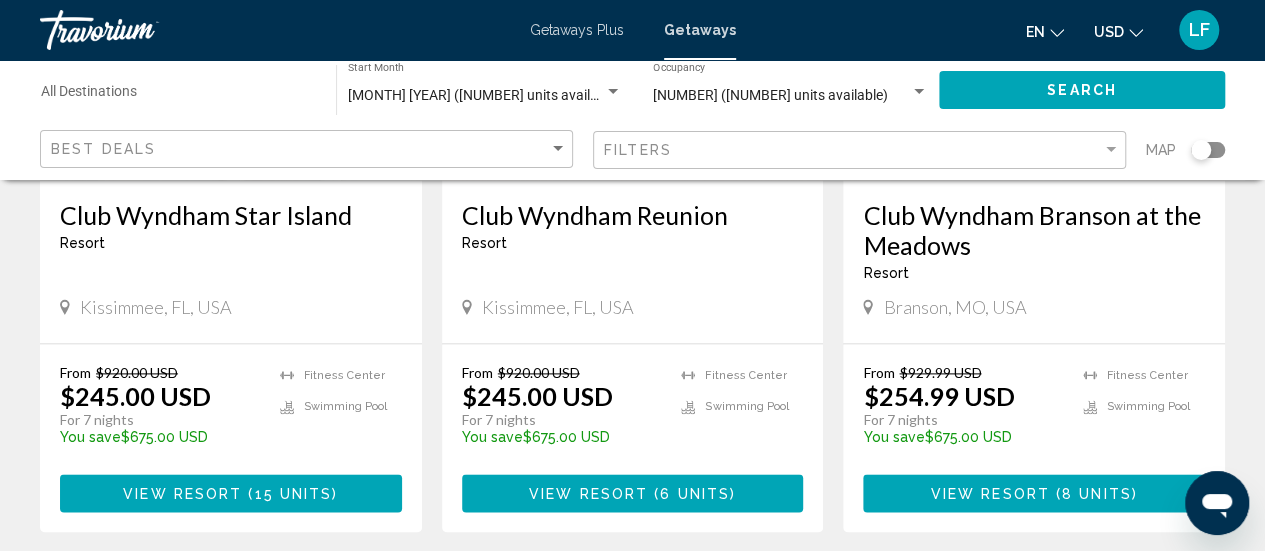 click on "15 units" at bounding box center (294, 494) 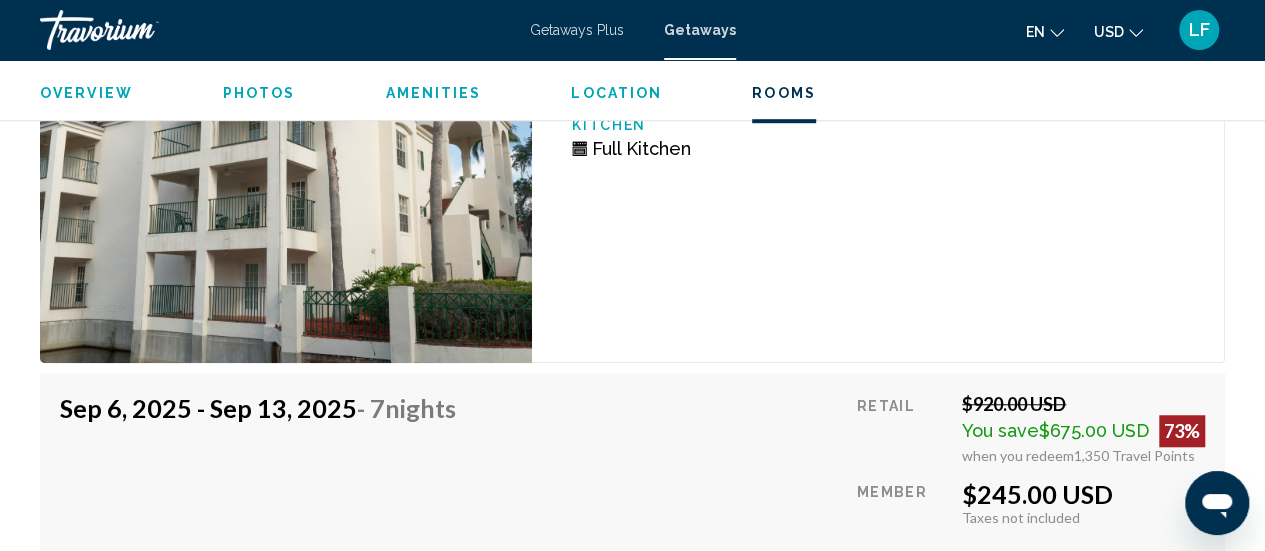 scroll, scrollTop: 4422, scrollLeft: 0, axis: vertical 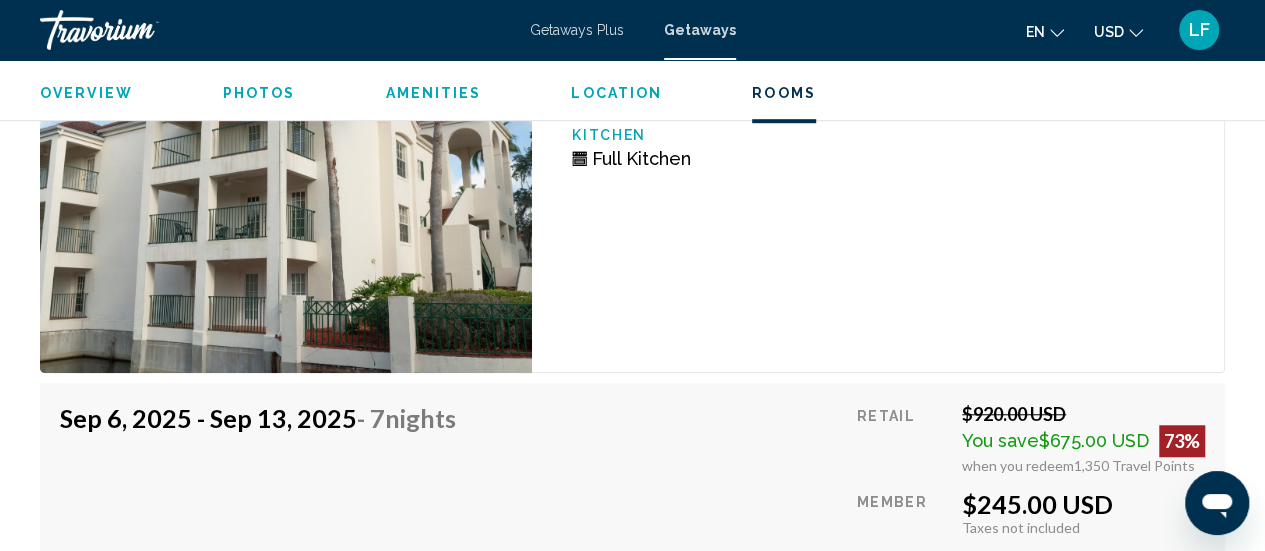 click at bounding box center [140, 30] 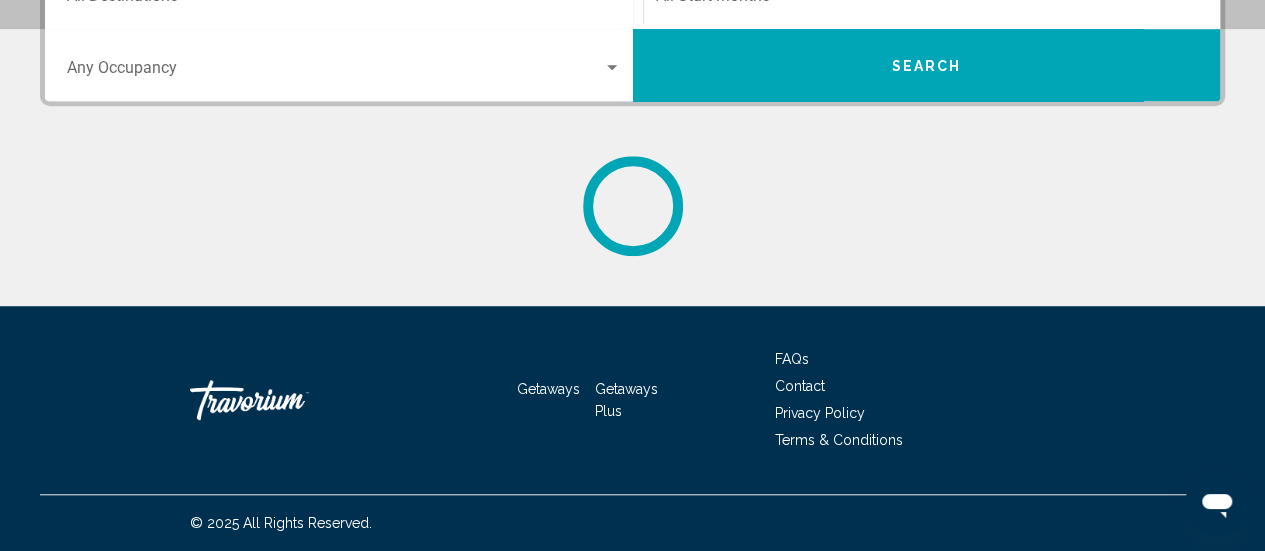 scroll, scrollTop: 0, scrollLeft: 0, axis: both 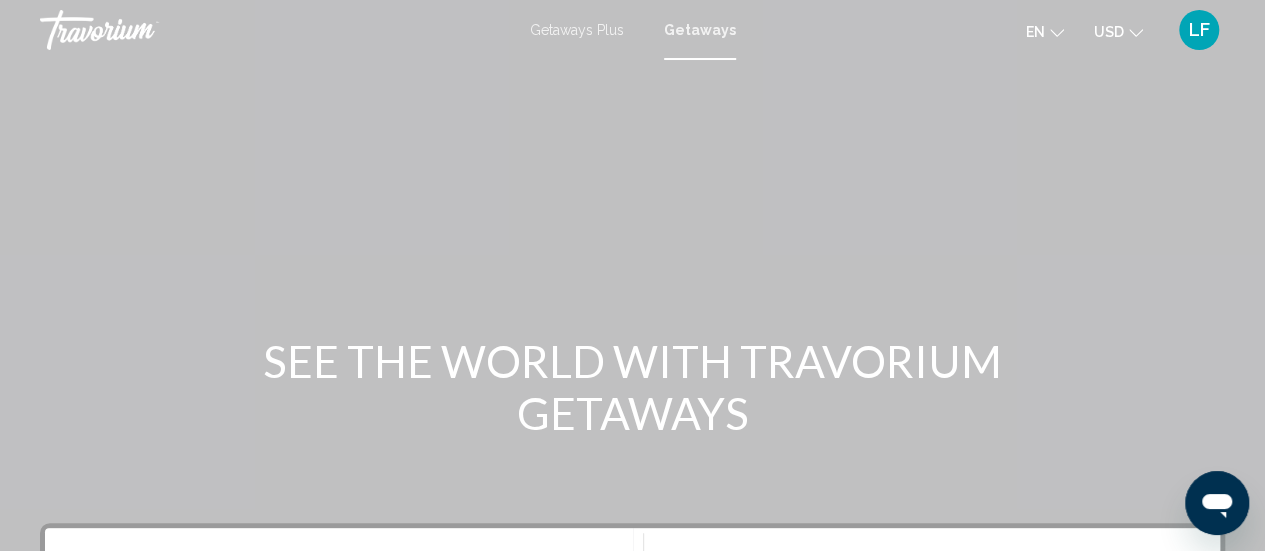 click at bounding box center [140, 30] 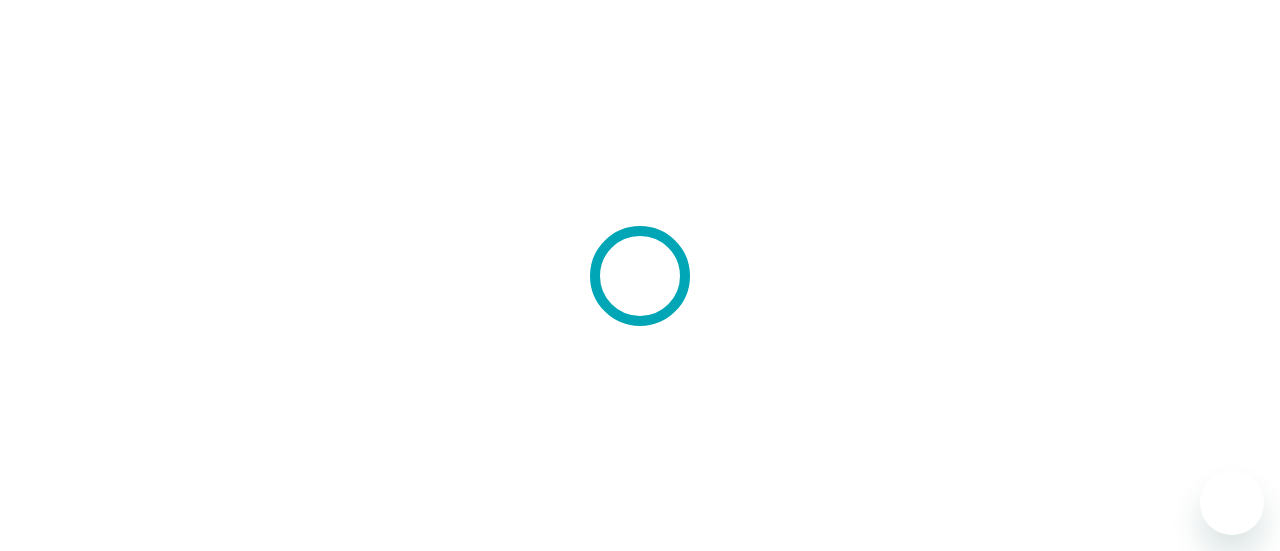 scroll, scrollTop: 0, scrollLeft: 0, axis: both 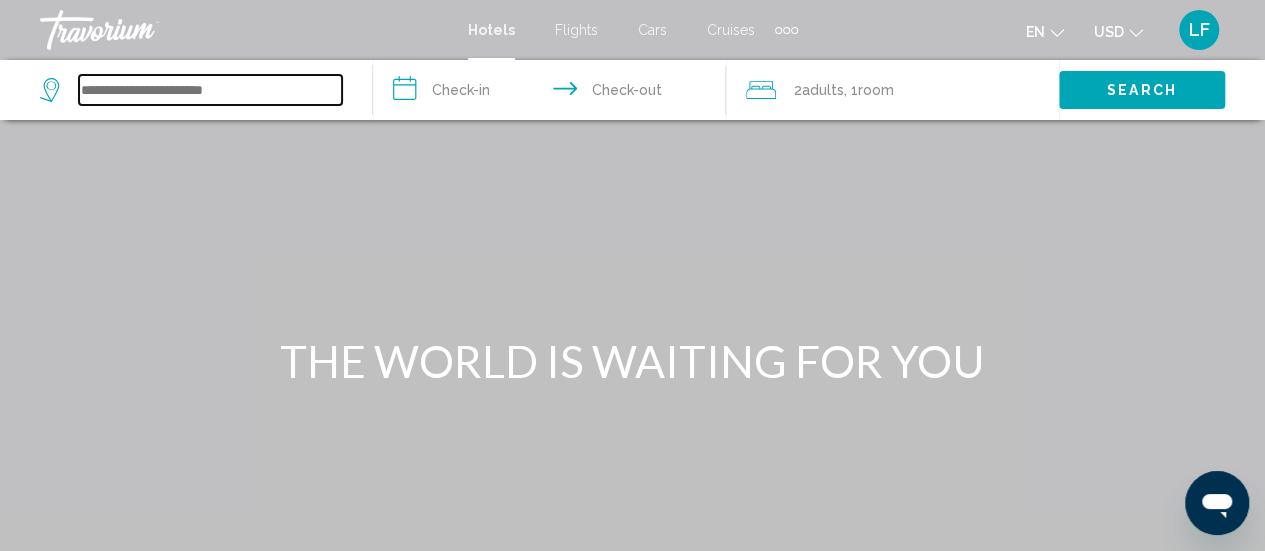 click at bounding box center [210, 90] 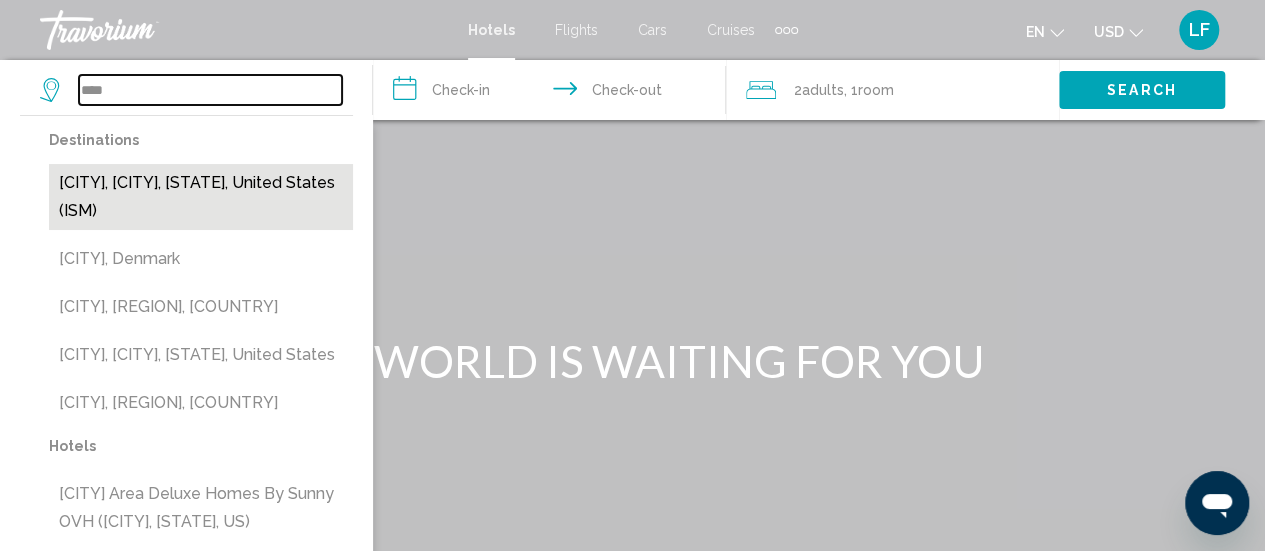 type on "****" 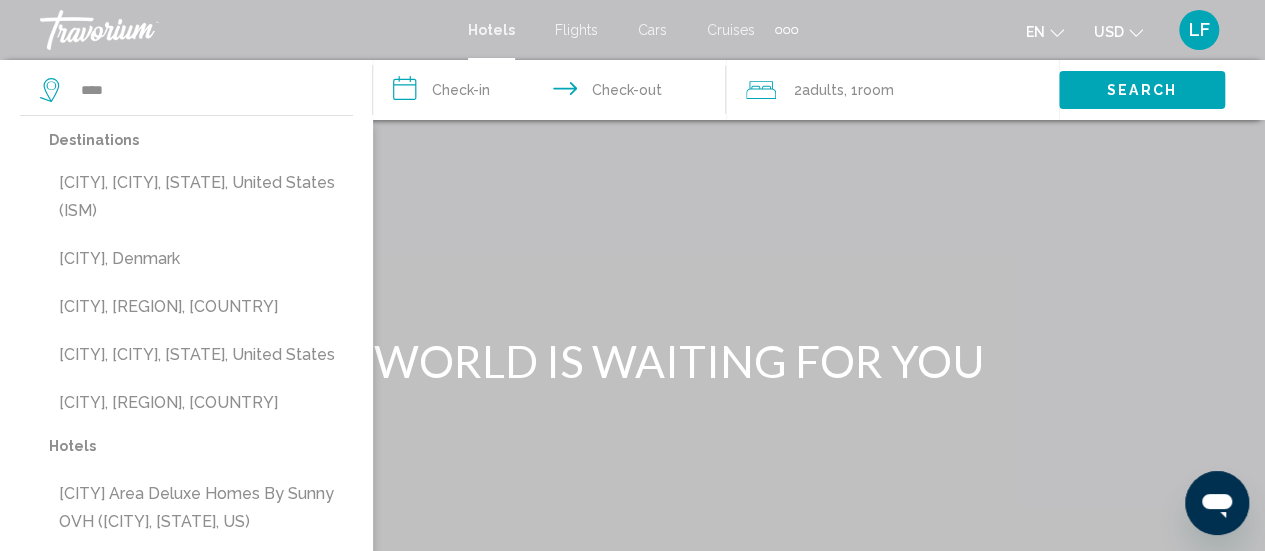 drag, startPoint x: 225, startPoint y: 212, endPoint x: 122, endPoint y: 598, distance: 399.50595 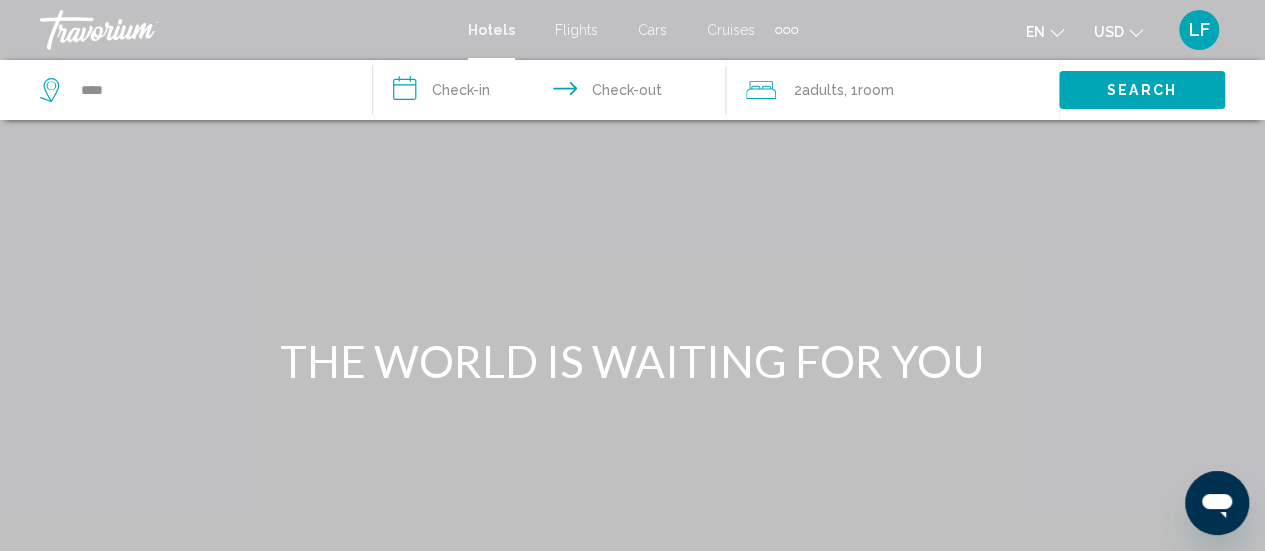 click on "**********" at bounding box center [553, 93] 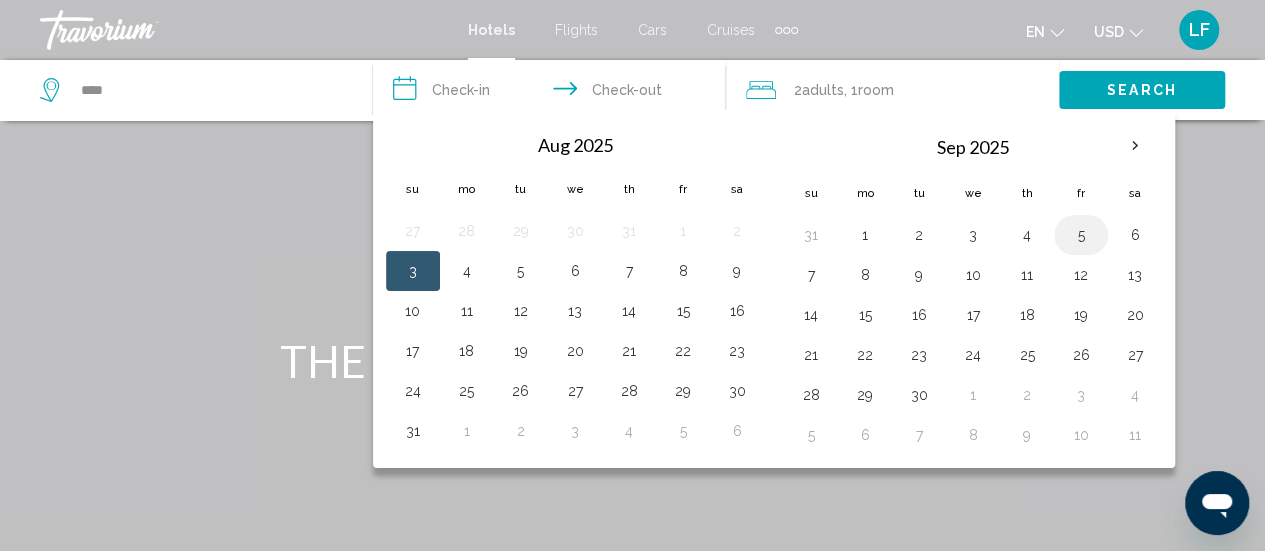 click on "5" at bounding box center (1081, 235) 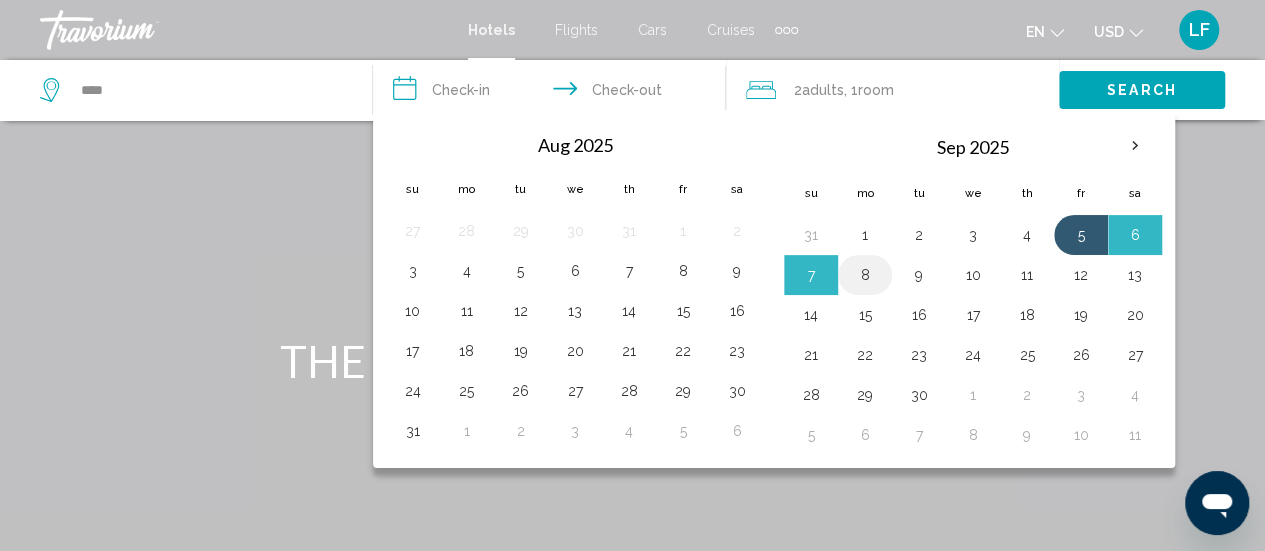 click on "8" at bounding box center (865, 275) 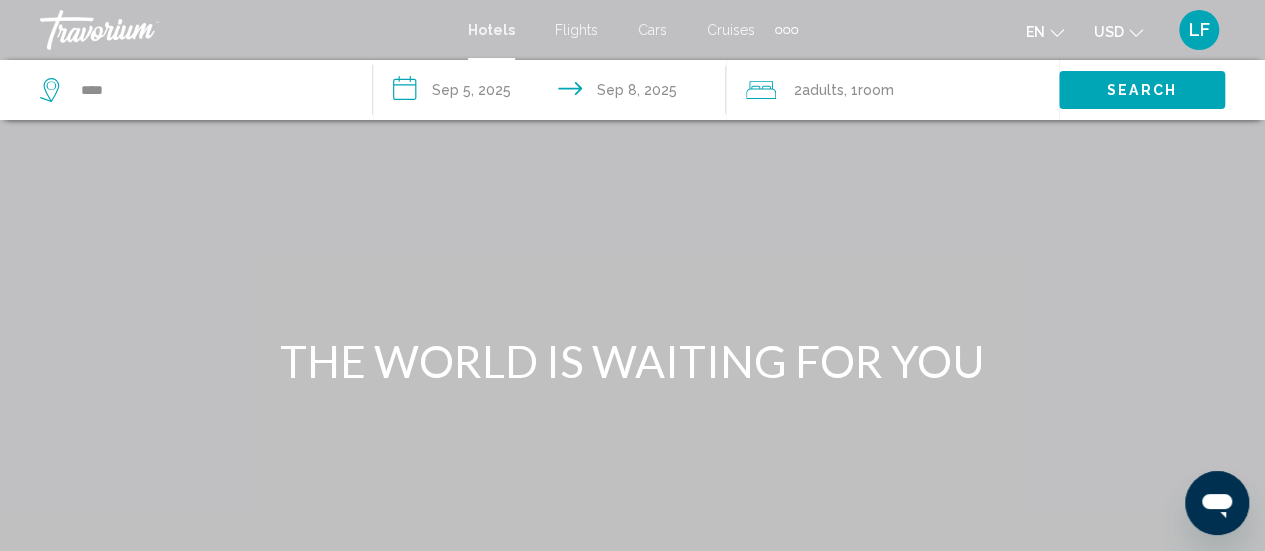 click on ", 1  Room rooms" 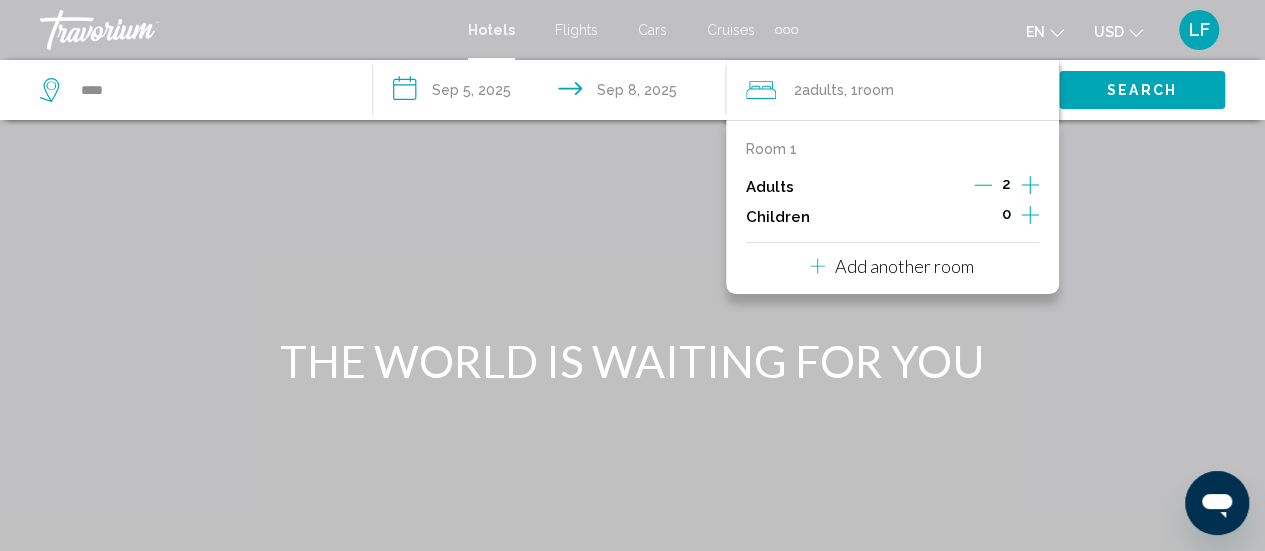 click on "Add another room" at bounding box center [904, 266] 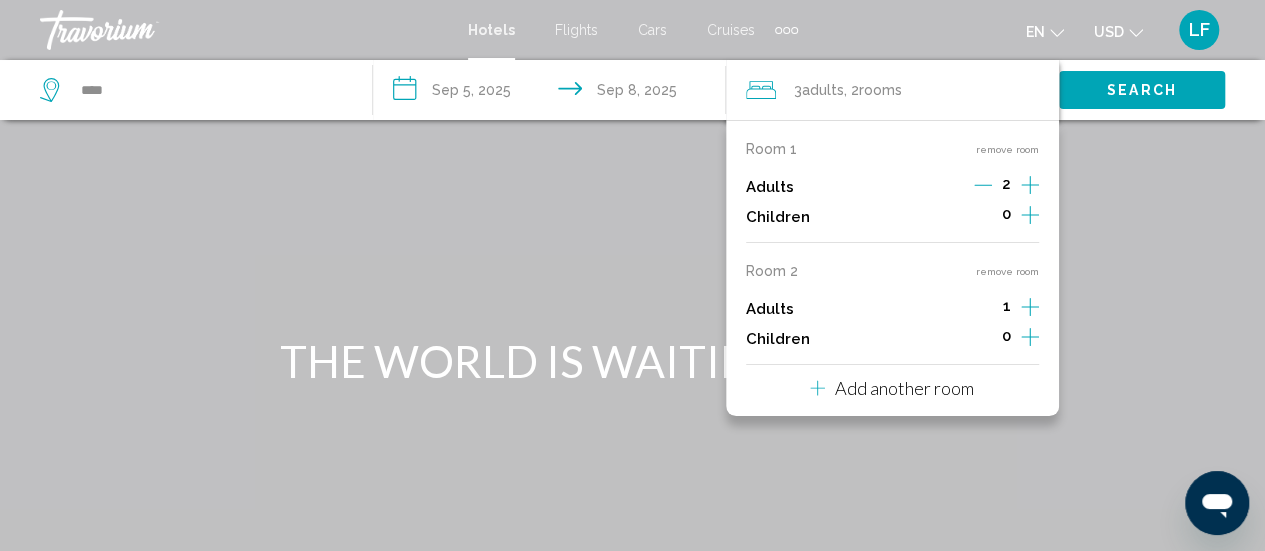 click 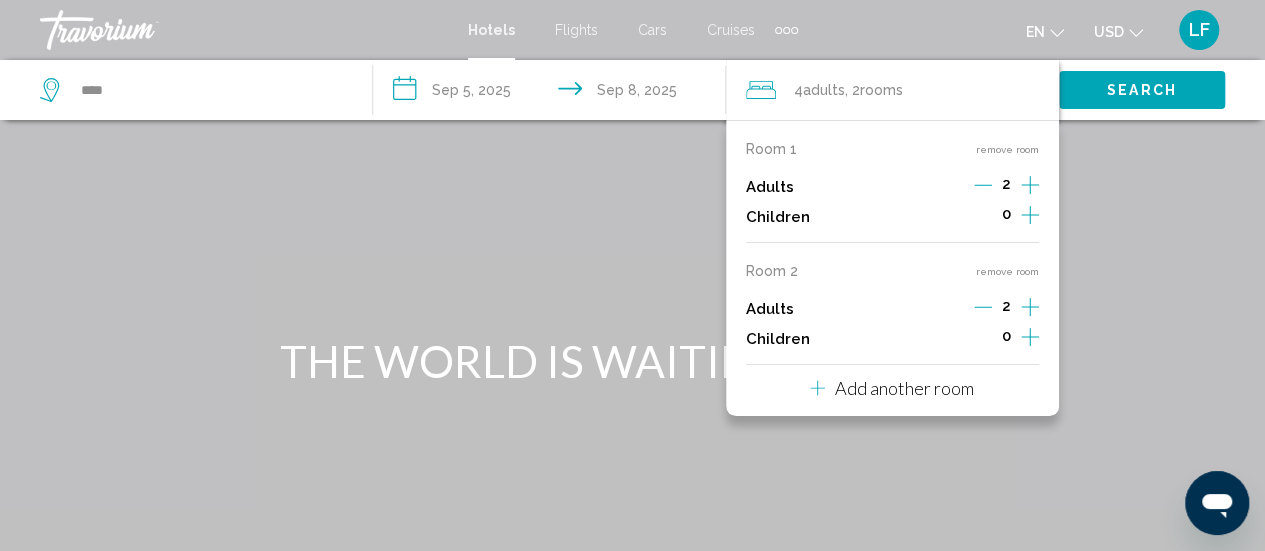 click 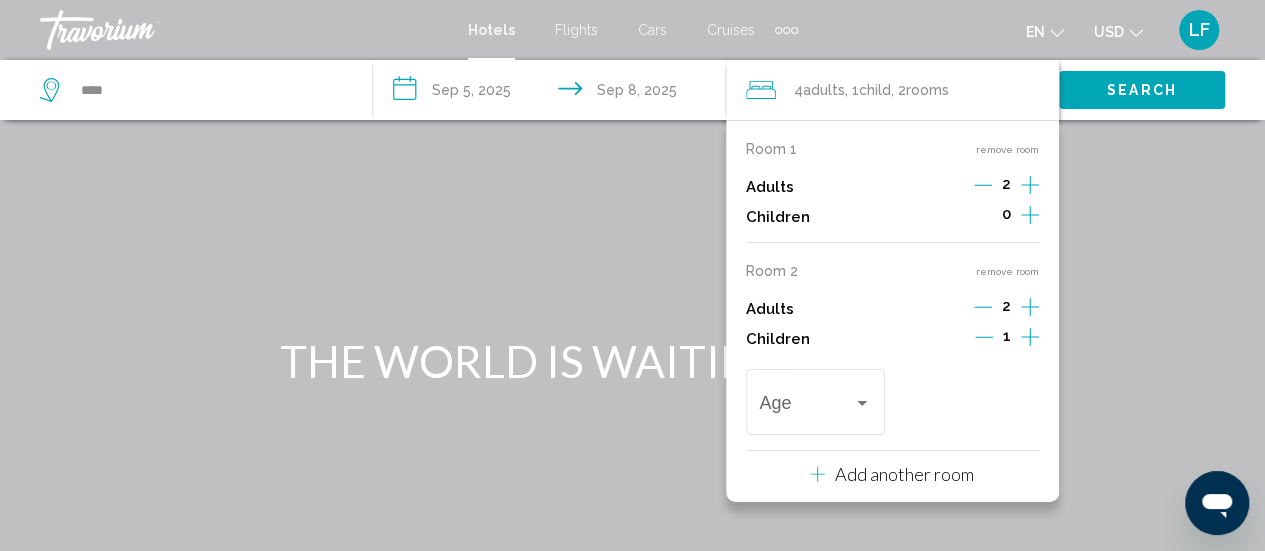 click 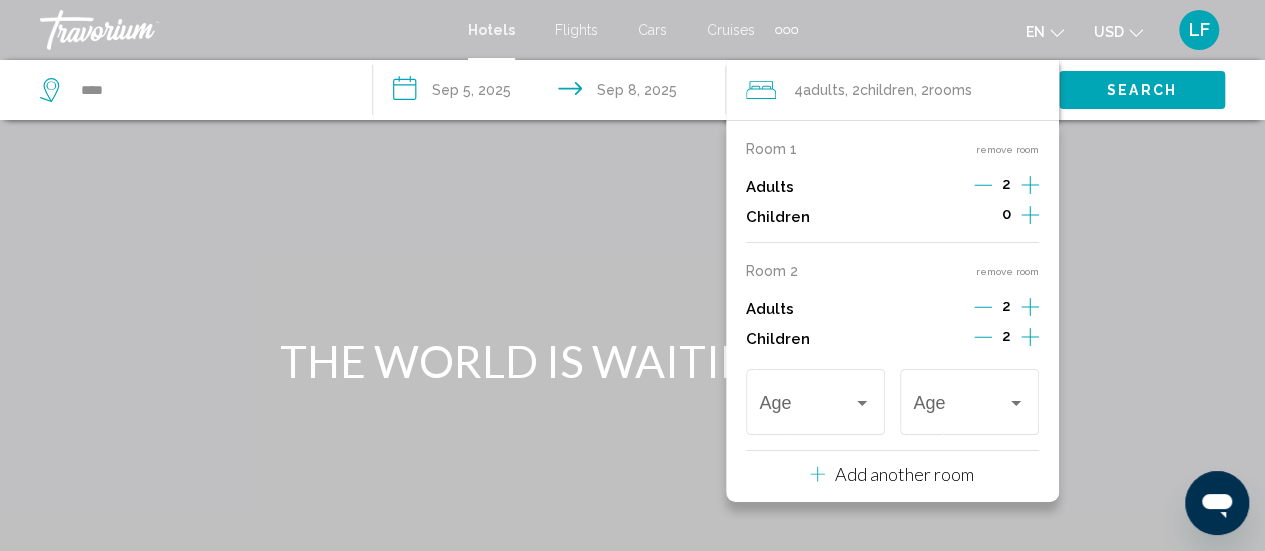 click 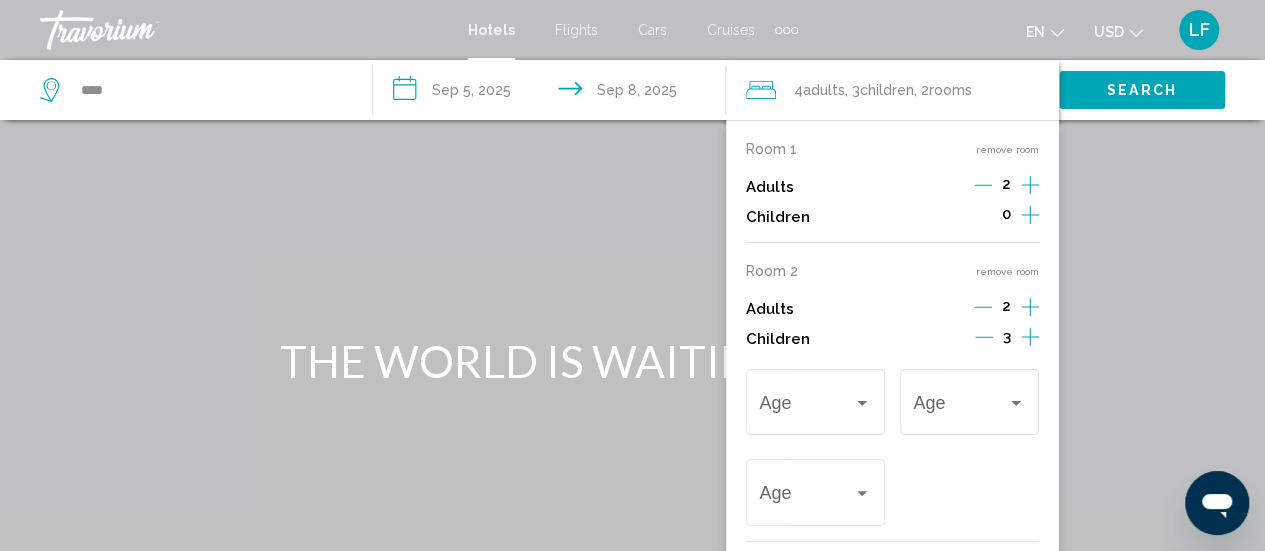 click 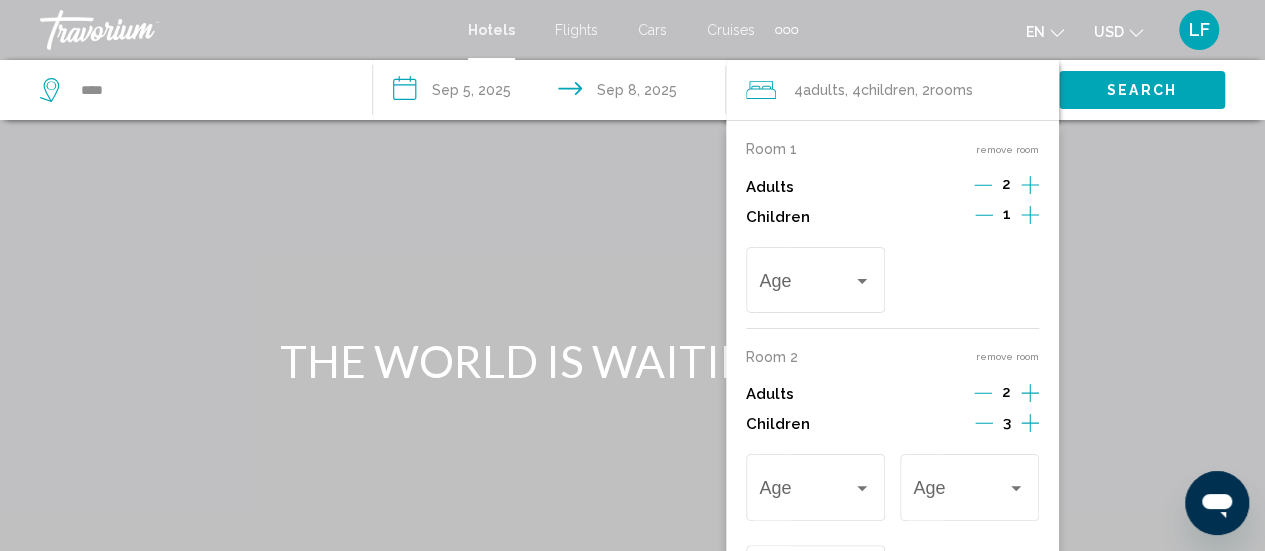 click 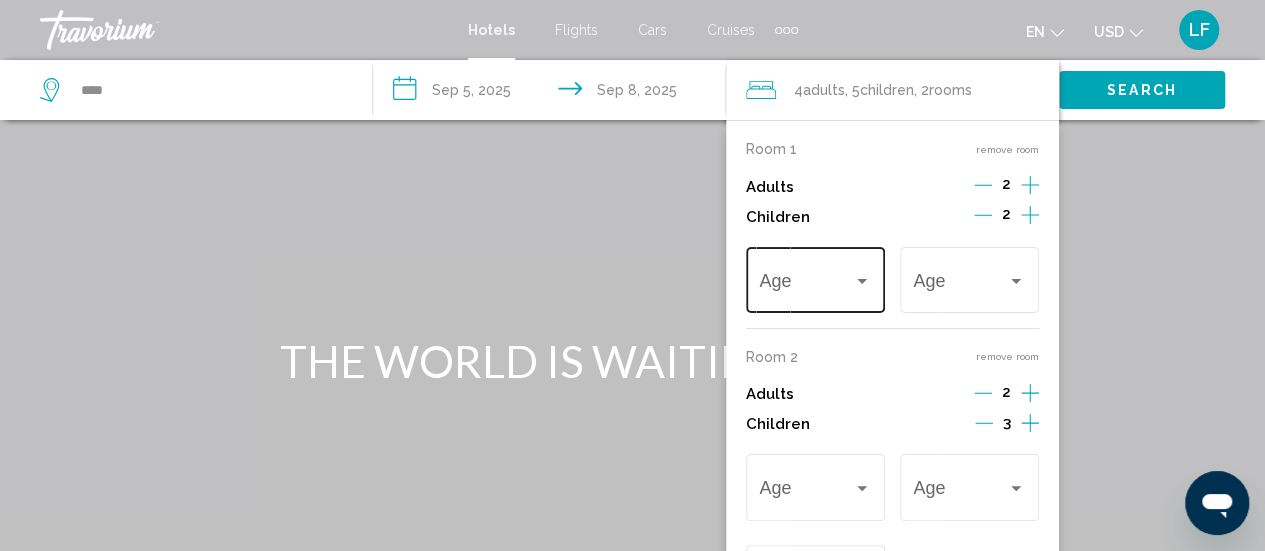 click at bounding box center (862, 281) 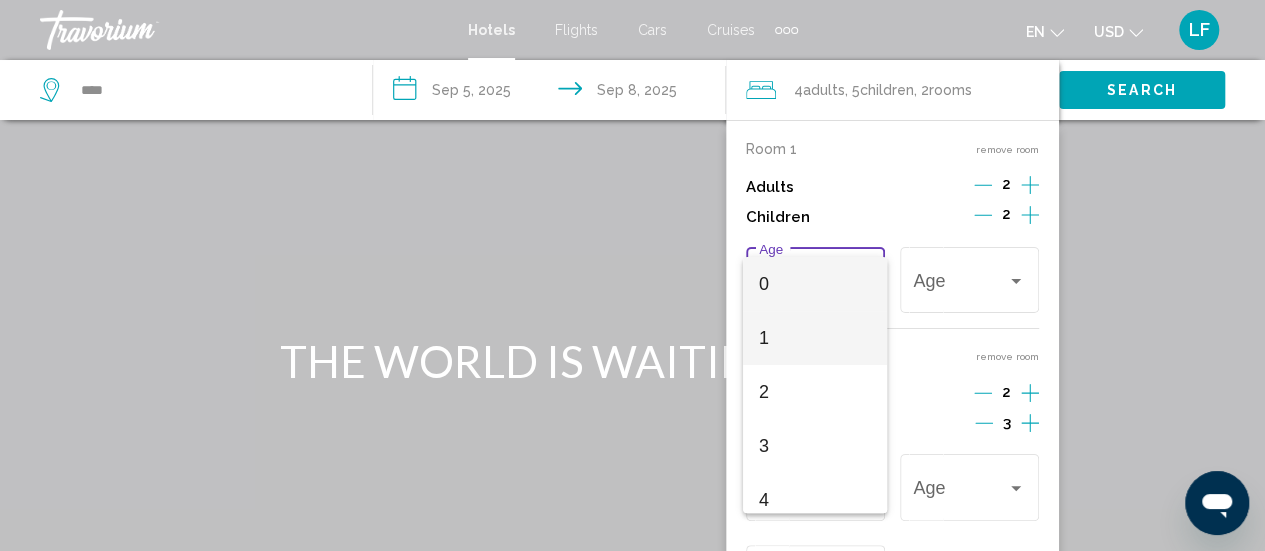 click on "1" at bounding box center [815, 338] 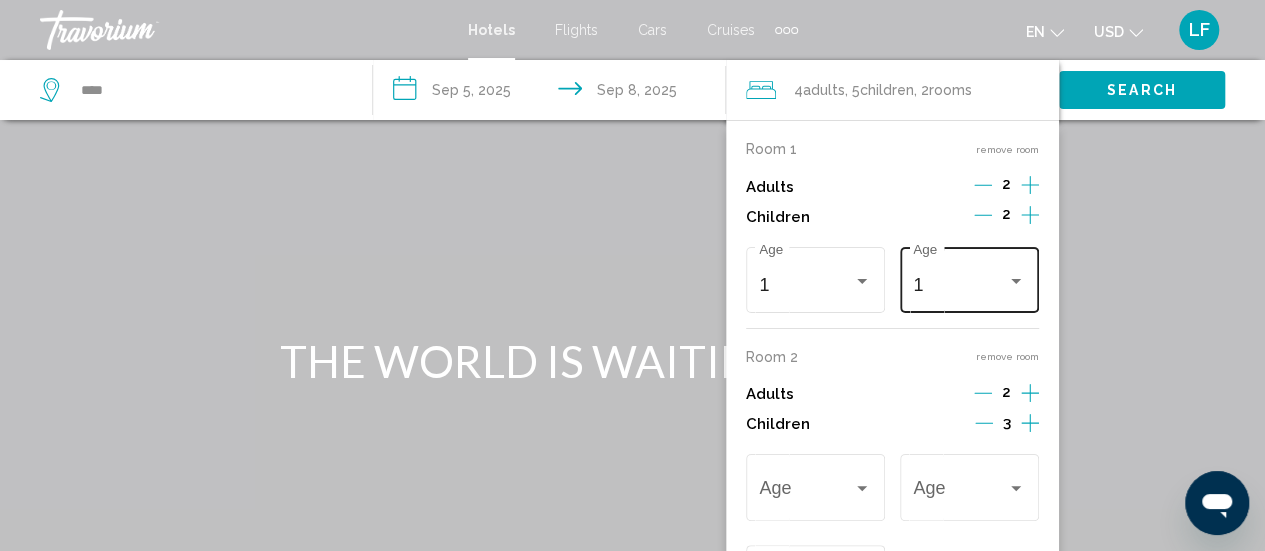 click on "1 Age" at bounding box center [969, 277] 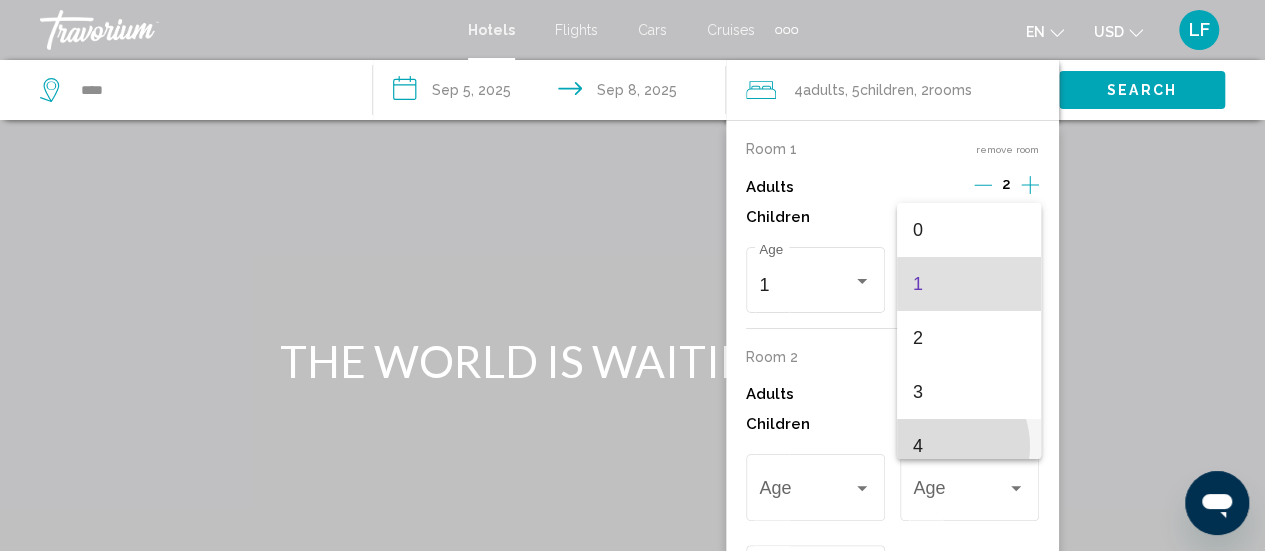 click on "4" at bounding box center (969, 446) 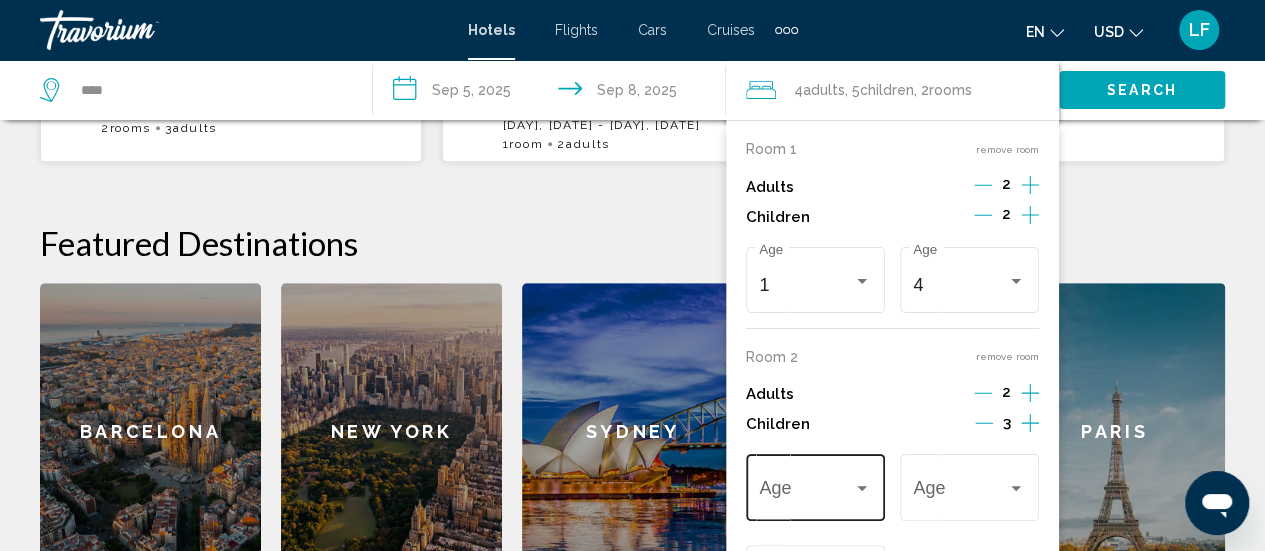 scroll, scrollTop: 715, scrollLeft: 0, axis: vertical 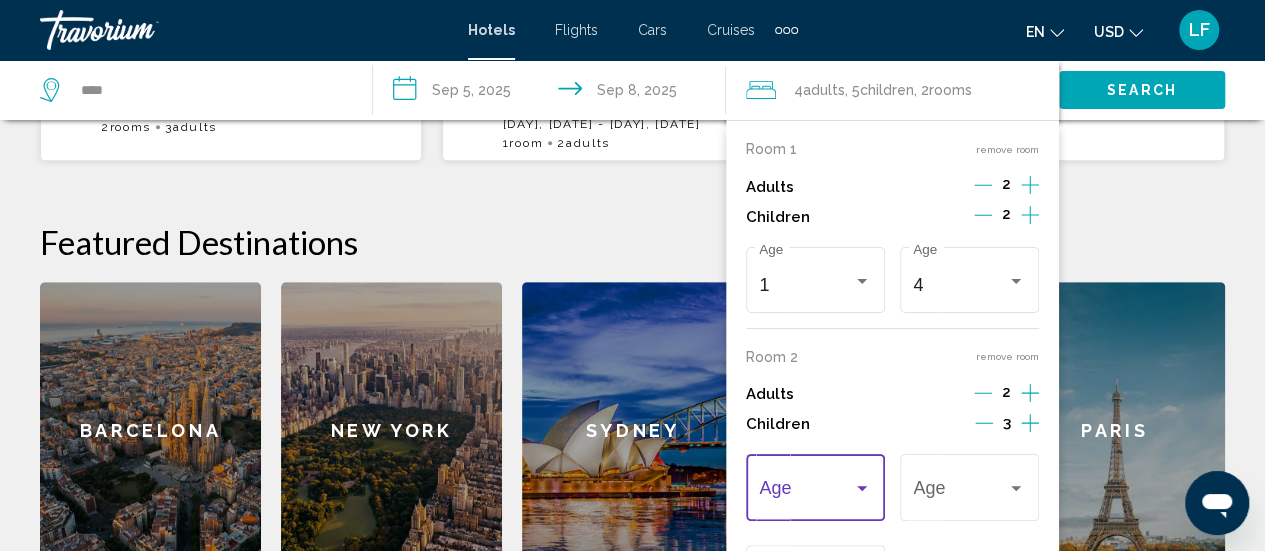 click at bounding box center [862, 489] 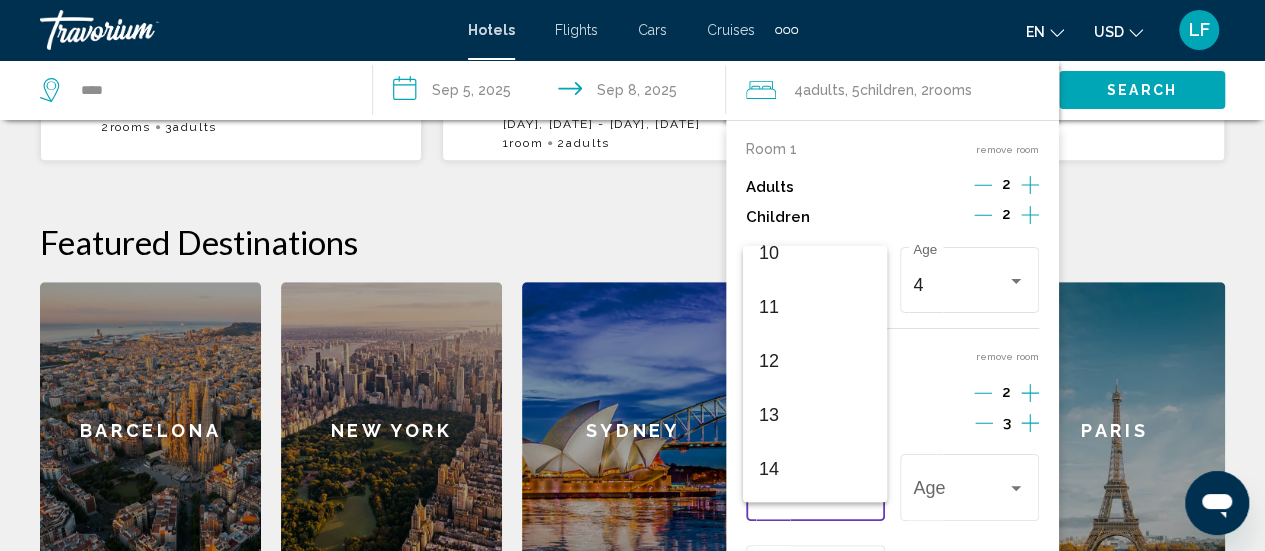 scroll, scrollTop: 576, scrollLeft: 0, axis: vertical 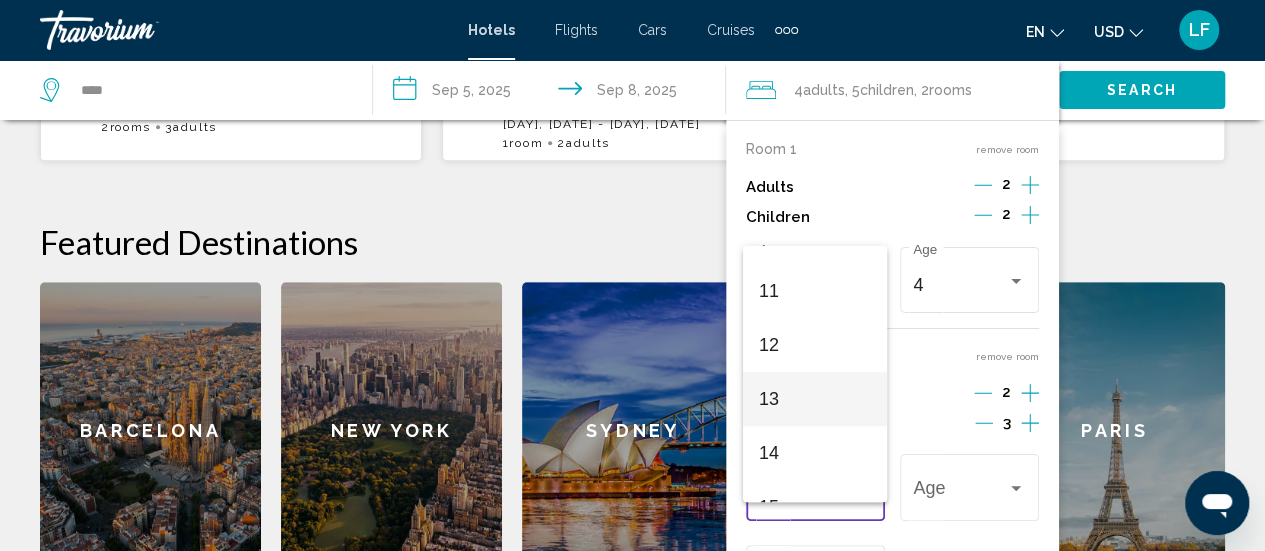 click on "13" at bounding box center (815, 399) 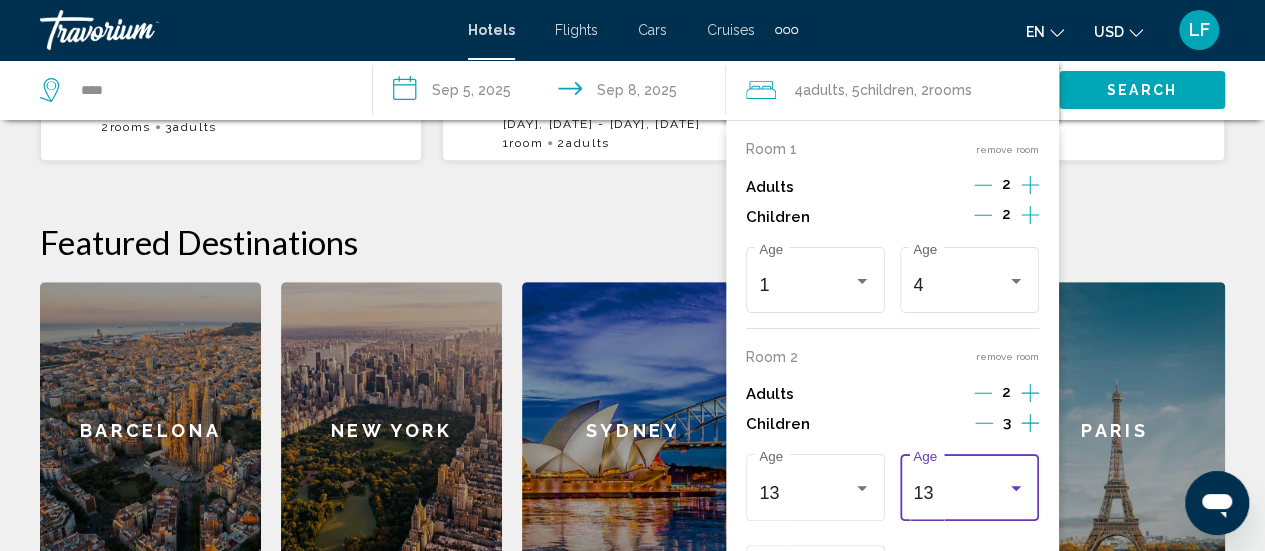 click on "13" at bounding box center (960, 493) 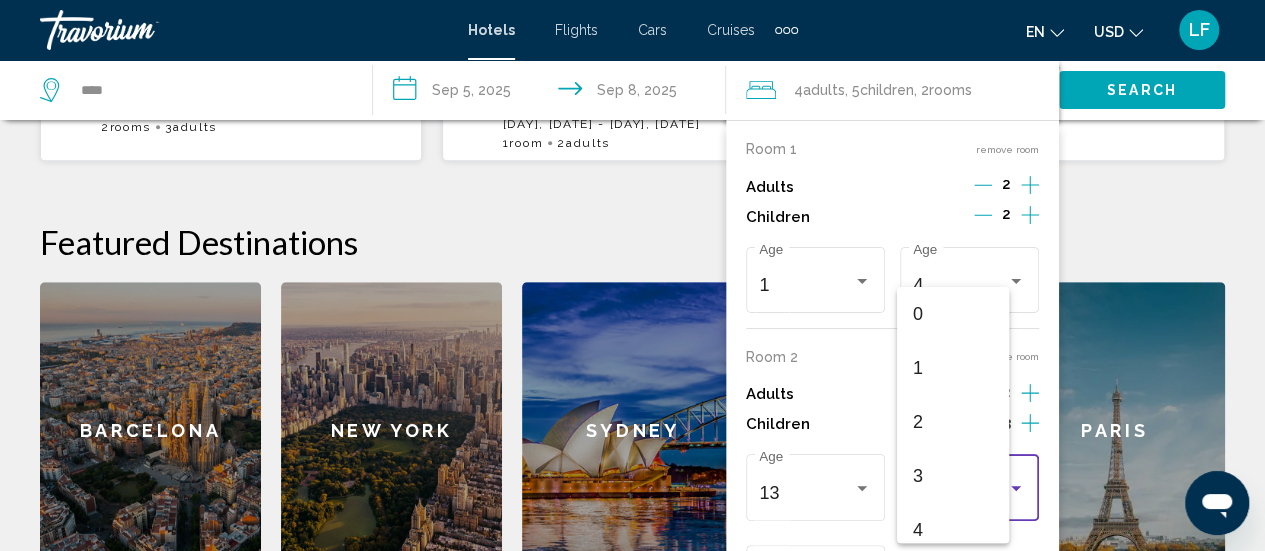 scroll, scrollTop: 525, scrollLeft: 0, axis: vertical 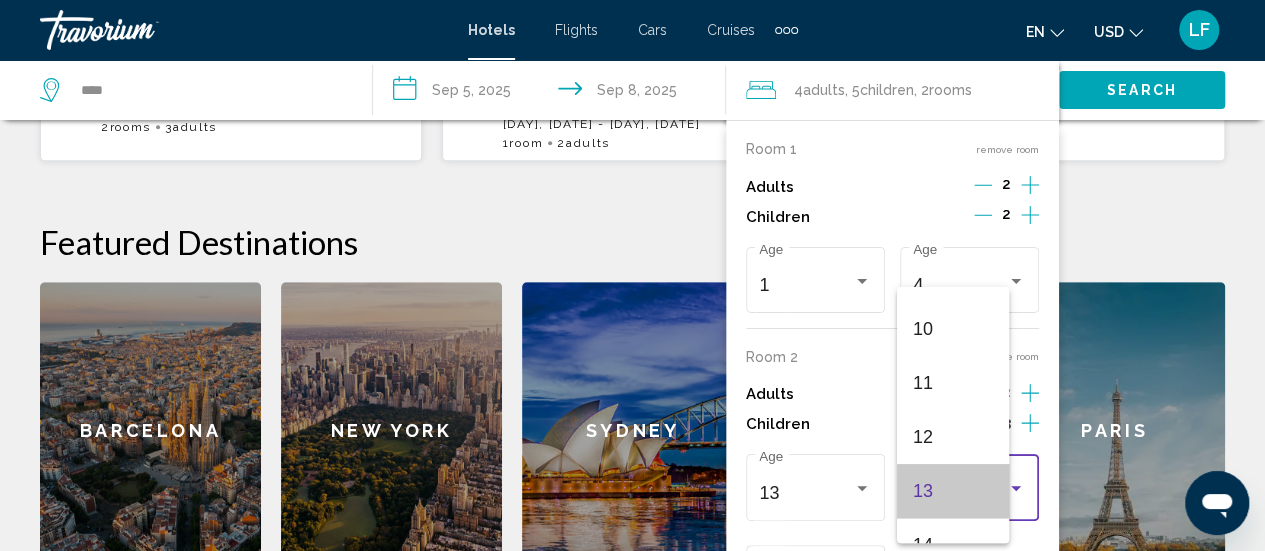click on "13" at bounding box center (953, 491) 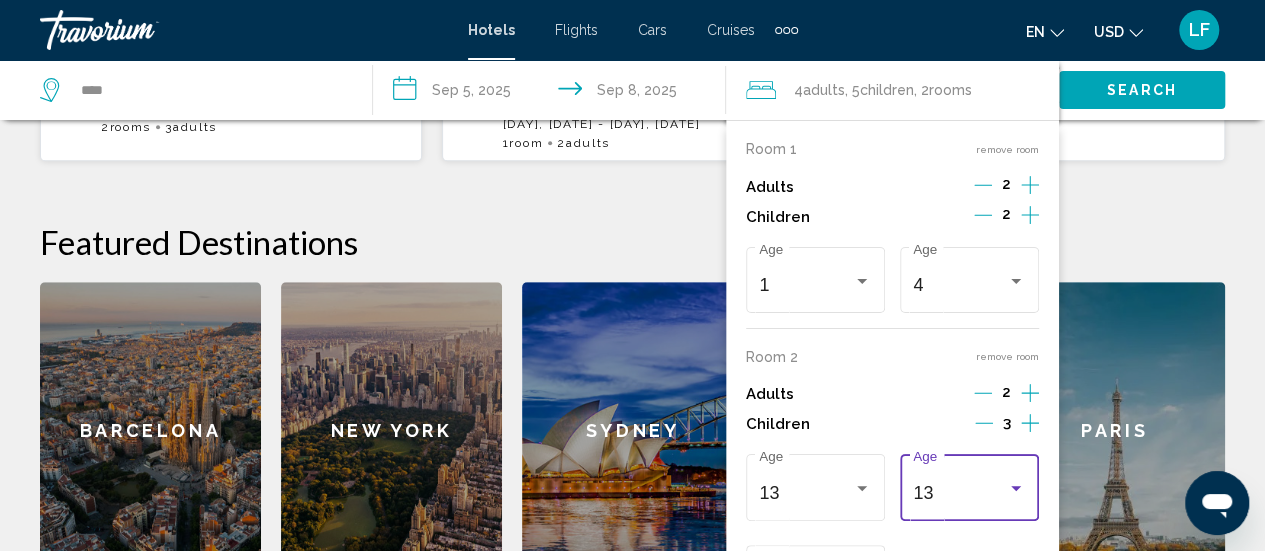 click on "13" at bounding box center [960, 493] 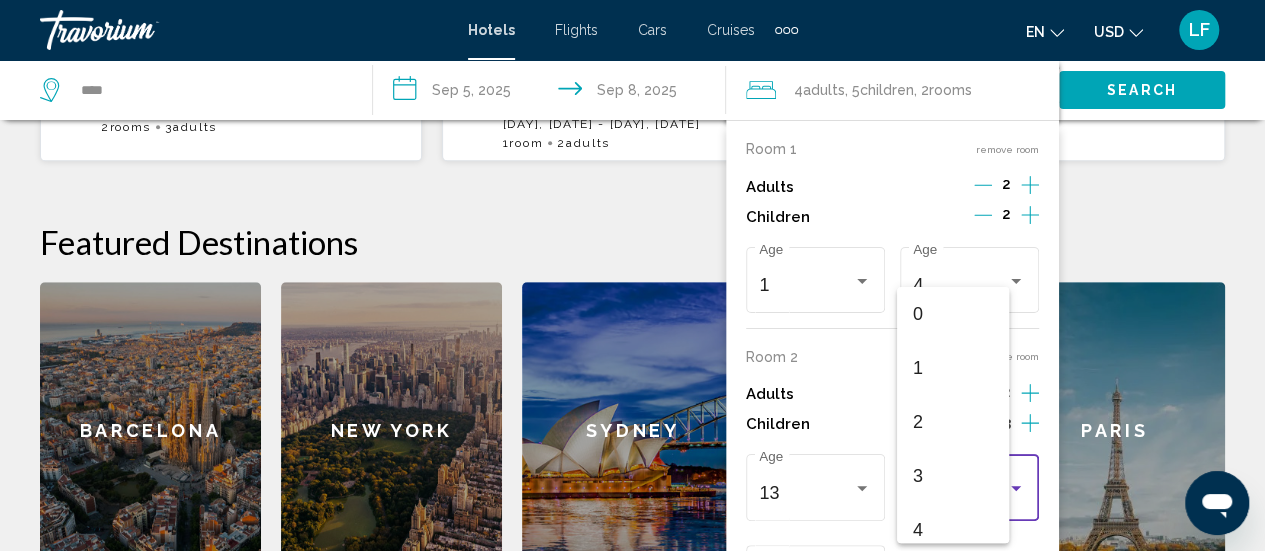 scroll, scrollTop: 525, scrollLeft: 0, axis: vertical 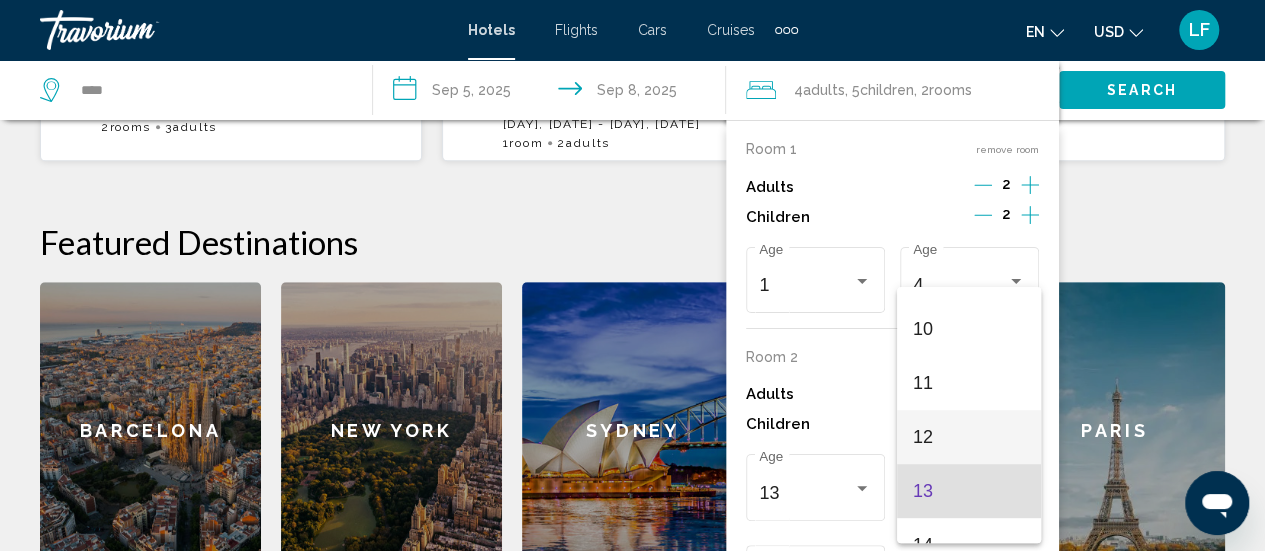 click on "12" at bounding box center [969, 437] 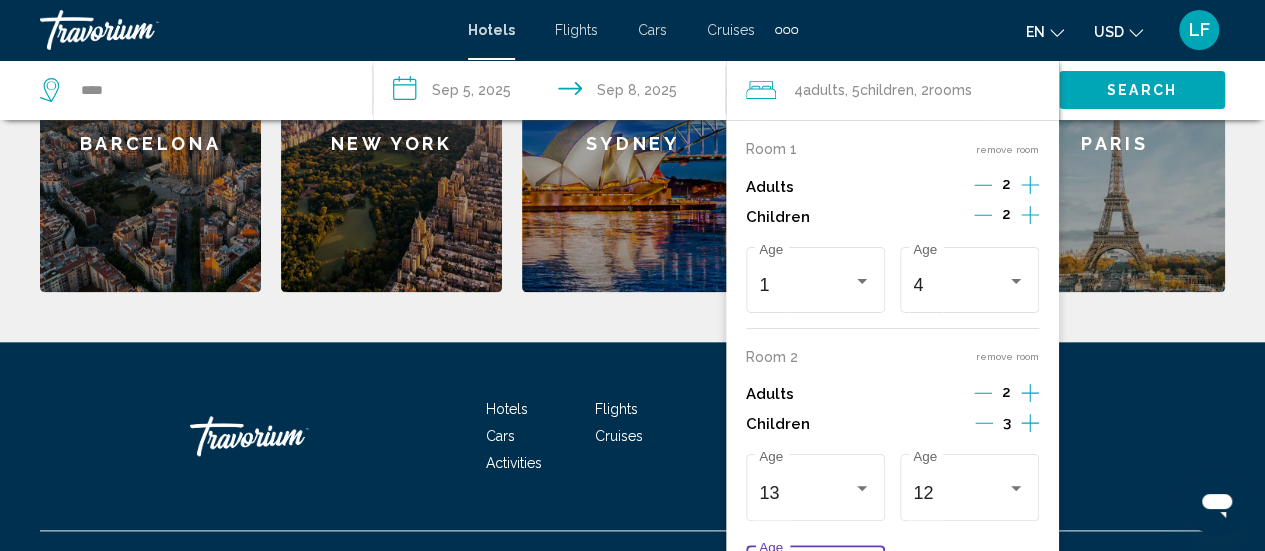 scroll, scrollTop: 1002, scrollLeft: 0, axis: vertical 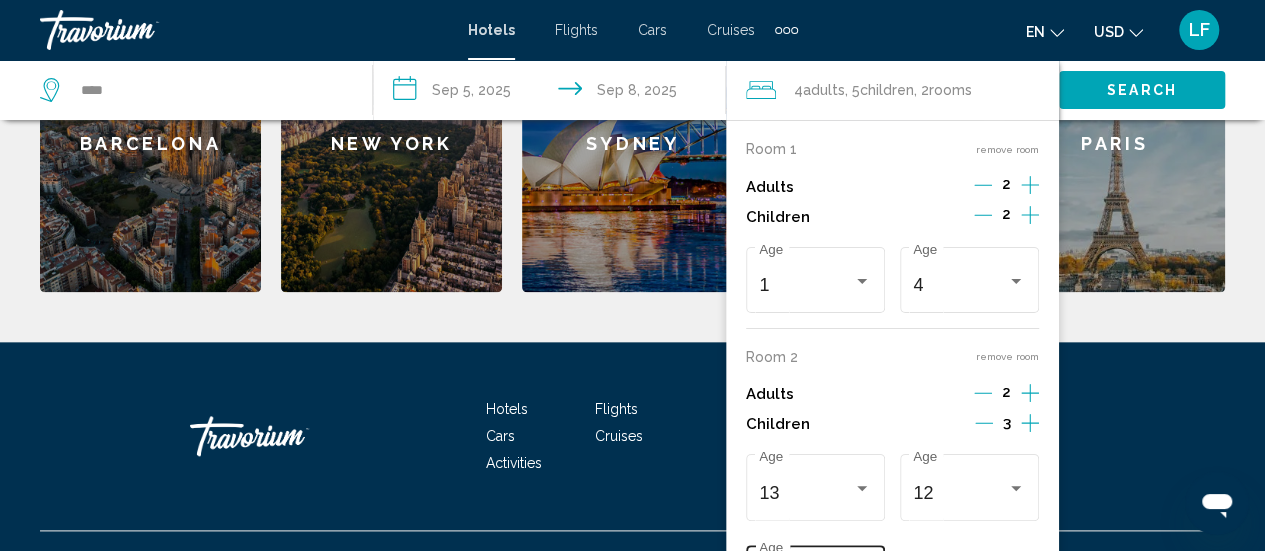 click on "[NUMBER] Age" at bounding box center (815, 576) 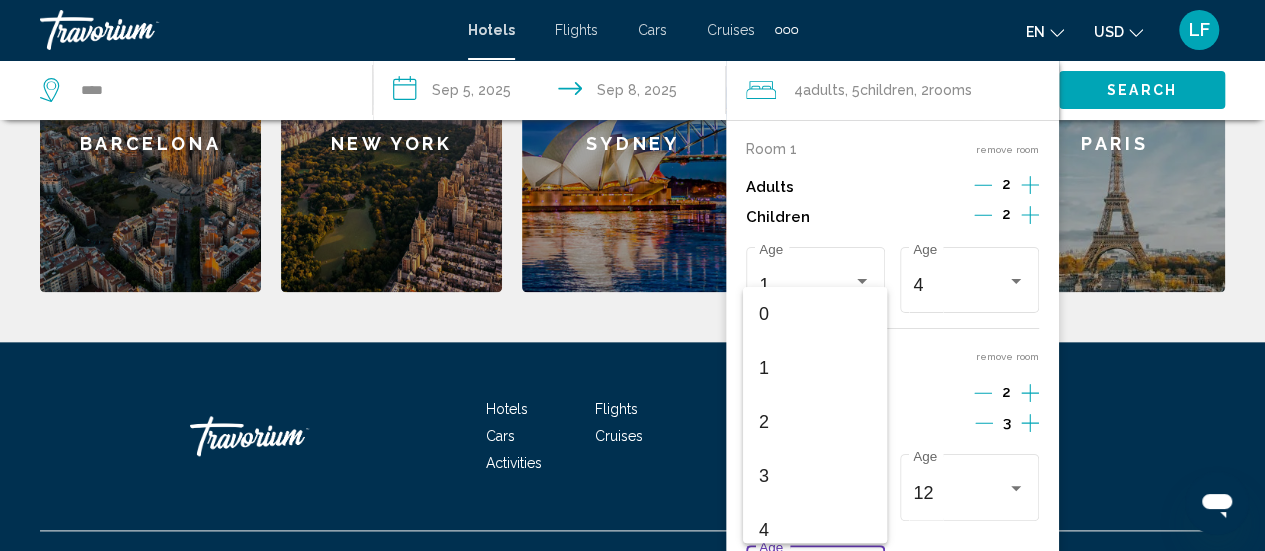 scroll, scrollTop: 380, scrollLeft: 0, axis: vertical 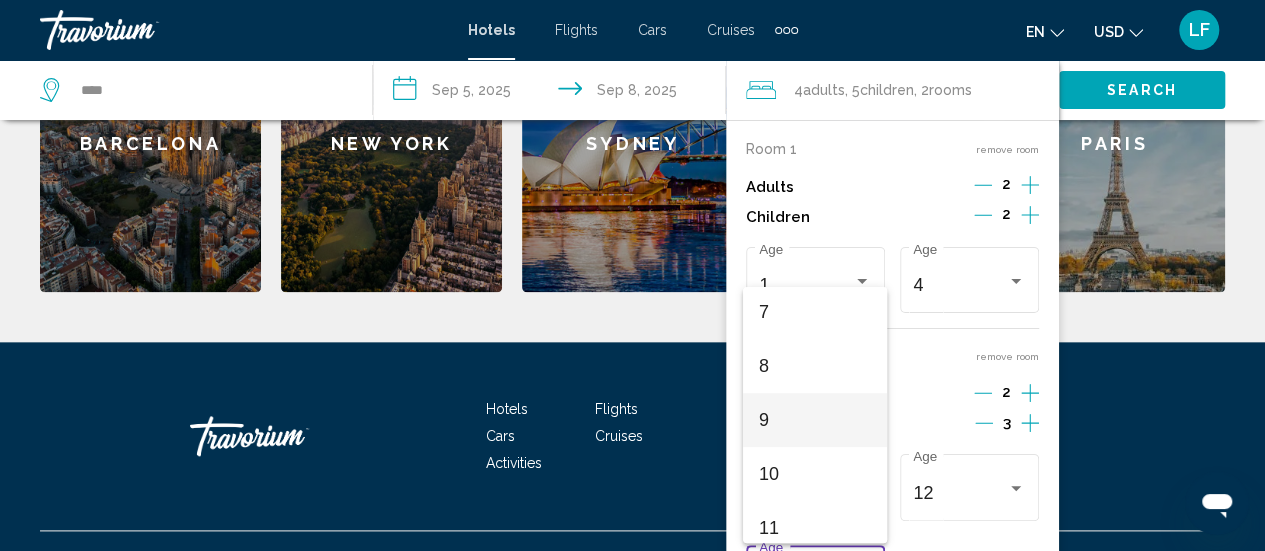 click on "9" at bounding box center (815, 420) 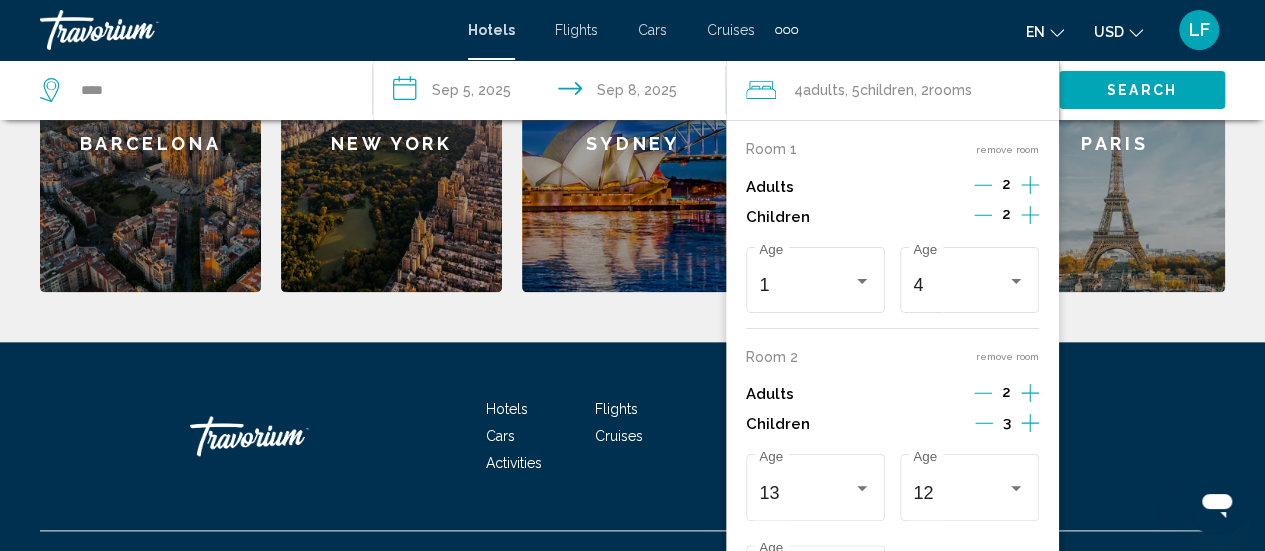 click on "**********" at bounding box center (632, -300) 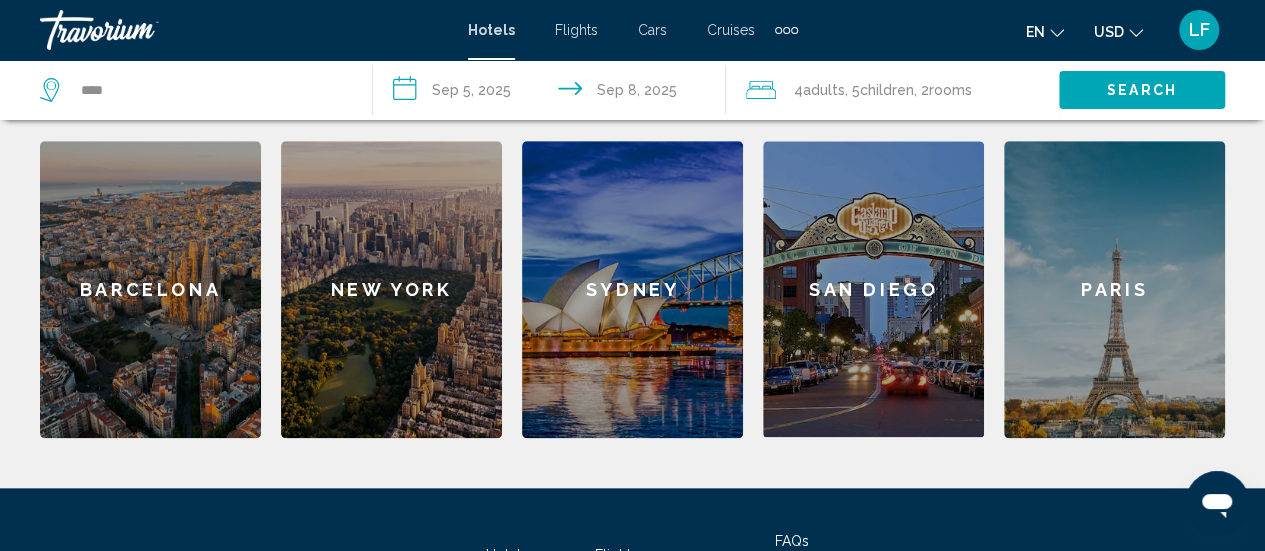 scroll, scrollTop: 848, scrollLeft: 0, axis: vertical 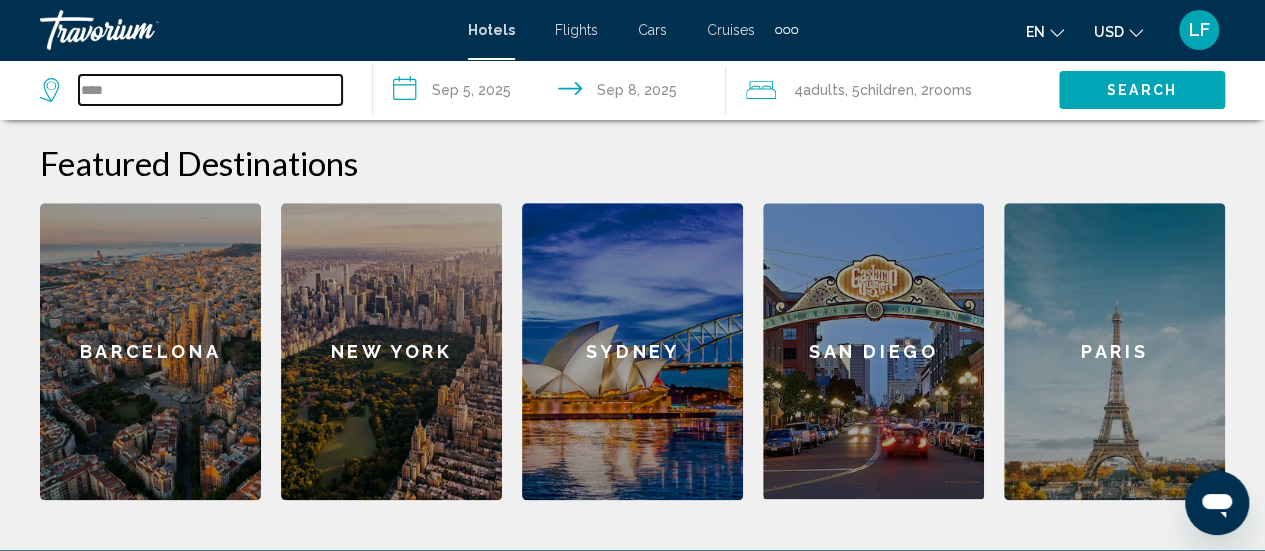 drag, startPoint x: 186, startPoint y: 86, endPoint x: 40, endPoint y: 582, distance: 517.04156 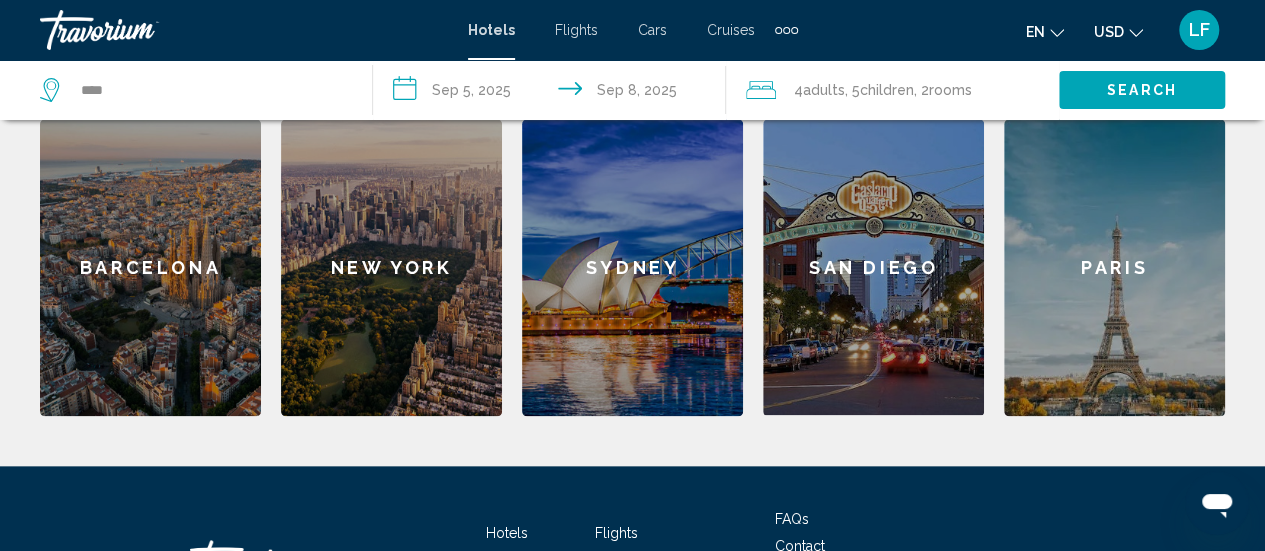 click on "en
English Español Français Italiano Português русский USD
USD ($) MXN (Mex$) CAD (Can$) GBP (£) EUR (€) AUD (A$) NZD (NZ$) CNY (CN¥) LF Login" at bounding box center [1022, 30] 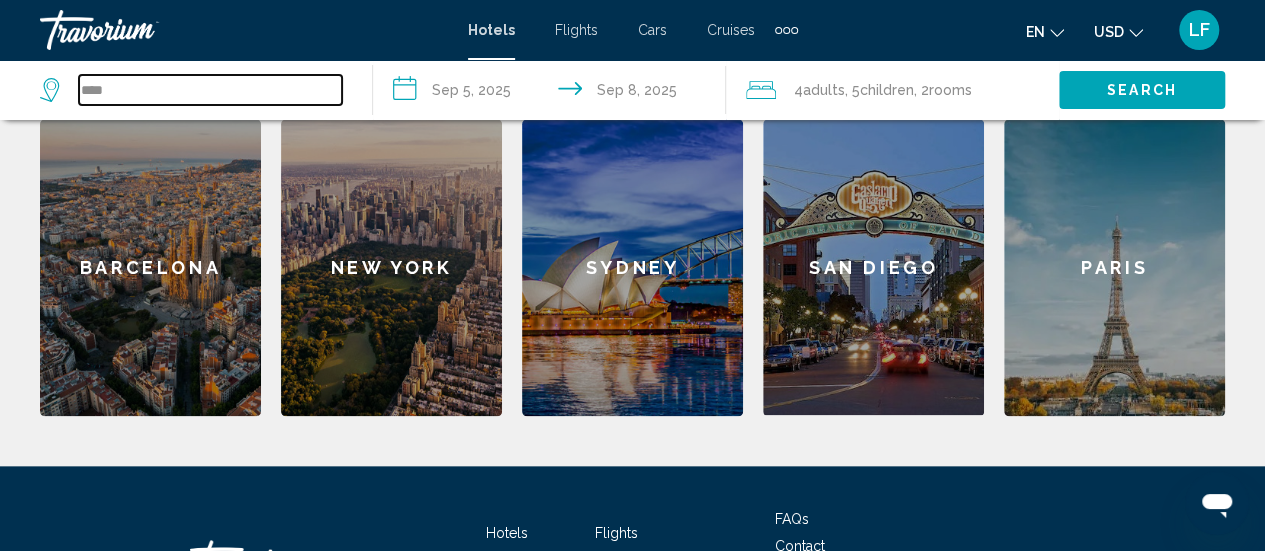 click on "****" at bounding box center [210, 90] 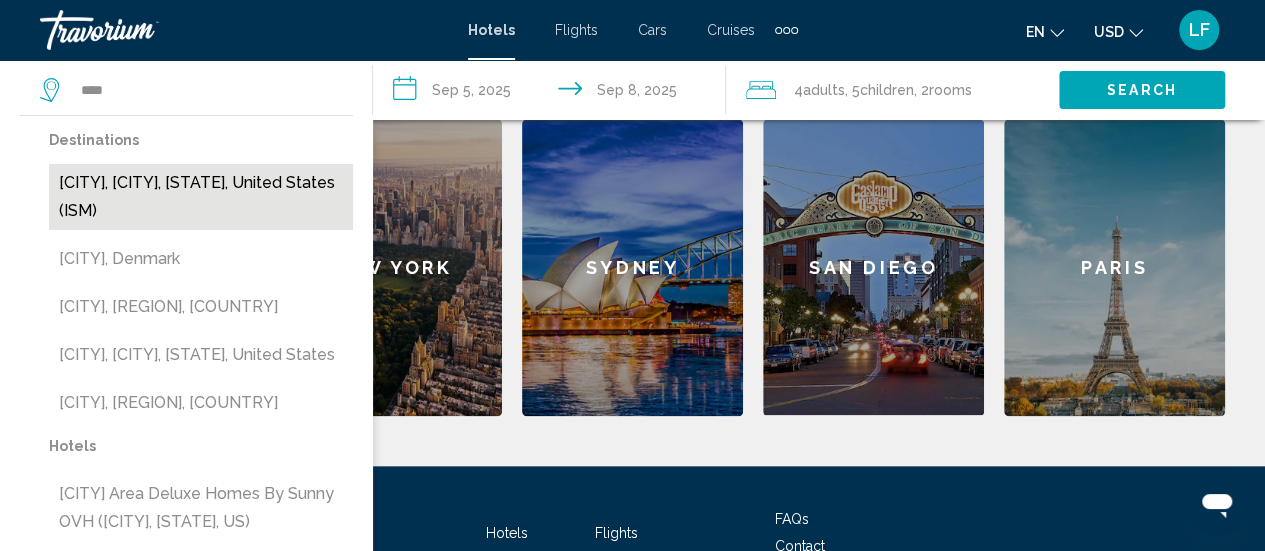 click on "[CITY], [CITY], [STATE], United States (ISM)" at bounding box center (201, 197) 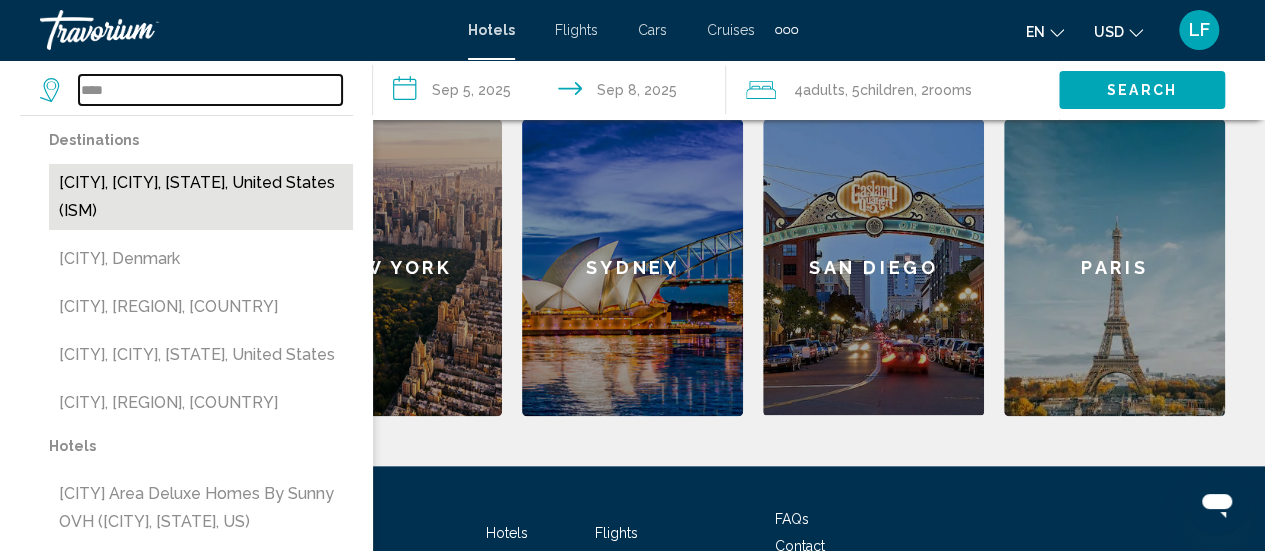 type on "**********" 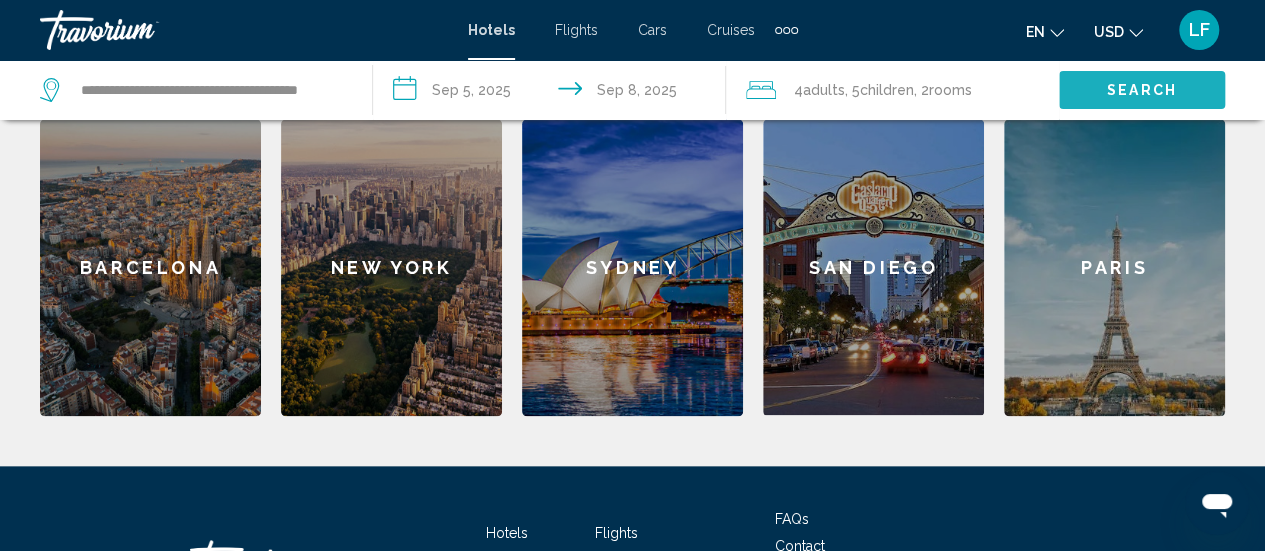 click on "Search" at bounding box center [1142, 91] 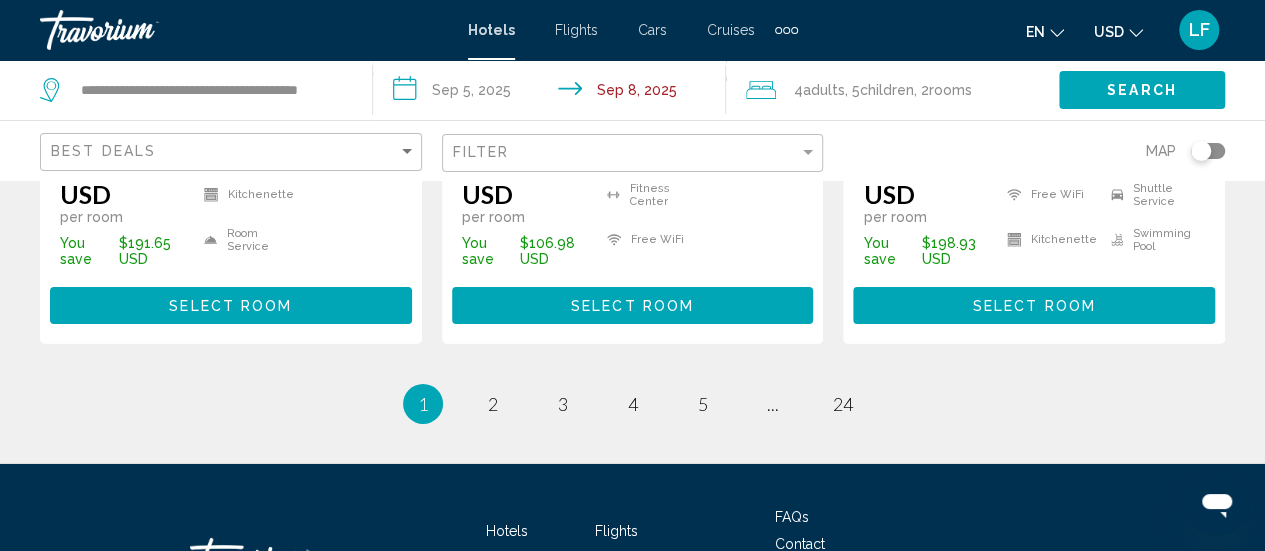scroll, scrollTop: 3106, scrollLeft: 0, axis: vertical 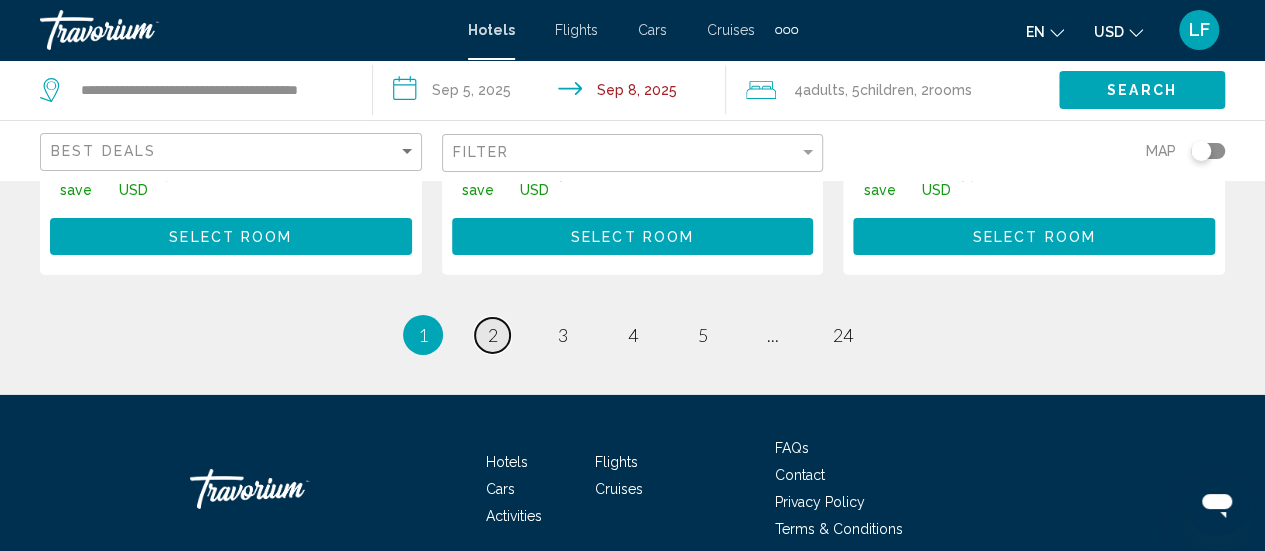 click on "2" at bounding box center [493, 335] 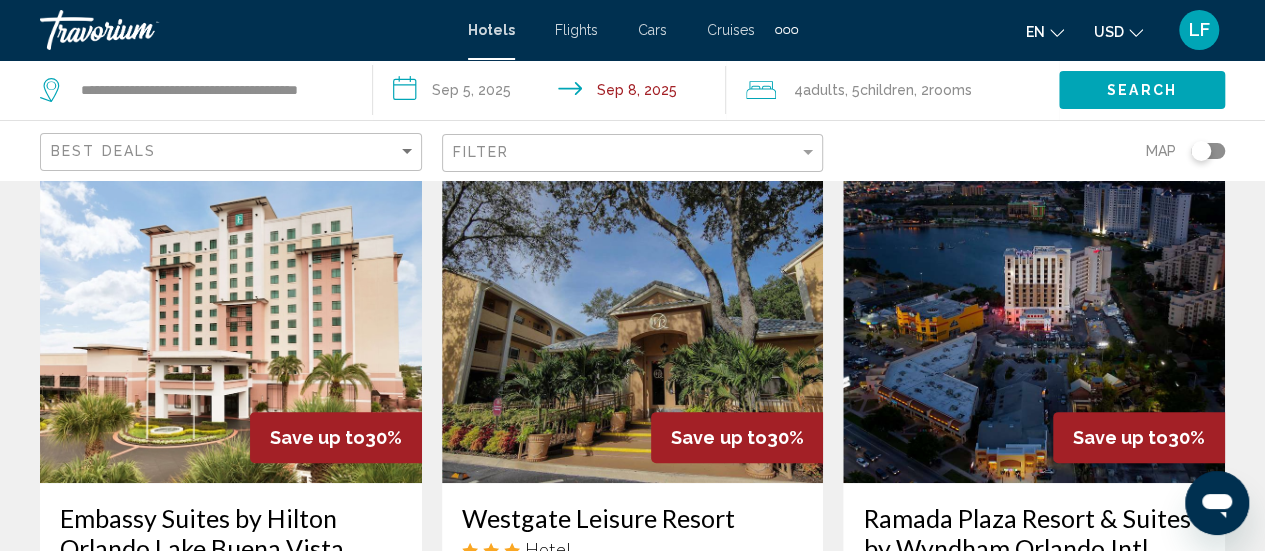 scroll, scrollTop: 0, scrollLeft: 0, axis: both 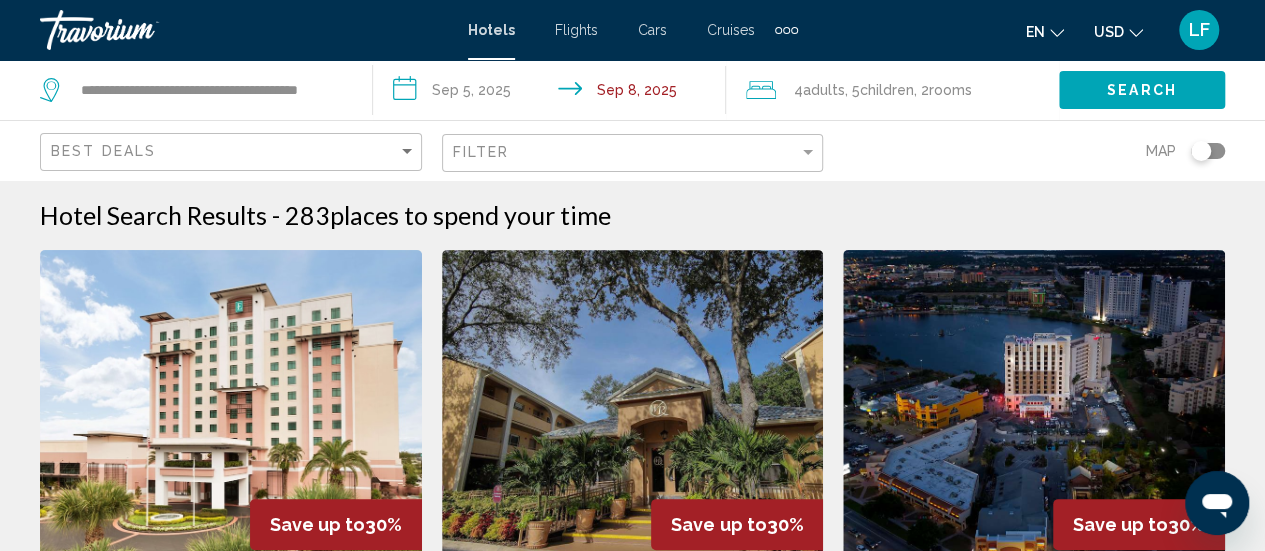 click at bounding box center (633, 410) 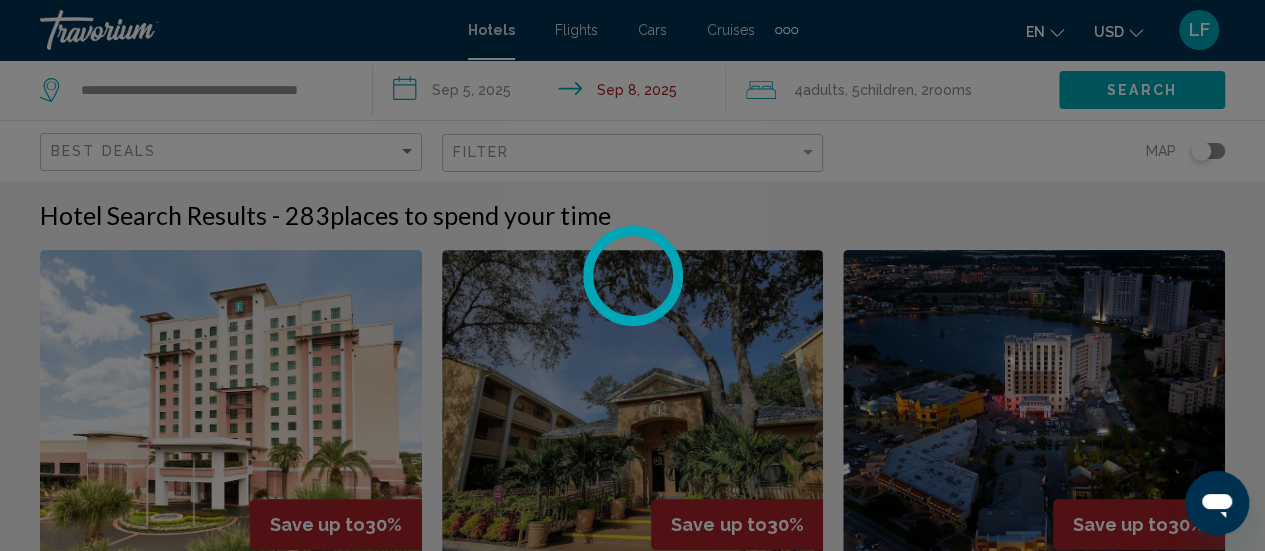 click on "Check-in [DATE]
Check-out [DATE]  Aug  2025  Su Mo Tu We Th Fr Sa 27 28 29 30 31 1 2 3 4 5 6 7 8 9 10 11 12 13 14 15 16 17 18 19 20 21 22 23 24 25 26 27 28 29 30 31 1 2 3 4 5 6 * * * * * * * * * ** ** ** ** ** ** ** ** ** ** ** ** ** ** ** ** ** ** ** ** ** ** ** ** ** ** ** ** ** ** ** ** ** ** ** ** ** ** ** ** ** ** ** ** ** ** ** ** ** ** ** ** ** ** ** ** ** ** ** ** ** ** ** ** **  Sep  2025  Su Mo Tu We Th Fr Sa 31 1 2 3 4 5 6 7 8 9 10 11 12 13 14 15 16 17 18 19 20 21 22 23 24 25 26 27 28 29 30 1 2 3 4 5 6 7 8 9 10 11" at bounding box center (632, 275) 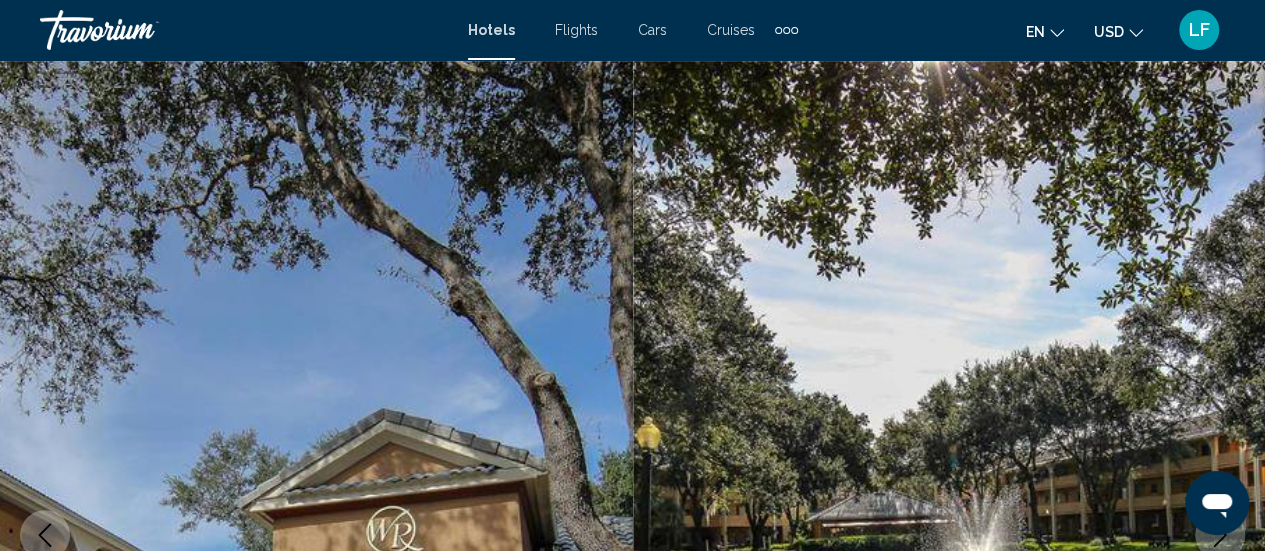 scroll, scrollTop: 259, scrollLeft: 0, axis: vertical 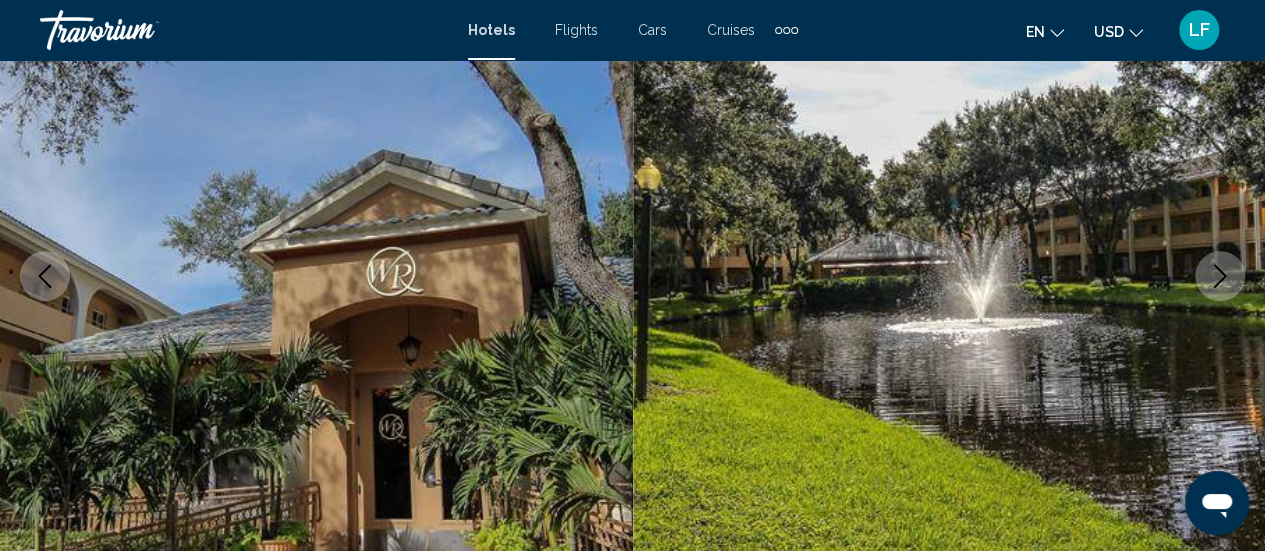 drag, startPoint x: 490, startPoint y: 335, endPoint x: 182, endPoint y: 383, distance: 311.71783 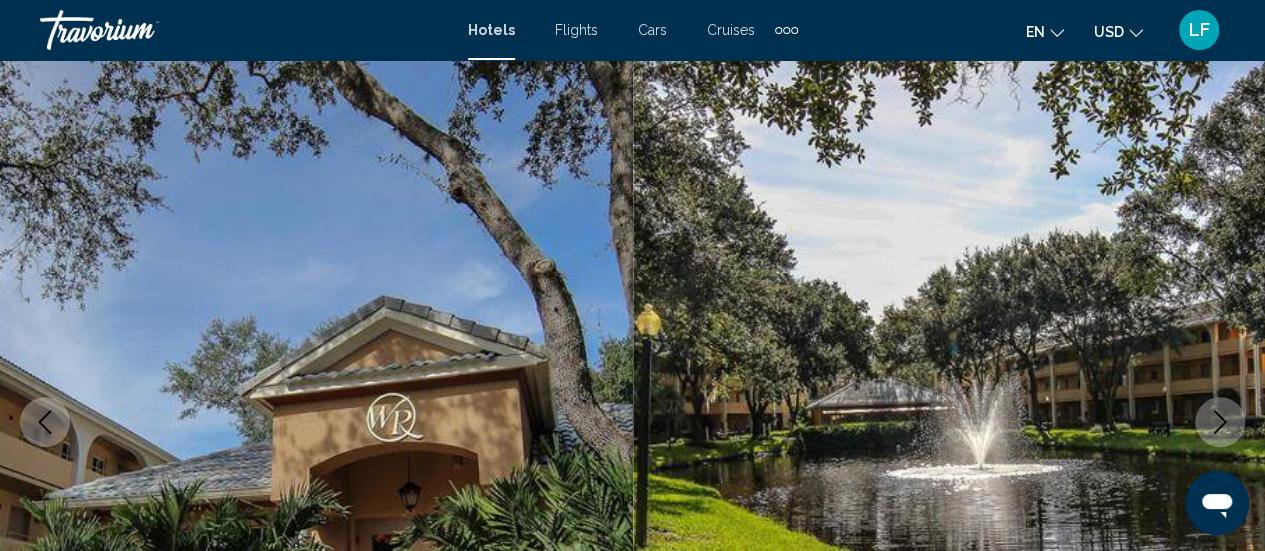 scroll, scrollTop: 81, scrollLeft: 0, axis: vertical 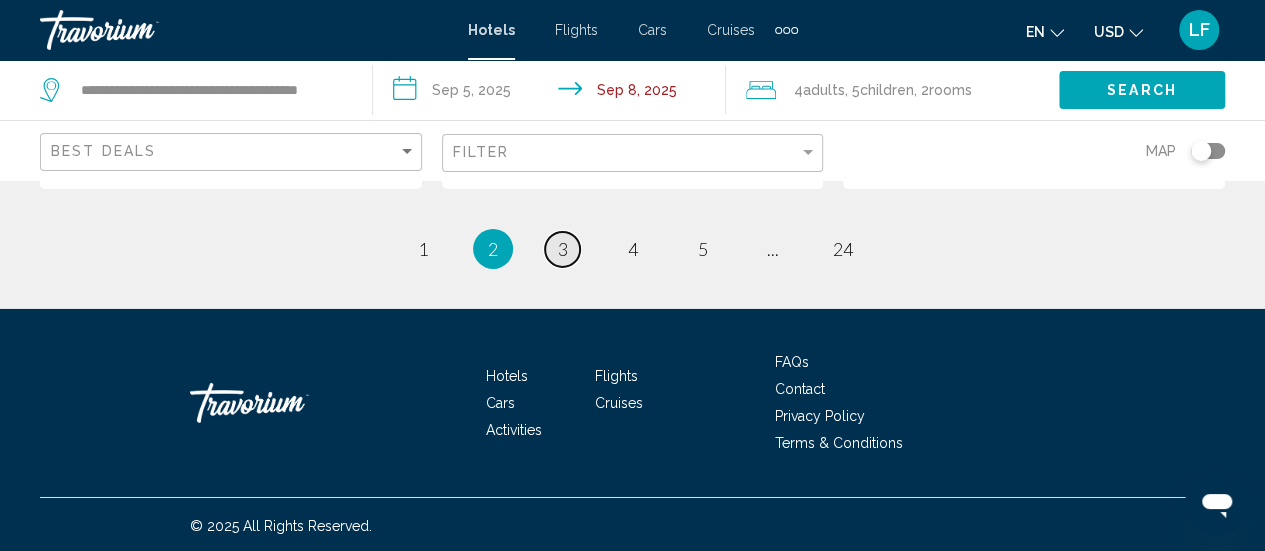 click on "3" at bounding box center [563, 249] 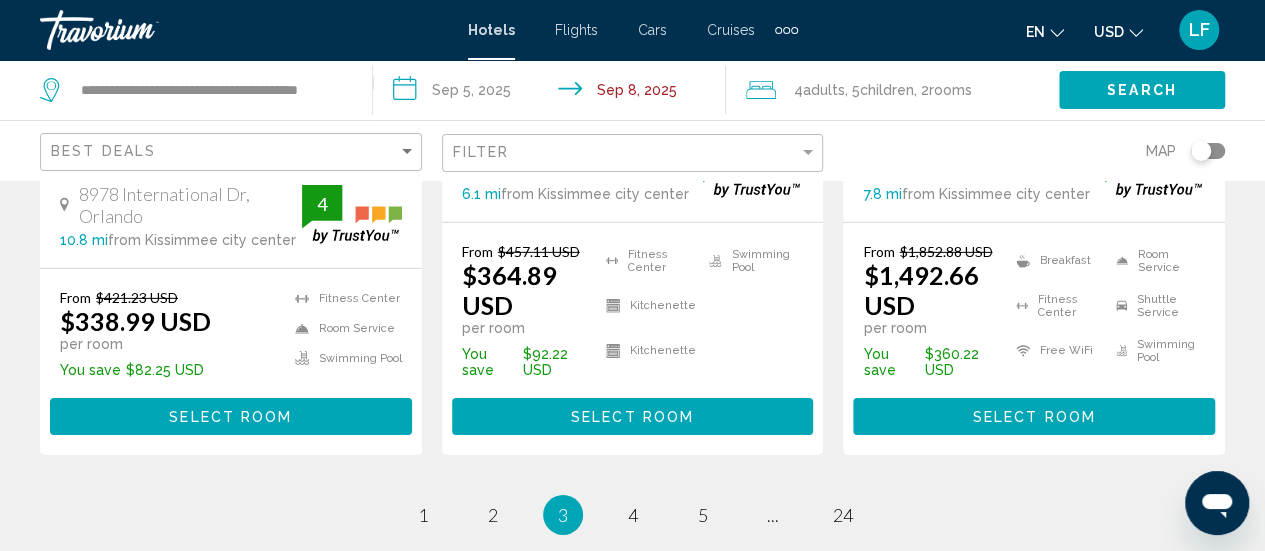 scroll, scrollTop: 2987, scrollLeft: 0, axis: vertical 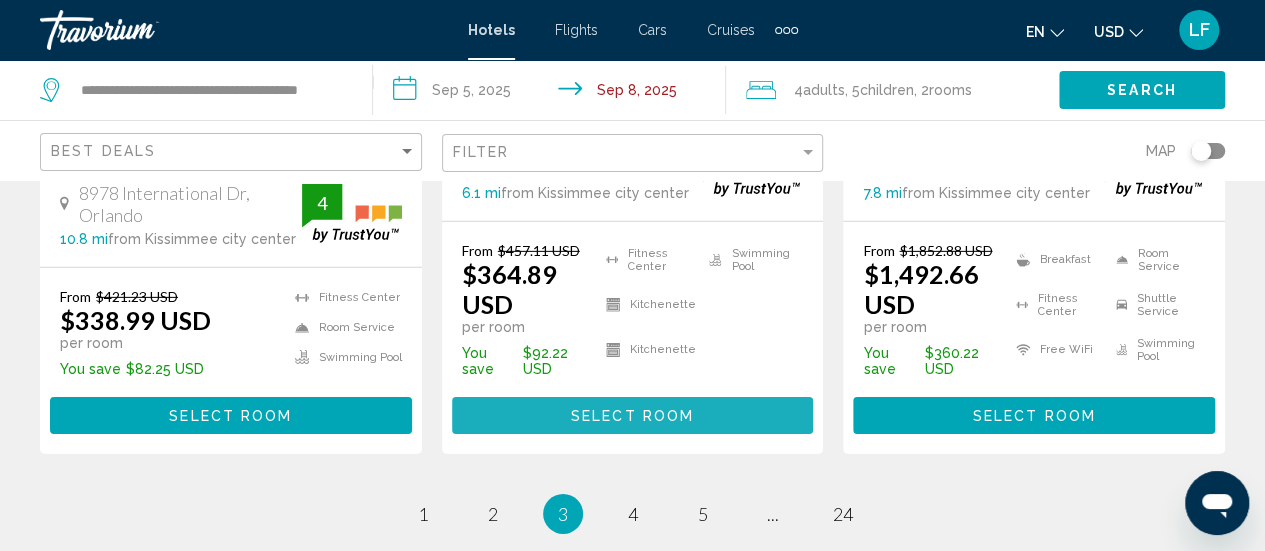 click on "Select Room" at bounding box center [632, 416] 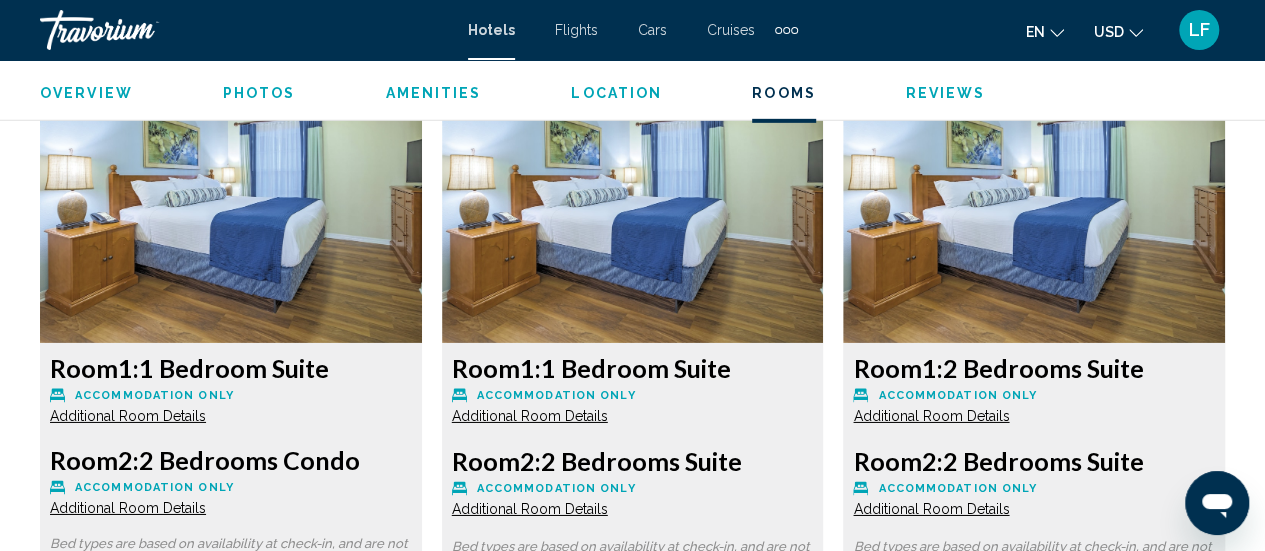 scroll, scrollTop: 3093, scrollLeft: 0, axis: vertical 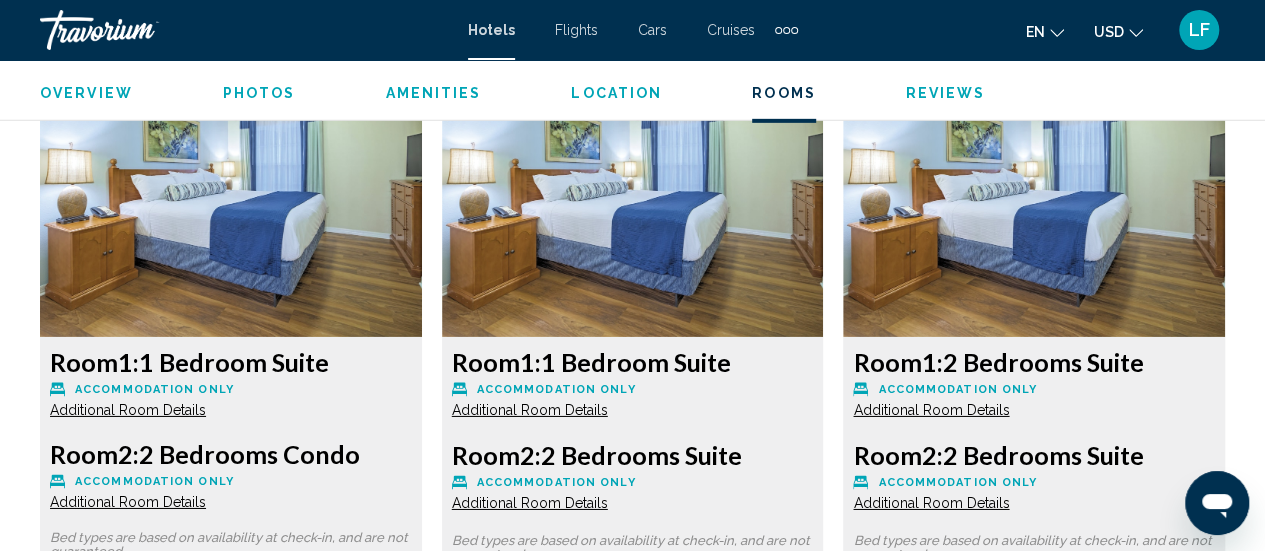 click on "Additional Room Details" at bounding box center (128, 410) 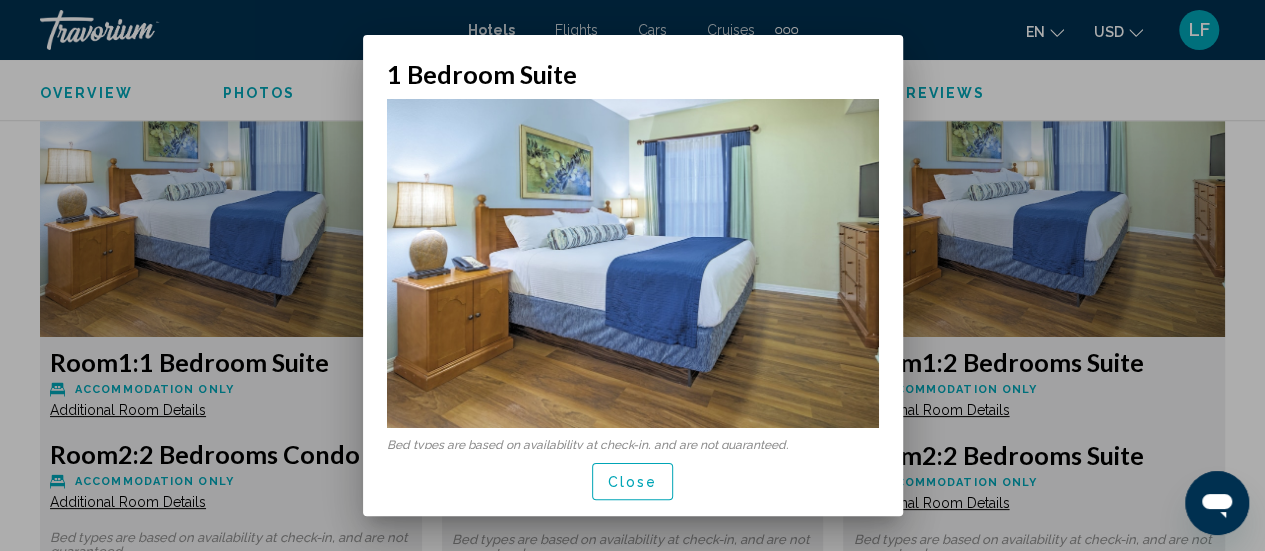 scroll, scrollTop: 3, scrollLeft: 0, axis: vertical 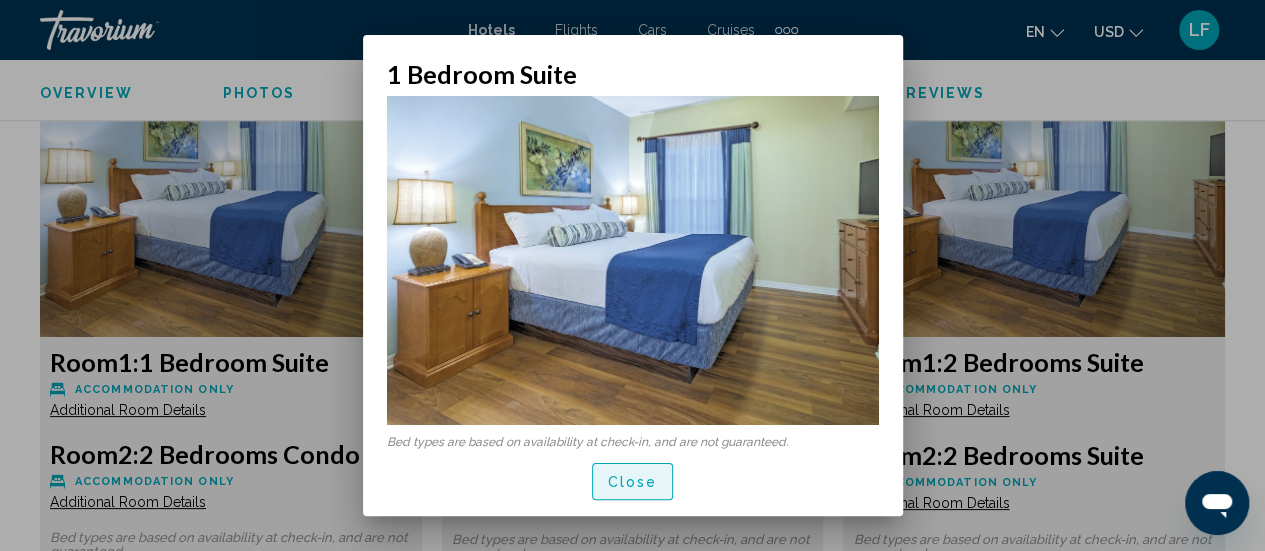 click on "Close" at bounding box center (633, 482) 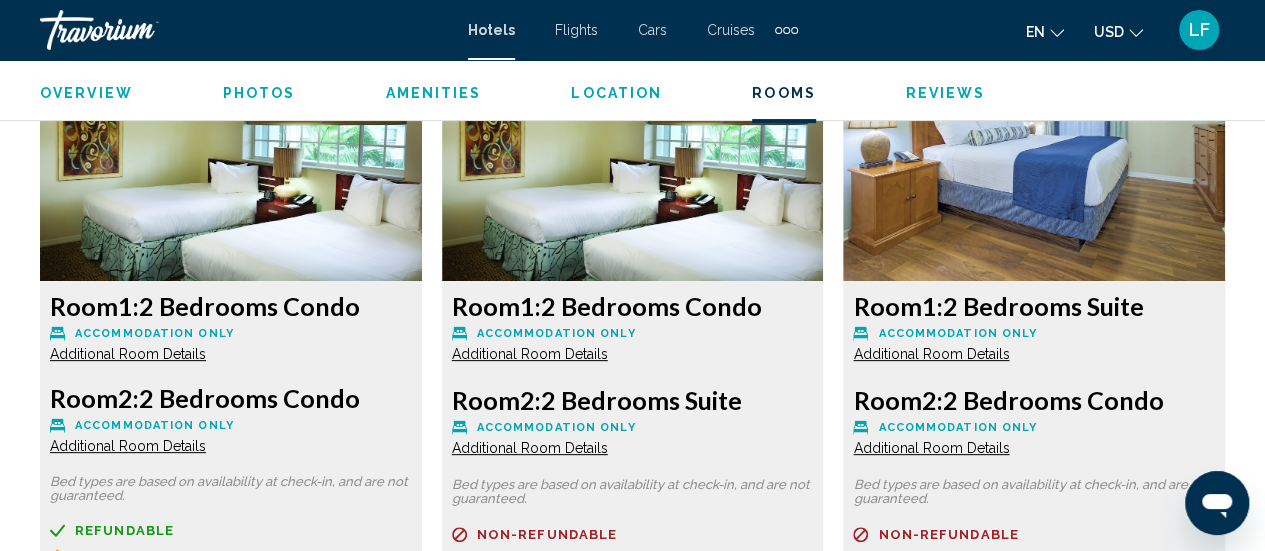 scroll, scrollTop: 3946, scrollLeft: 0, axis: vertical 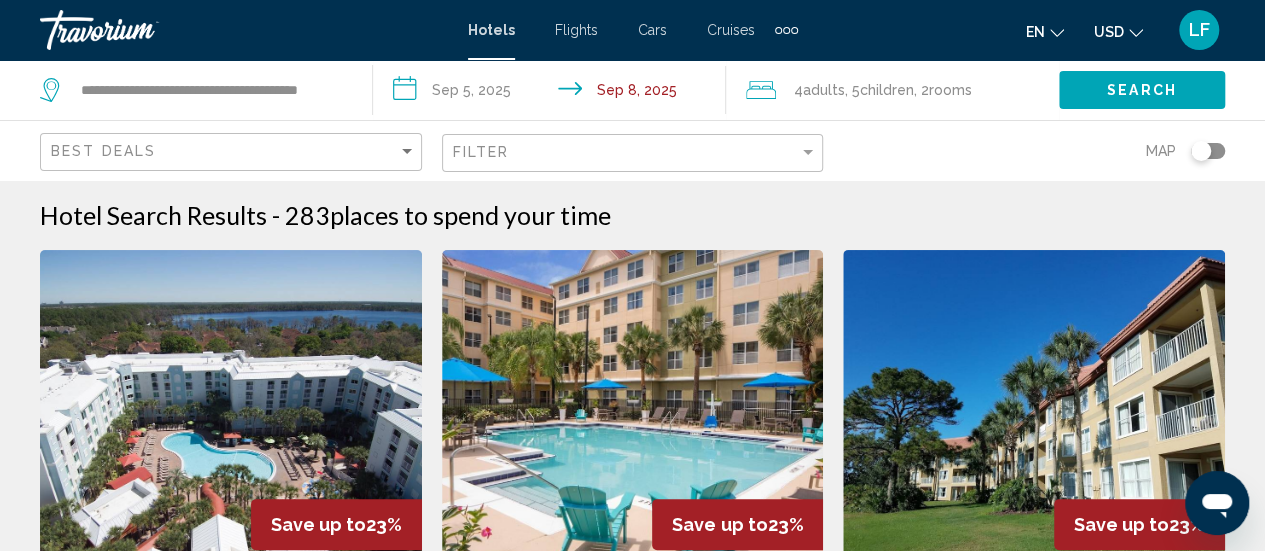 click on "Children" 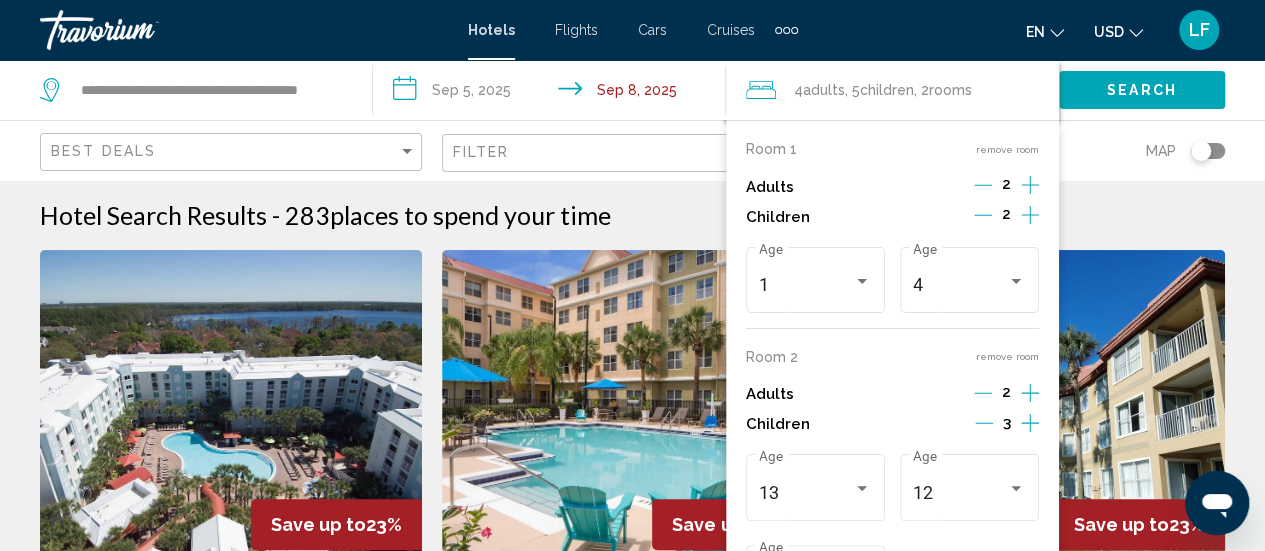 click 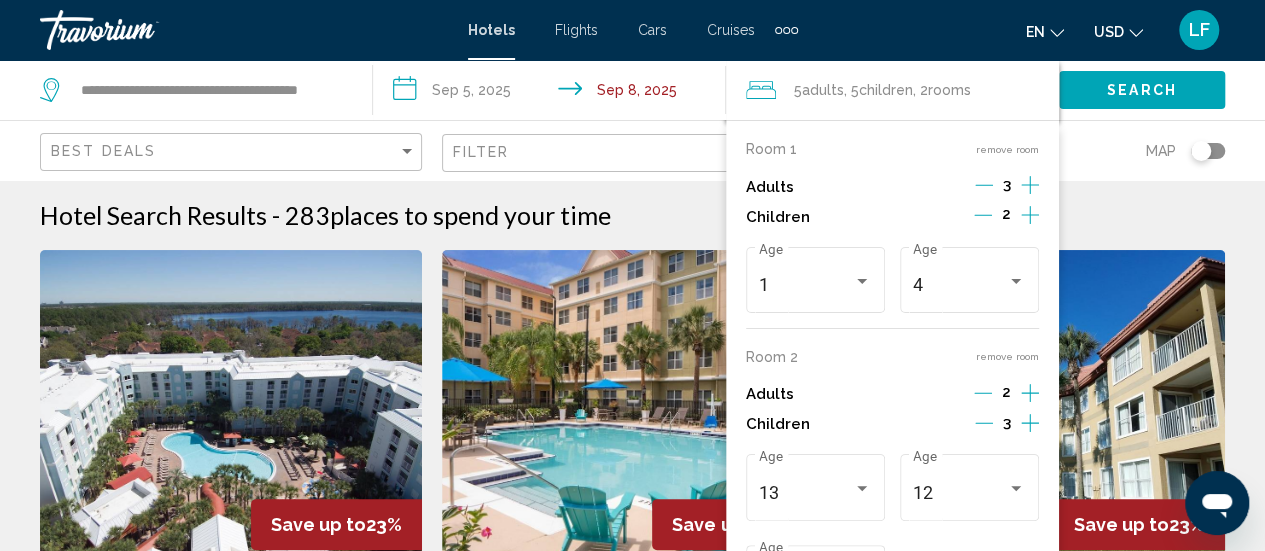 click 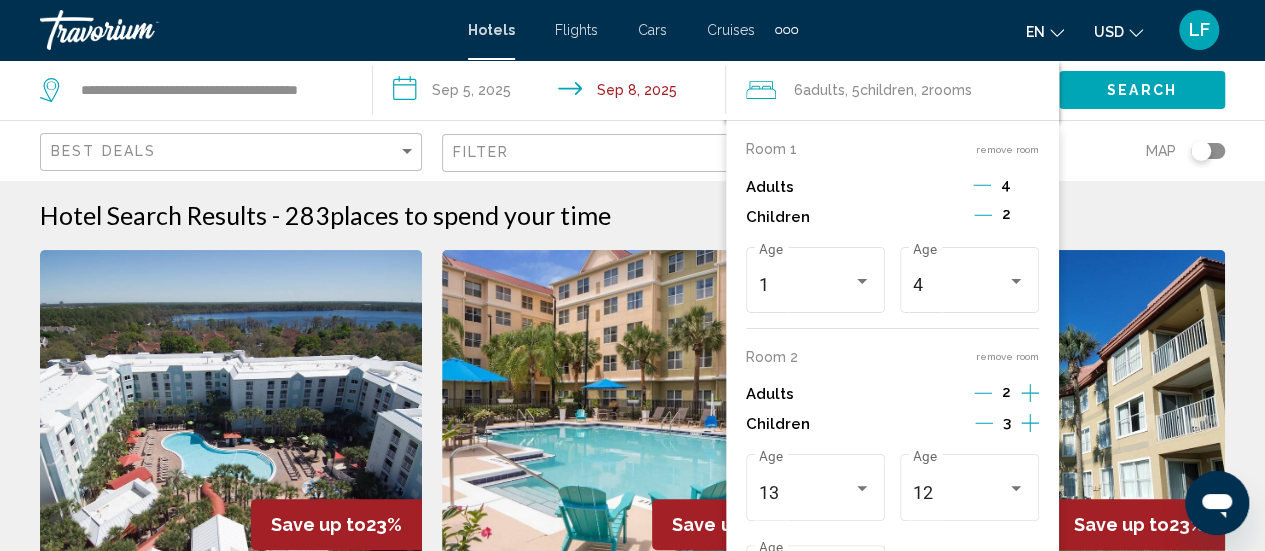 click 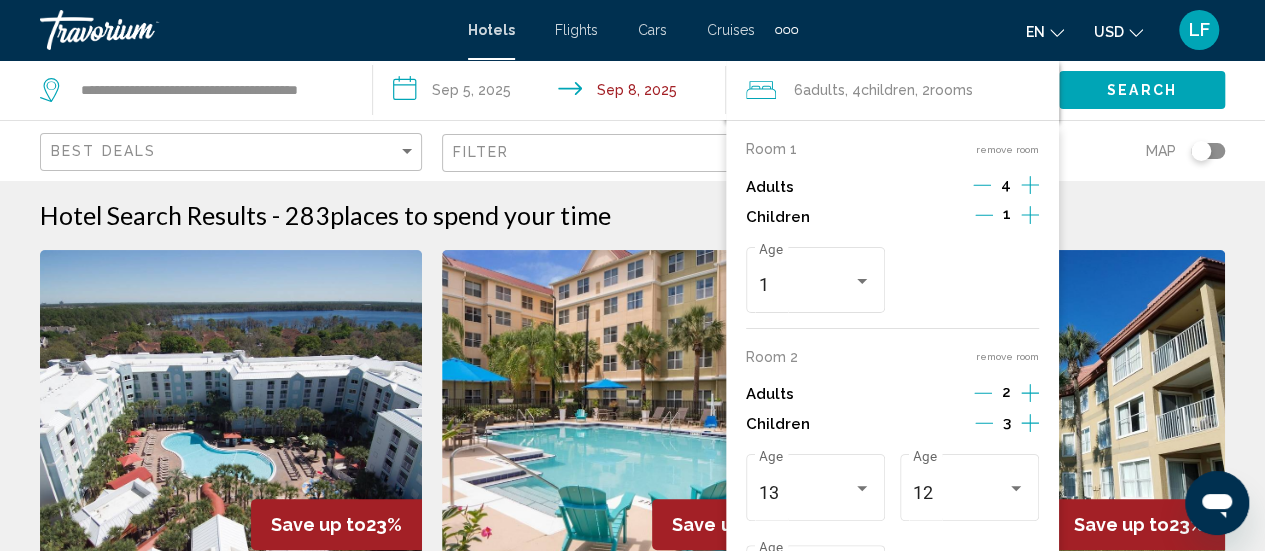 click 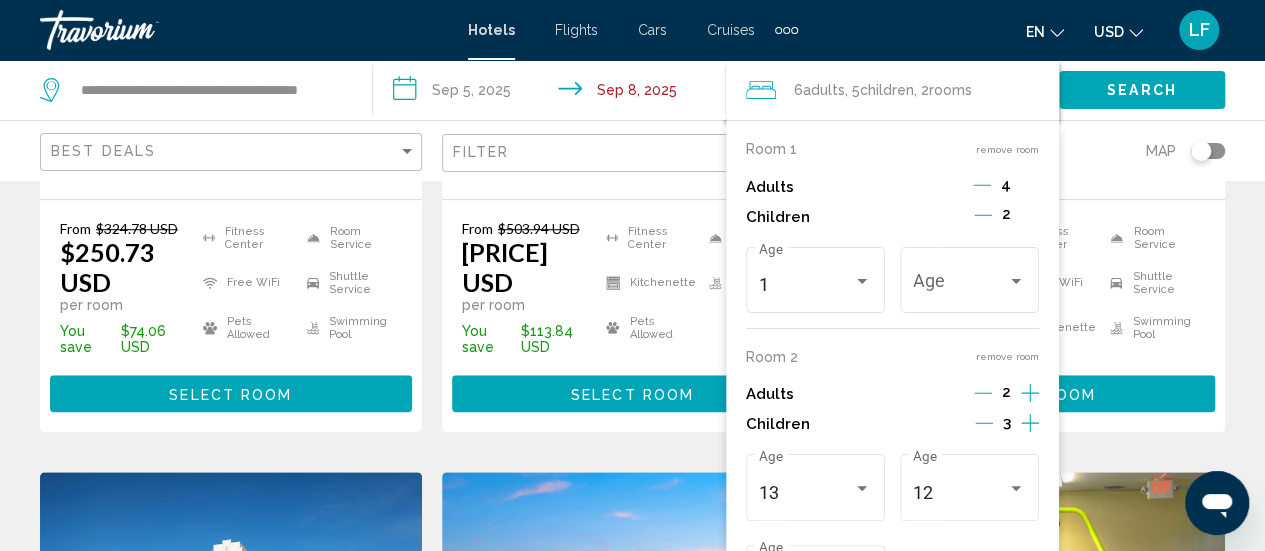 scroll, scrollTop: 579, scrollLeft: 0, axis: vertical 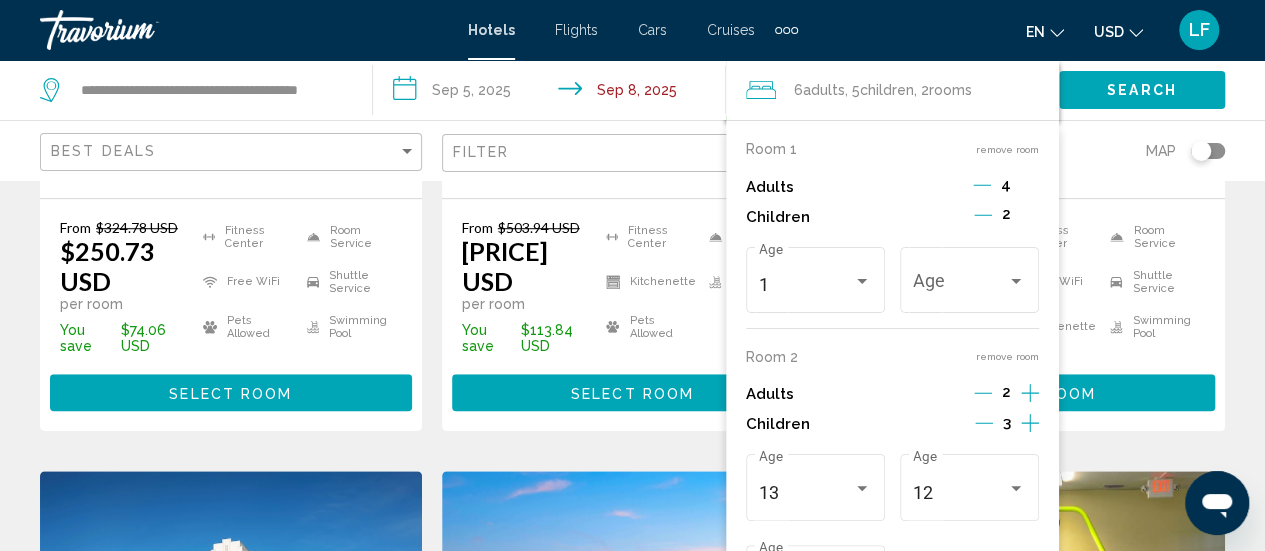 click on "remove room" at bounding box center [1007, 356] 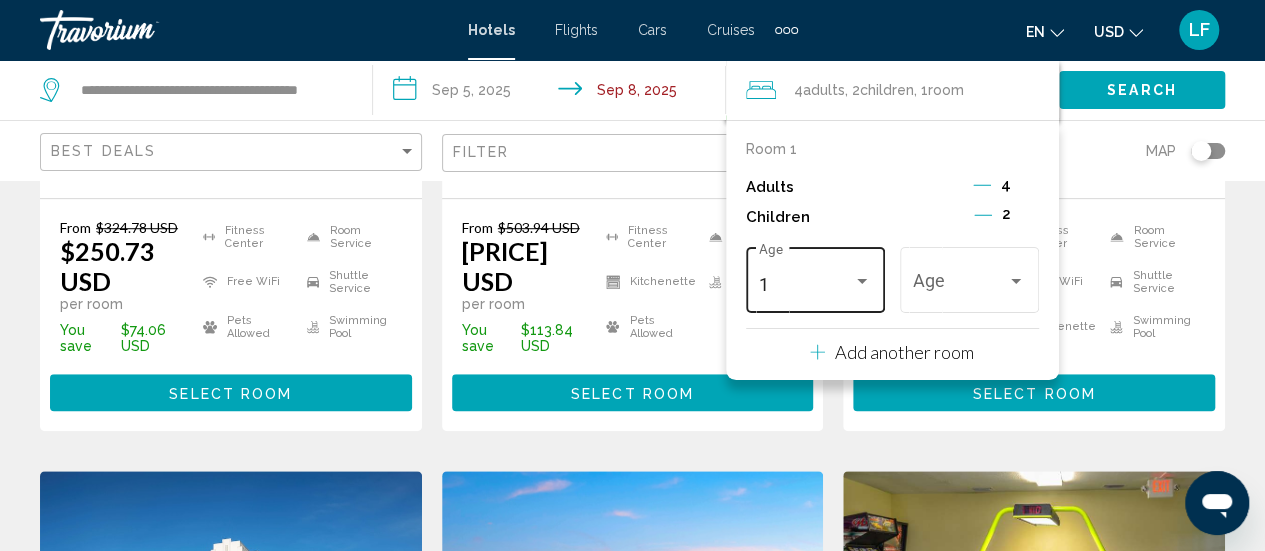 click at bounding box center [862, 281] 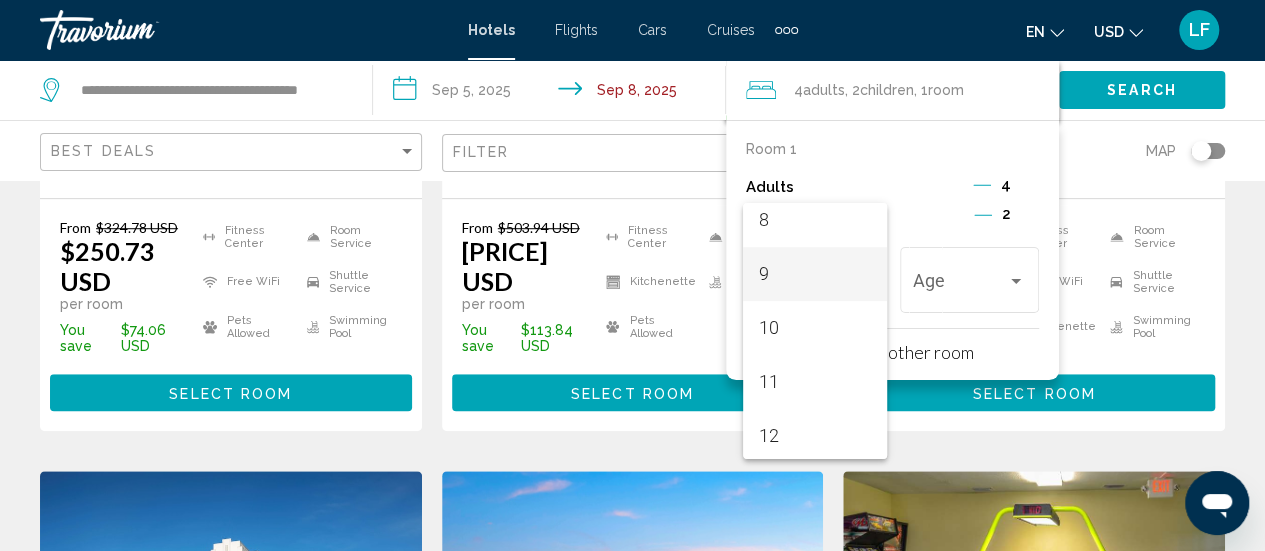 scroll, scrollTop: 461, scrollLeft: 0, axis: vertical 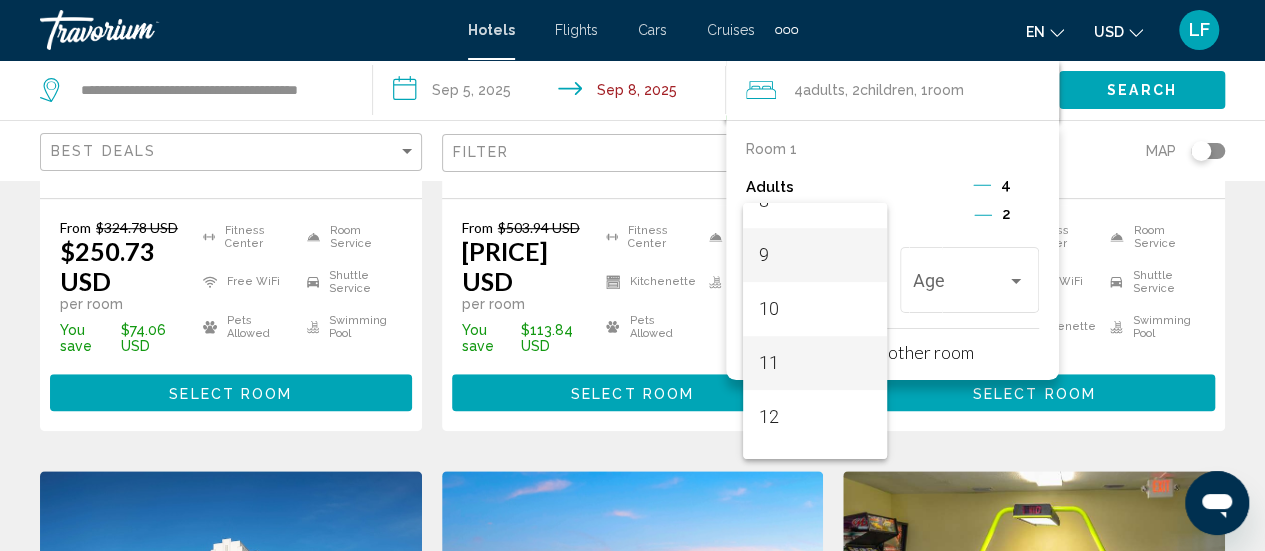 click on "11" at bounding box center [815, 363] 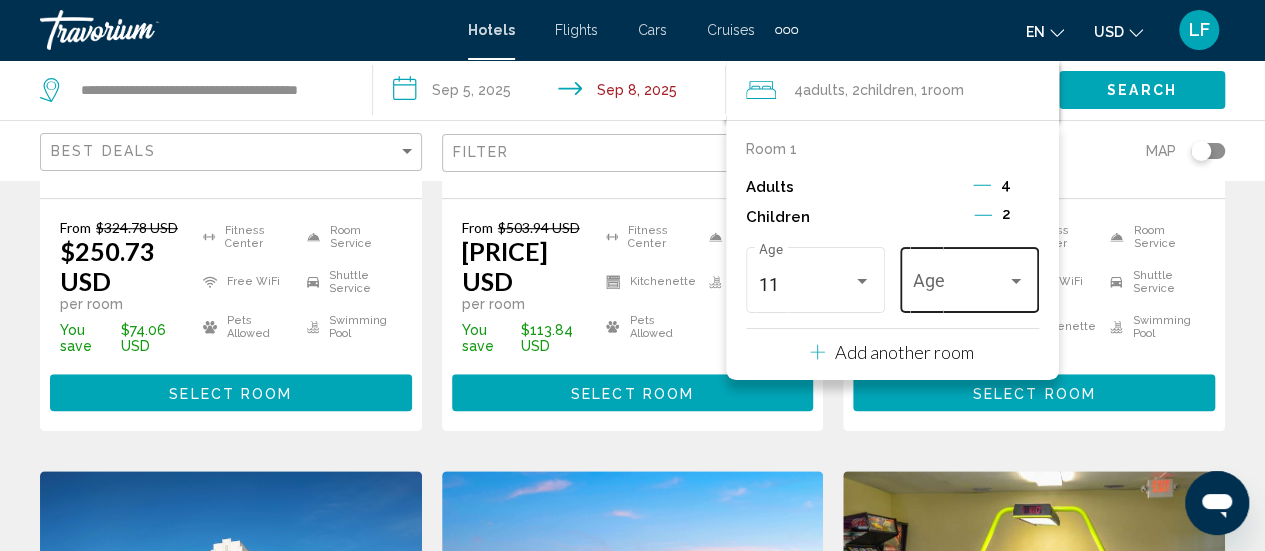 click at bounding box center (960, 285) 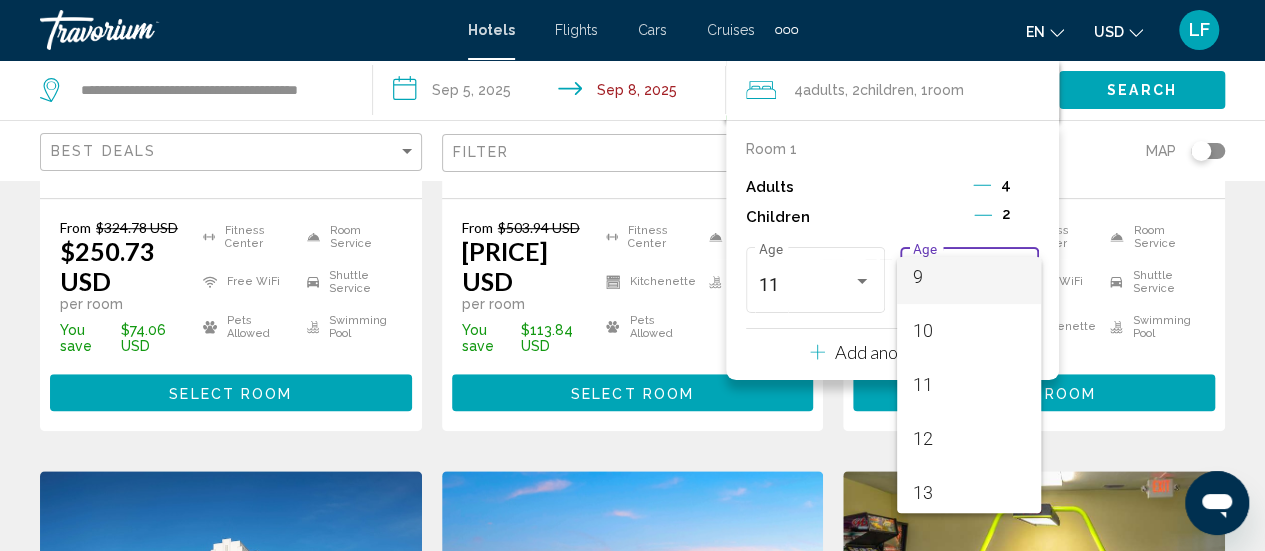 scroll, scrollTop: 496, scrollLeft: 0, axis: vertical 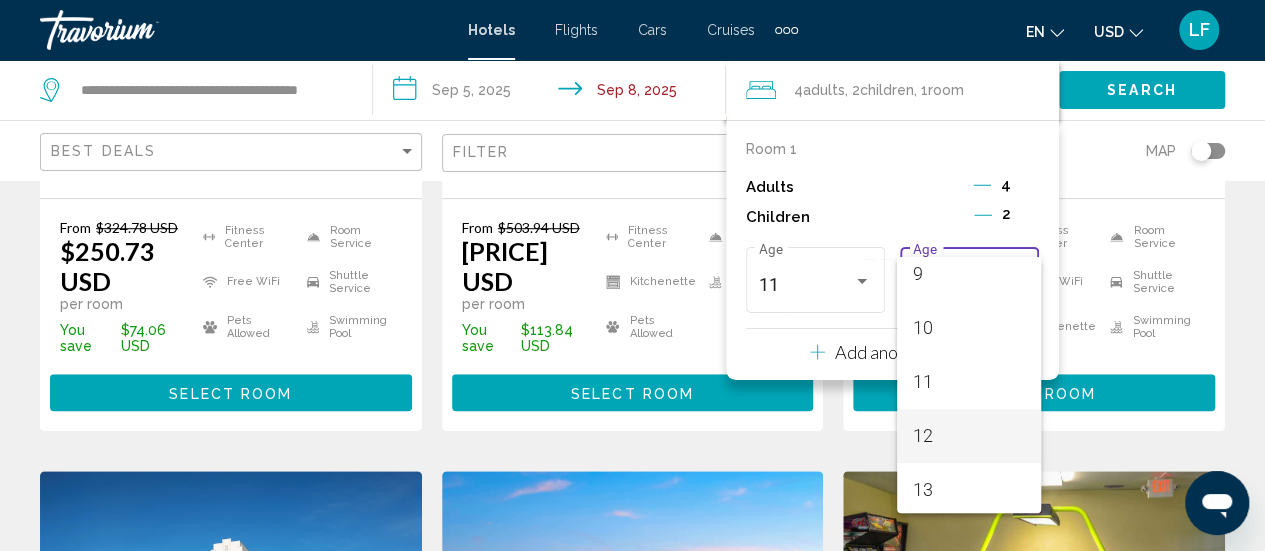 click on "12" at bounding box center [969, 436] 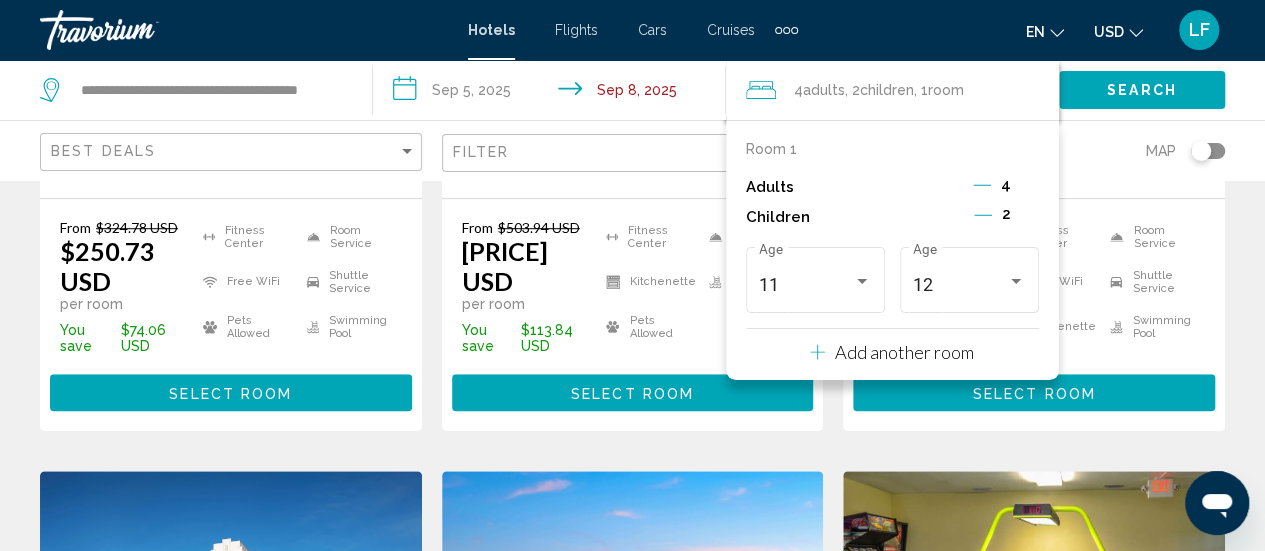 click on "Map" 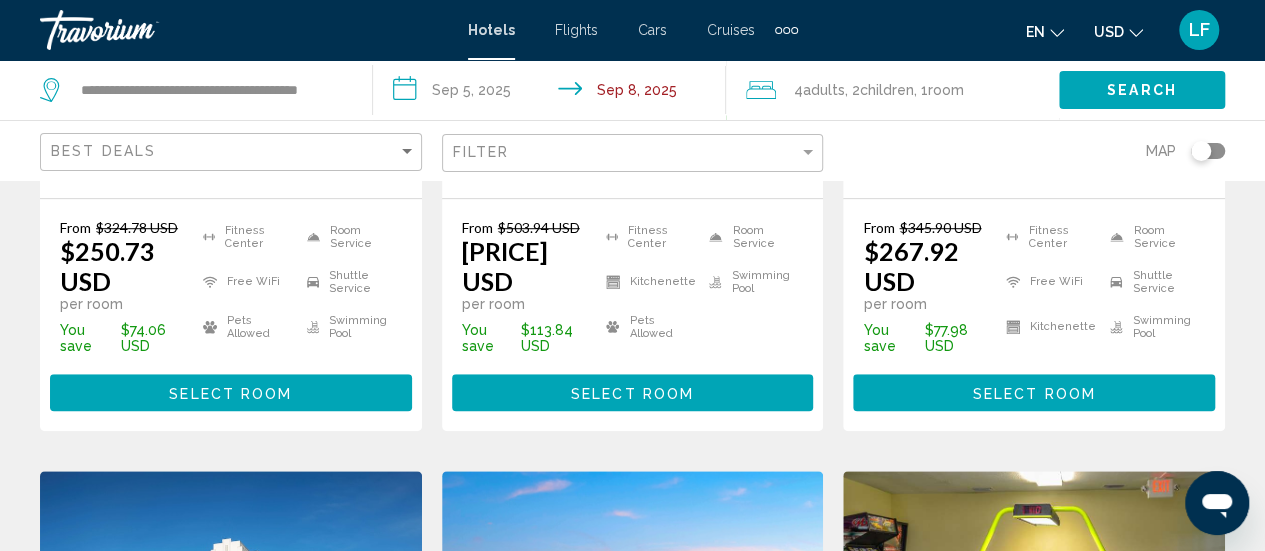 click on "Search" 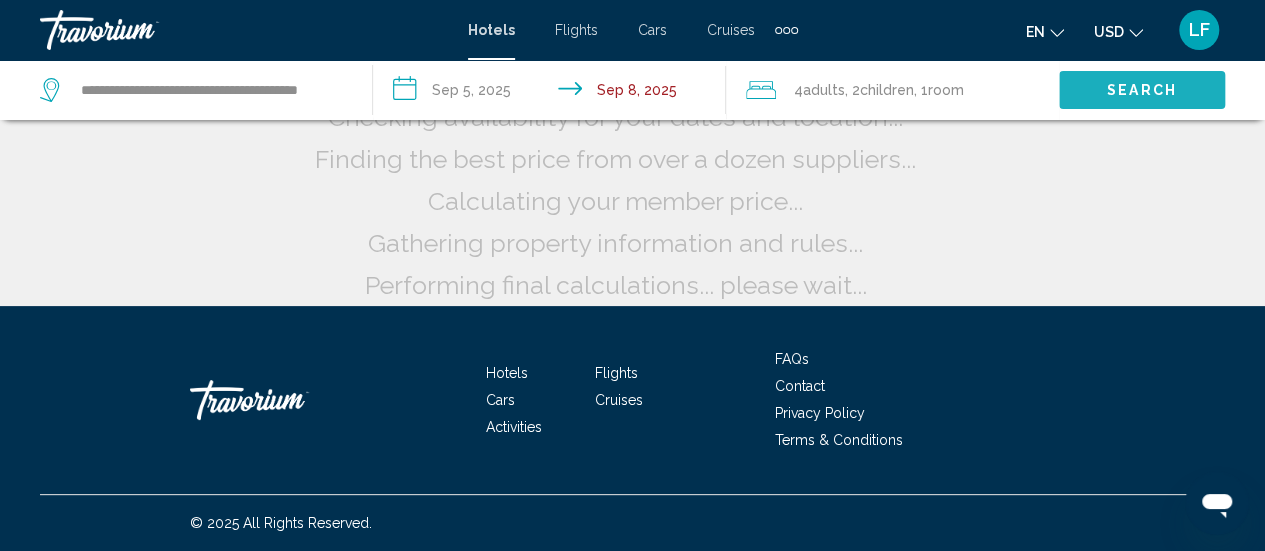 scroll, scrollTop: 105, scrollLeft: 0, axis: vertical 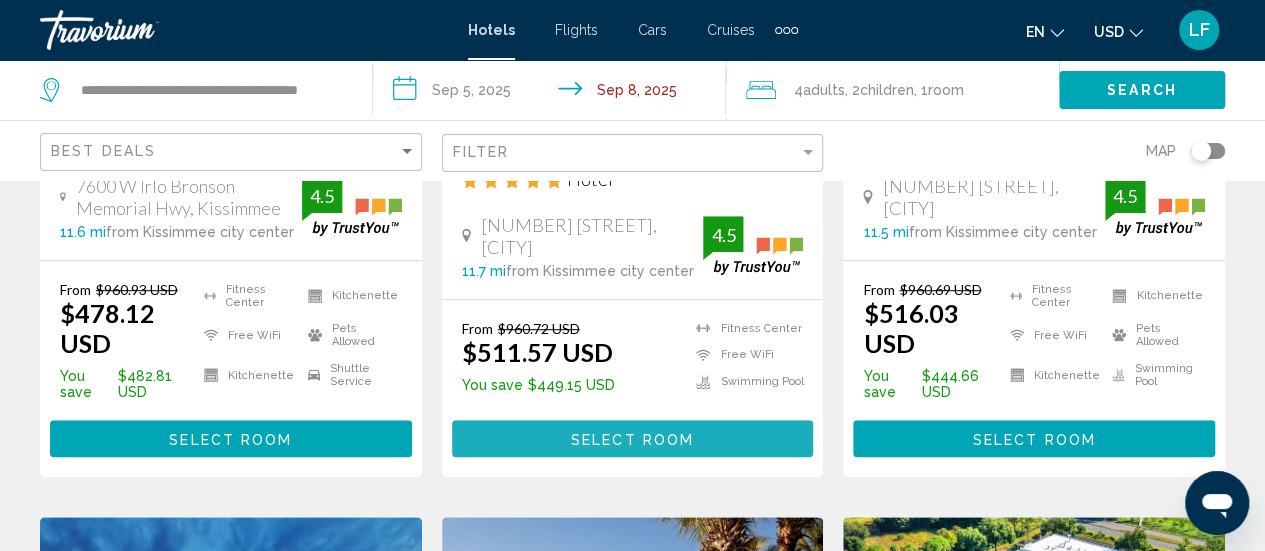 click on "Select Room" at bounding box center (632, 439) 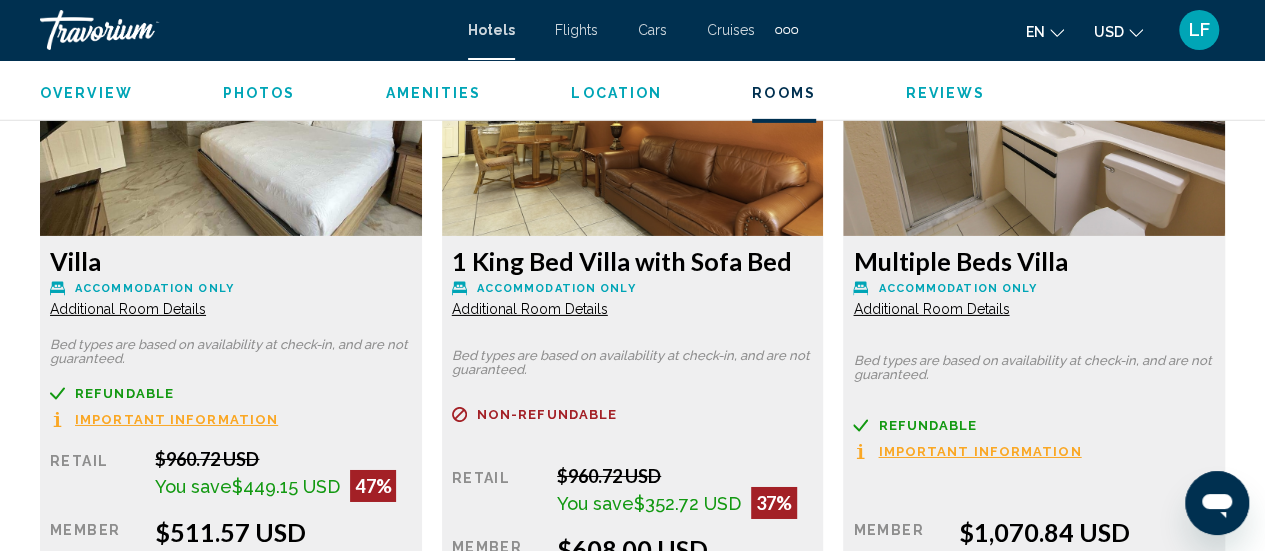 scroll, scrollTop: 3251, scrollLeft: 0, axis: vertical 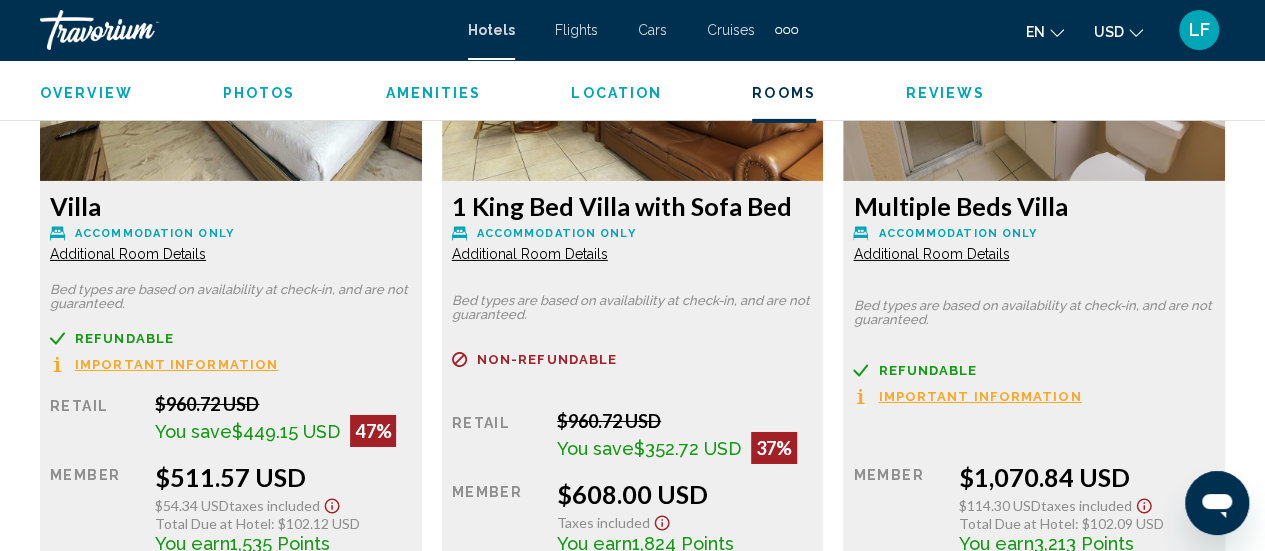 click on "Additional Room Details" at bounding box center [128, 254] 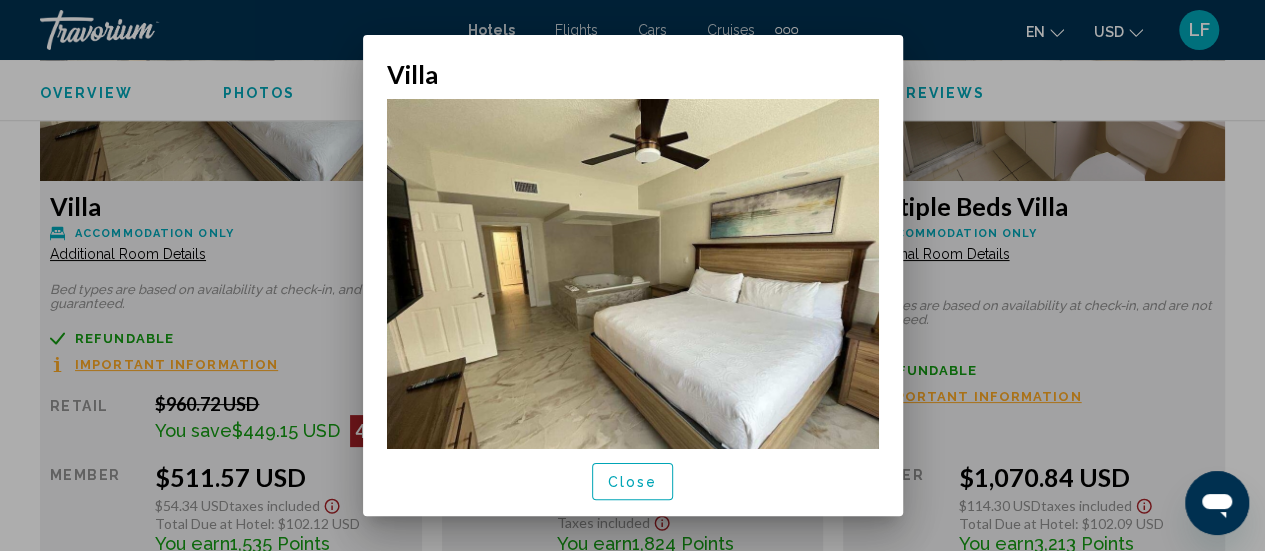 scroll, scrollTop: 0, scrollLeft: 0, axis: both 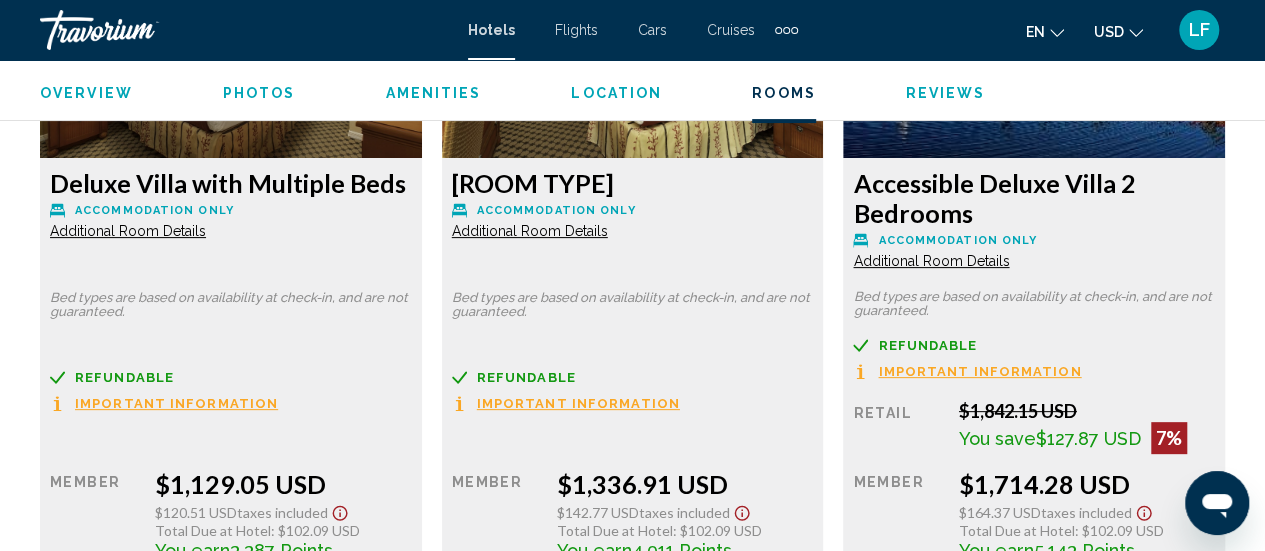 click on "Additional Room Details" at bounding box center [128, -474] 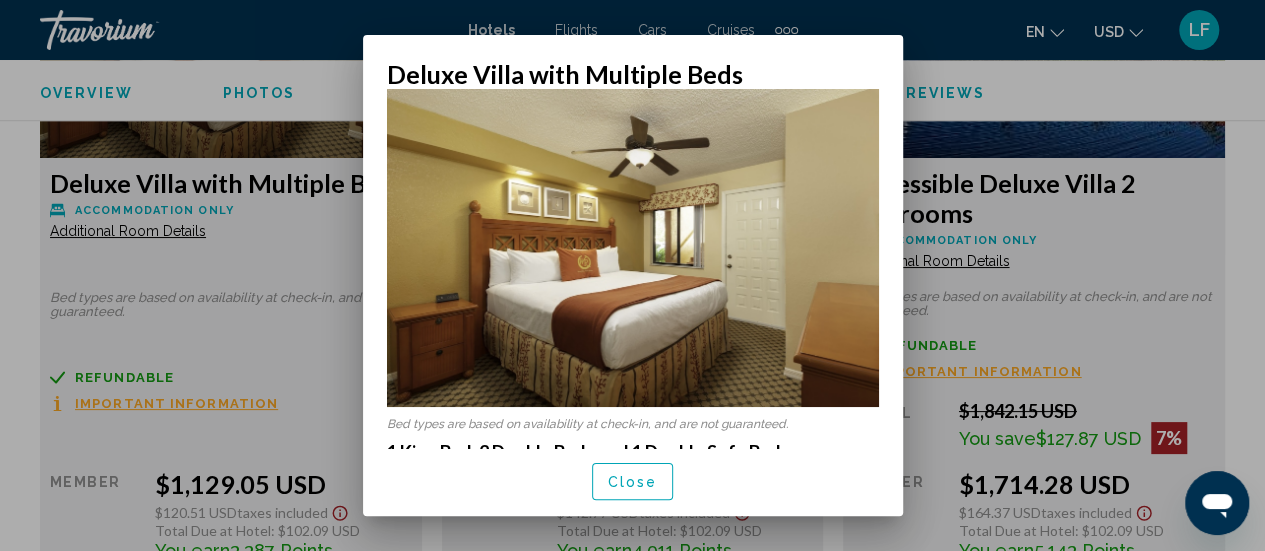 scroll, scrollTop: 11, scrollLeft: 0, axis: vertical 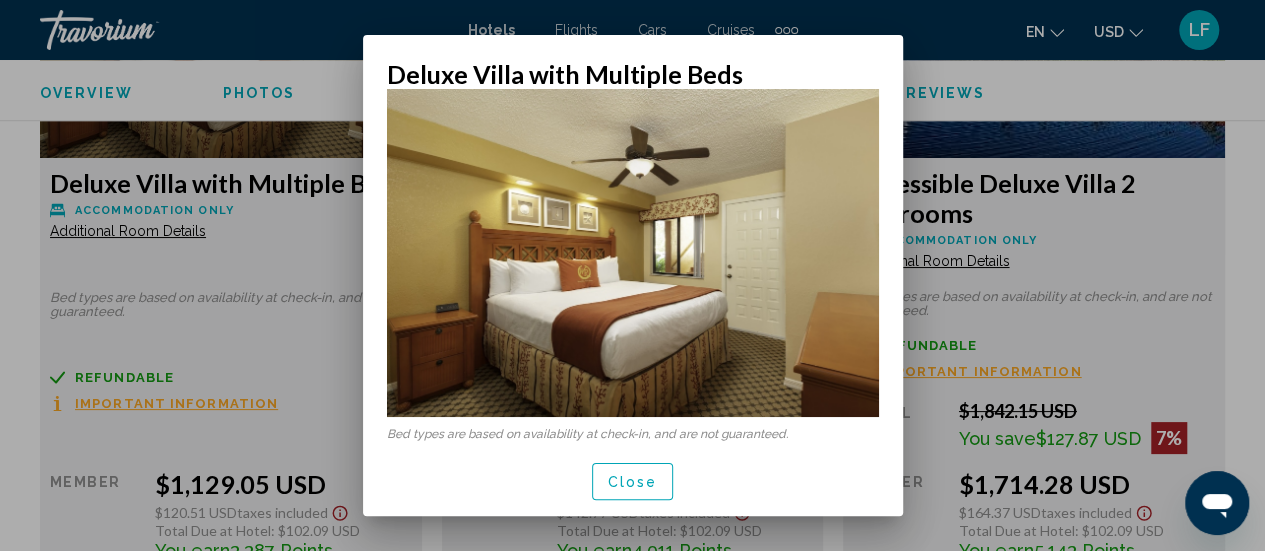 click at bounding box center [632, 275] 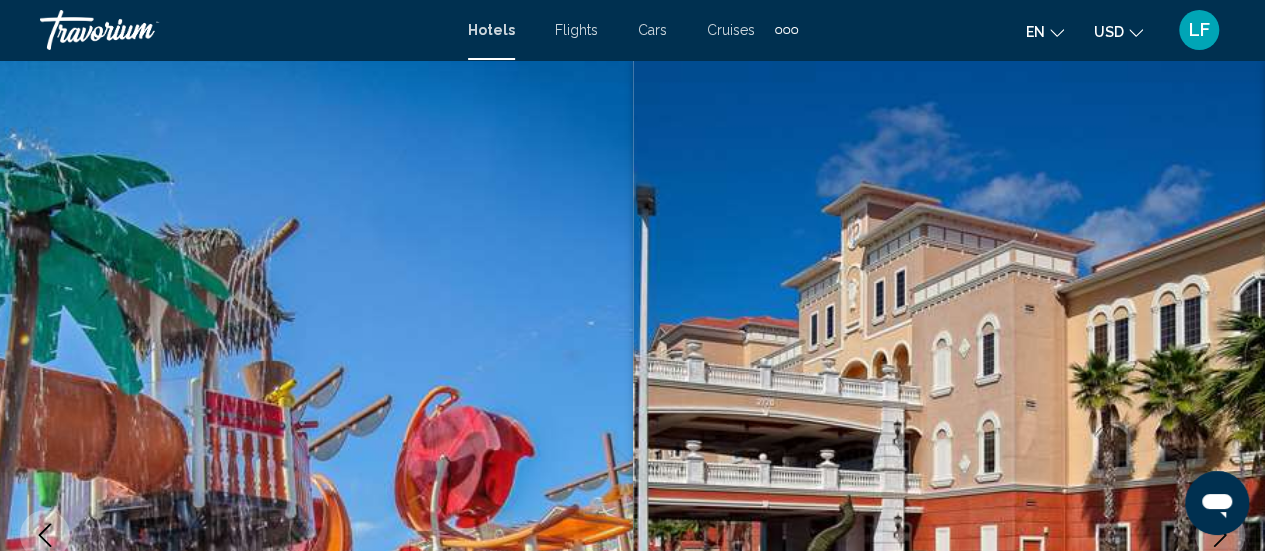 scroll, scrollTop: 3979, scrollLeft: 0, axis: vertical 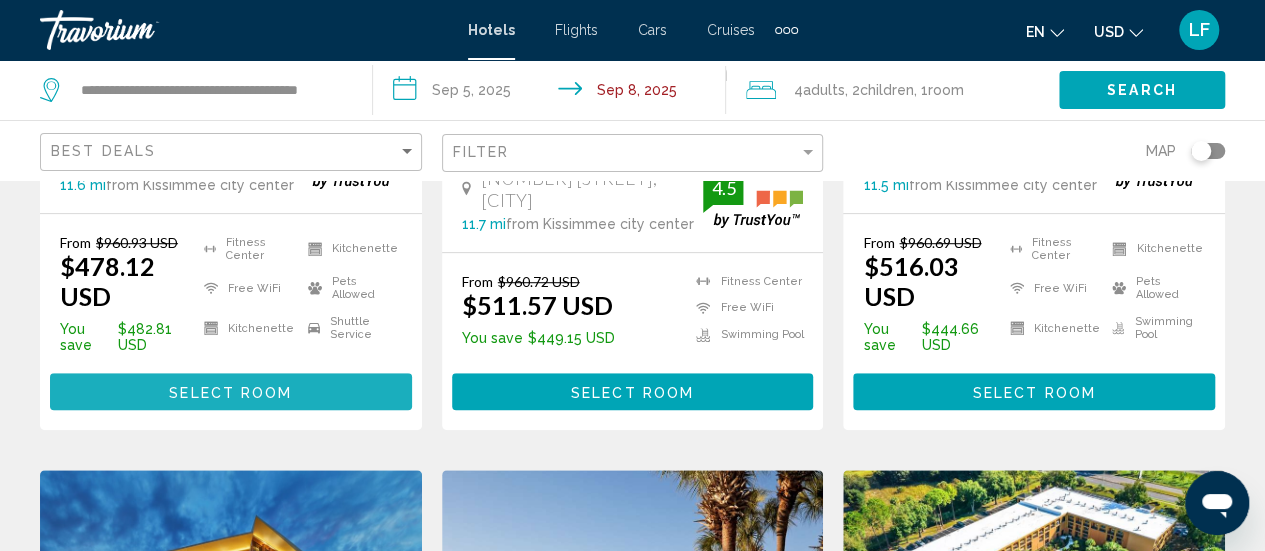 click on "Select Room" at bounding box center [230, 392] 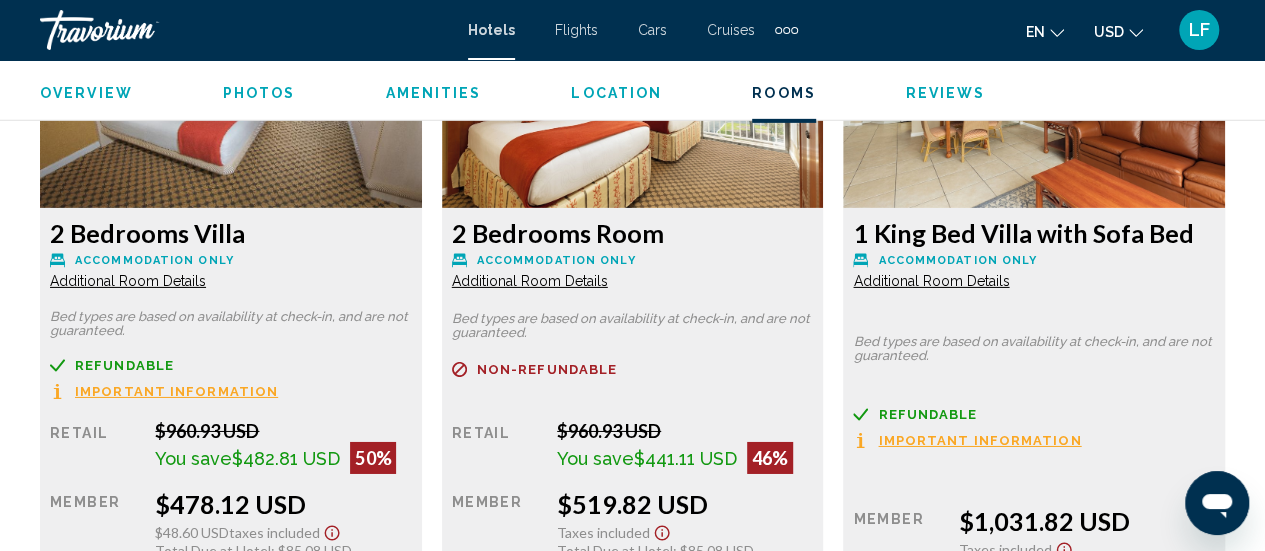 scroll, scrollTop: 3149, scrollLeft: 0, axis: vertical 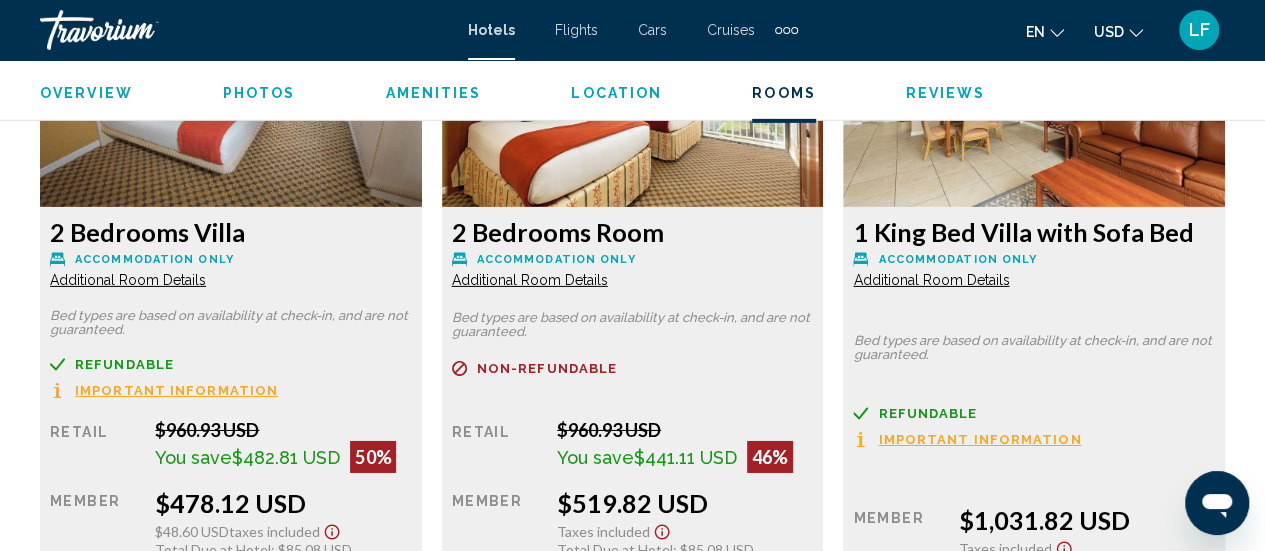 click on "Additional Room Details" at bounding box center (128, 280) 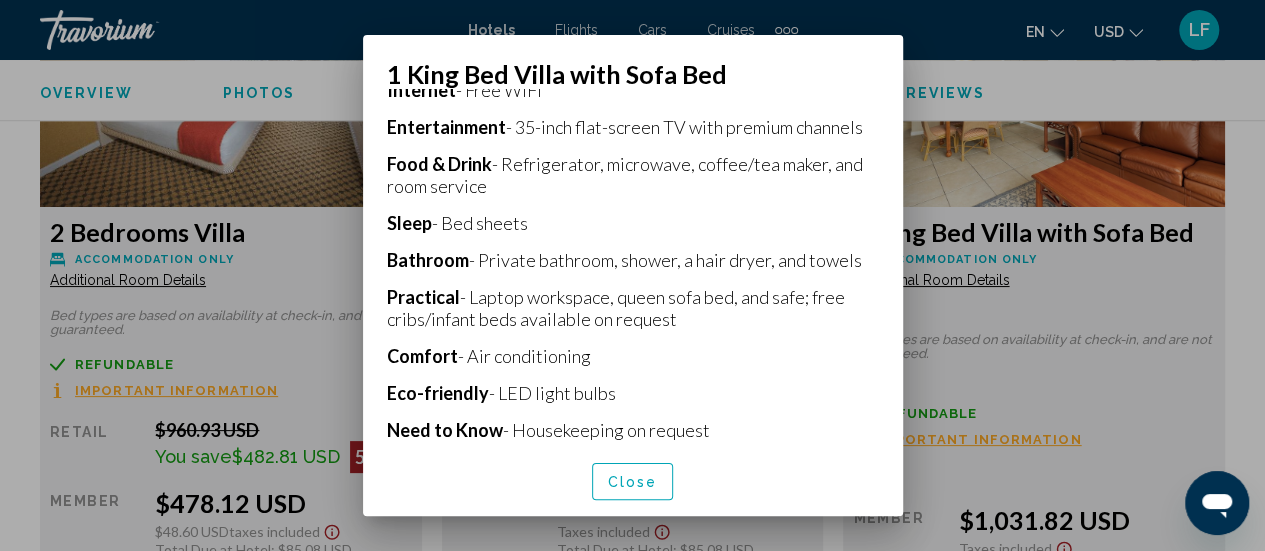 scroll, scrollTop: 572, scrollLeft: 0, axis: vertical 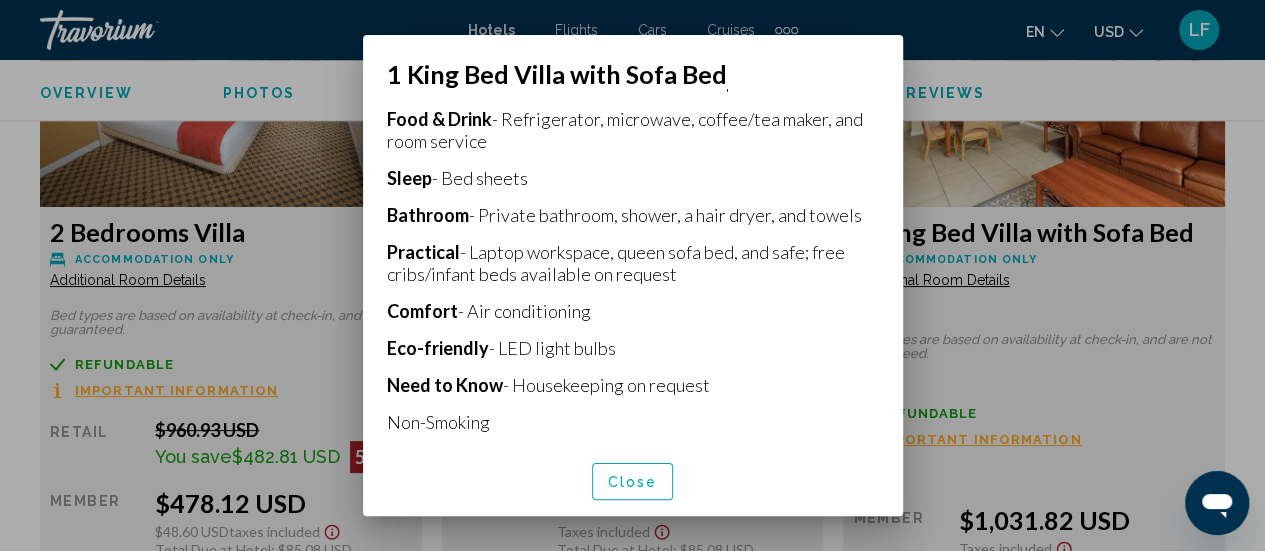 click at bounding box center (632, 275) 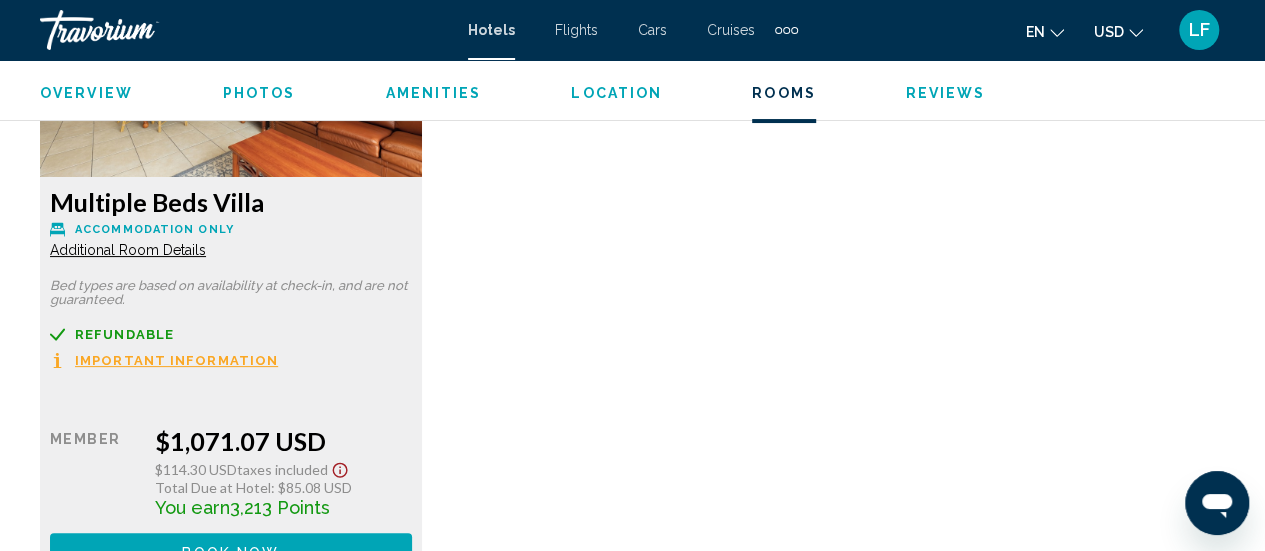 scroll, scrollTop: 3885, scrollLeft: 0, axis: vertical 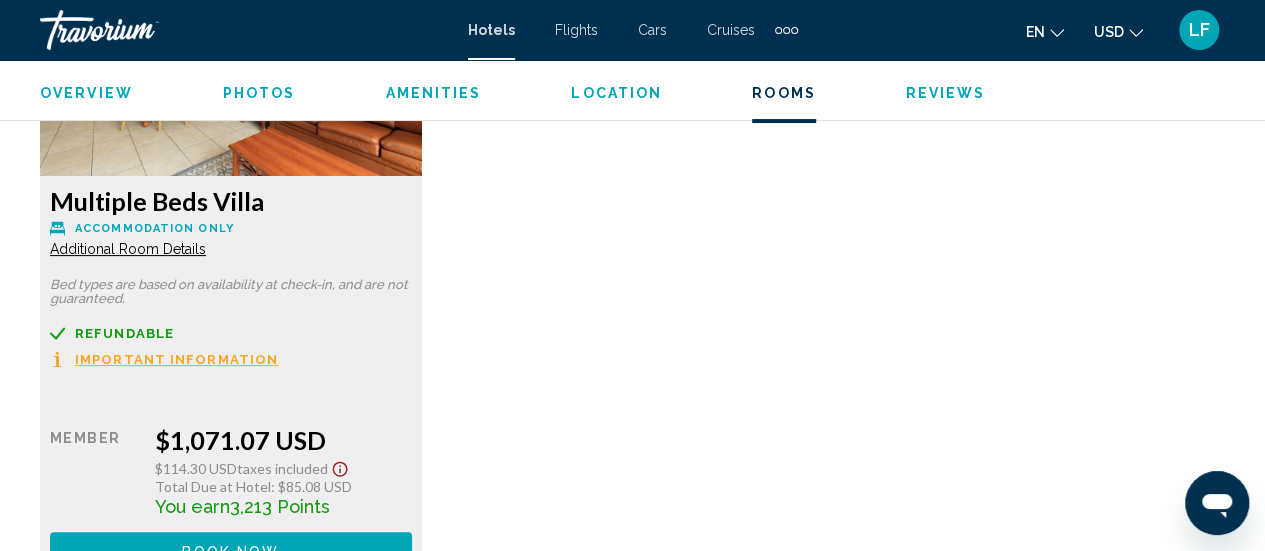 click on "Additional Room Details" at bounding box center [128, -456] 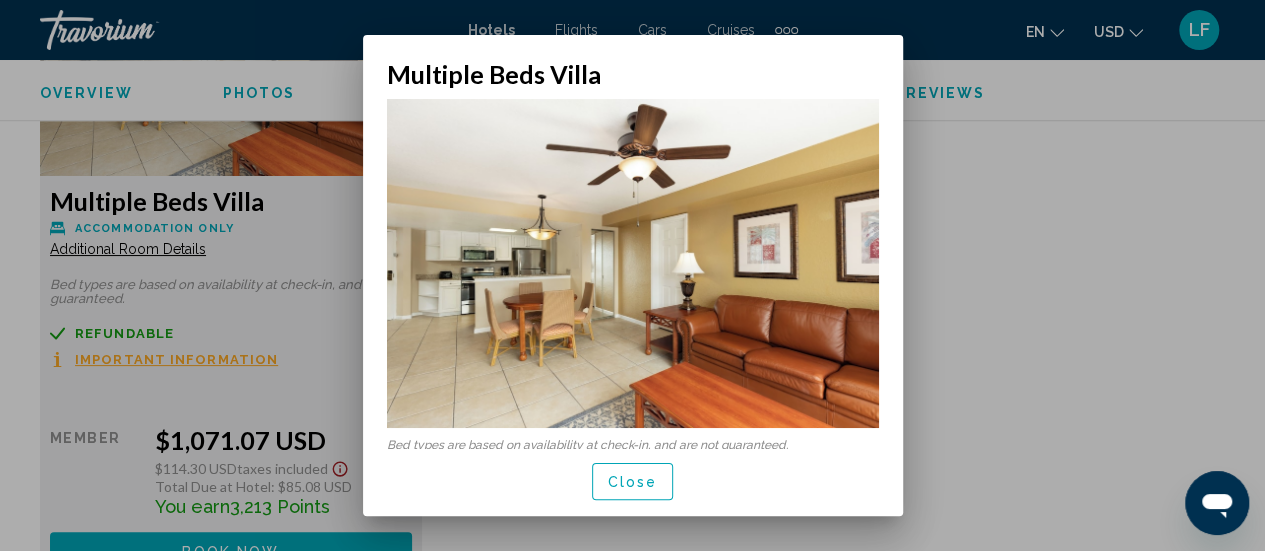scroll, scrollTop: 0, scrollLeft: 0, axis: both 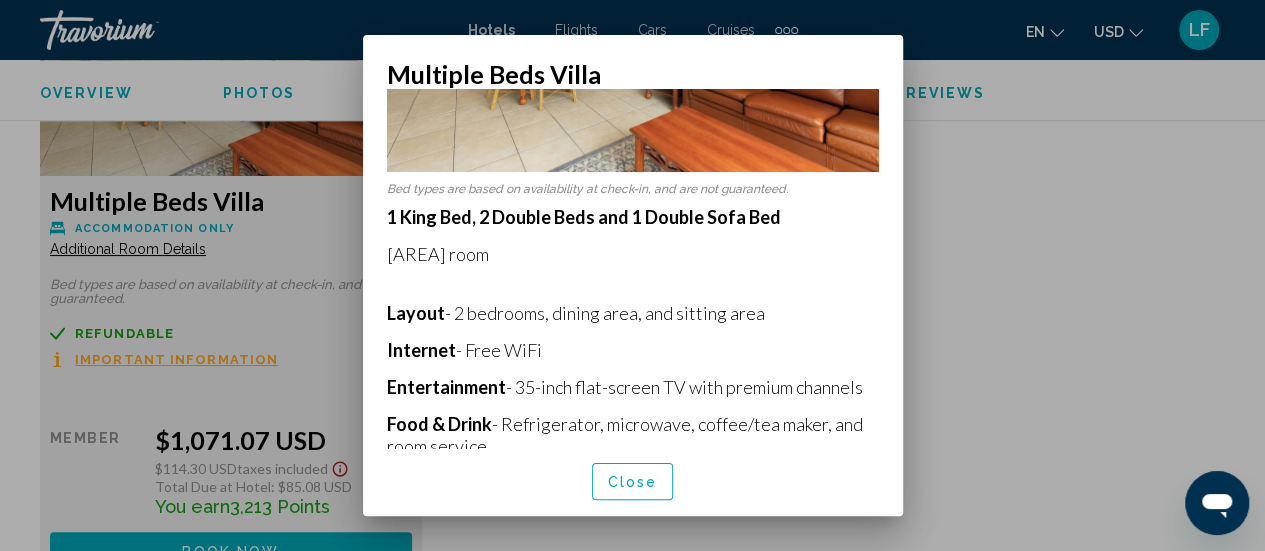 click at bounding box center [632, 275] 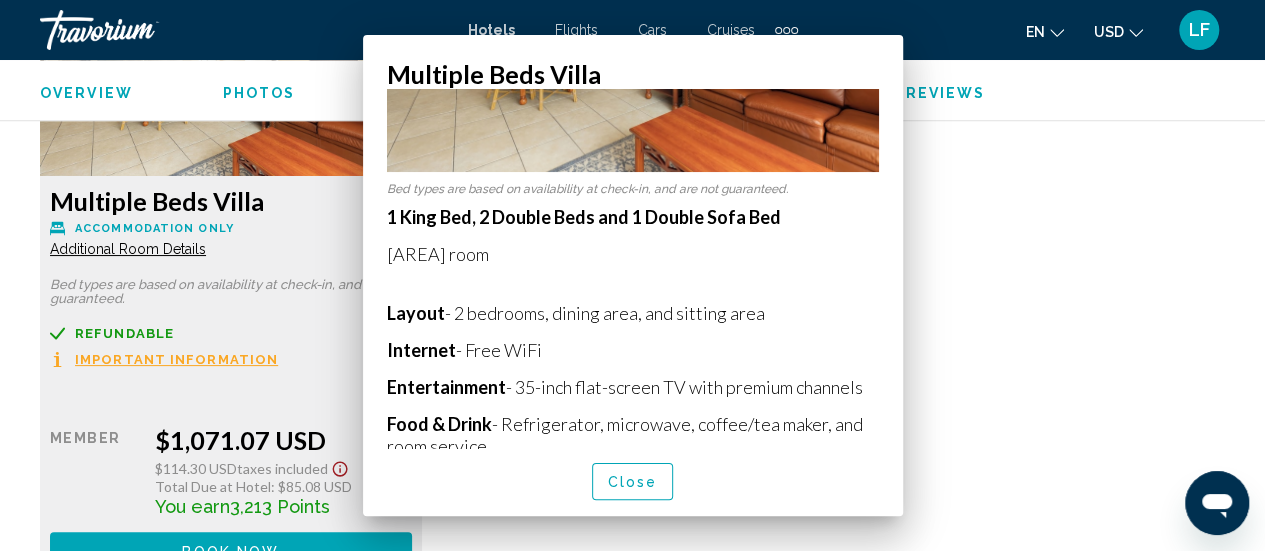 scroll, scrollTop: 3885, scrollLeft: 0, axis: vertical 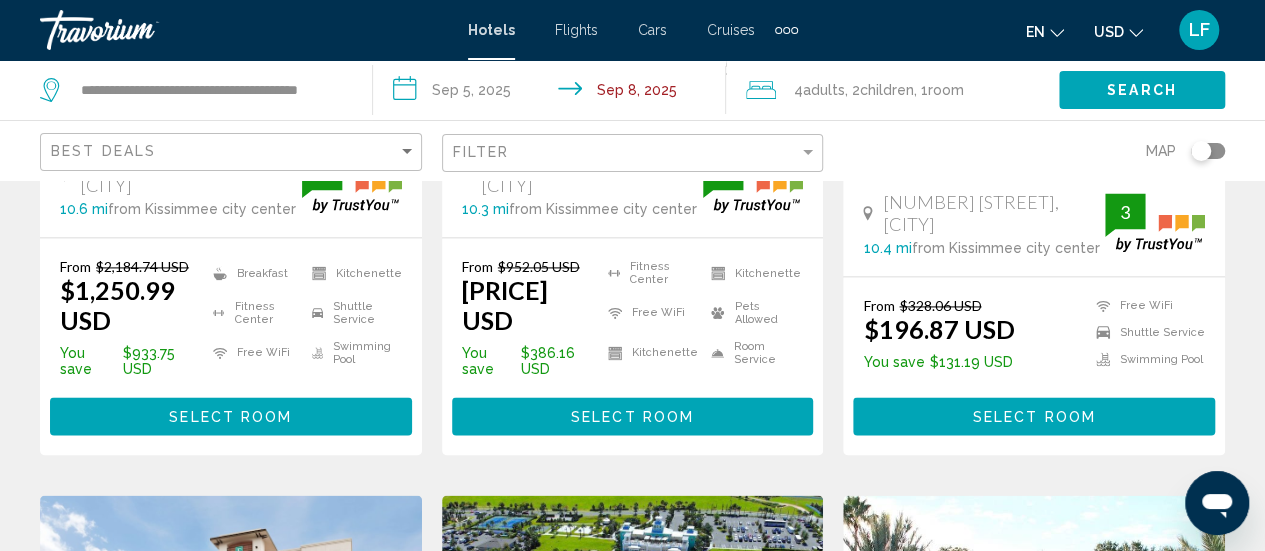 click on "Select Room" at bounding box center [632, 417] 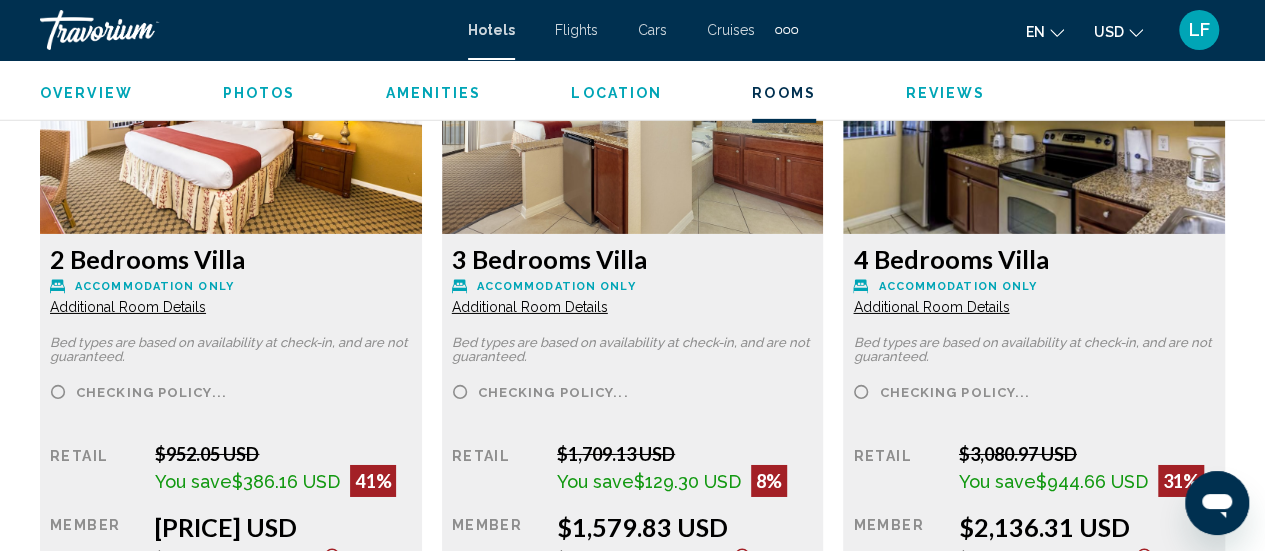 scroll, scrollTop: 3216, scrollLeft: 0, axis: vertical 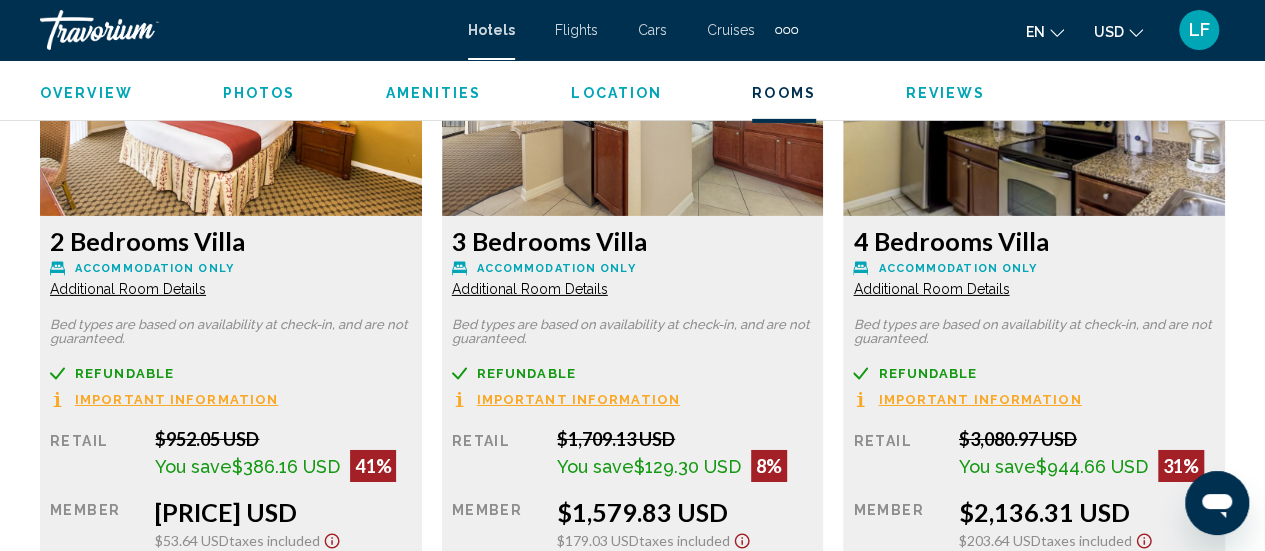 click on "Additional Room Details" at bounding box center [128, 289] 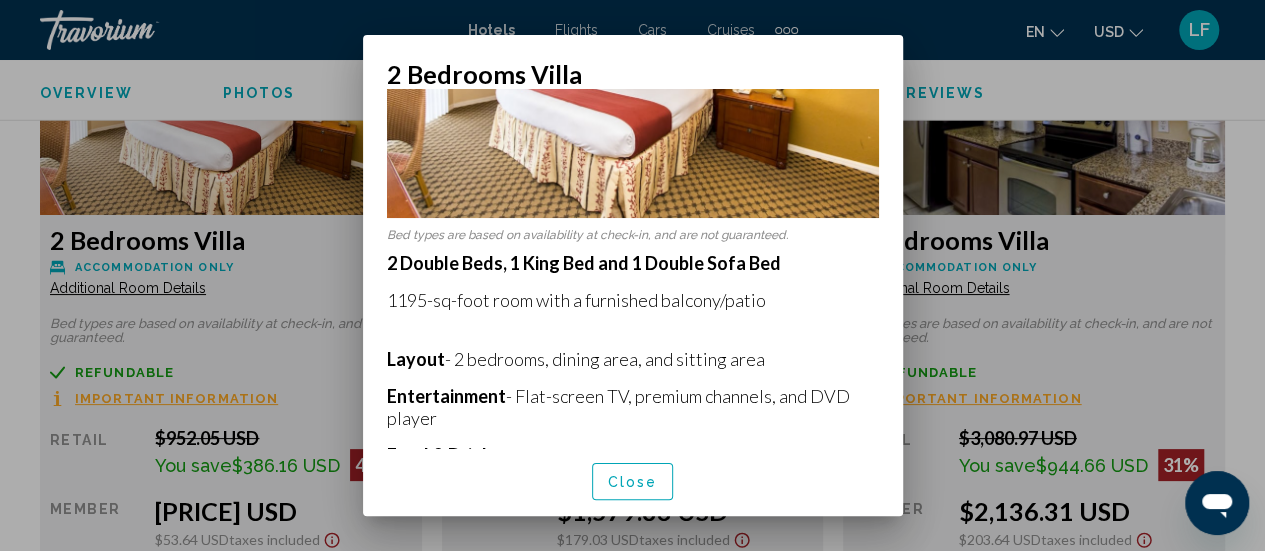 scroll, scrollTop: 213, scrollLeft: 0, axis: vertical 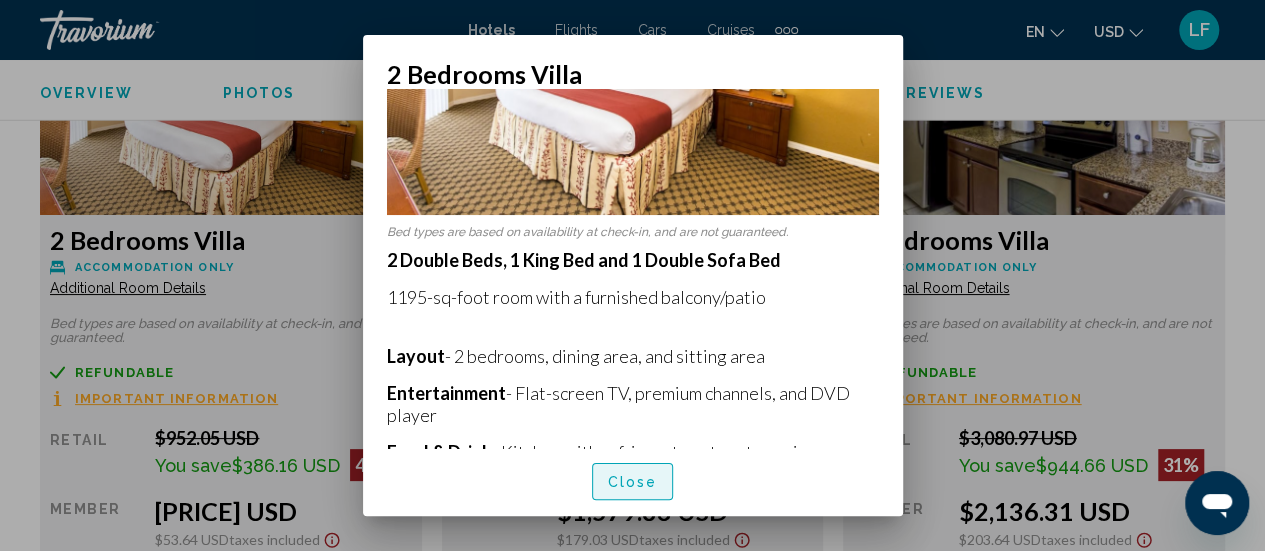 click on "Close" at bounding box center (633, 482) 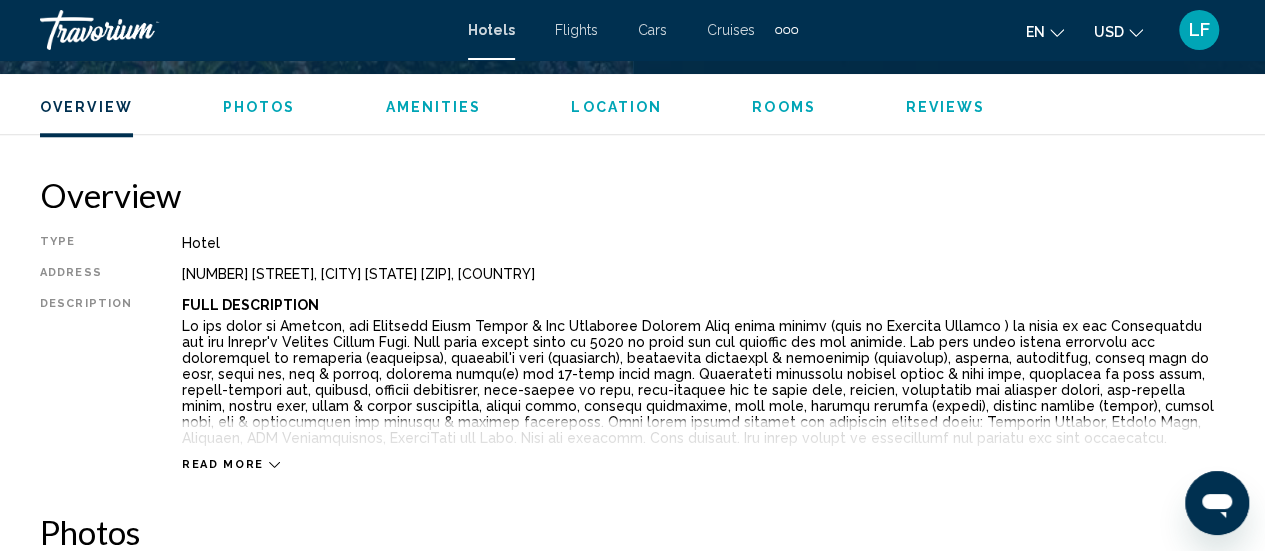 scroll, scrollTop: 970, scrollLeft: 0, axis: vertical 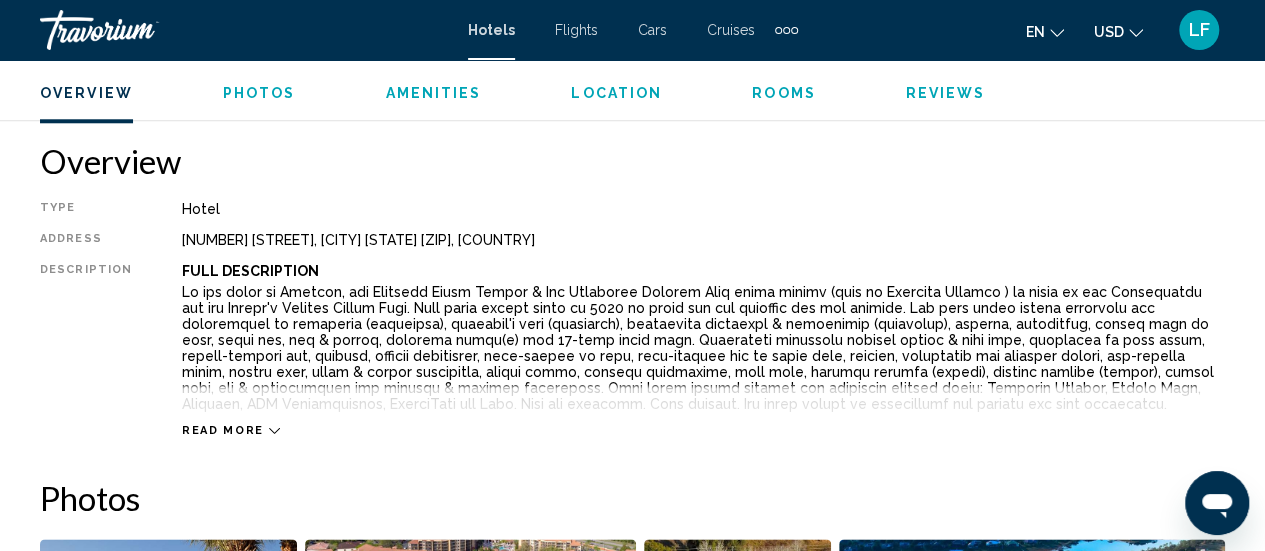 click on "Read more" at bounding box center [223, 430] 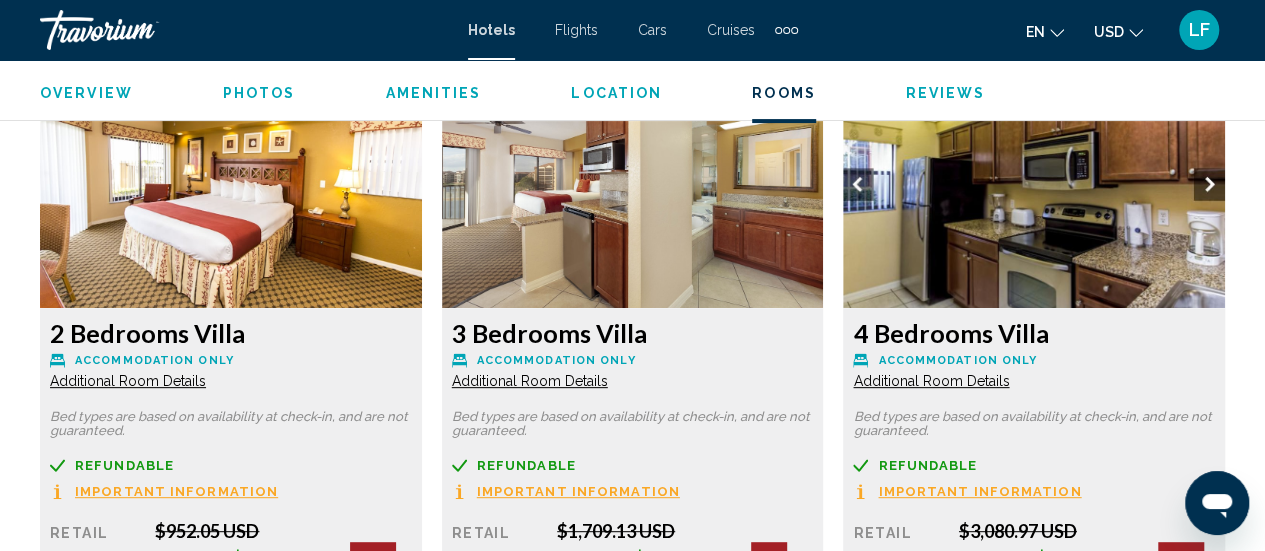 scroll, scrollTop: 4004, scrollLeft: 0, axis: vertical 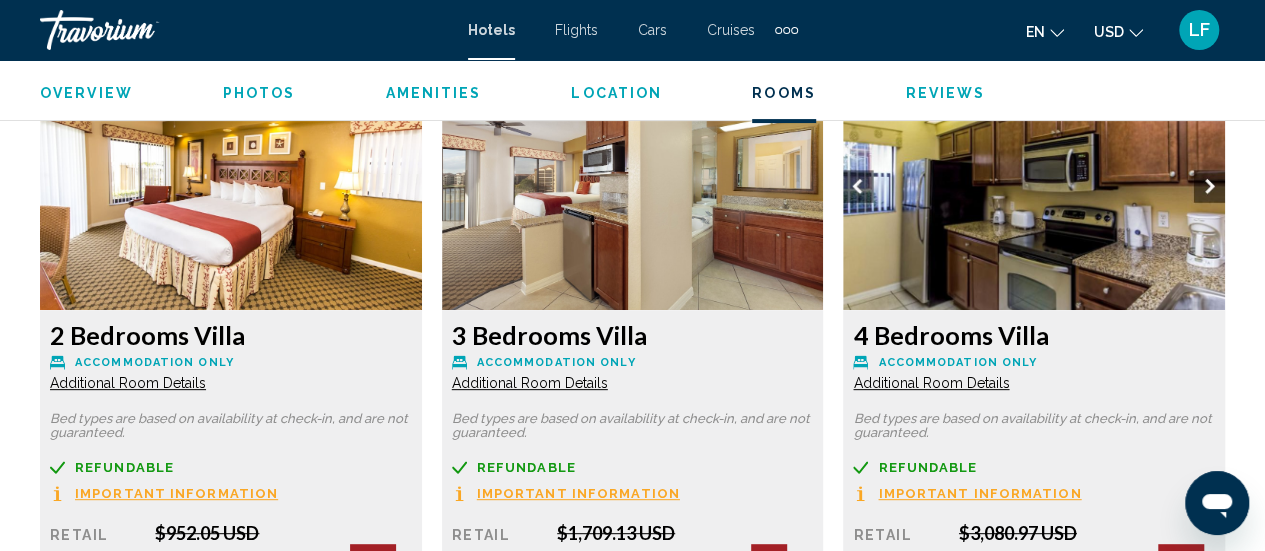 click on "Additional Room Details" at bounding box center (128, 383) 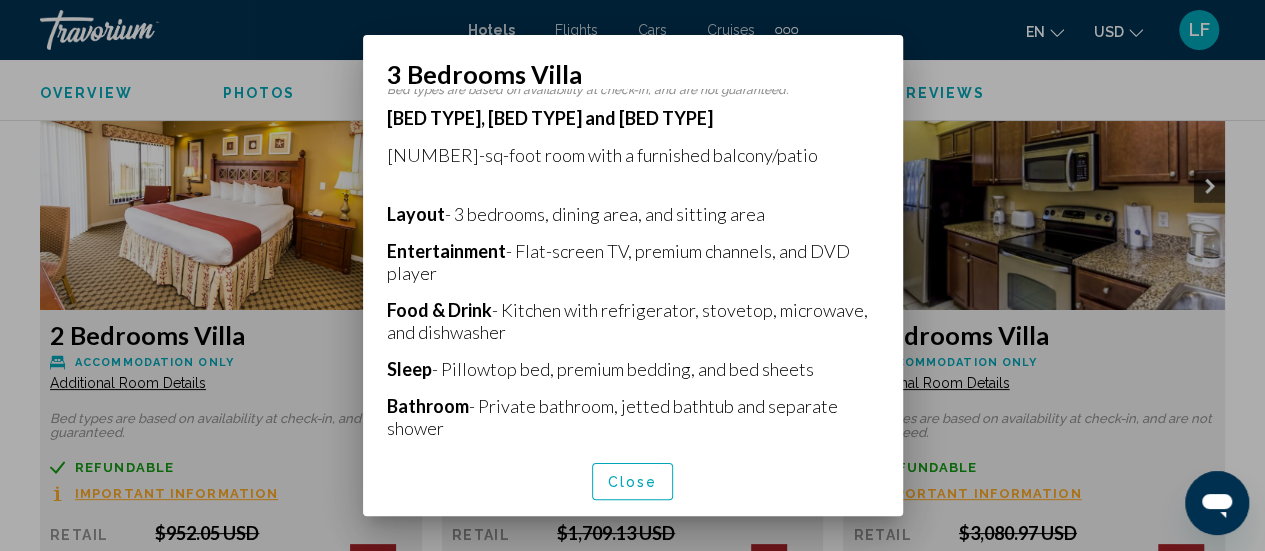 scroll, scrollTop: 356, scrollLeft: 0, axis: vertical 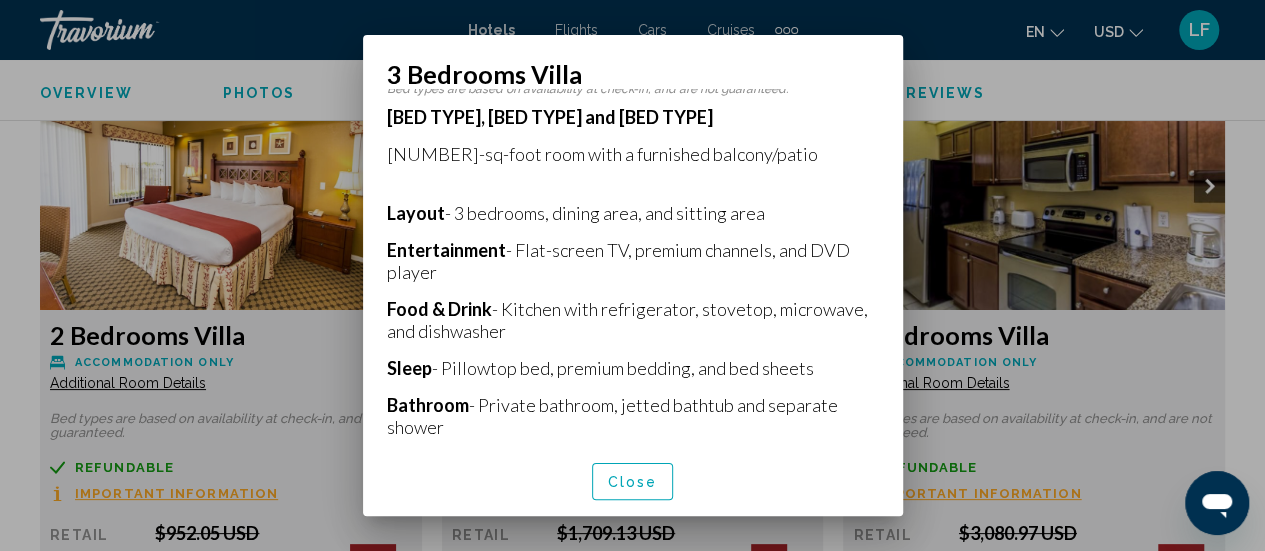 click at bounding box center [632, 275] 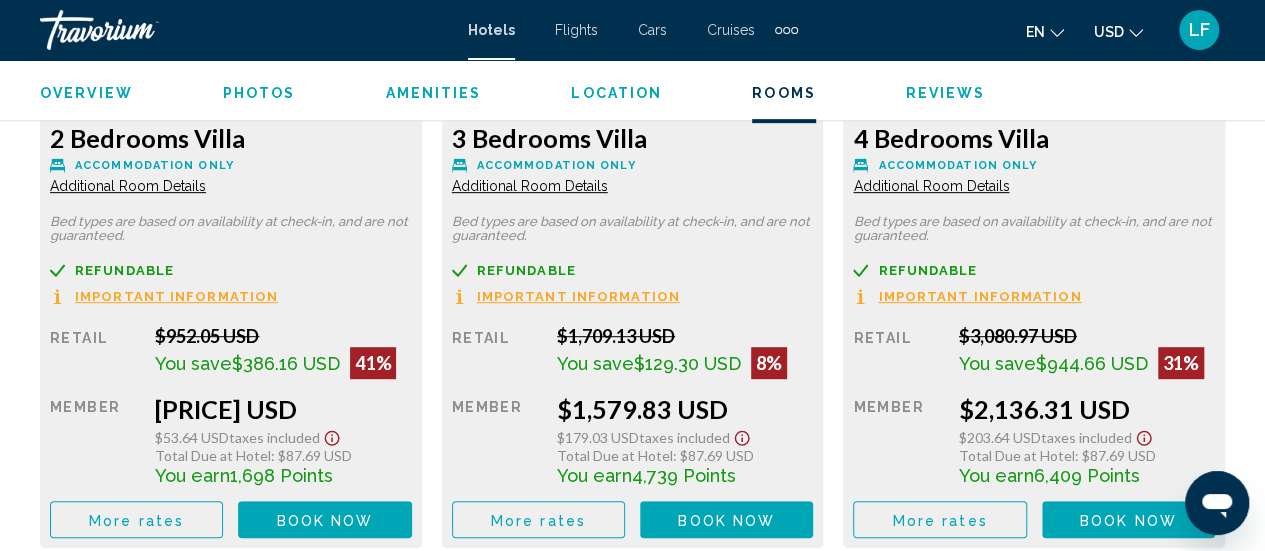 scroll, scrollTop: 4199, scrollLeft: 0, axis: vertical 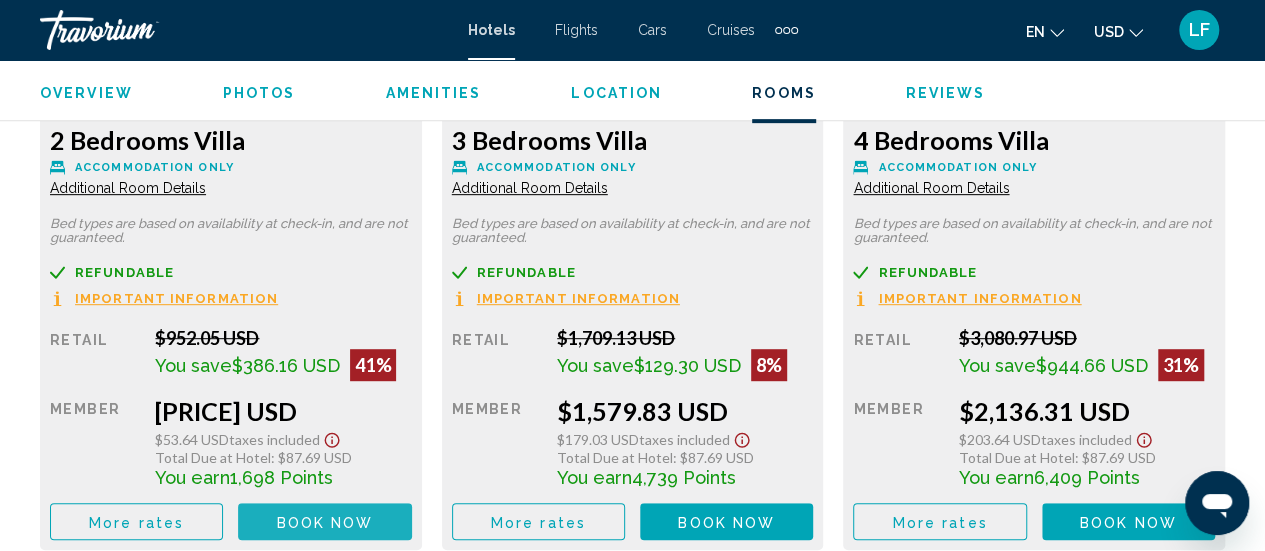 click on "Book now" at bounding box center (325, 522) 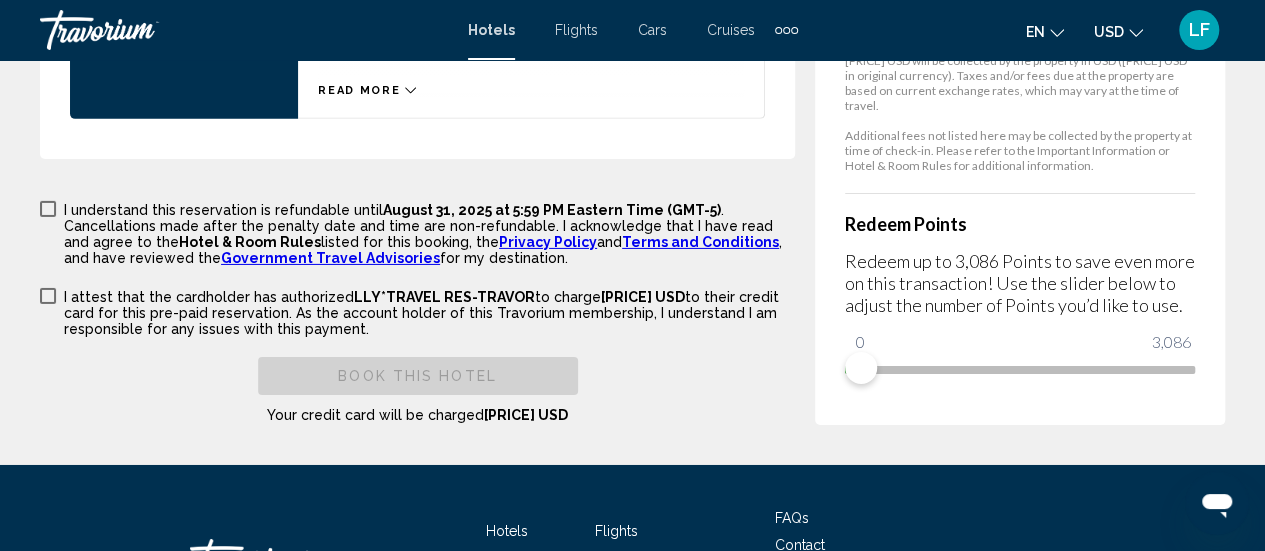 scroll, scrollTop: 3185, scrollLeft: 0, axis: vertical 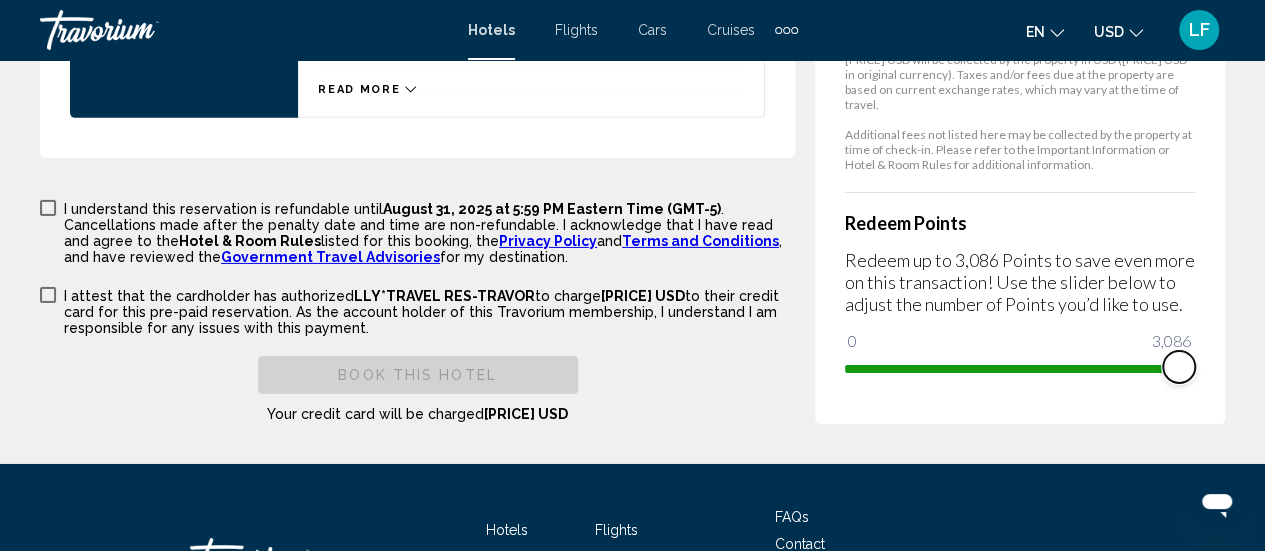 drag, startPoint x: 860, startPoint y: 363, endPoint x: 1279, endPoint y: 331, distance: 420.22018 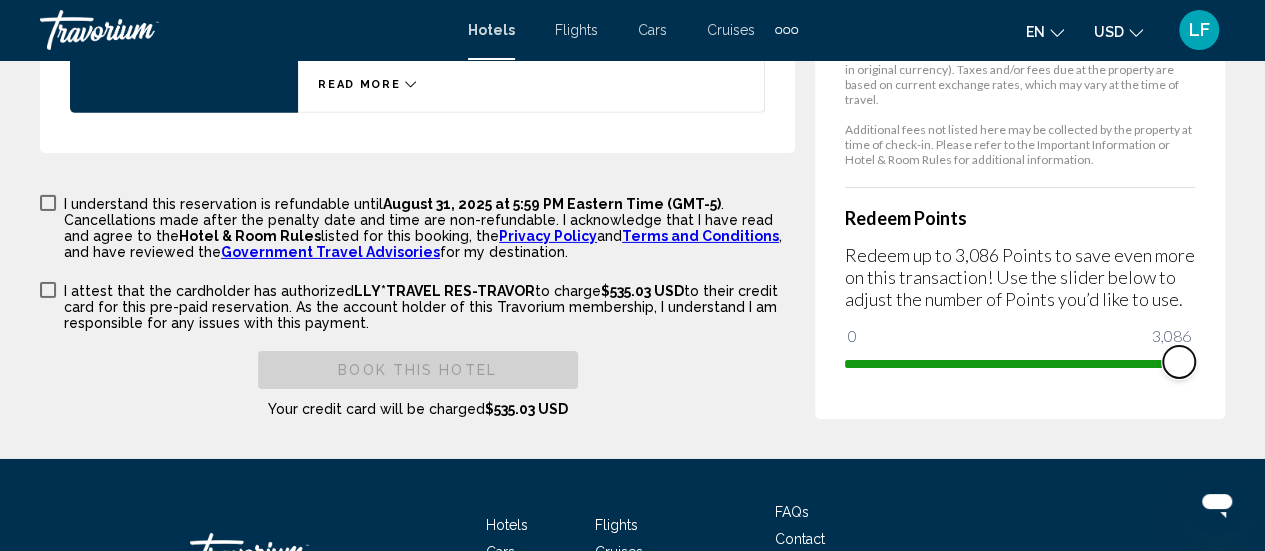 scroll, scrollTop: 3193, scrollLeft: 0, axis: vertical 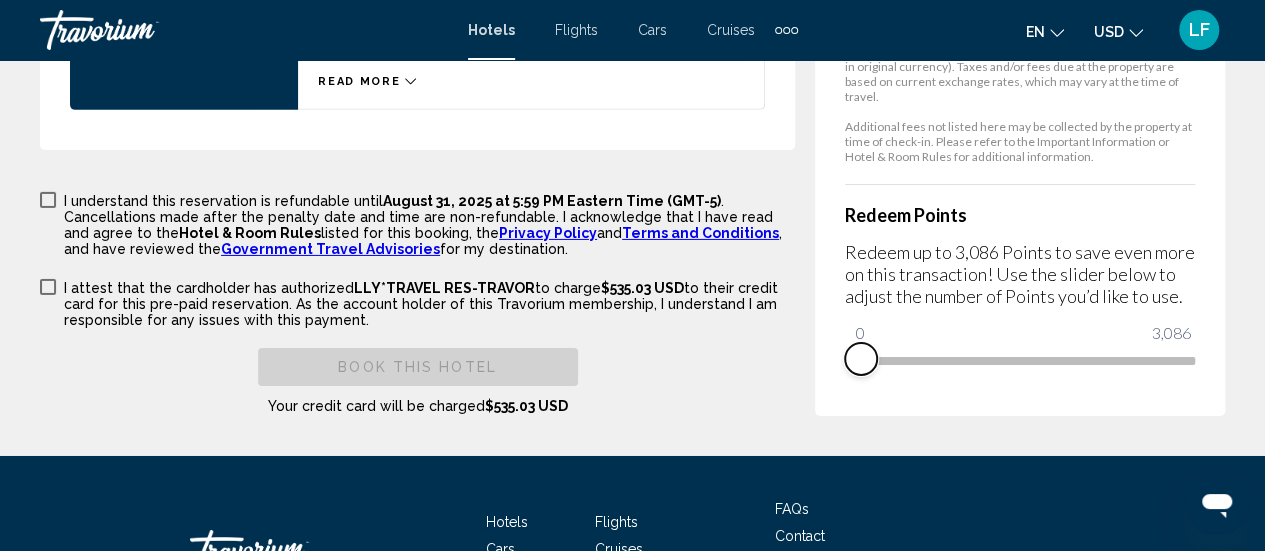 drag, startPoint x: 1179, startPoint y: 355, endPoint x: 692, endPoint y: 320, distance: 488.25607 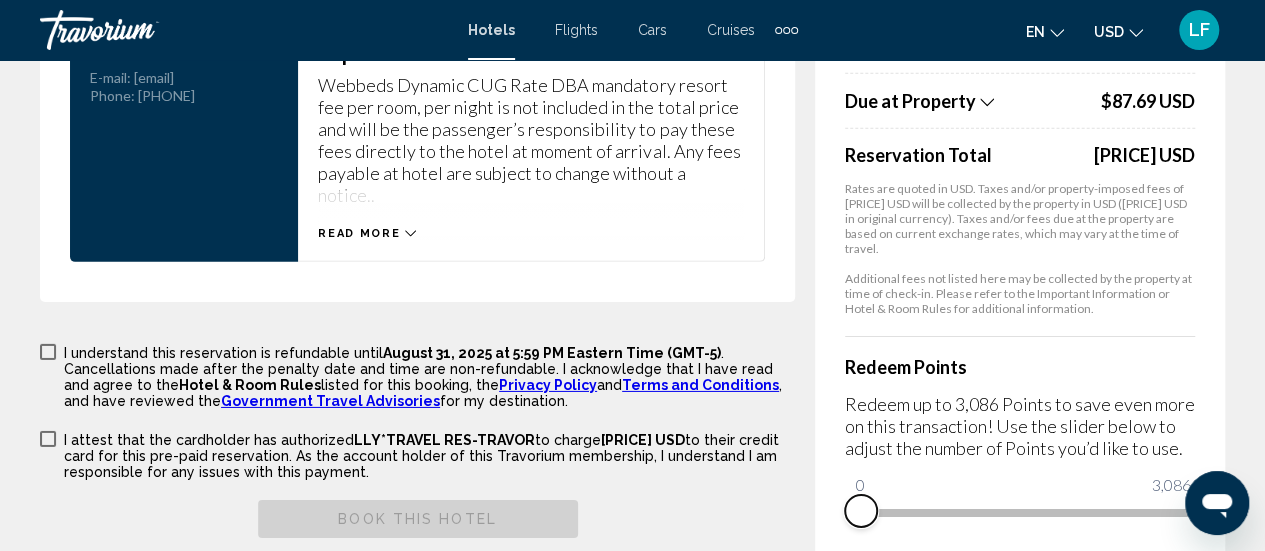 scroll, scrollTop: 3042, scrollLeft: 0, axis: vertical 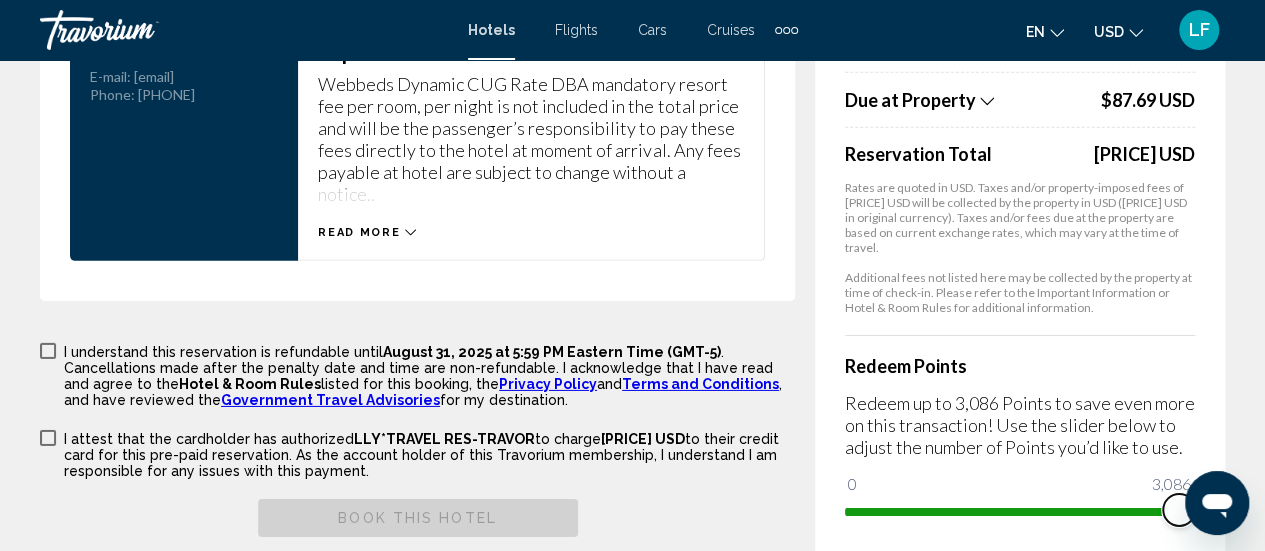 drag, startPoint x: 856, startPoint y: 511, endPoint x: 1279, endPoint y: 537, distance: 423.7983 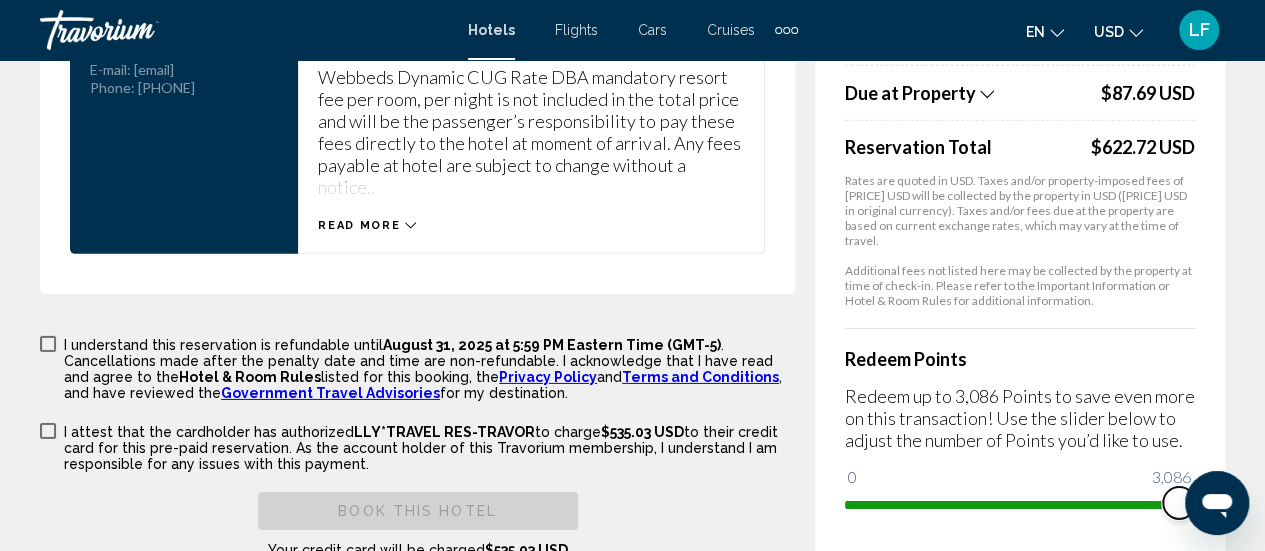scroll, scrollTop: 3060, scrollLeft: 0, axis: vertical 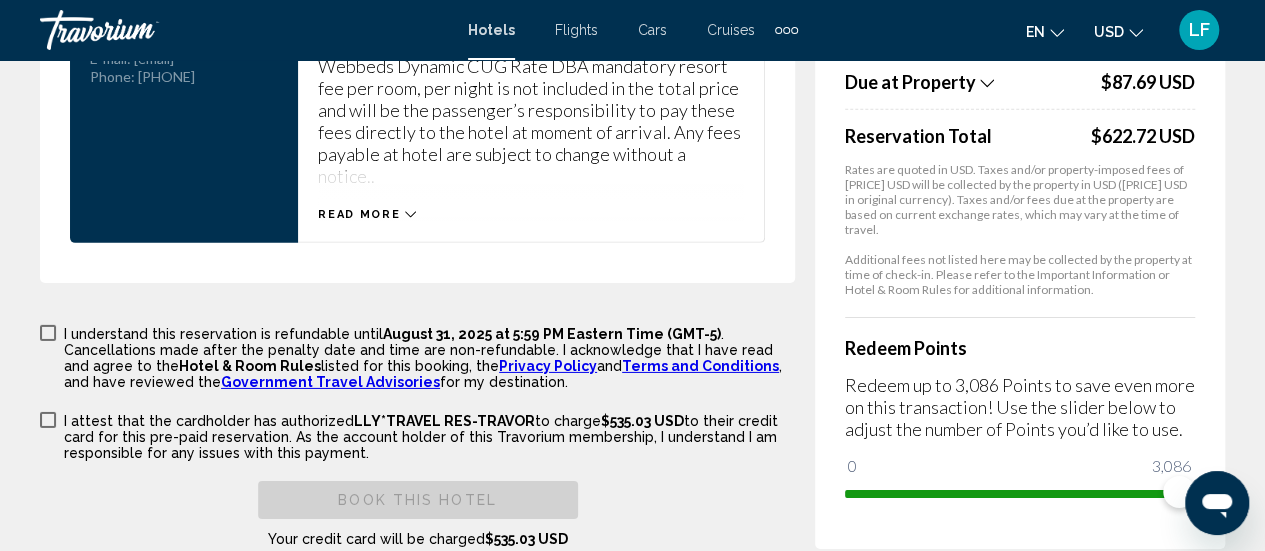 click at bounding box center (48, 333) 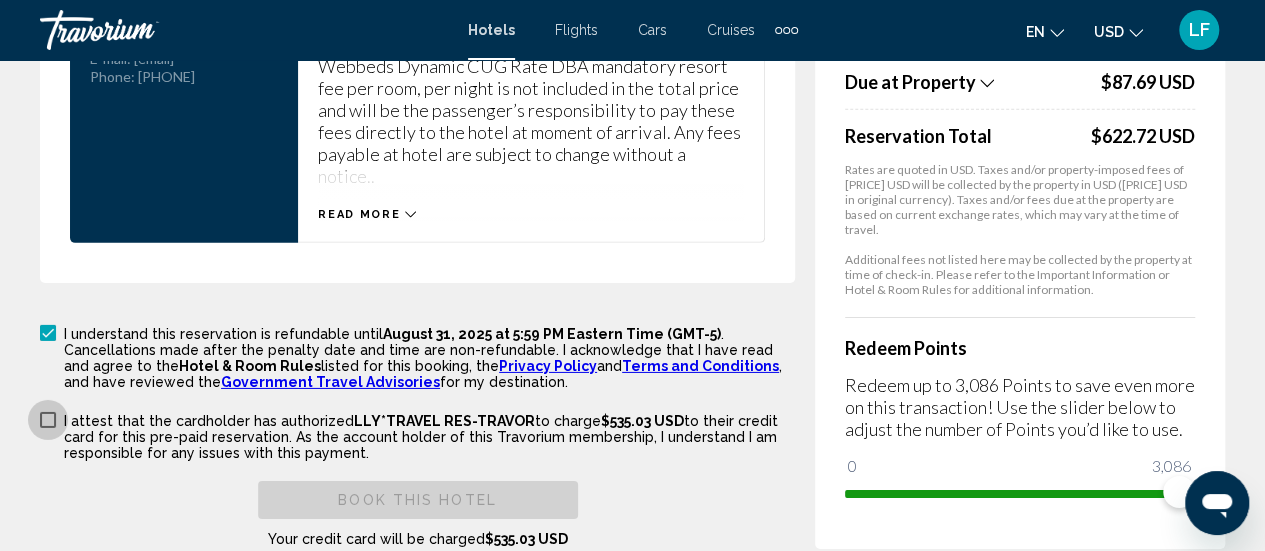 click at bounding box center (48, 420) 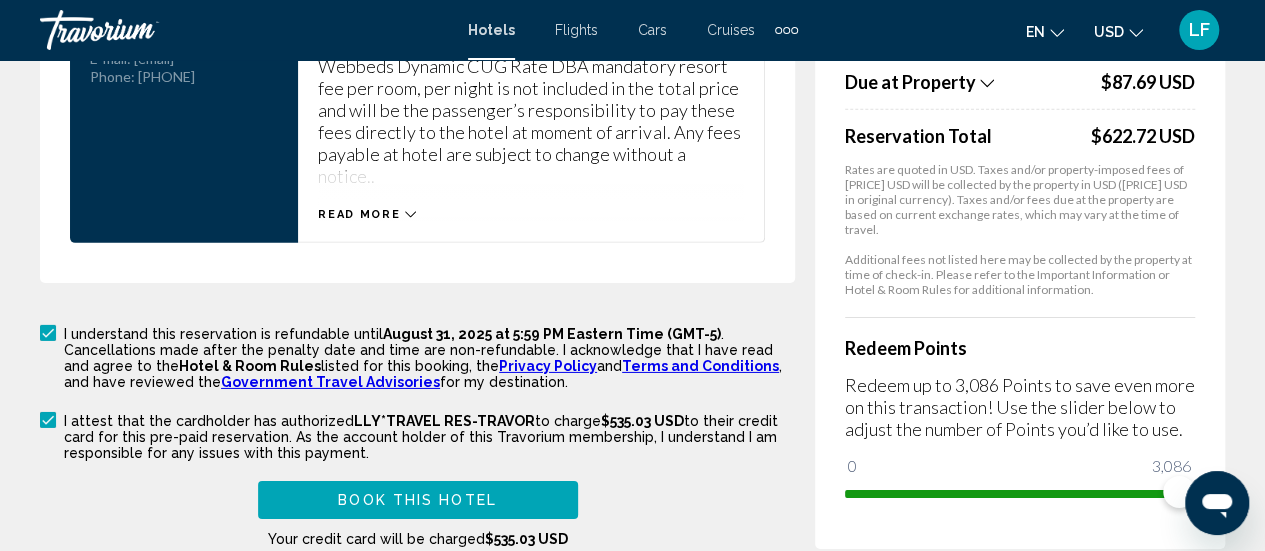 click on "Book this hotel" at bounding box center [417, 501] 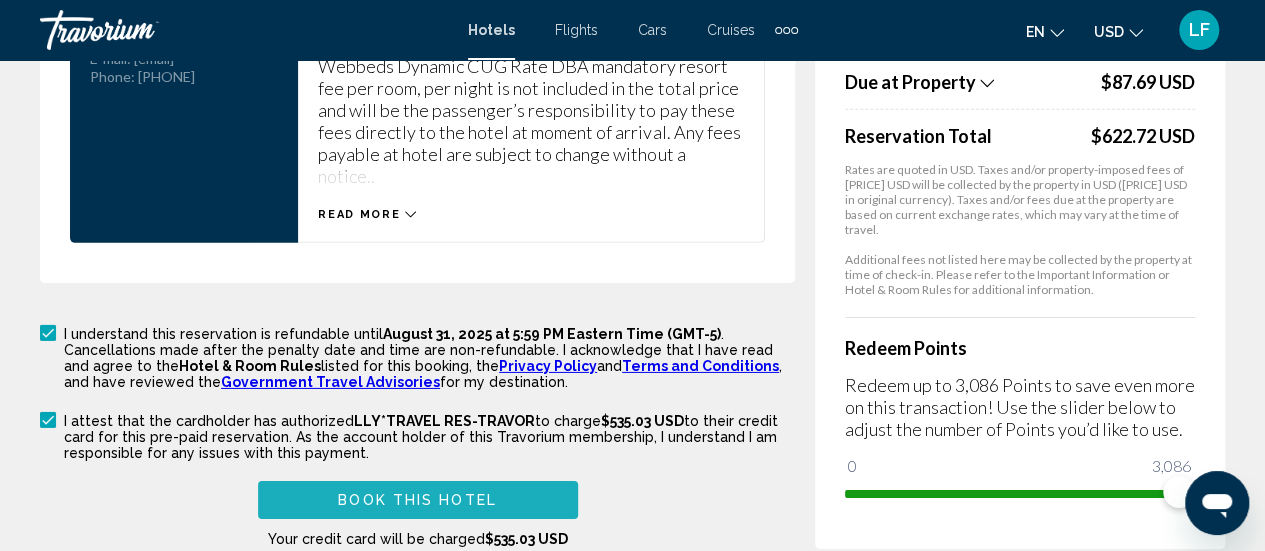 scroll, scrollTop: 1832, scrollLeft: 0, axis: vertical 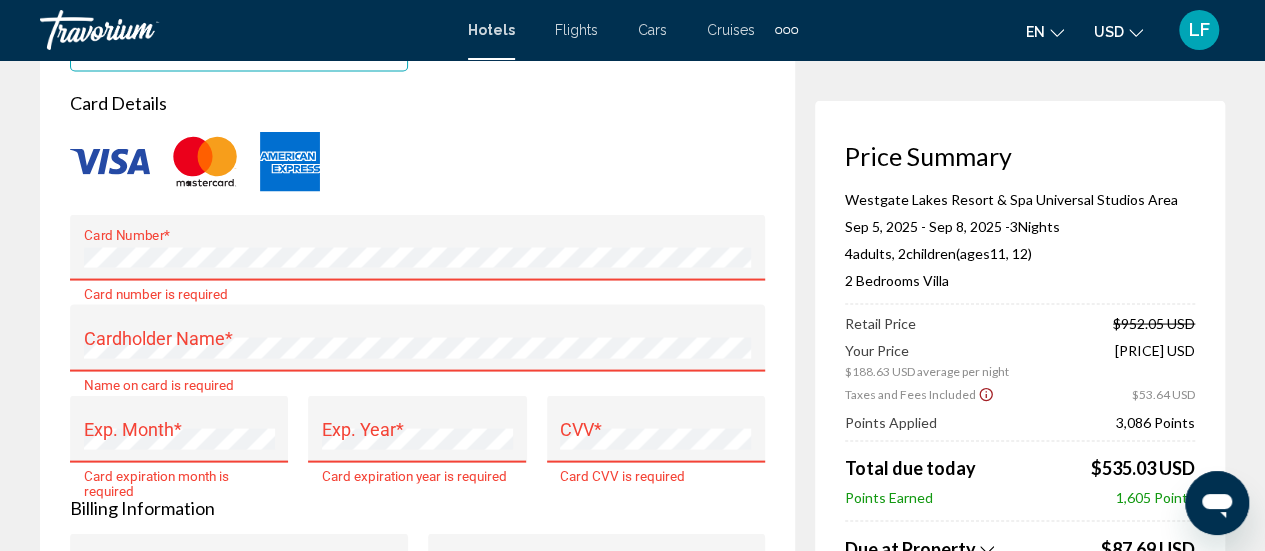 click on "Card Number  *" at bounding box center (418, 253) 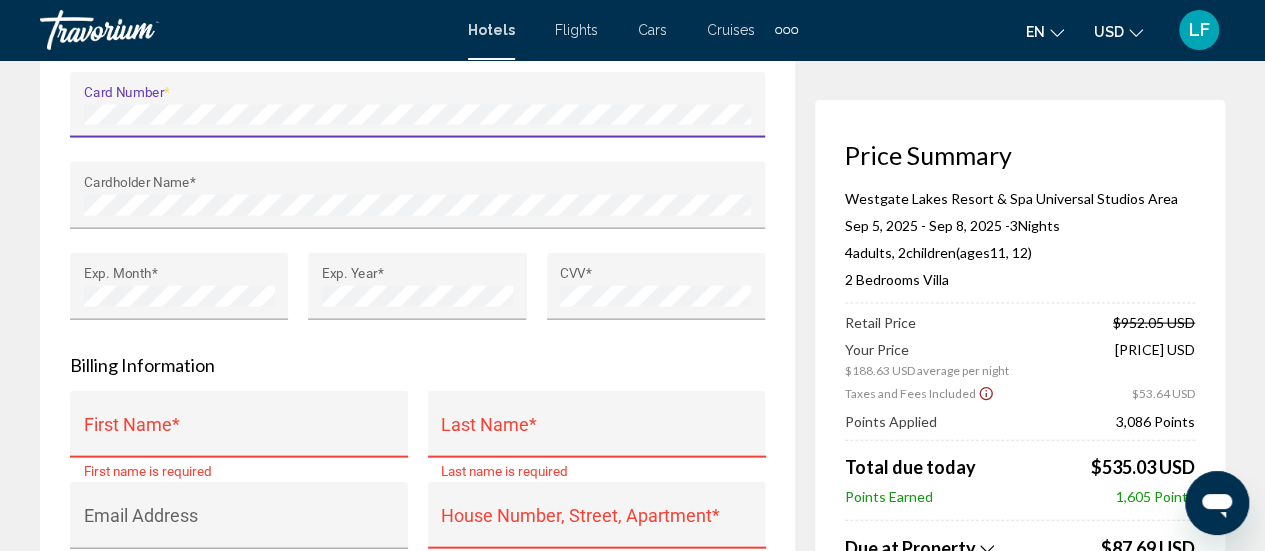 scroll, scrollTop: 1975, scrollLeft: 0, axis: vertical 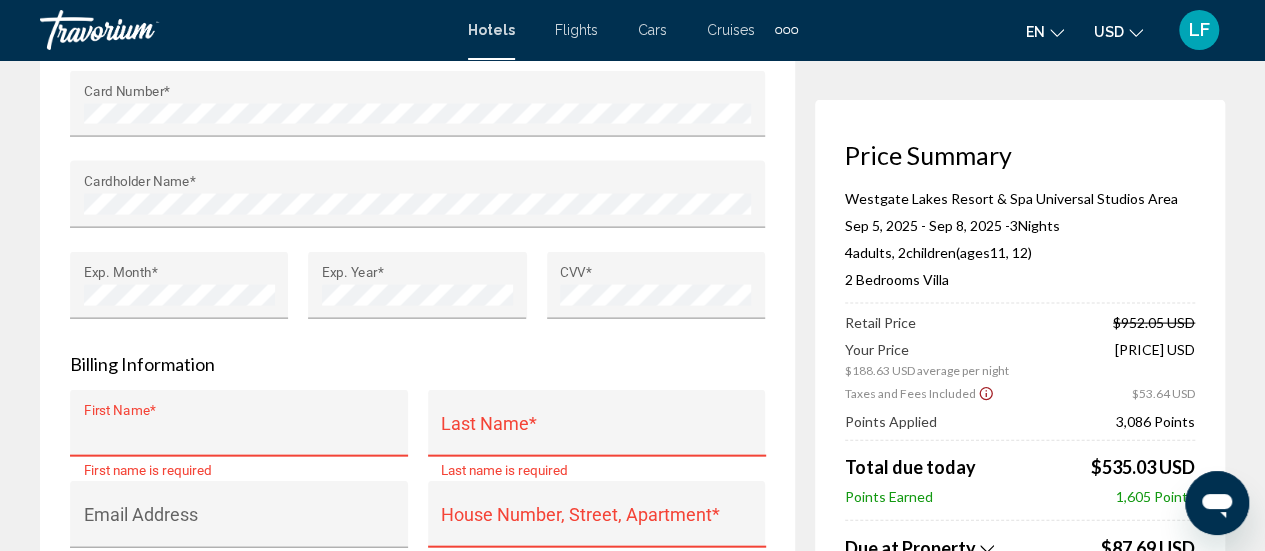 click on "First Name  *" at bounding box center (239, 433) 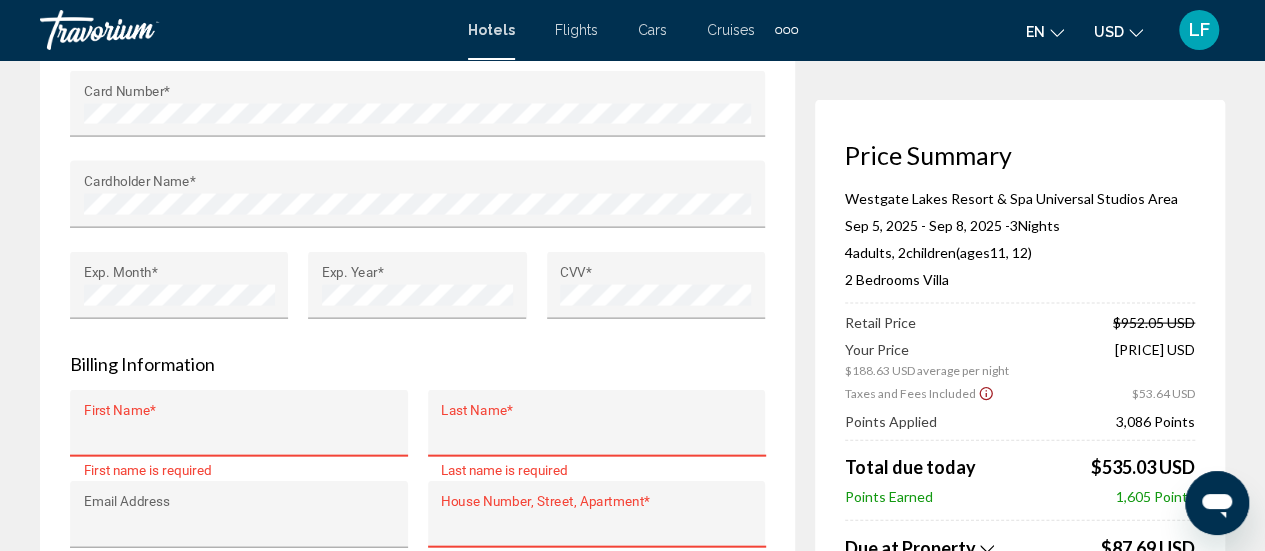 type on "*******" 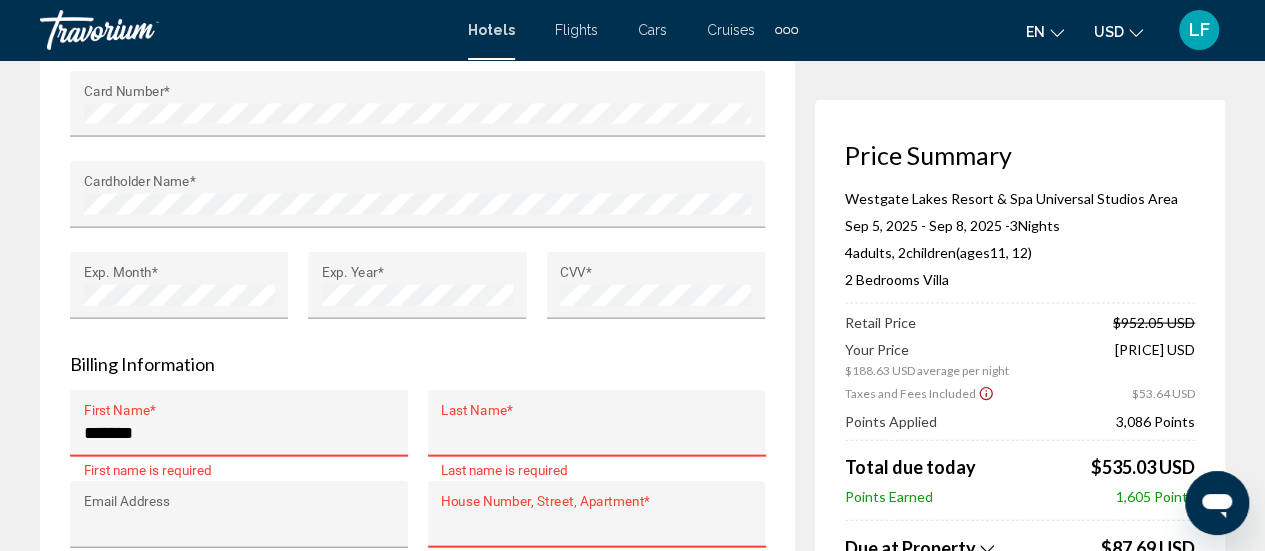 type on "*******" 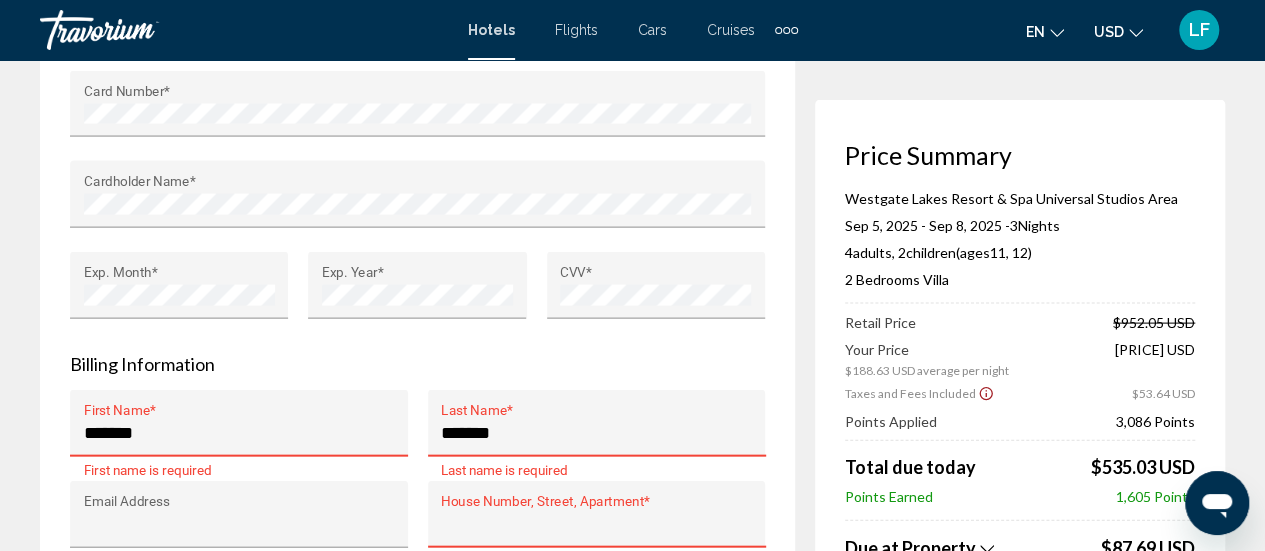 type on "**********" 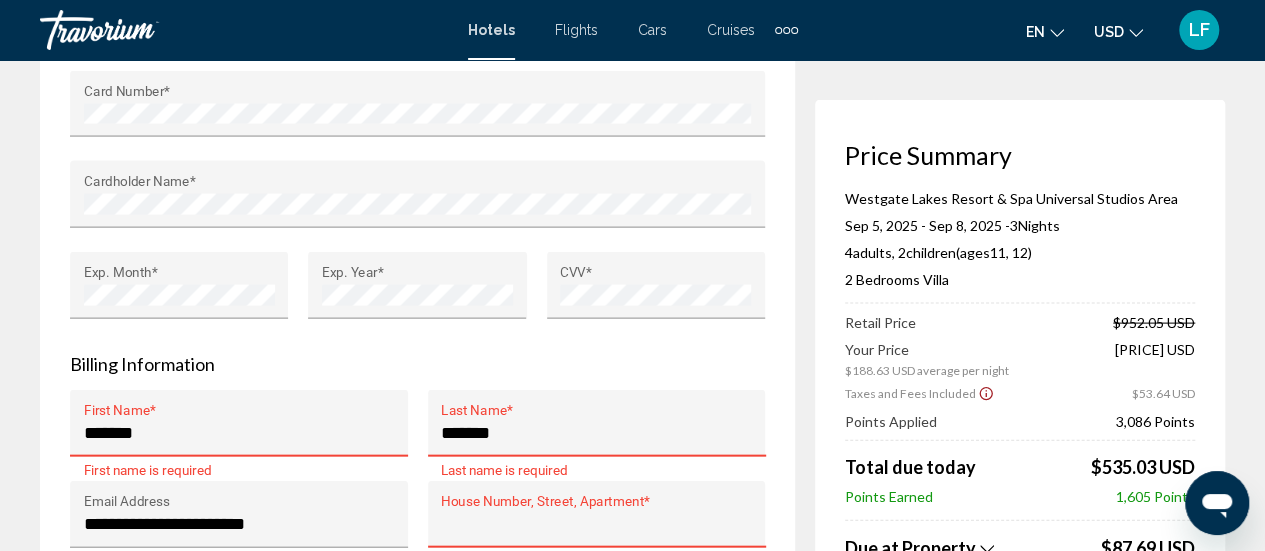 type on "**********" 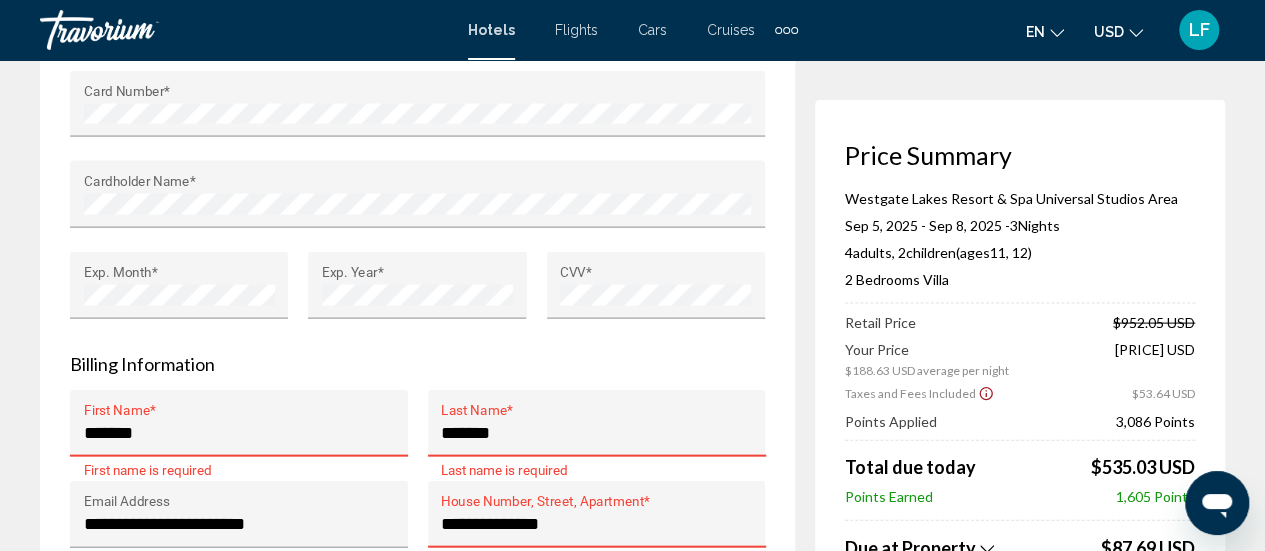 type on "******" 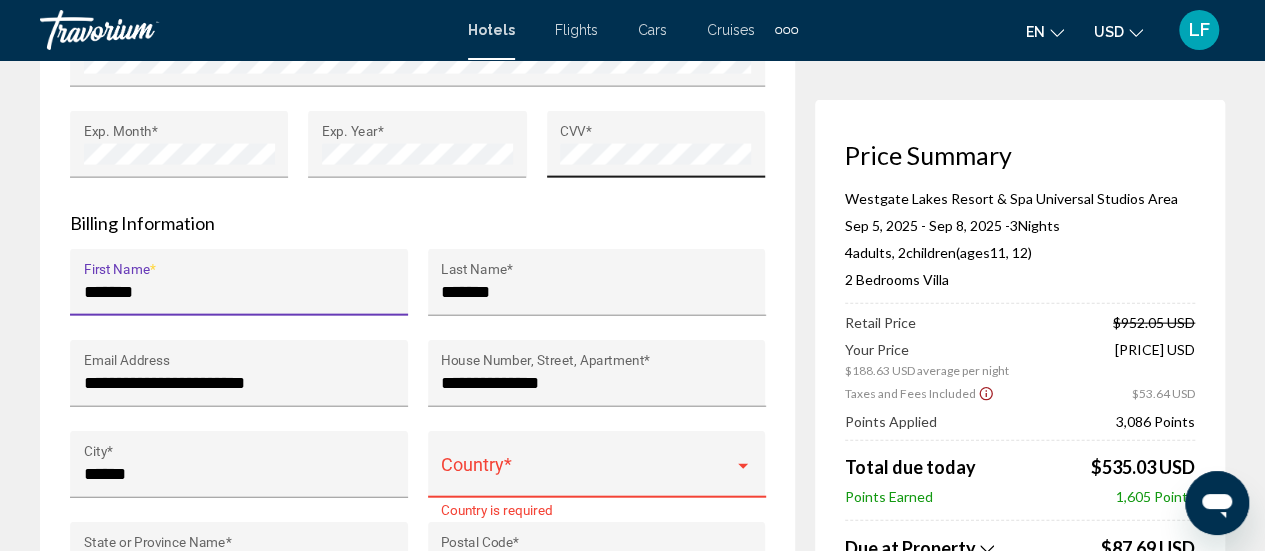 scroll, scrollTop: 2117, scrollLeft: 0, axis: vertical 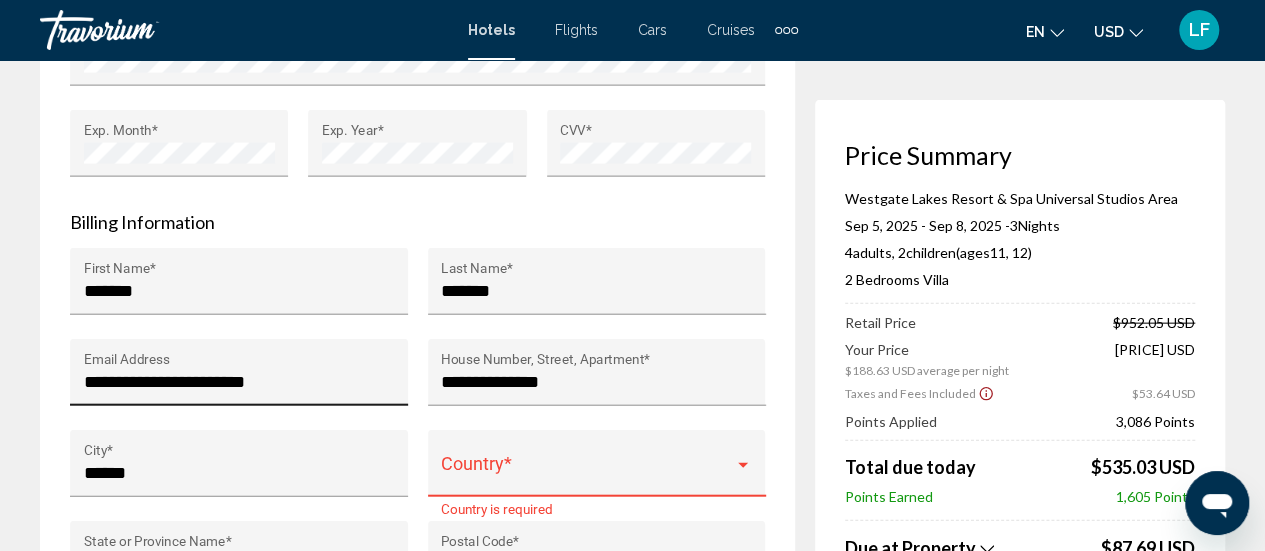 click on "**********" at bounding box center (239, 382) 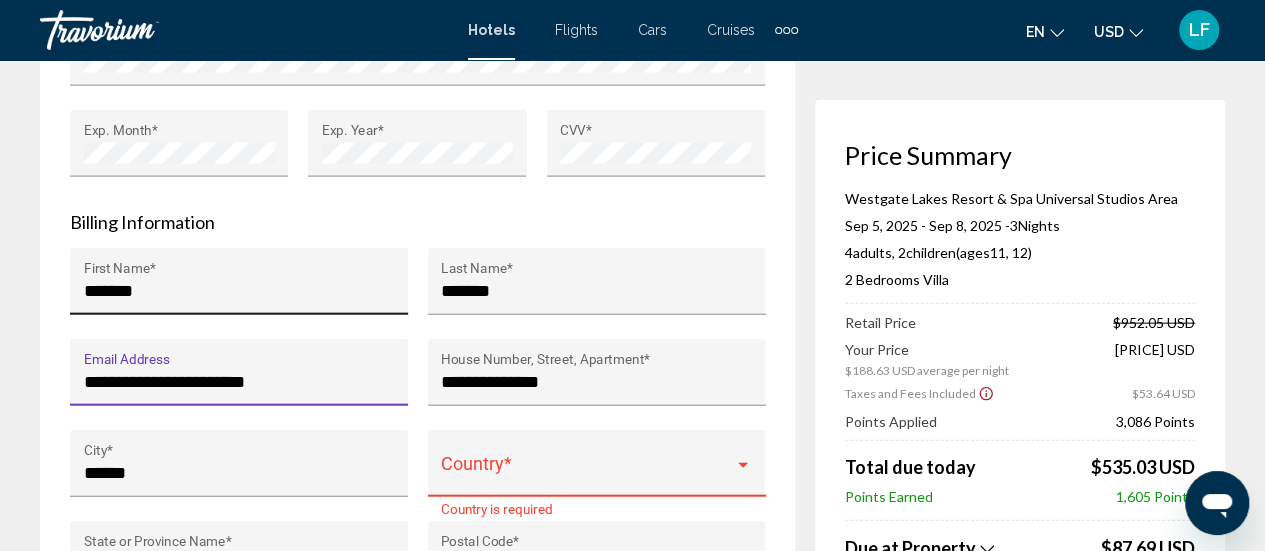 type on "**********" 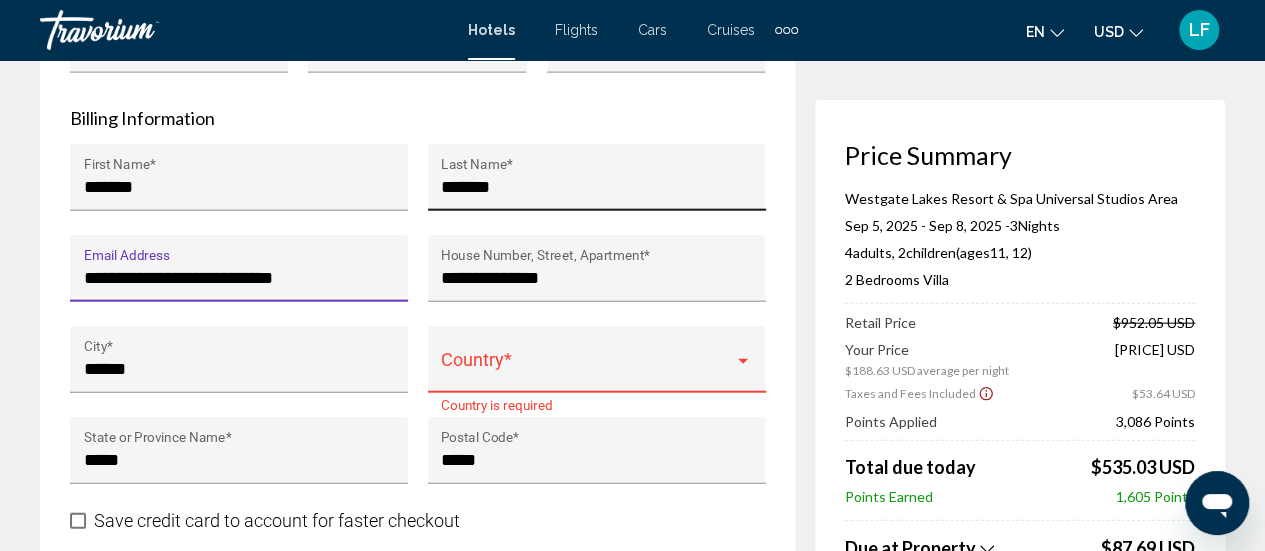 scroll, scrollTop: 2227, scrollLeft: 0, axis: vertical 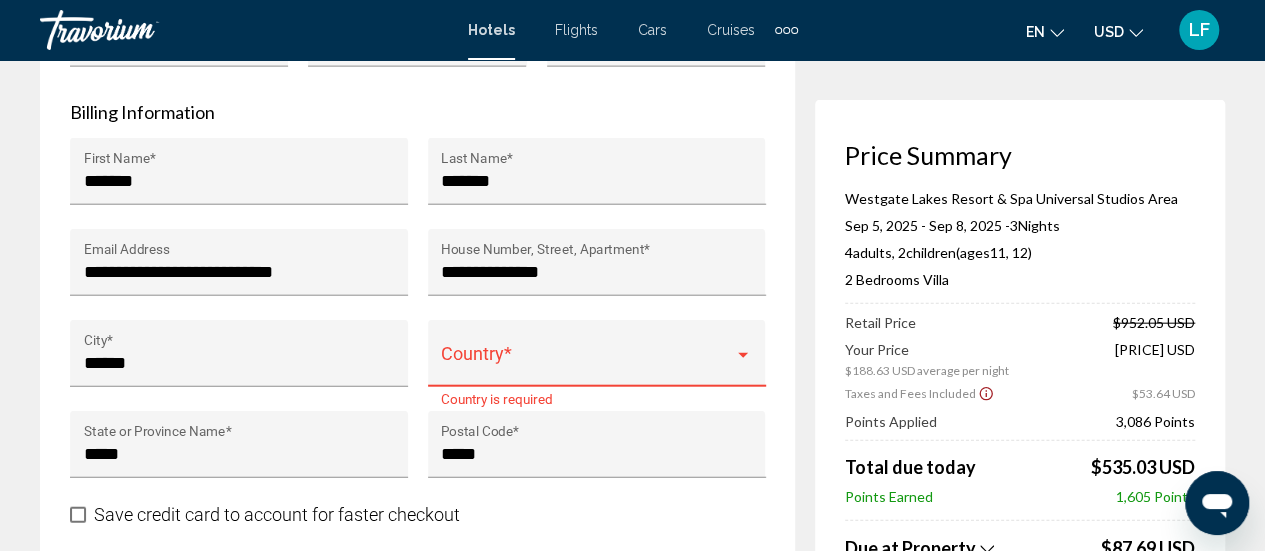 click at bounding box center [587, 363] 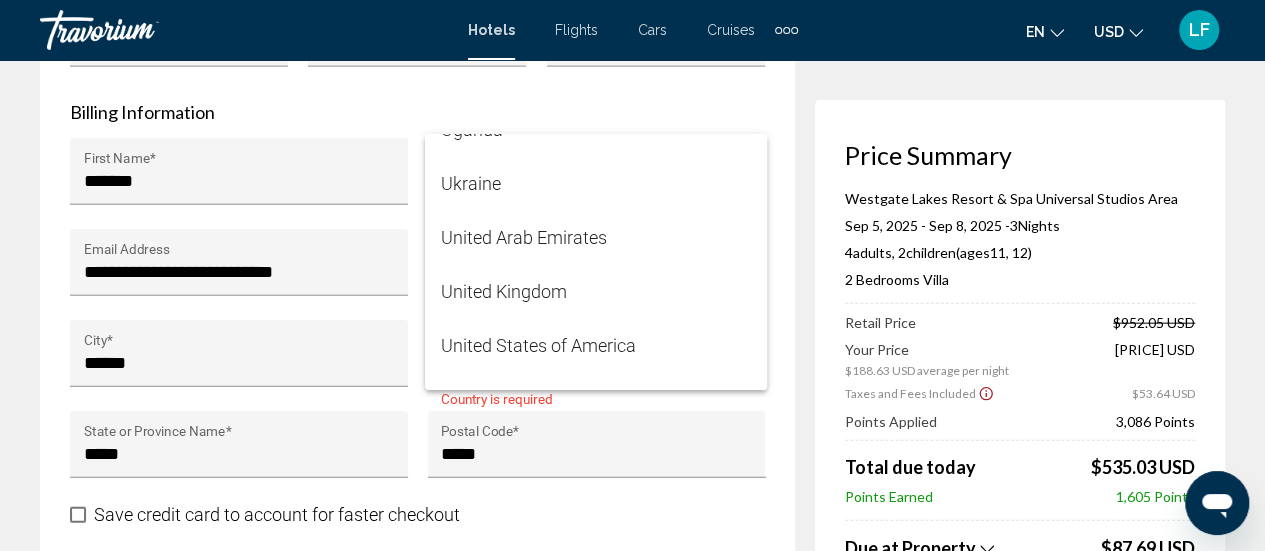 scroll, scrollTop: 12912, scrollLeft: 0, axis: vertical 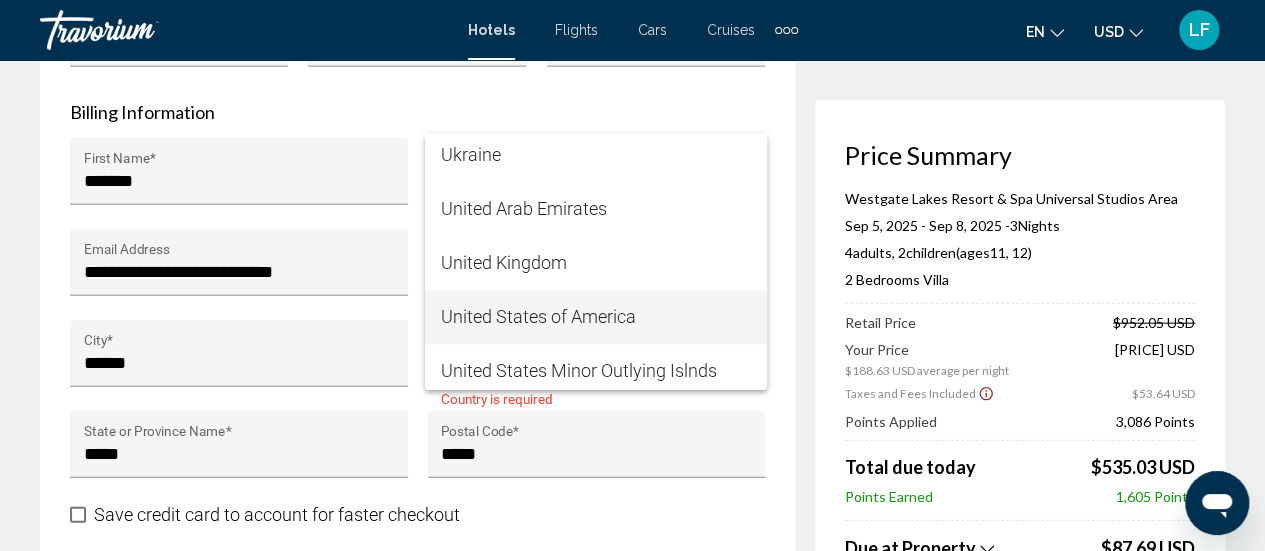 click on "United States of America" at bounding box center [596, 317] 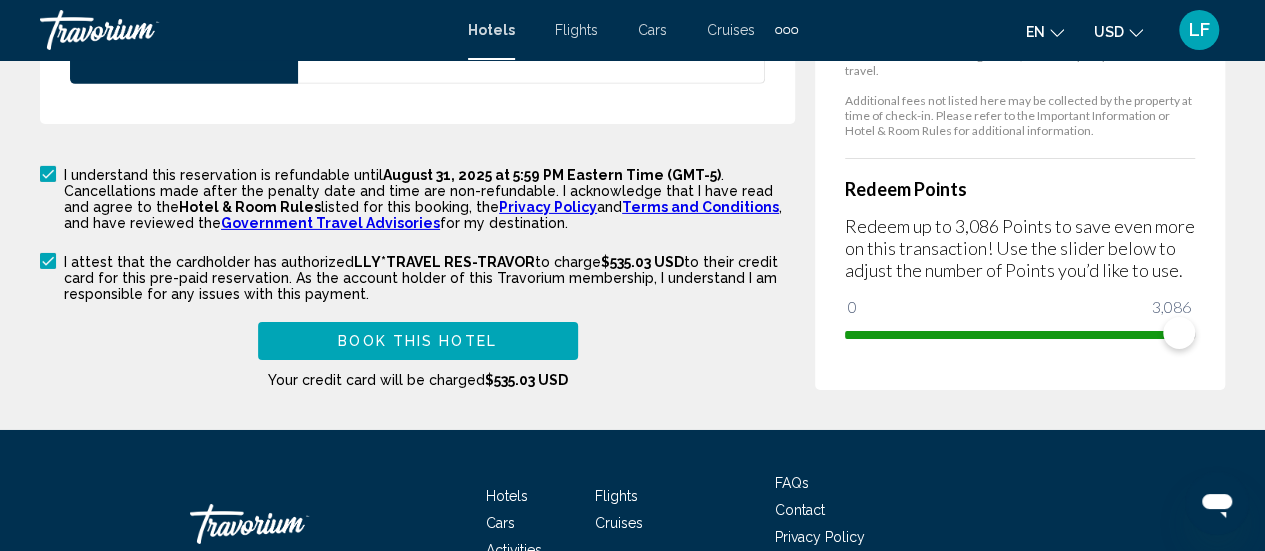 scroll, scrollTop: 3221, scrollLeft: 0, axis: vertical 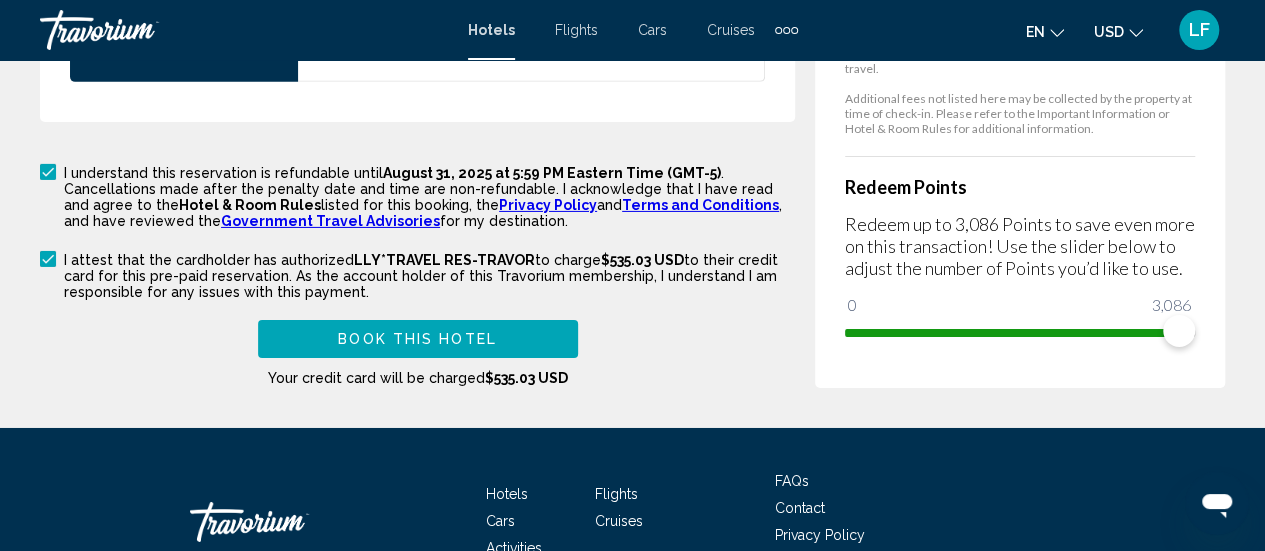 click on "Book this hotel" at bounding box center (417, 340) 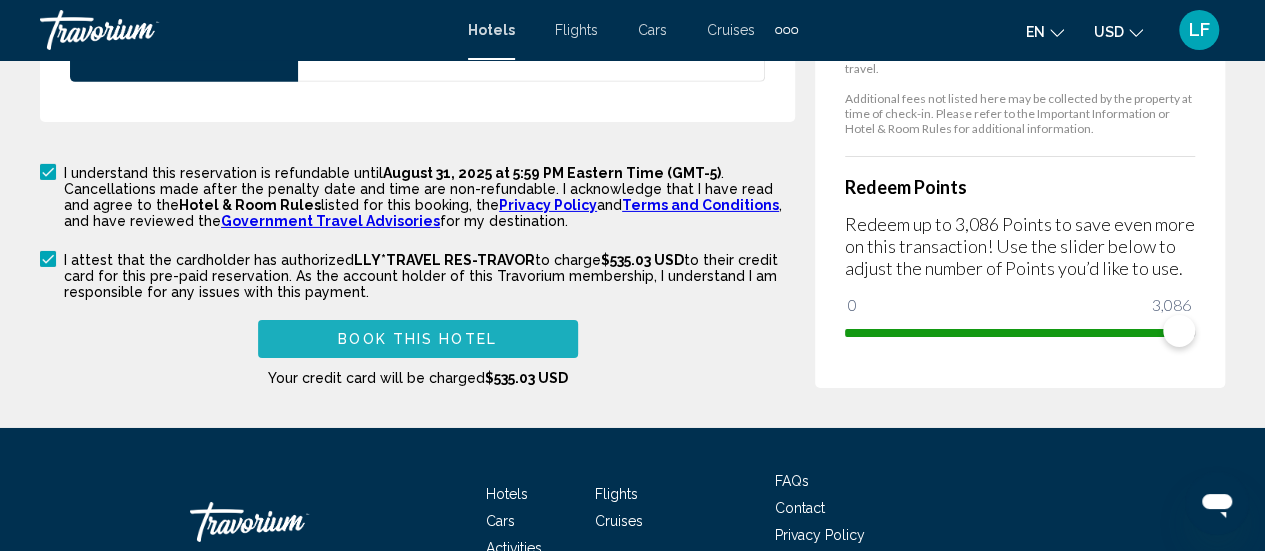 scroll, scrollTop: 2422, scrollLeft: 0, axis: vertical 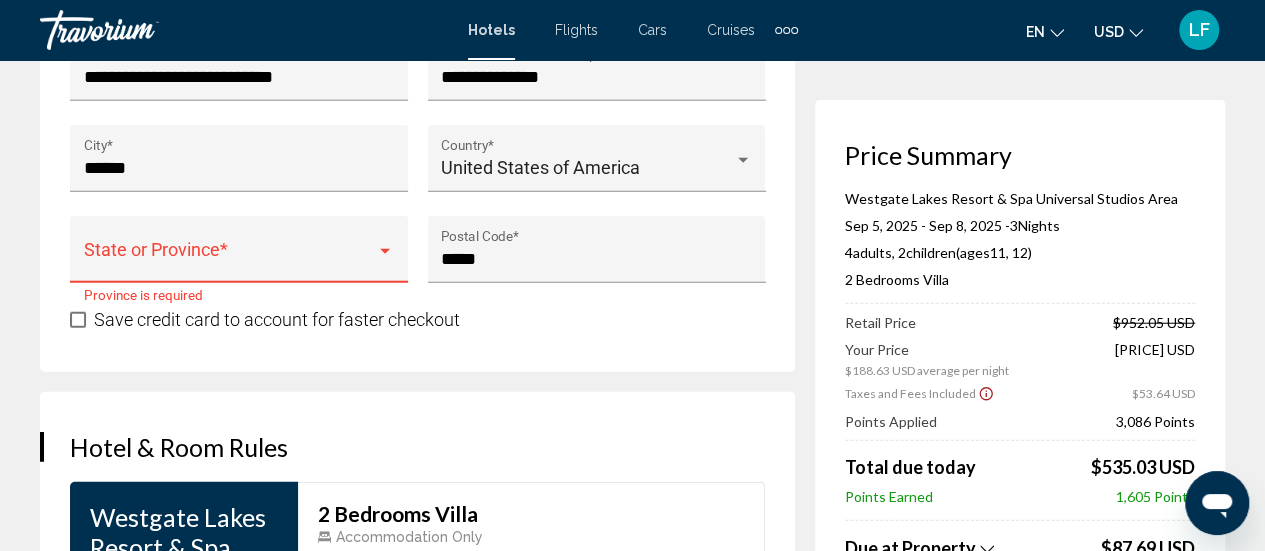 click at bounding box center (230, 259) 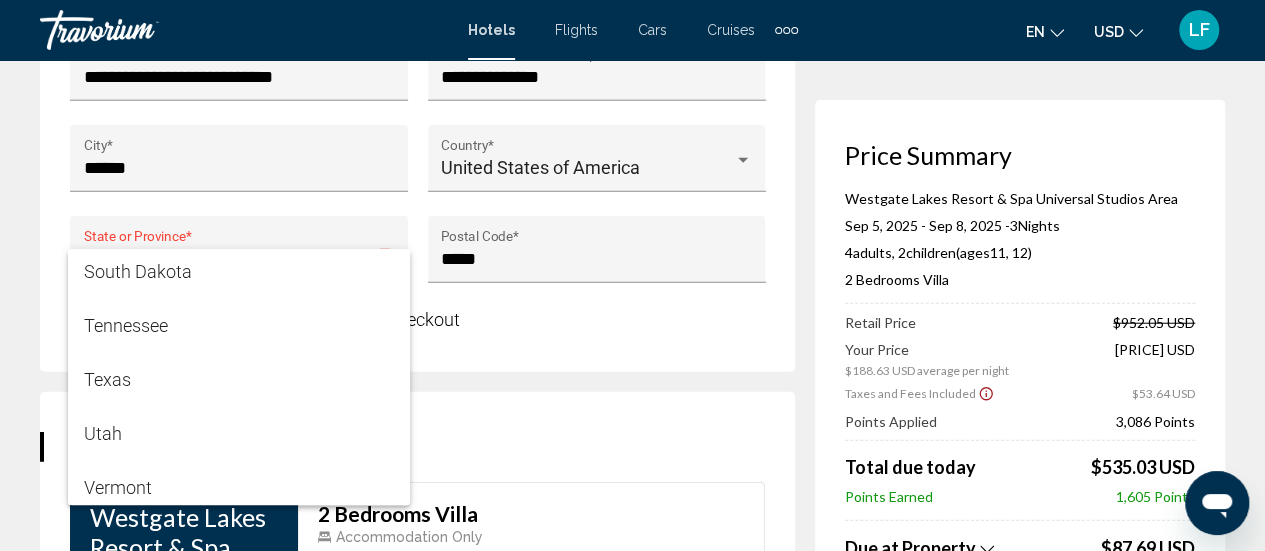 scroll, scrollTop: 2606, scrollLeft: 0, axis: vertical 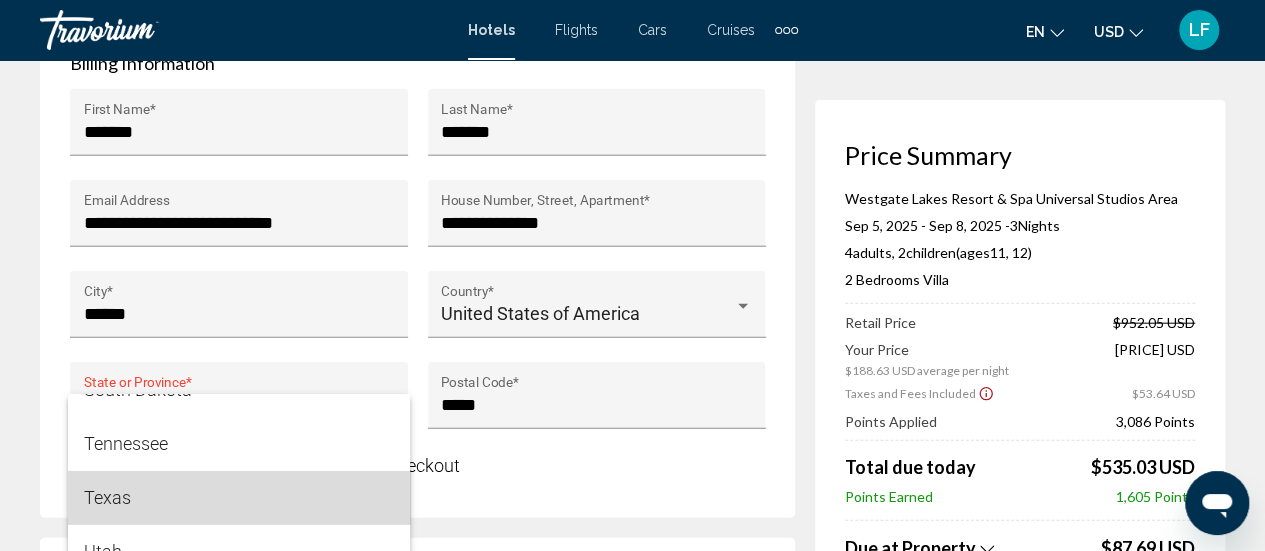 click on "Texas" at bounding box center (239, 498) 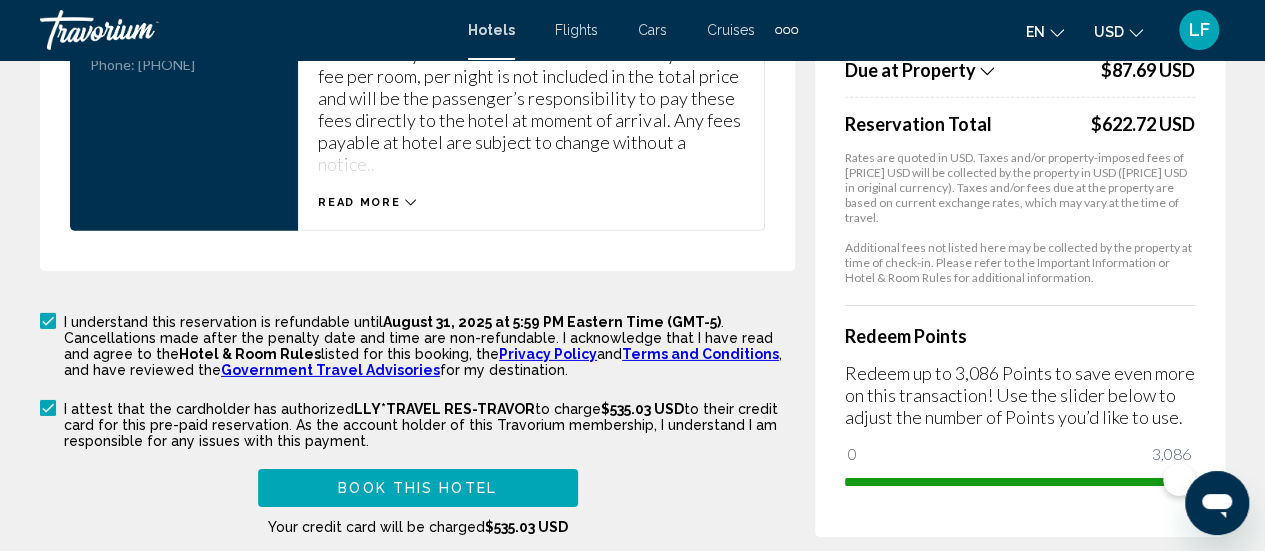 scroll, scrollTop: 3098, scrollLeft: 0, axis: vertical 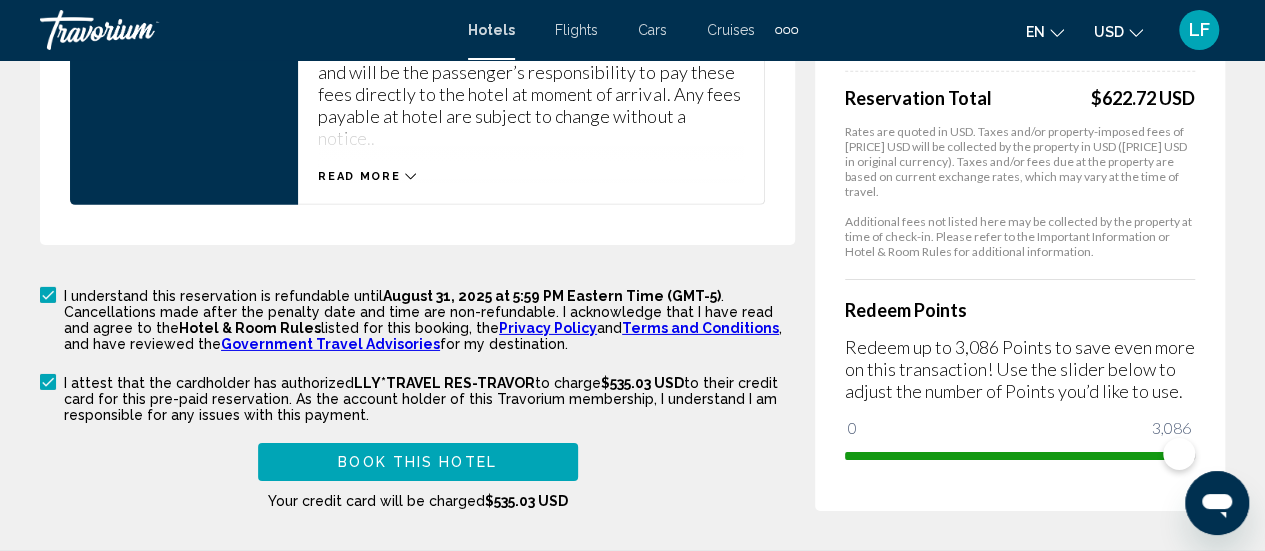 click on "Book this hotel" at bounding box center (418, 461) 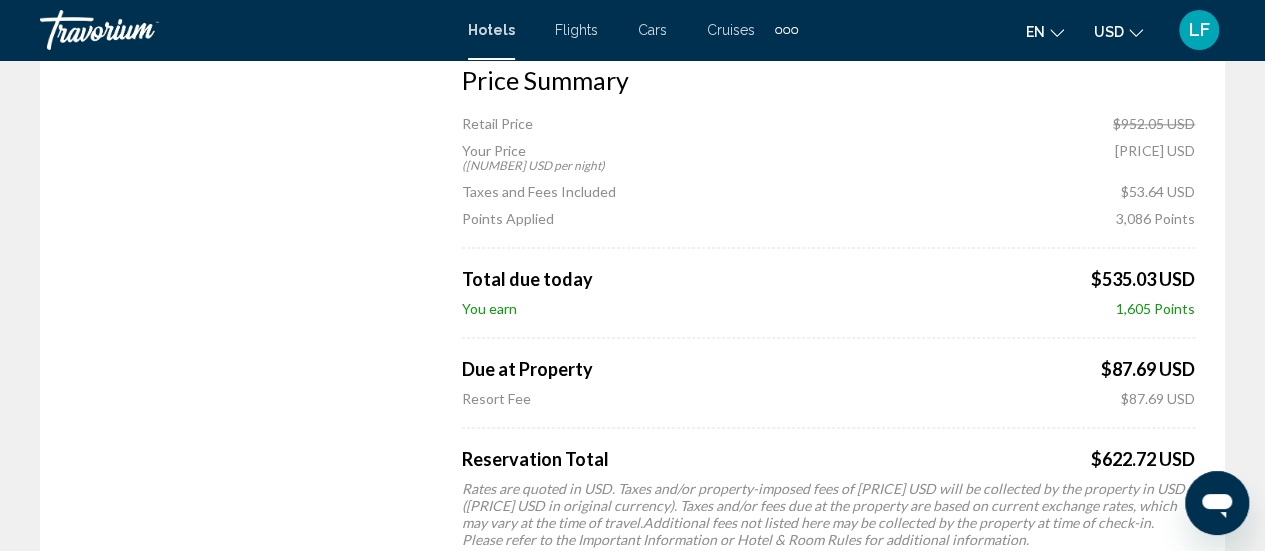 scroll, scrollTop: 1187, scrollLeft: 0, axis: vertical 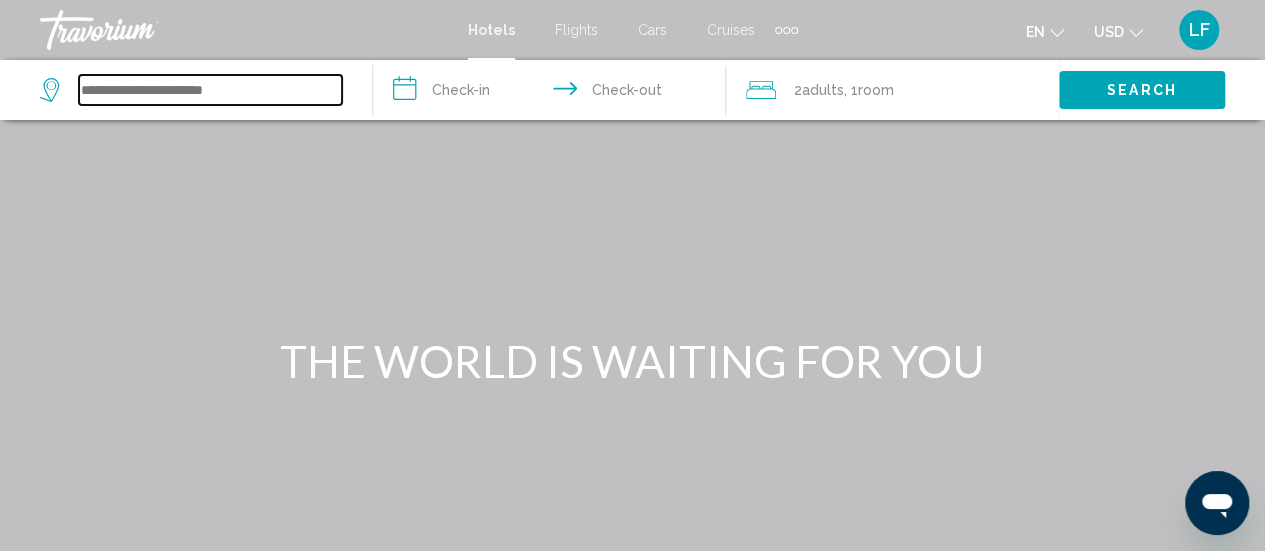 click at bounding box center (210, 90) 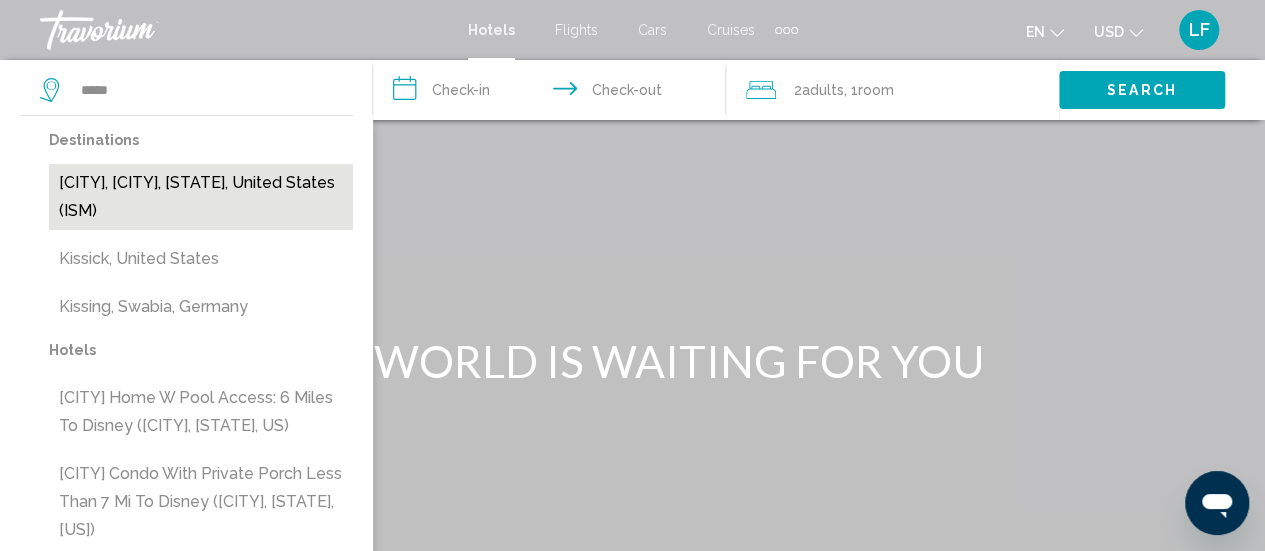 click on "[CITY], [CITY], [STATE], United States (ISM)" at bounding box center [201, 197] 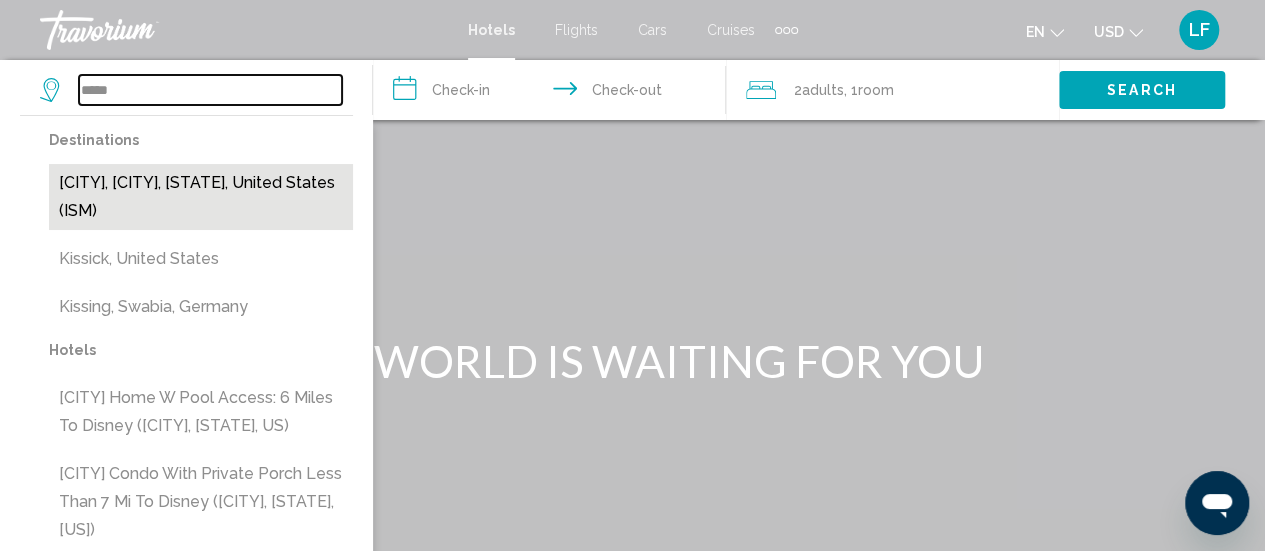 type on "**********" 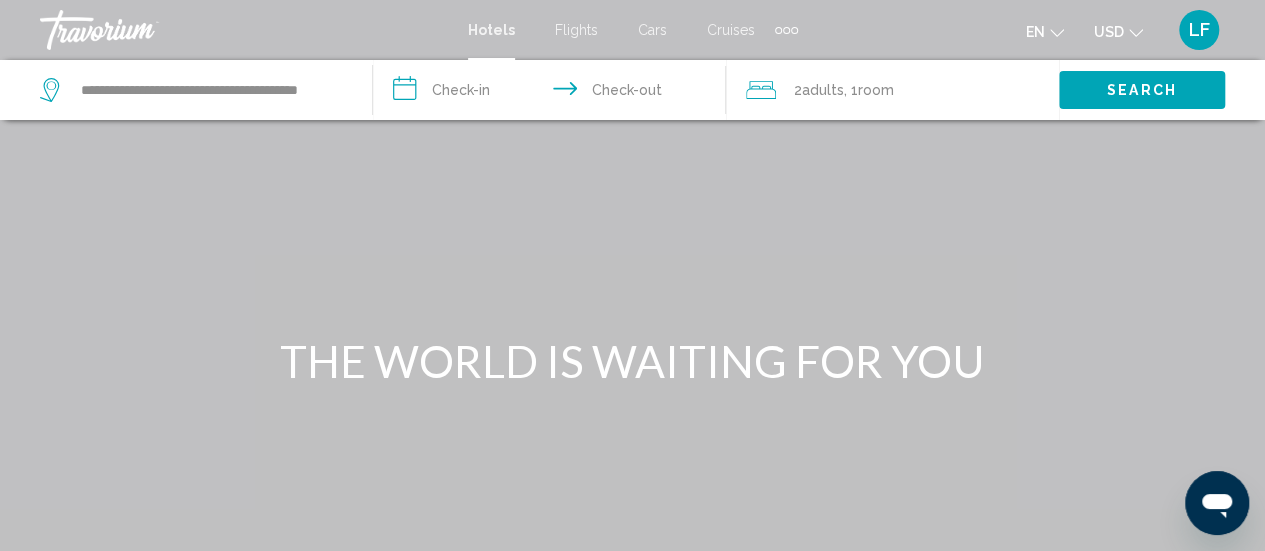 click on "**********" at bounding box center (553, 93) 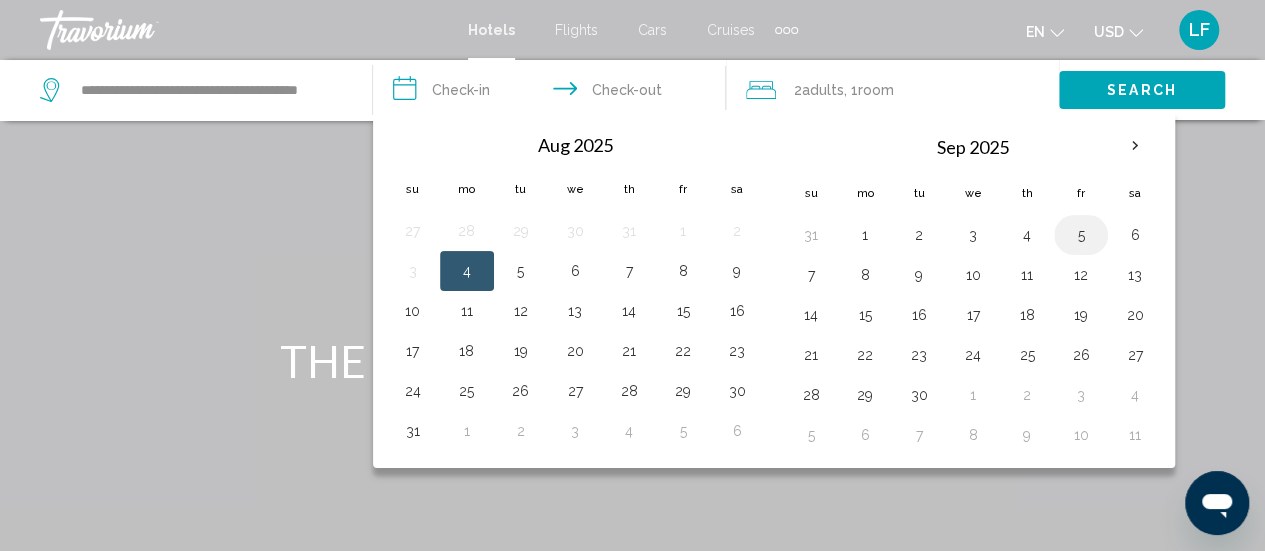 click on "5" at bounding box center (1081, 235) 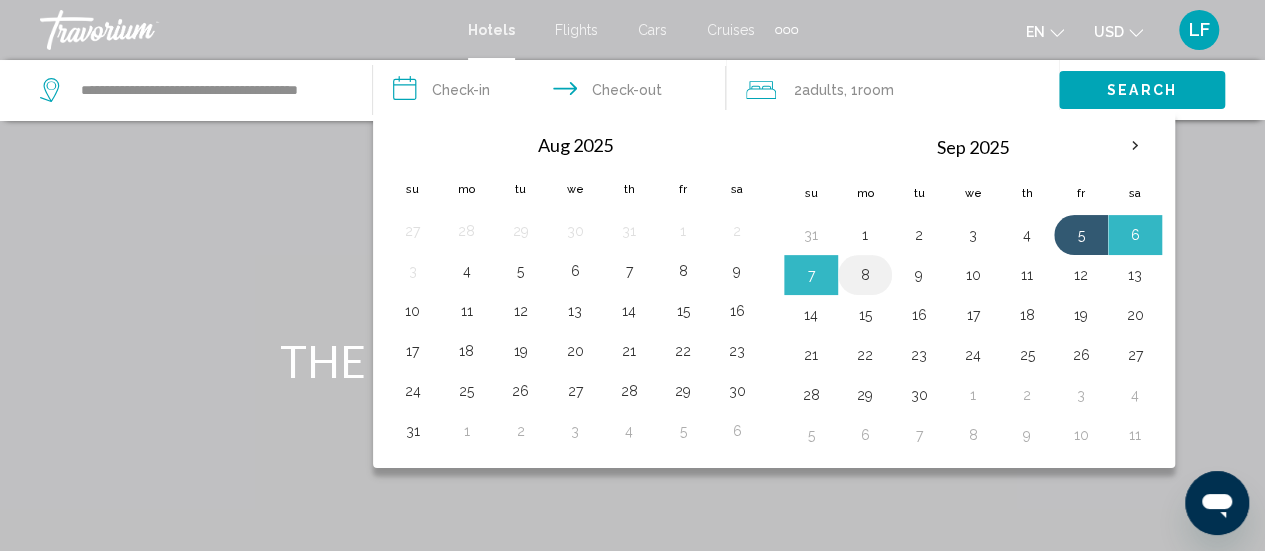 click on "8" at bounding box center (865, 275) 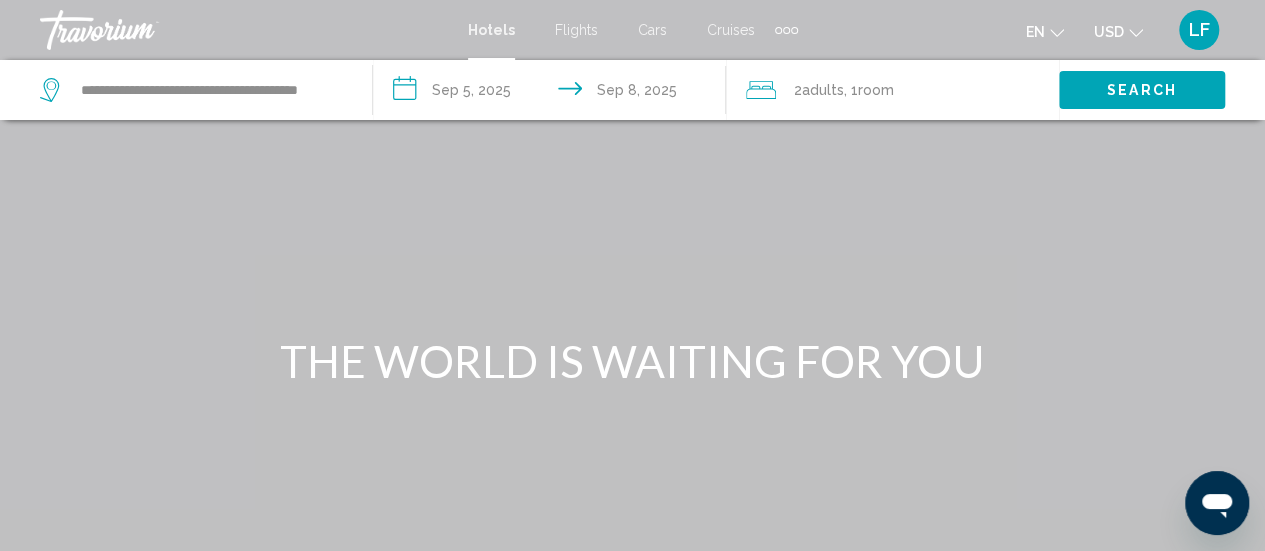 click on "2  Adult Adults , 1  Room rooms" 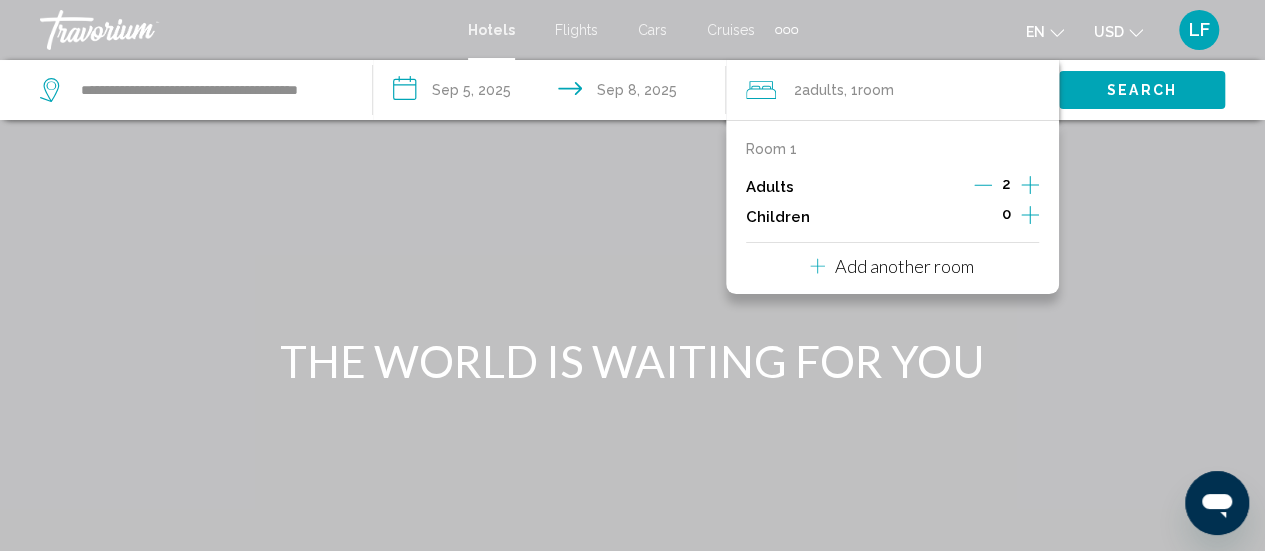 click 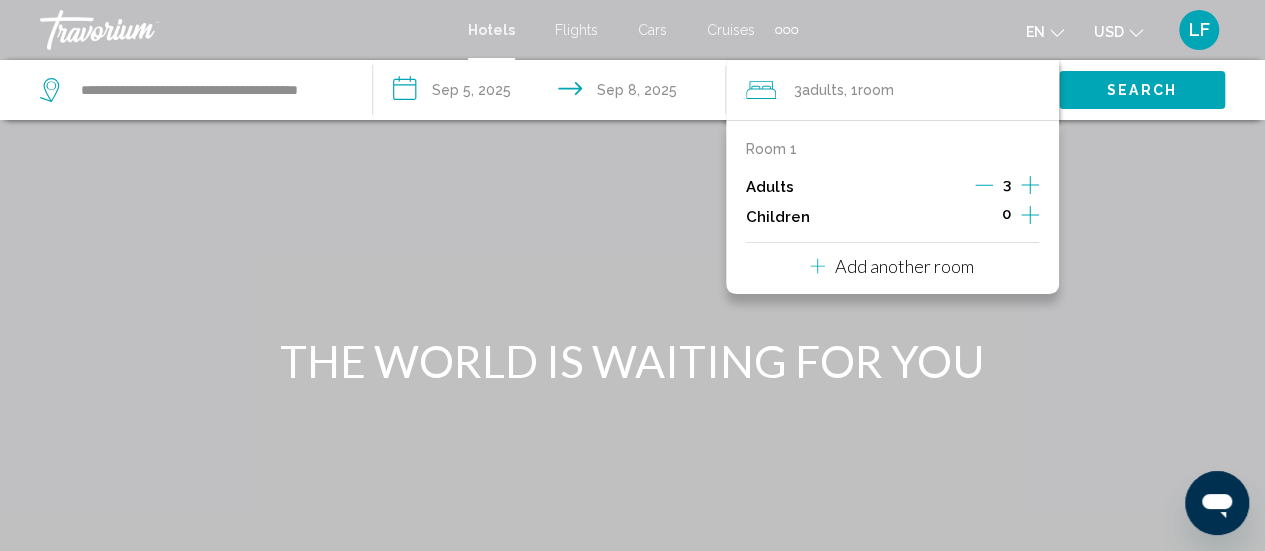 click 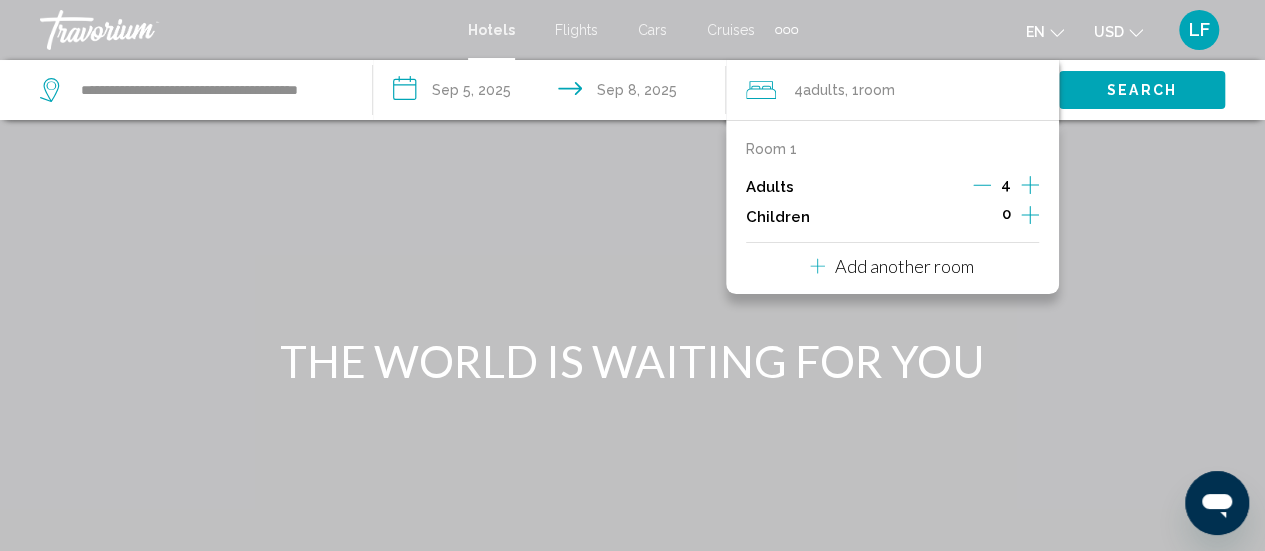 click 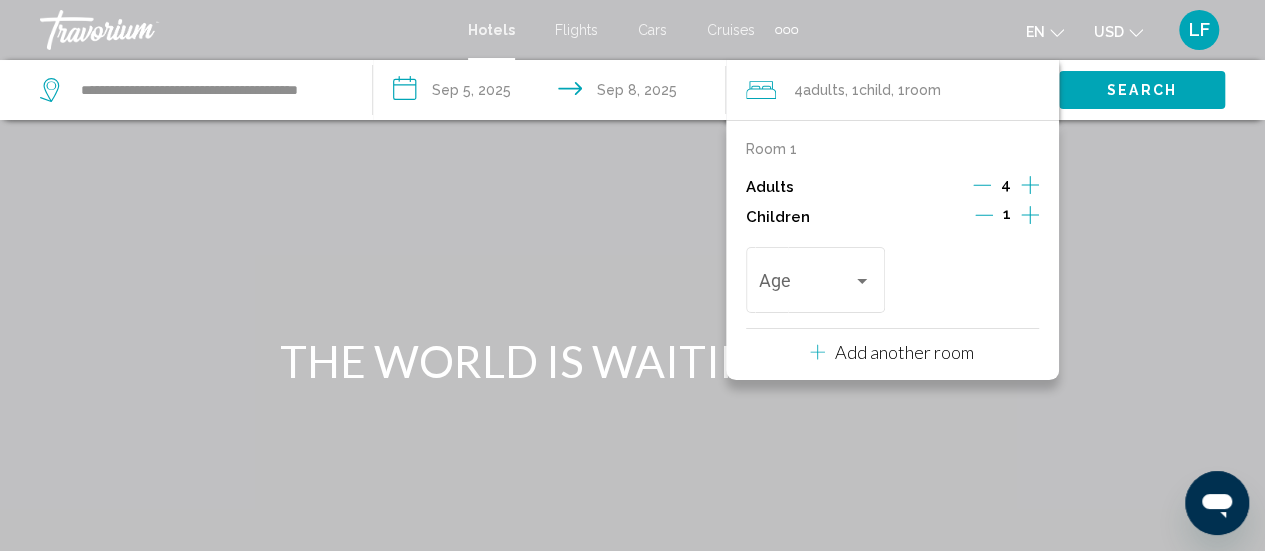 click 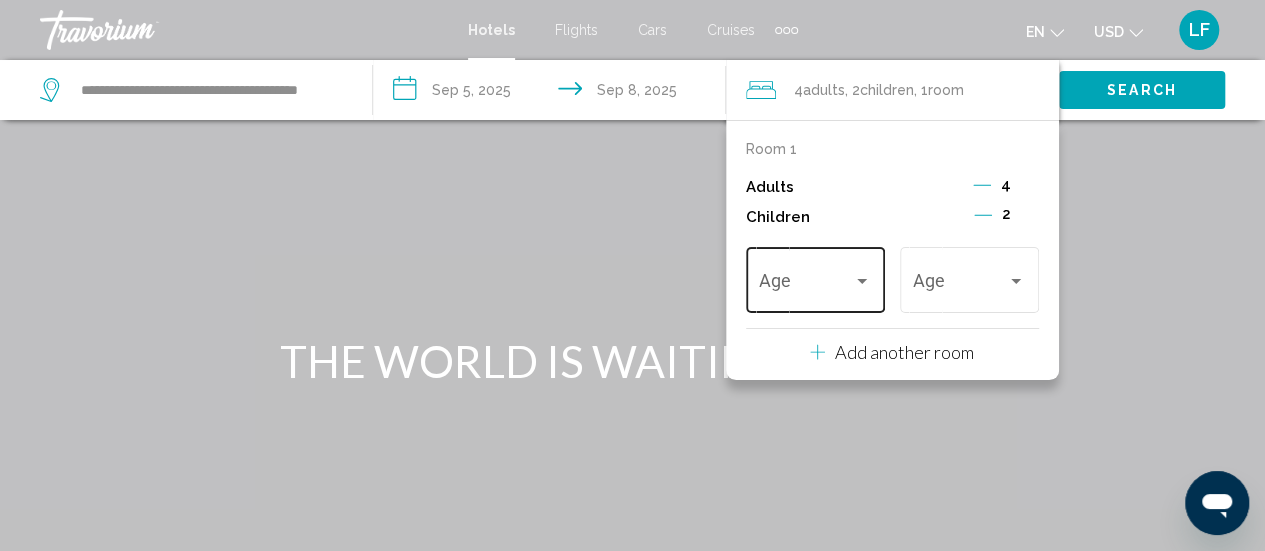 click on "Age" at bounding box center [815, 277] 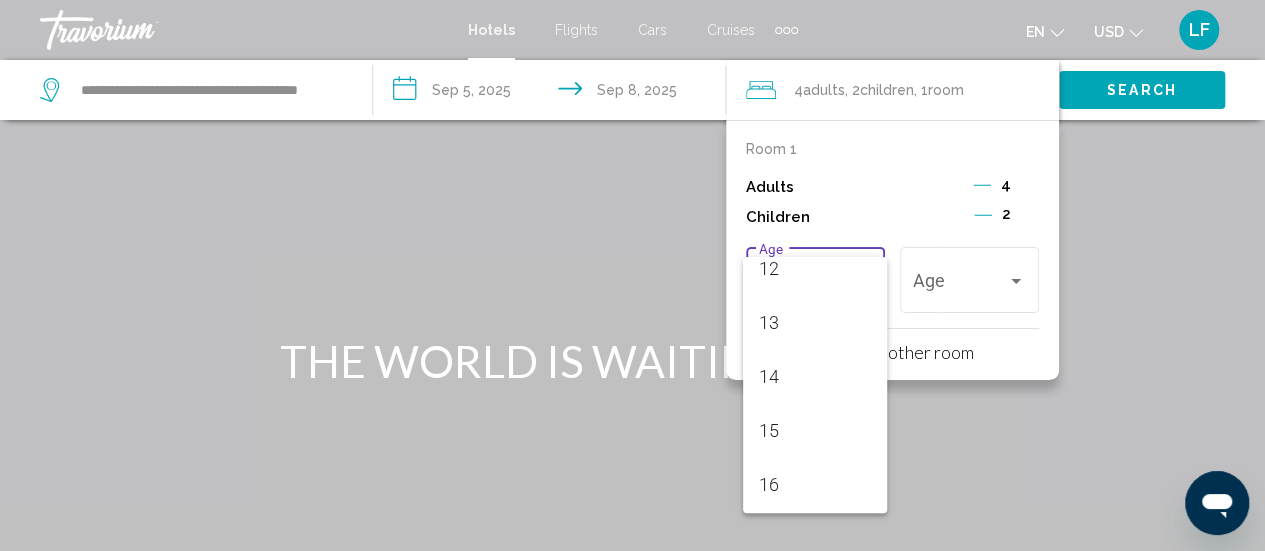 scroll, scrollTop: 716, scrollLeft: 0, axis: vertical 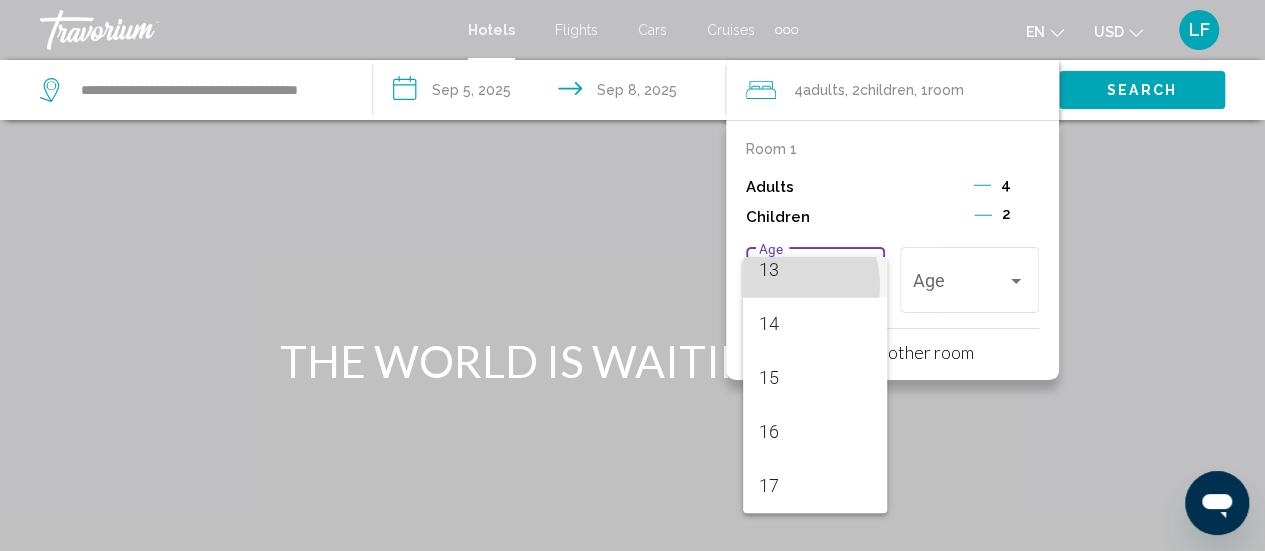 click on "13" at bounding box center [815, 270] 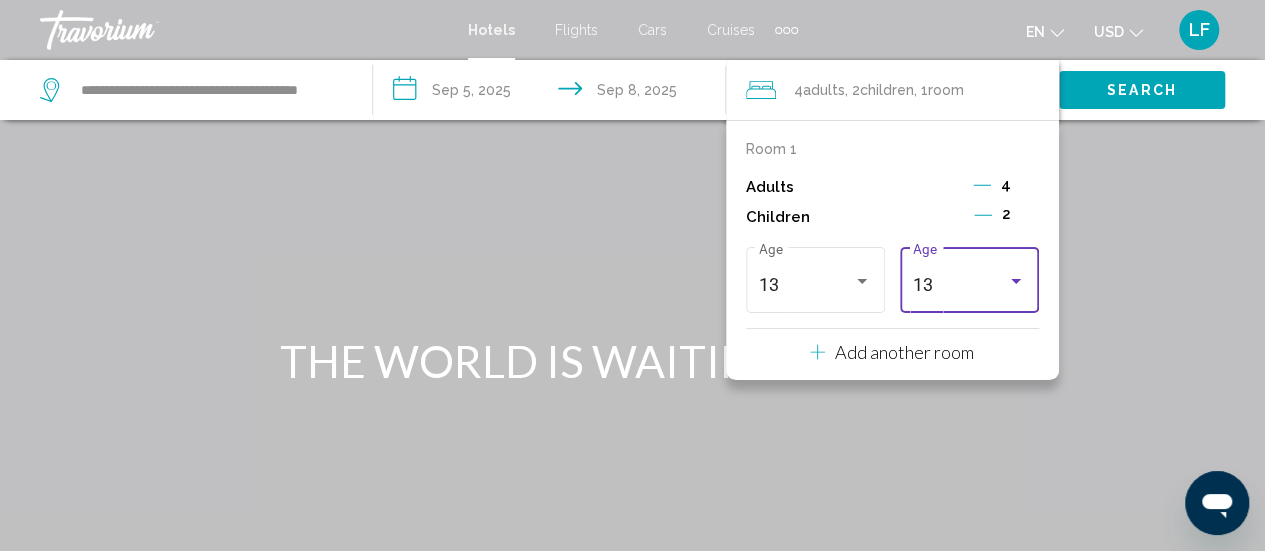 click on "13" at bounding box center [960, 285] 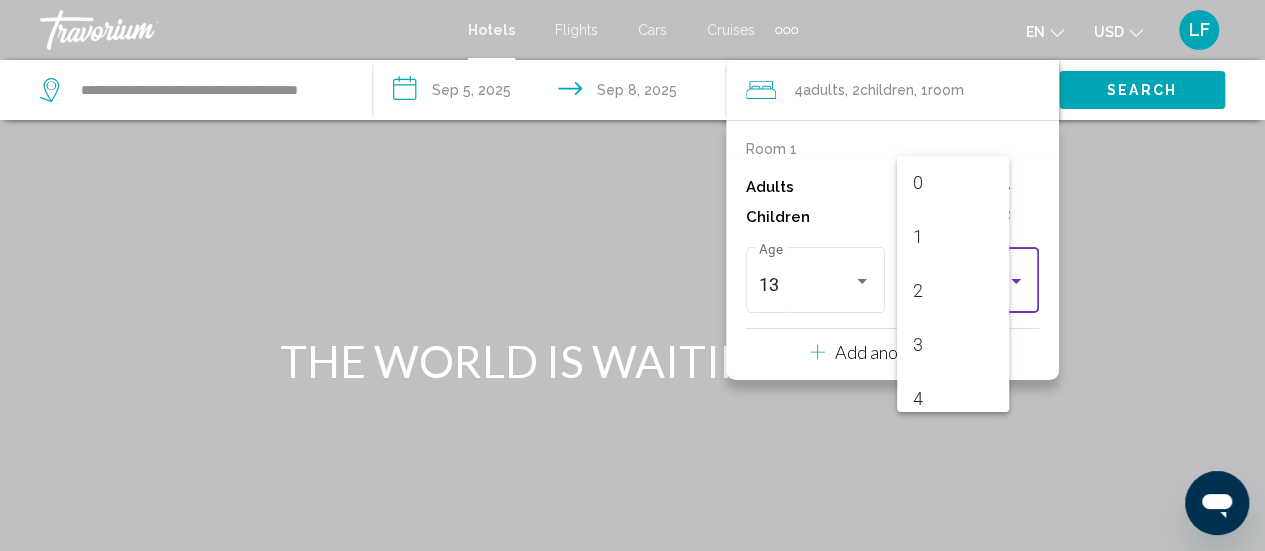 scroll, scrollTop: 601, scrollLeft: 0, axis: vertical 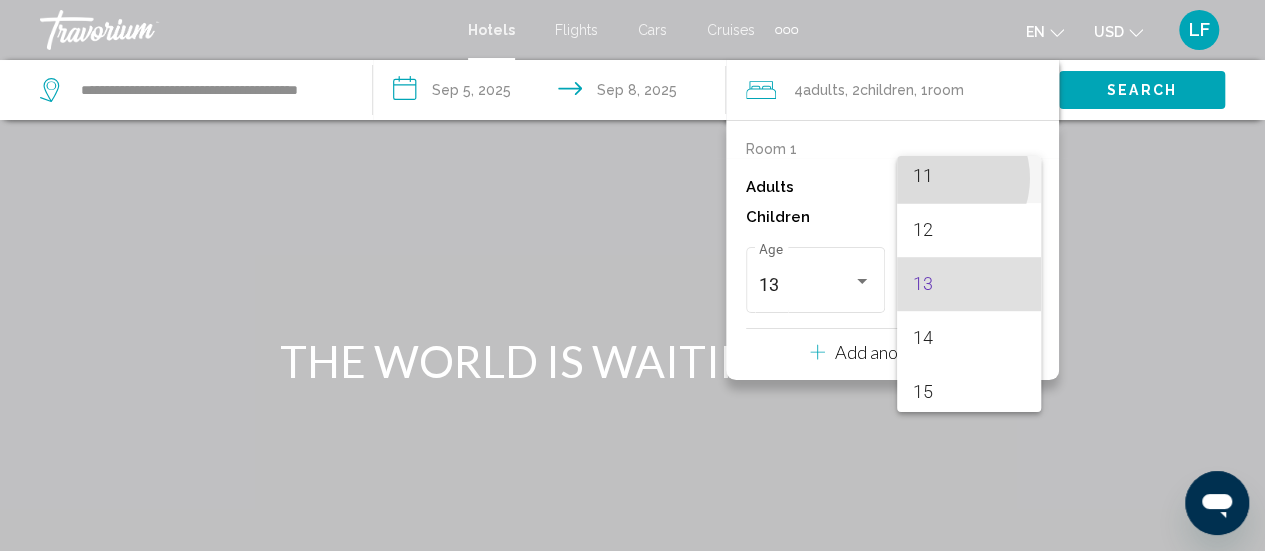 click on "11" at bounding box center (969, 176) 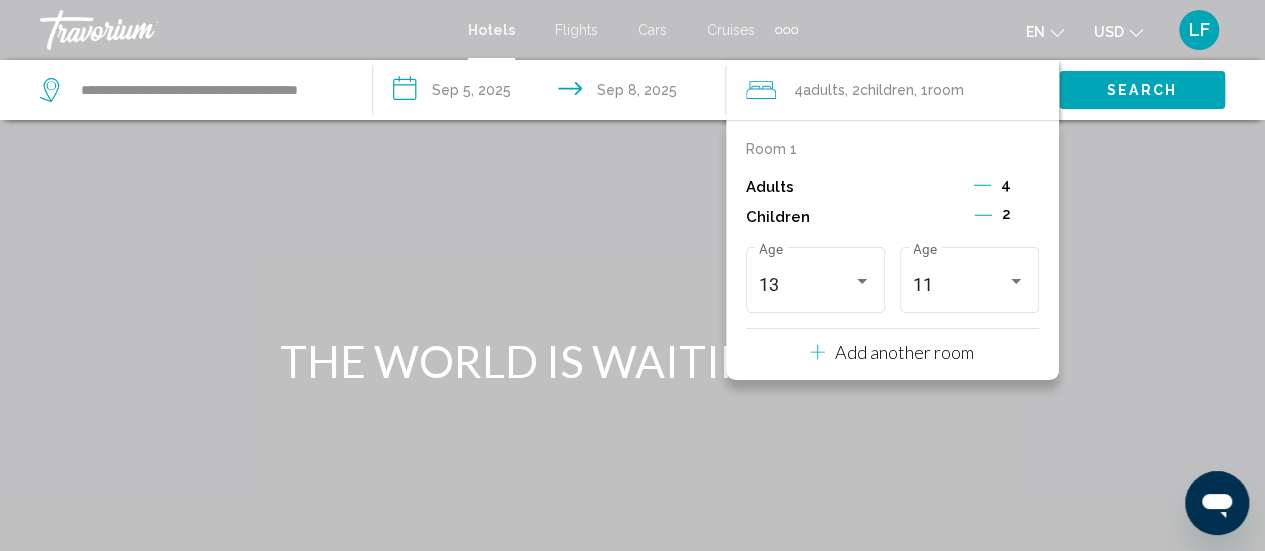 click on "Search" at bounding box center (1142, 91) 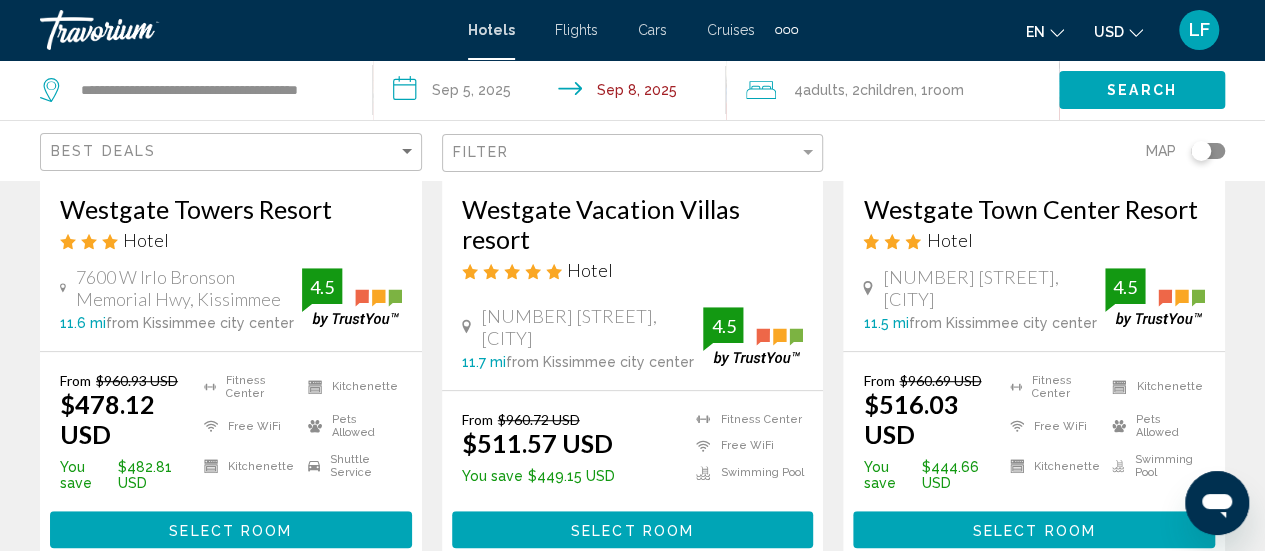 scroll, scrollTop: 398, scrollLeft: 0, axis: vertical 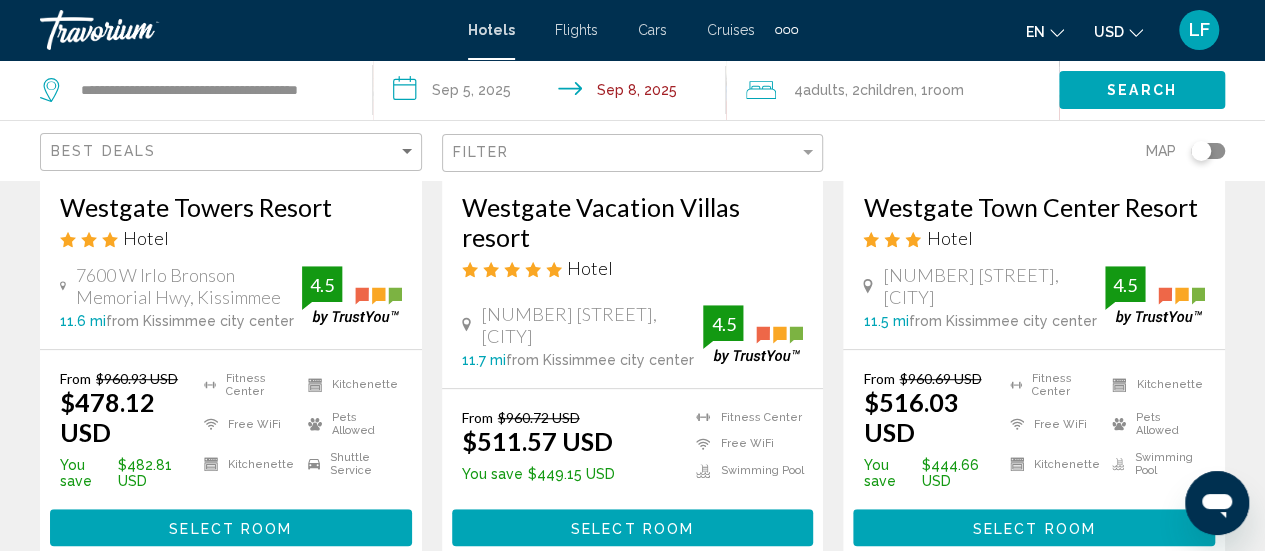 click on "Westgate Vacation Villas resort" at bounding box center (633, 222) 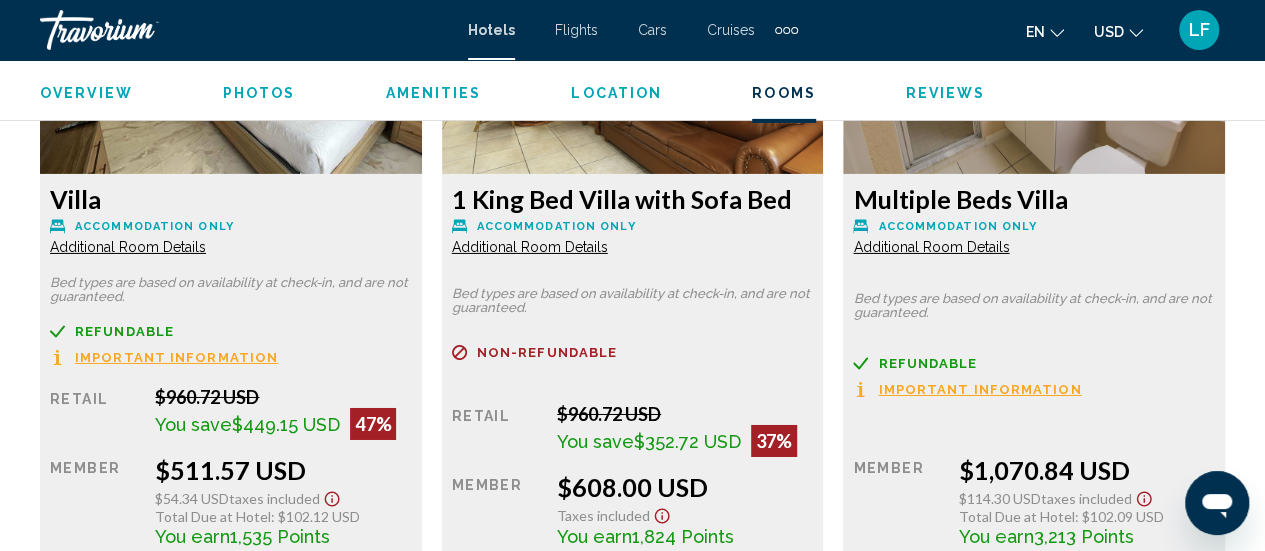 scroll, scrollTop: 3259, scrollLeft: 0, axis: vertical 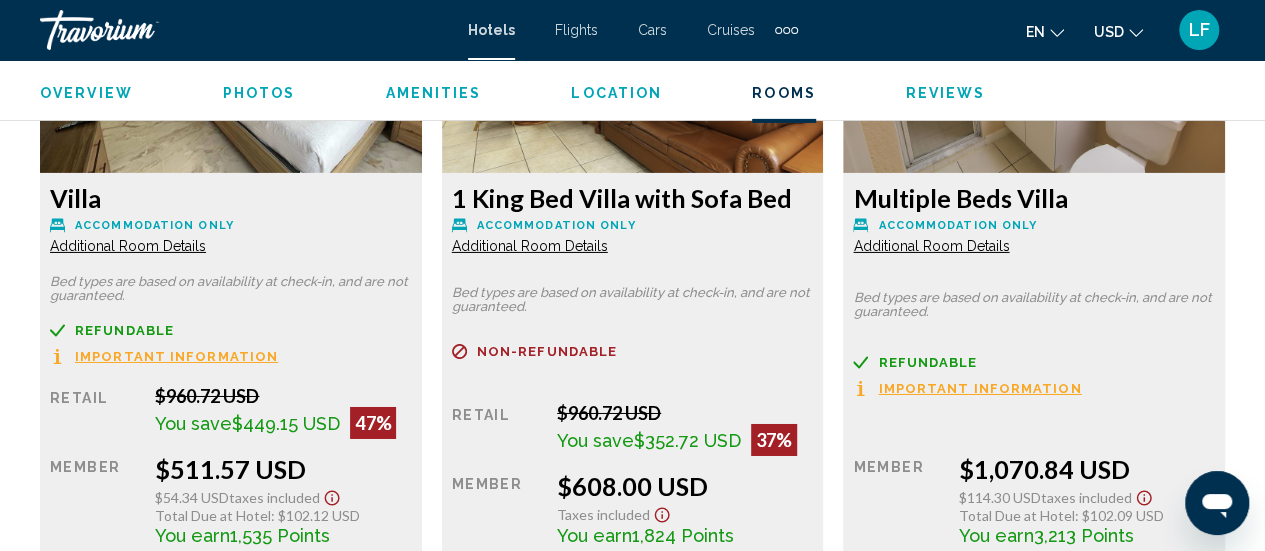 click on "Additional Room Details" at bounding box center [128, 246] 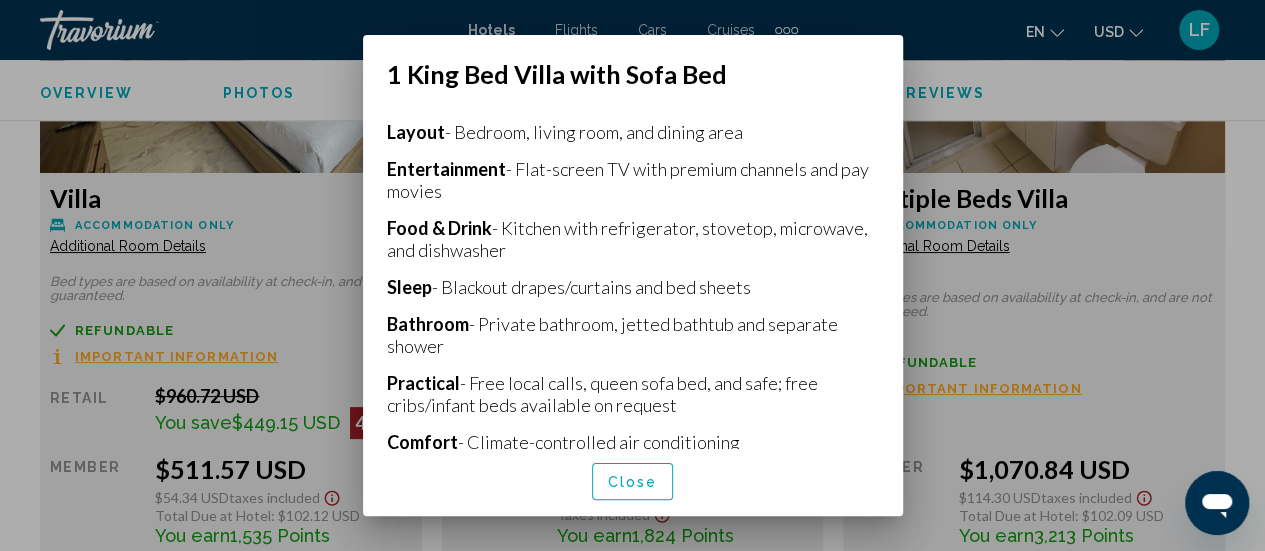 scroll, scrollTop: 438, scrollLeft: 0, axis: vertical 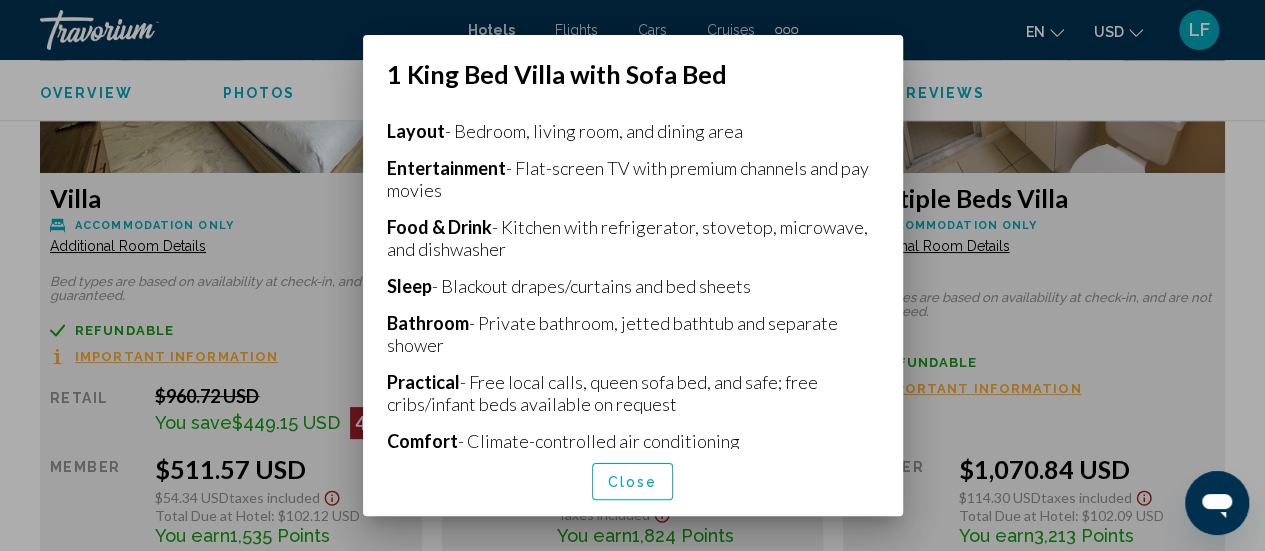 click at bounding box center [632, 275] 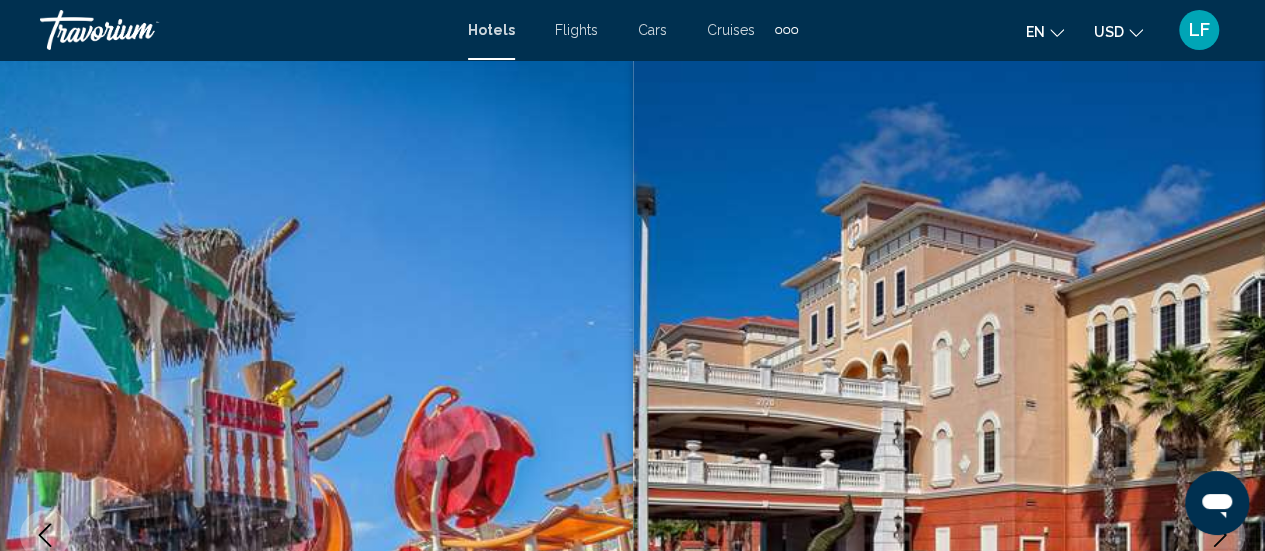 scroll, scrollTop: 3259, scrollLeft: 0, axis: vertical 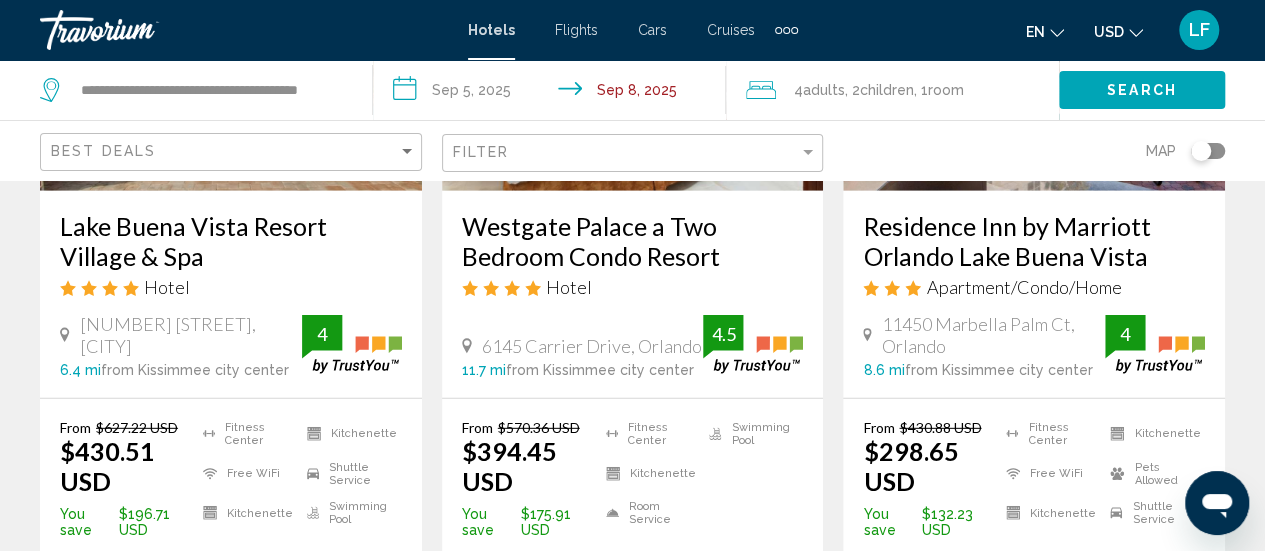 click on "Westgate Palace a Two Bedroom Condo Resort" at bounding box center (633, 241) 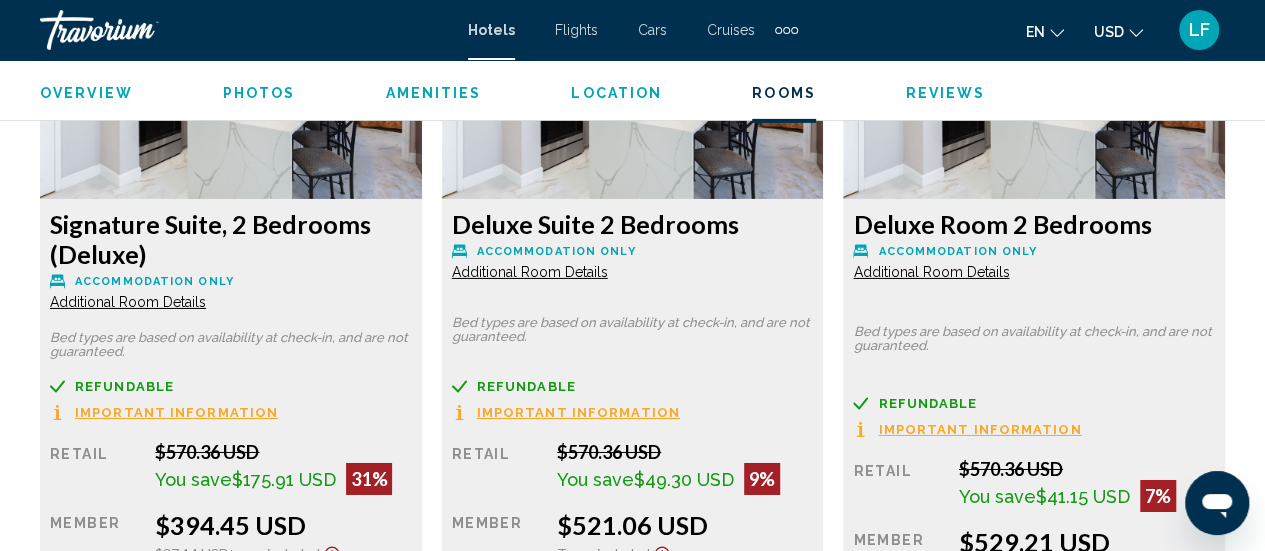 scroll, scrollTop: 3232, scrollLeft: 0, axis: vertical 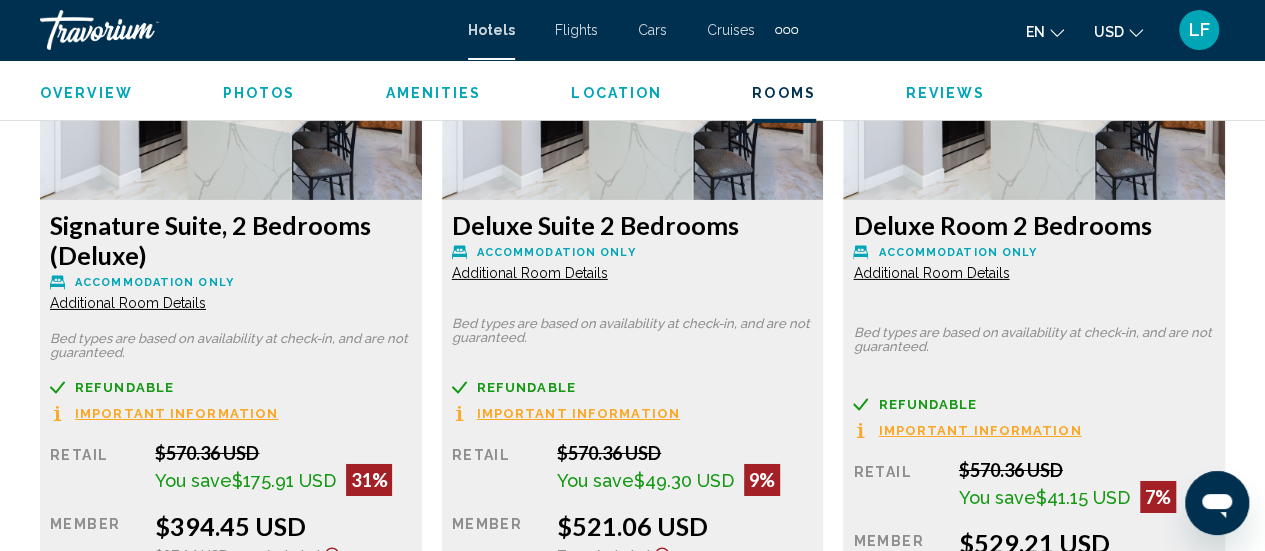 click on "Additional Room Details" at bounding box center [128, 303] 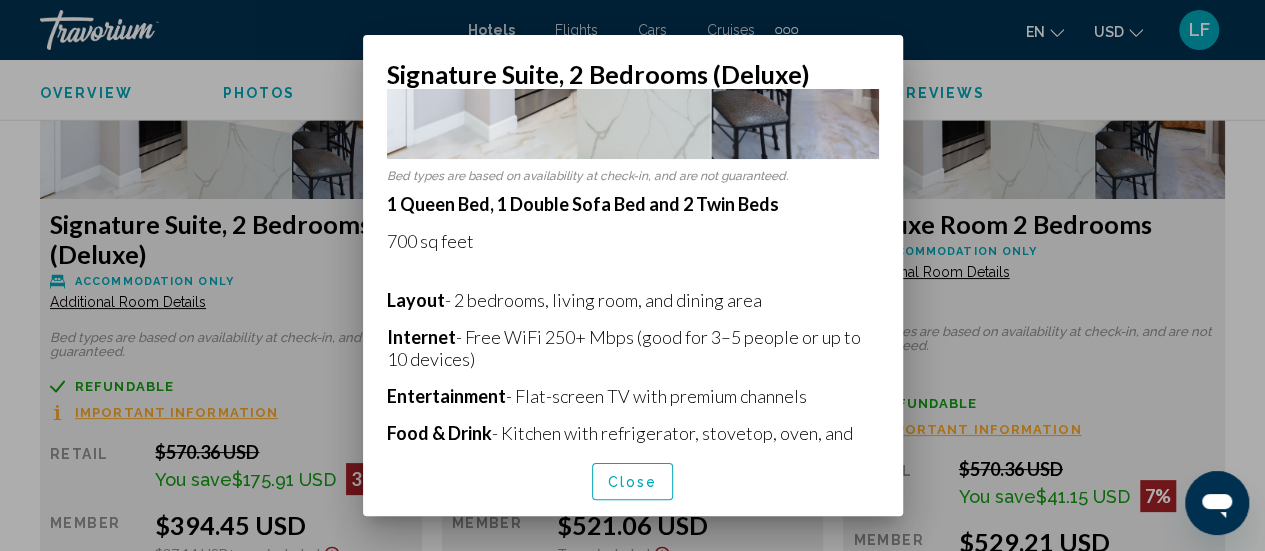 scroll, scrollTop: 279, scrollLeft: 0, axis: vertical 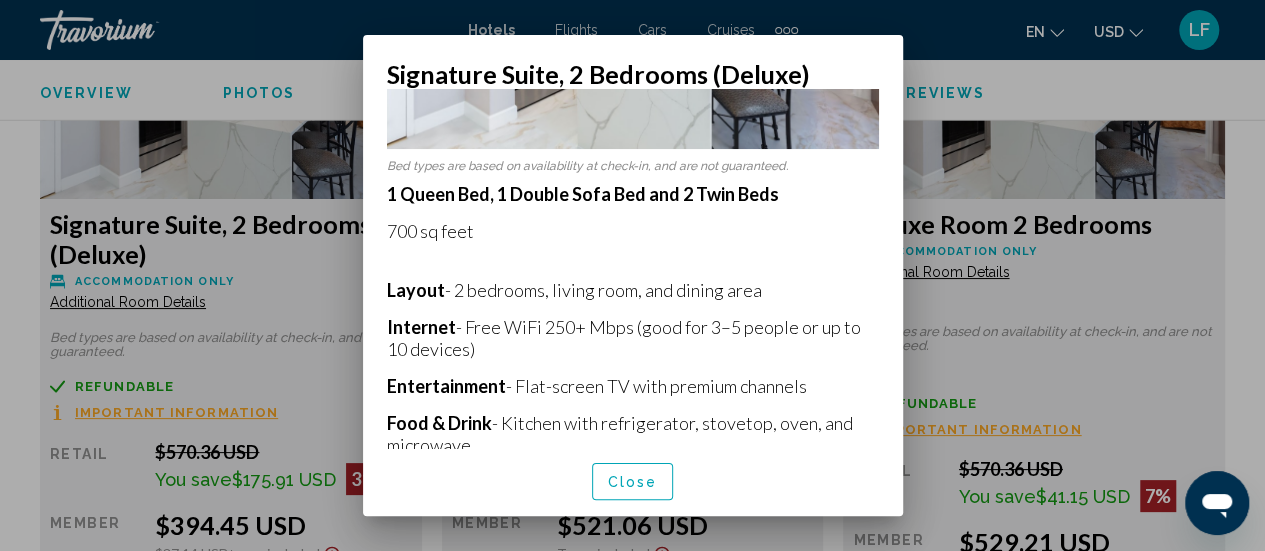 click at bounding box center (632, 275) 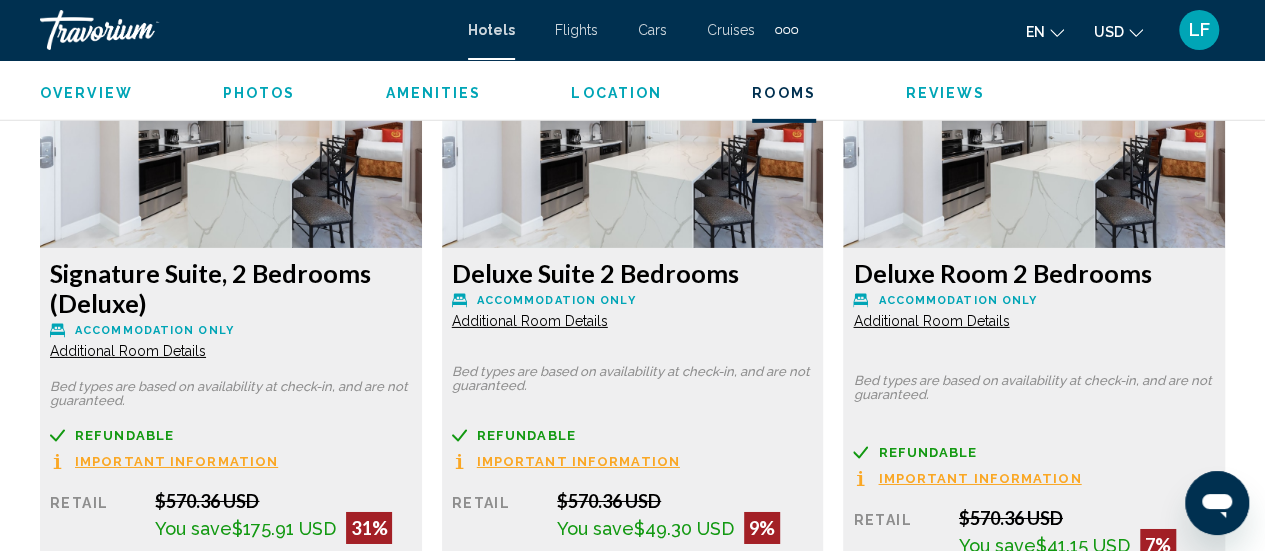 scroll, scrollTop: 3182, scrollLeft: 0, axis: vertical 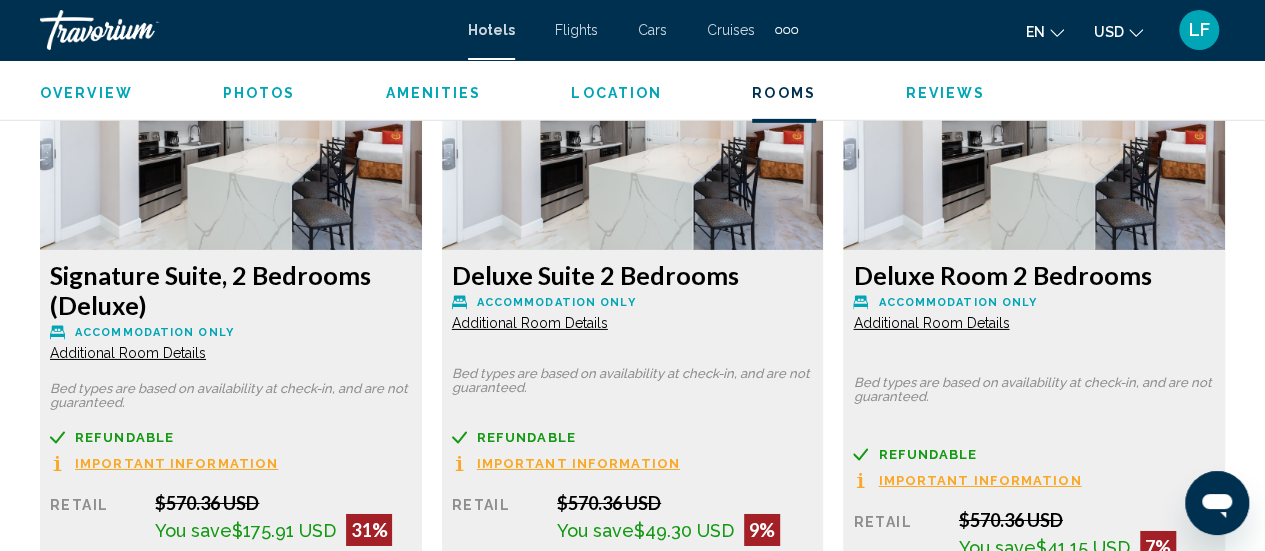 click on "Additional Room Details" at bounding box center [128, 353] 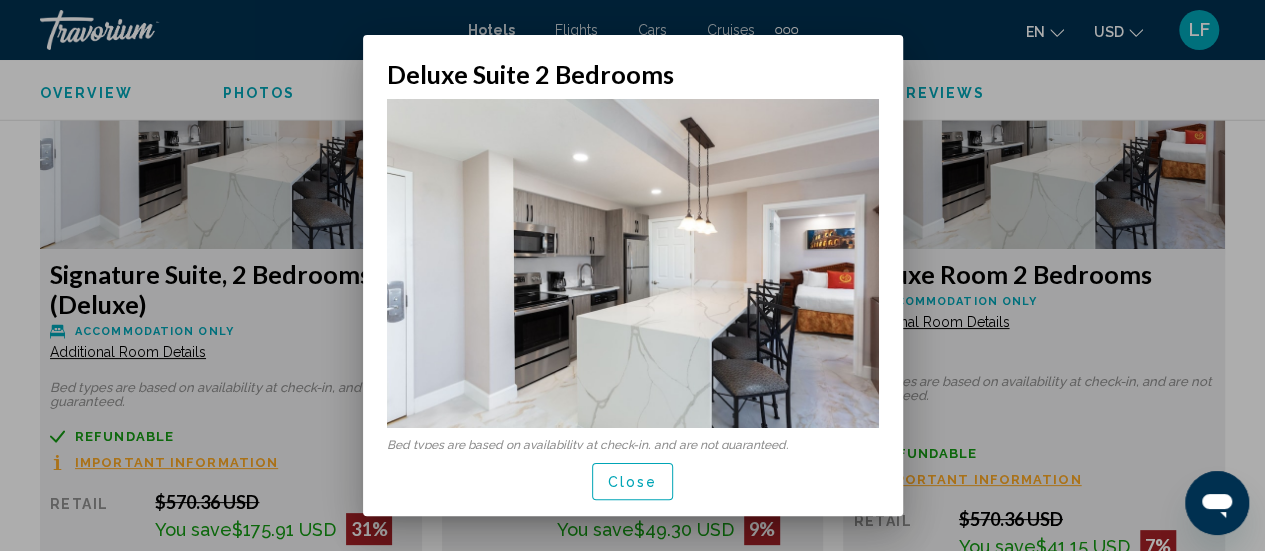 scroll, scrollTop: 4, scrollLeft: 0, axis: vertical 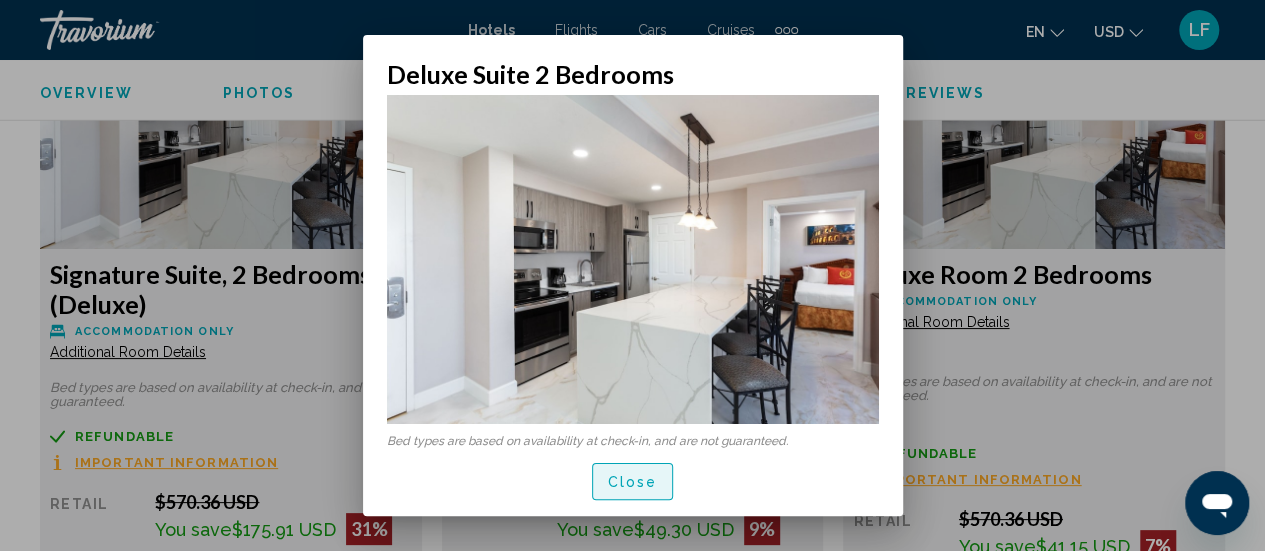 click on "Close" at bounding box center [633, 482] 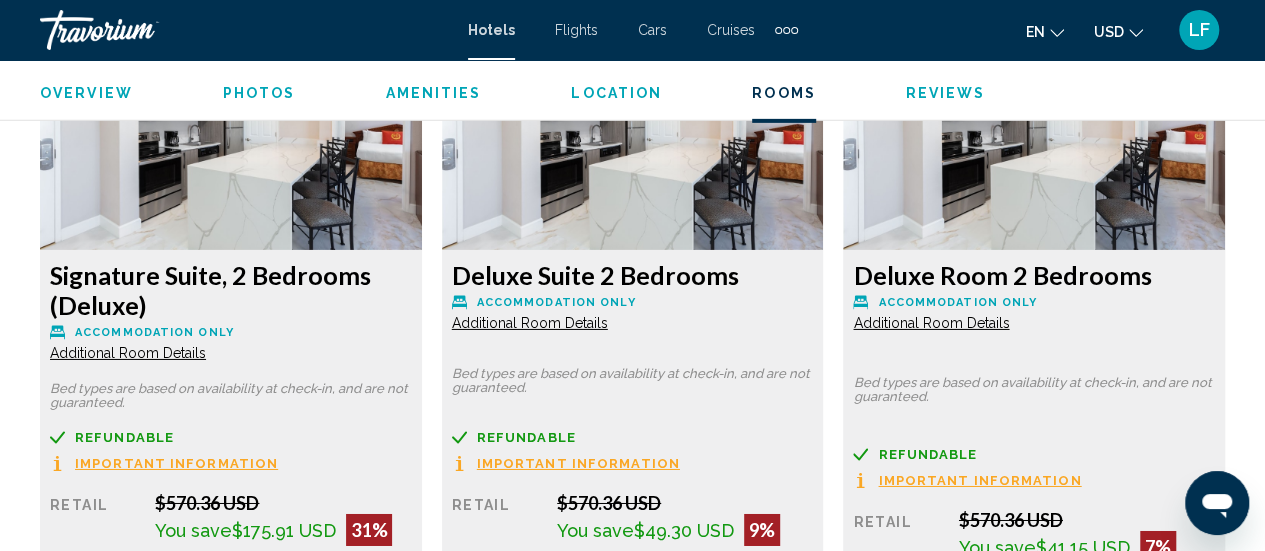 click on "Additional Room Details" at bounding box center (128, 353) 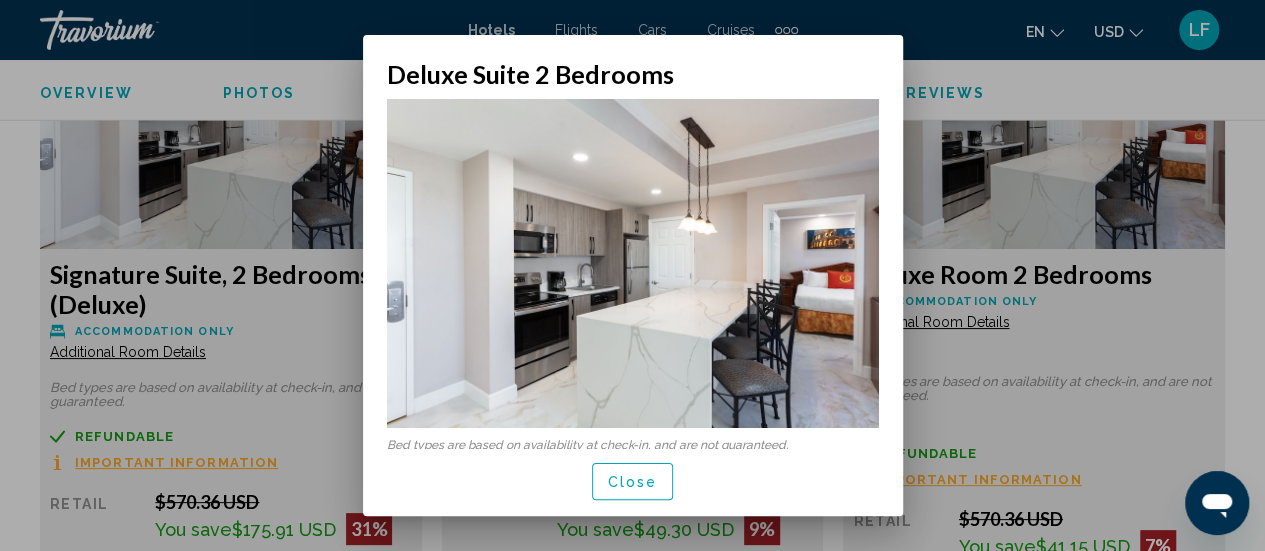 scroll, scrollTop: 4, scrollLeft: 0, axis: vertical 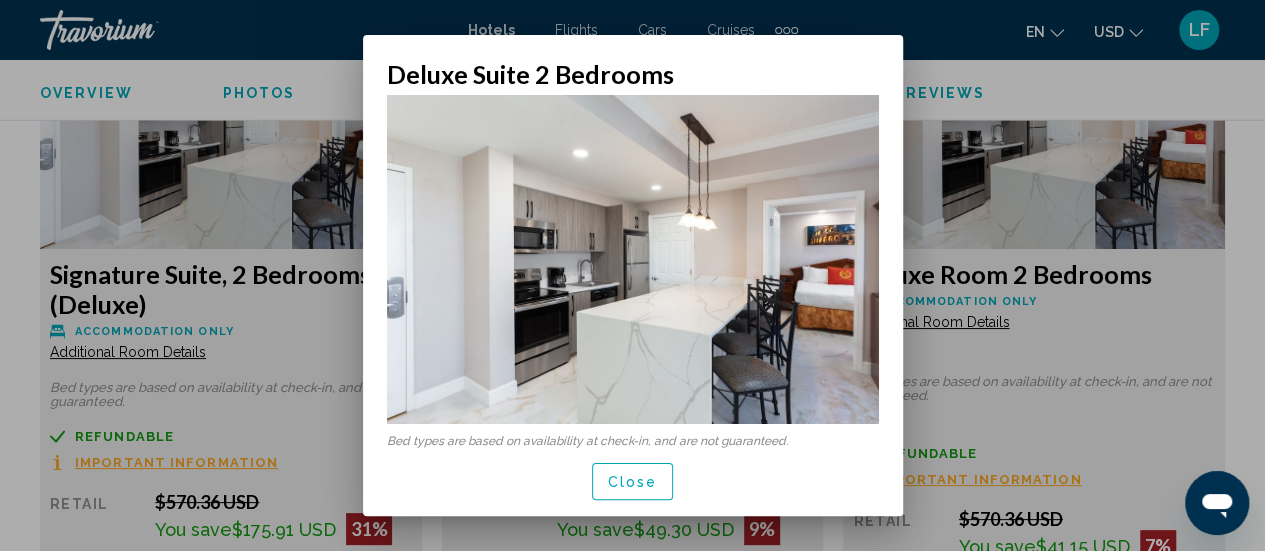 click at bounding box center [632, 275] 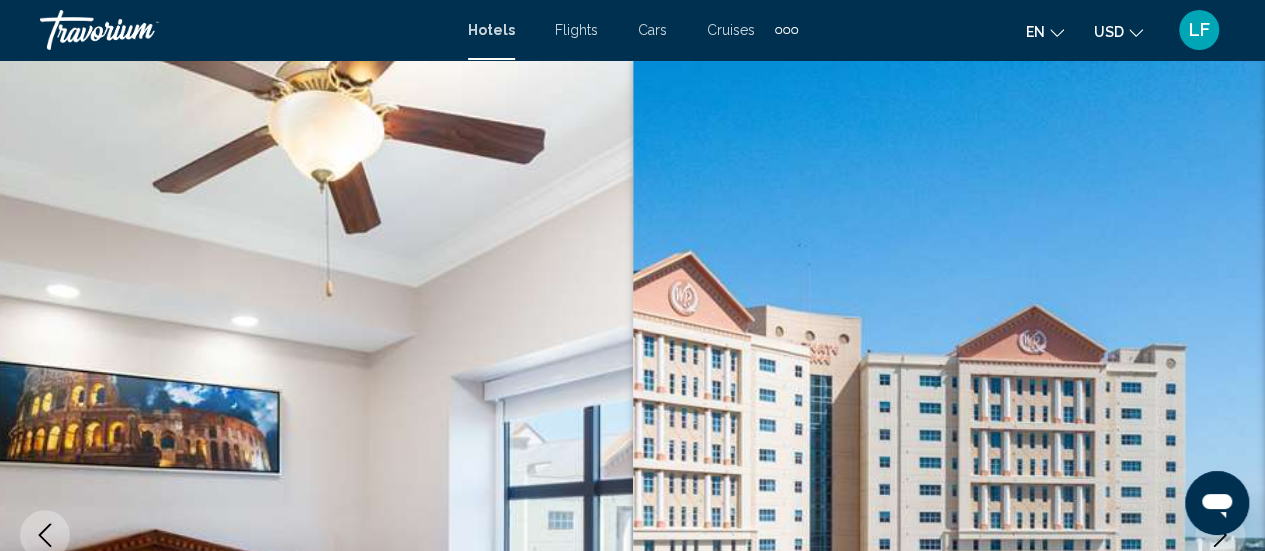 scroll, scrollTop: 3182, scrollLeft: 0, axis: vertical 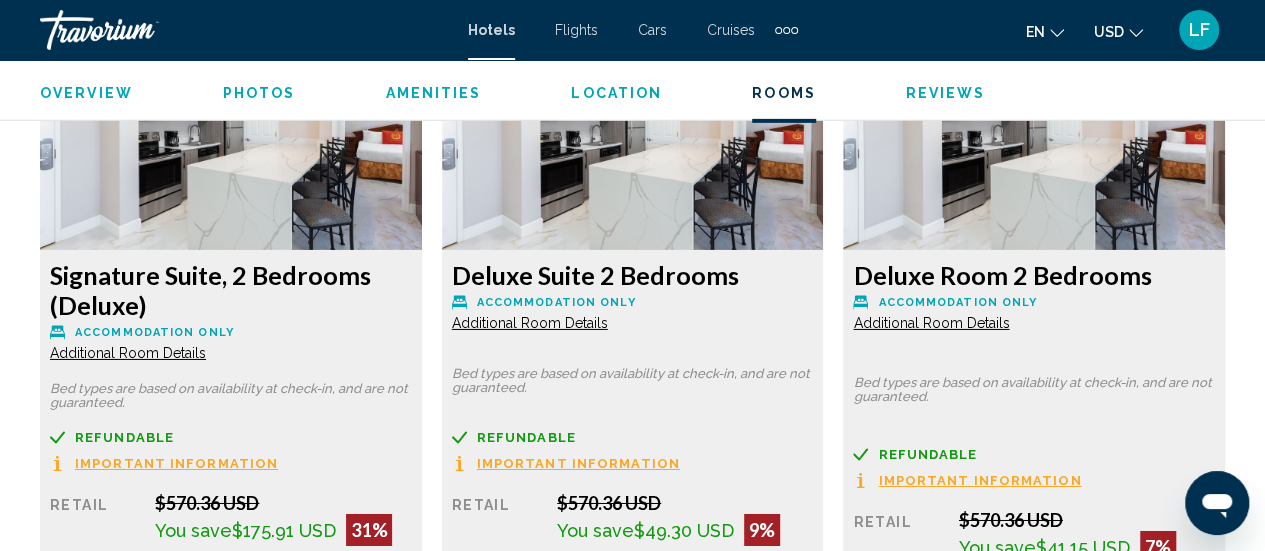 click on "[ROOM TYPE]
Accommodation Only Additional Room Details Bed types are based on availability at check-in, and are not guaranteed.
Refundable
Non-refundable
Non-refundable
Important Information Retail  [PRICE] USD  You save  [PRICE] USD  31%  when you redeem    Member  [PRICE] USD  [PRICE] USD  Taxes included
Total Due at Hotel : [PRICE] USD  You earn  1,183  Points  More rates Book now No longer available" at bounding box center [231, 482] 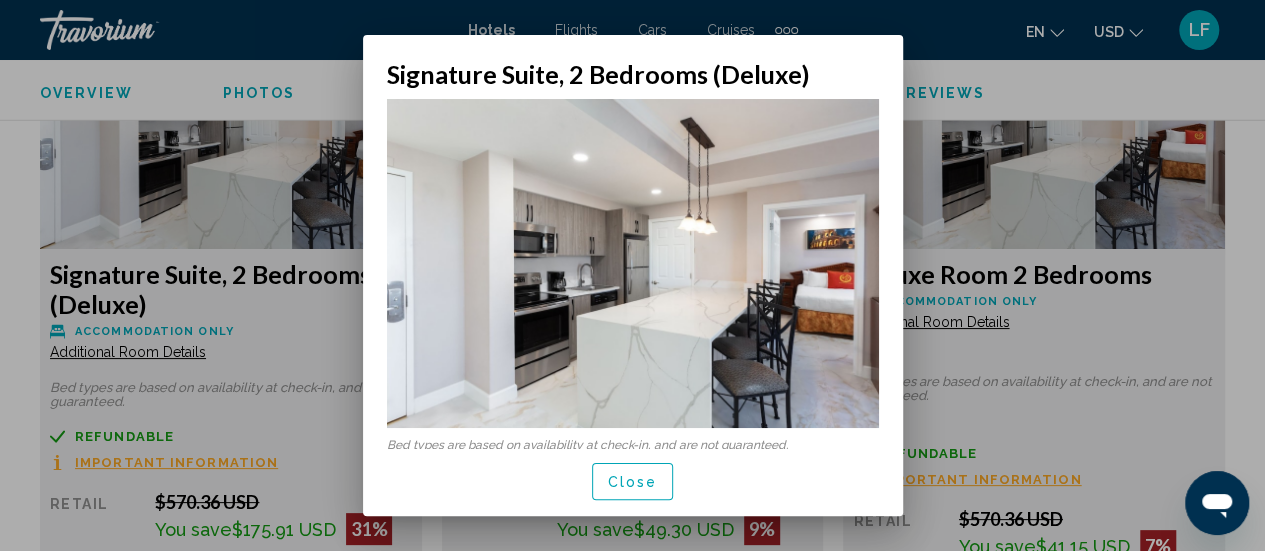 scroll, scrollTop: 0, scrollLeft: 0, axis: both 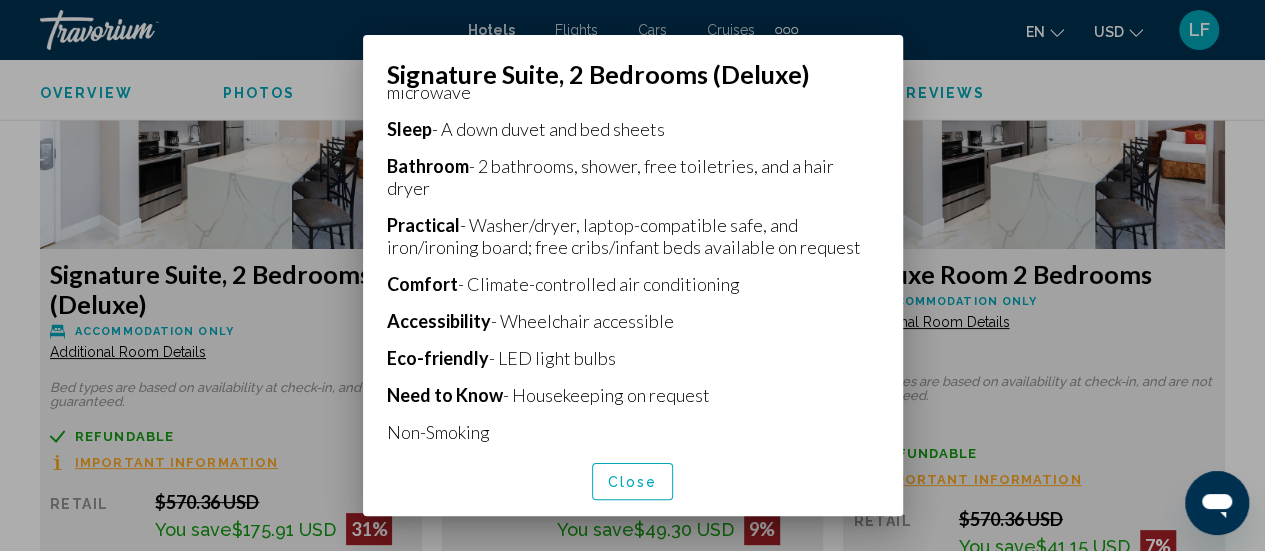 click at bounding box center (632, 275) 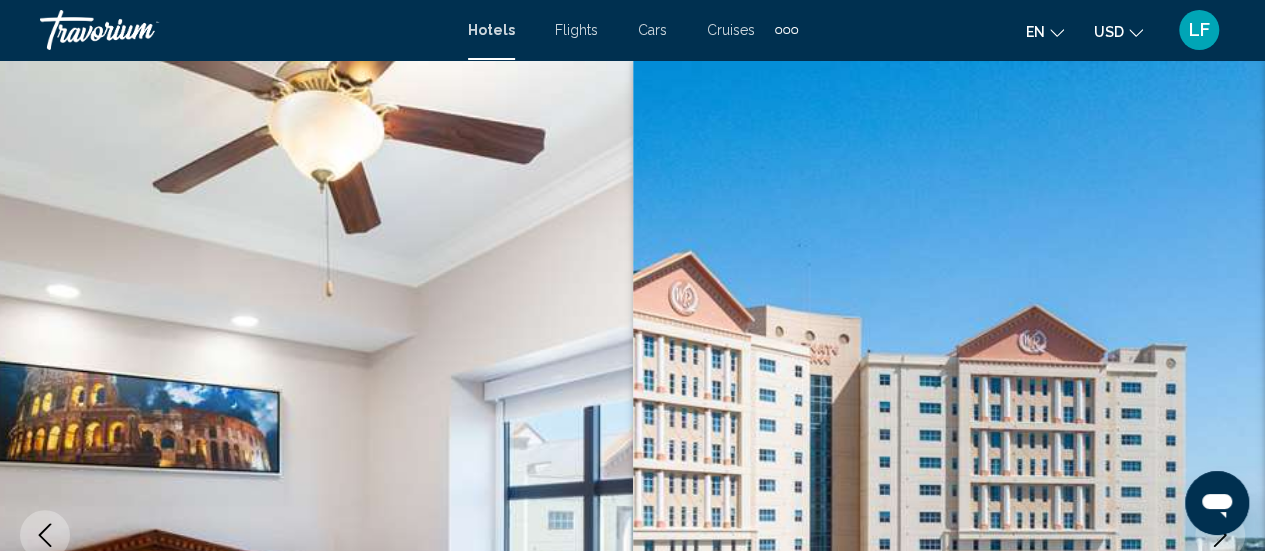 scroll, scrollTop: 3182, scrollLeft: 0, axis: vertical 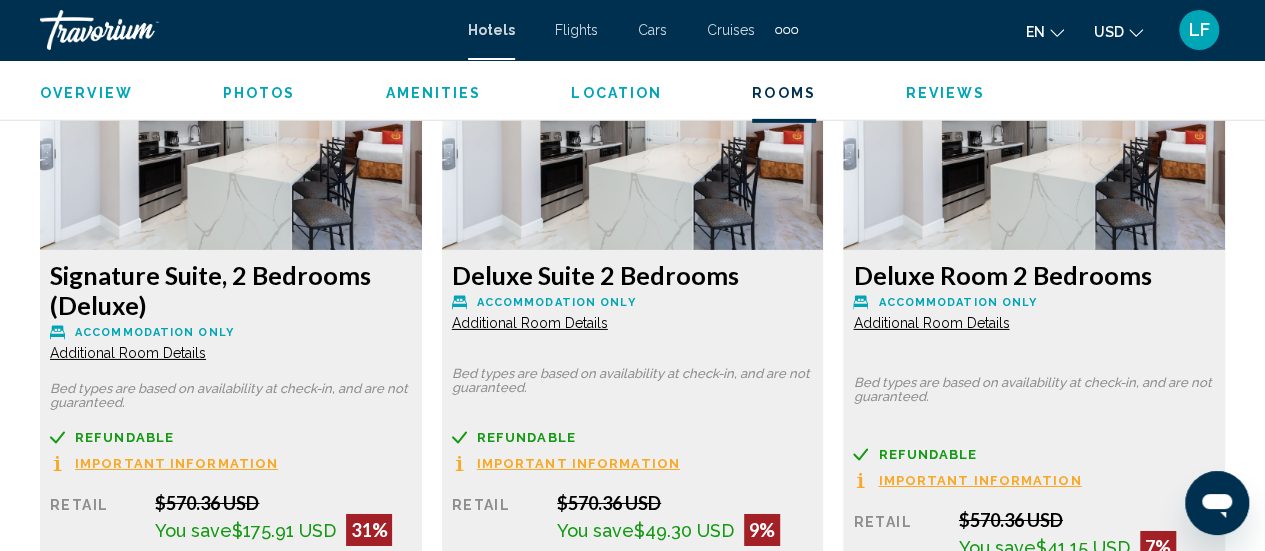 click on "Additional Room Details" at bounding box center (128, 353) 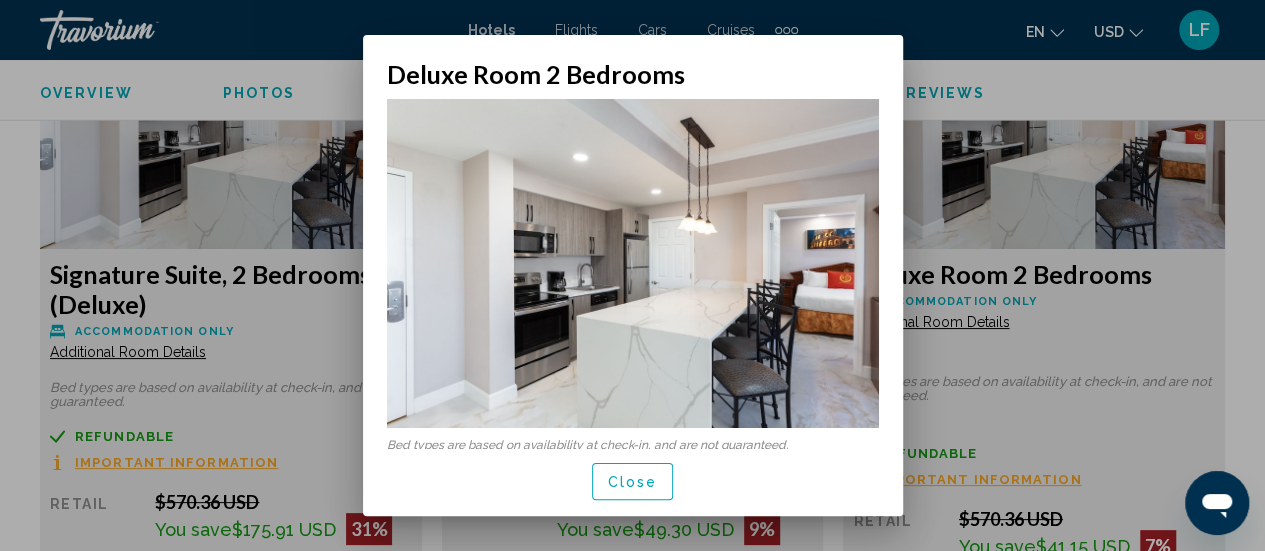 scroll, scrollTop: 4, scrollLeft: 0, axis: vertical 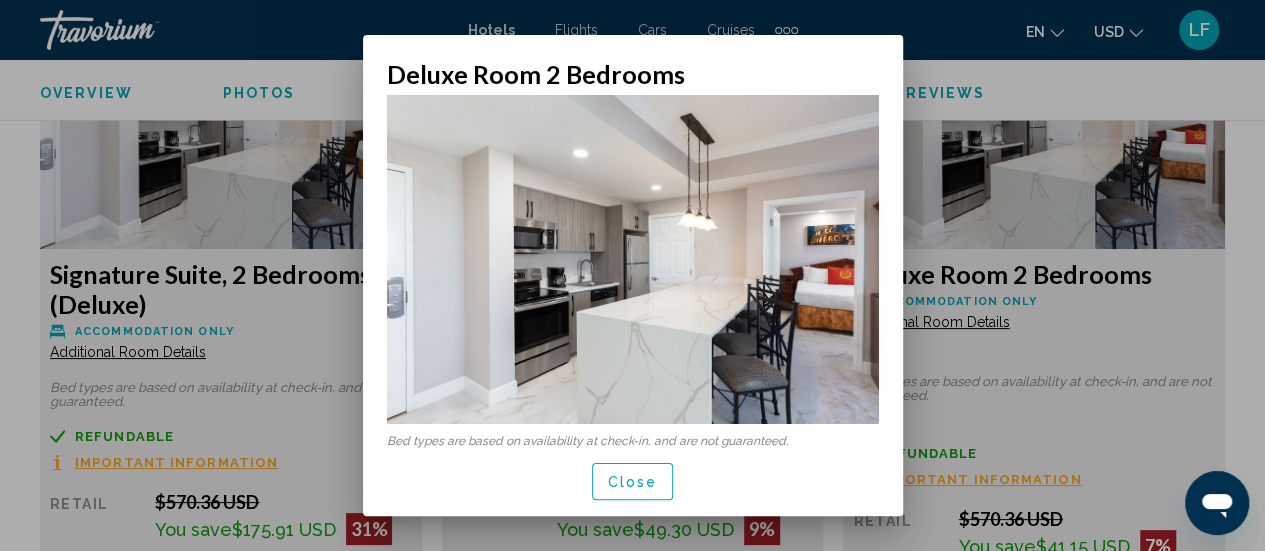 click at bounding box center [632, 275] 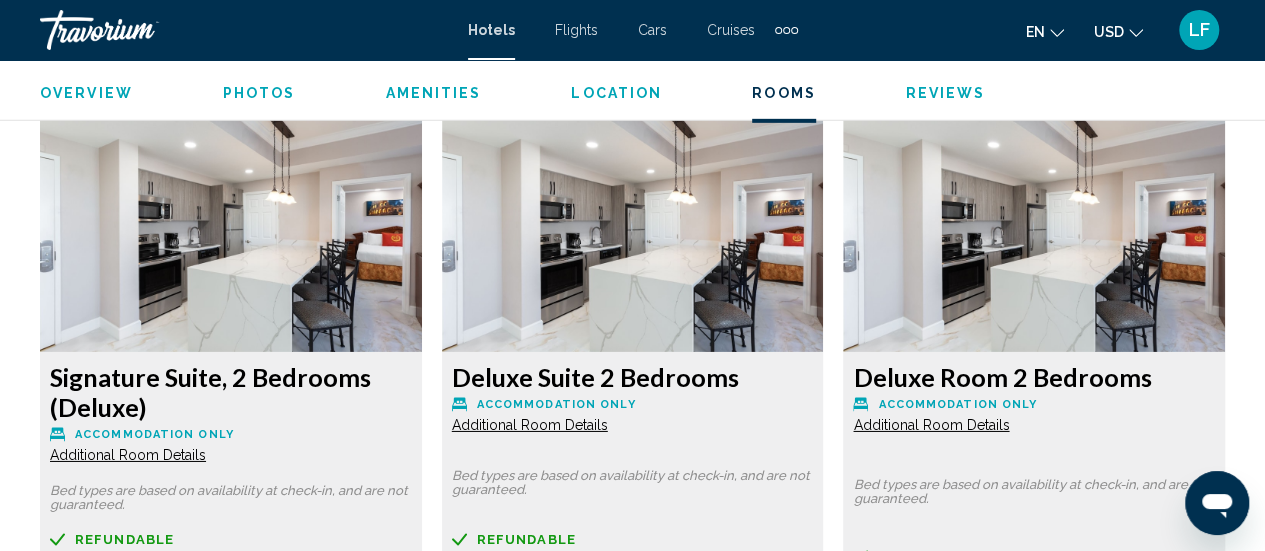 scroll, scrollTop: 3090, scrollLeft: 0, axis: vertical 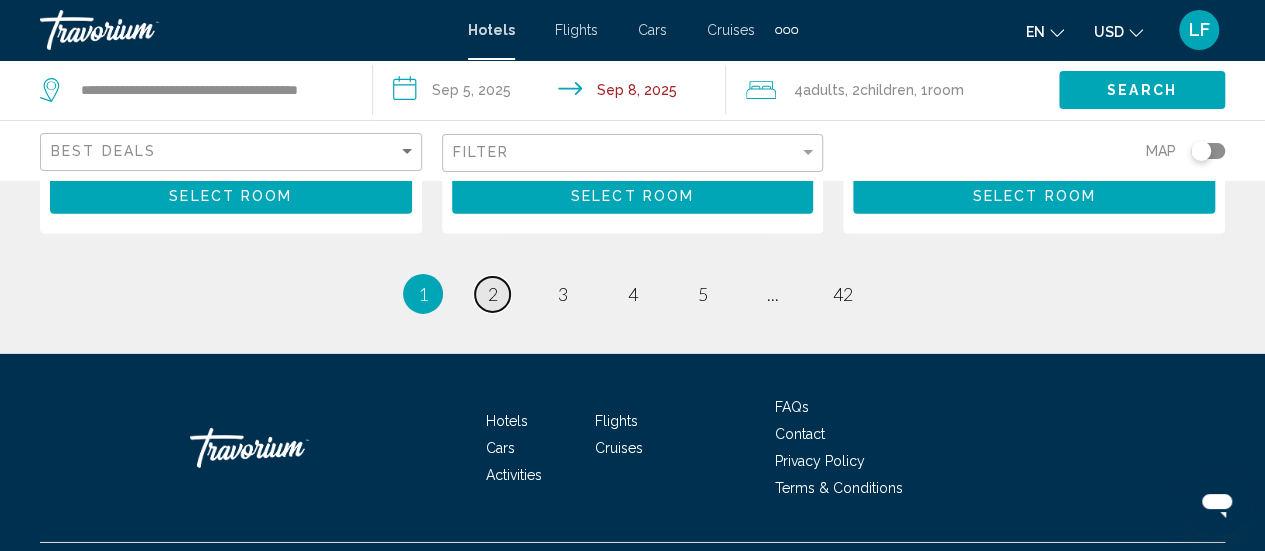 click on "2" at bounding box center (493, 294) 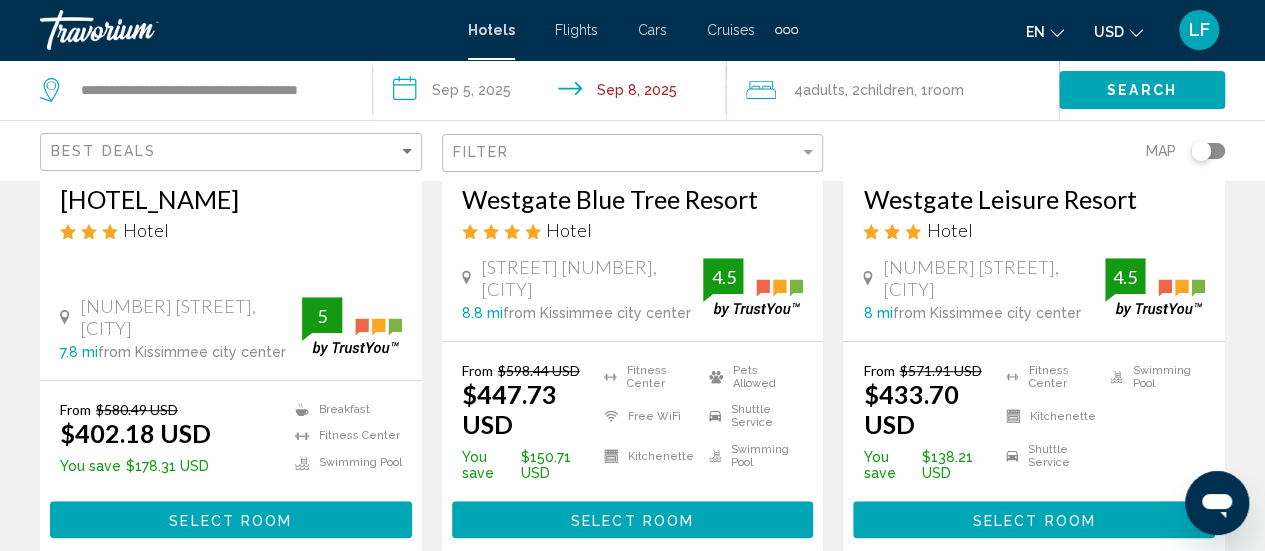 scroll, scrollTop: 407, scrollLeft: 0, axis: vertical 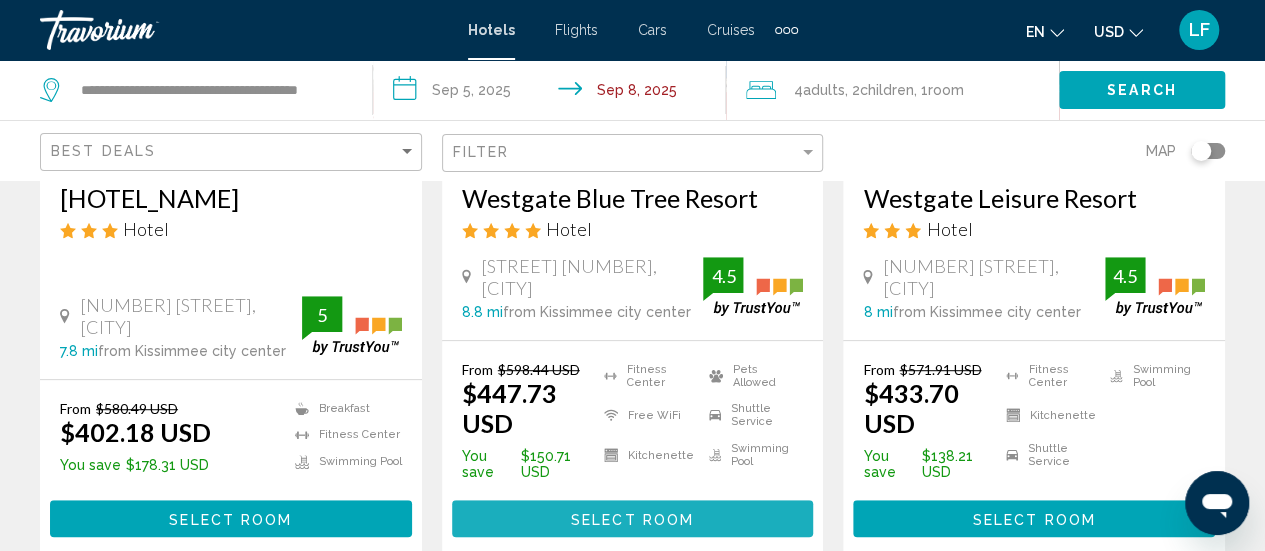 click on "Select Room" at bounding box center (632, 519) 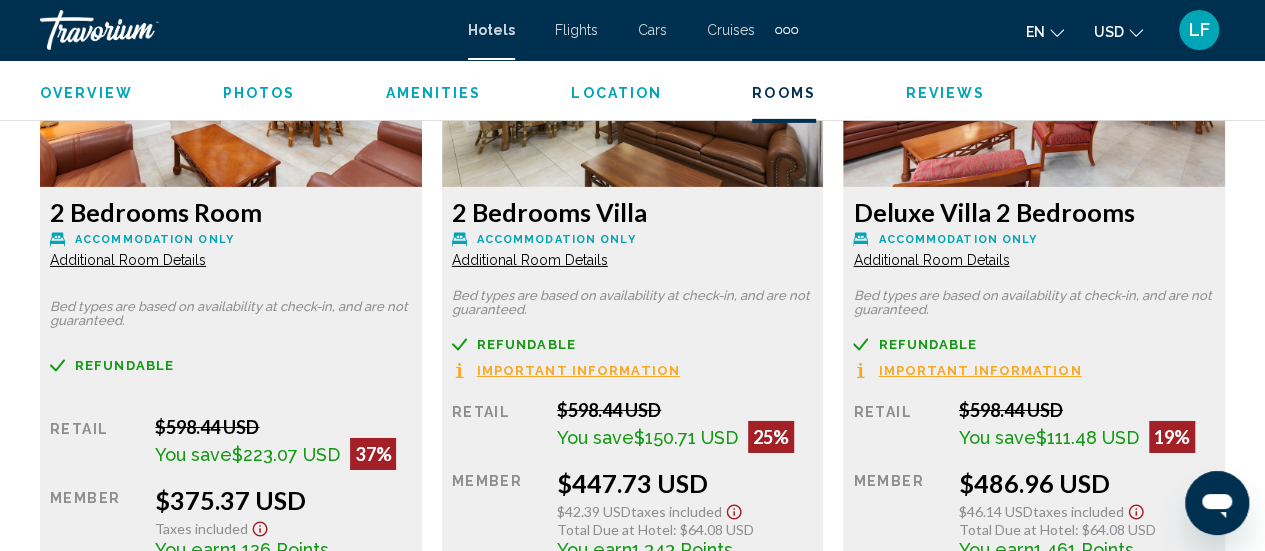 scroll, scrollTop: 3246, scrollLeft: 0, axis: vertical 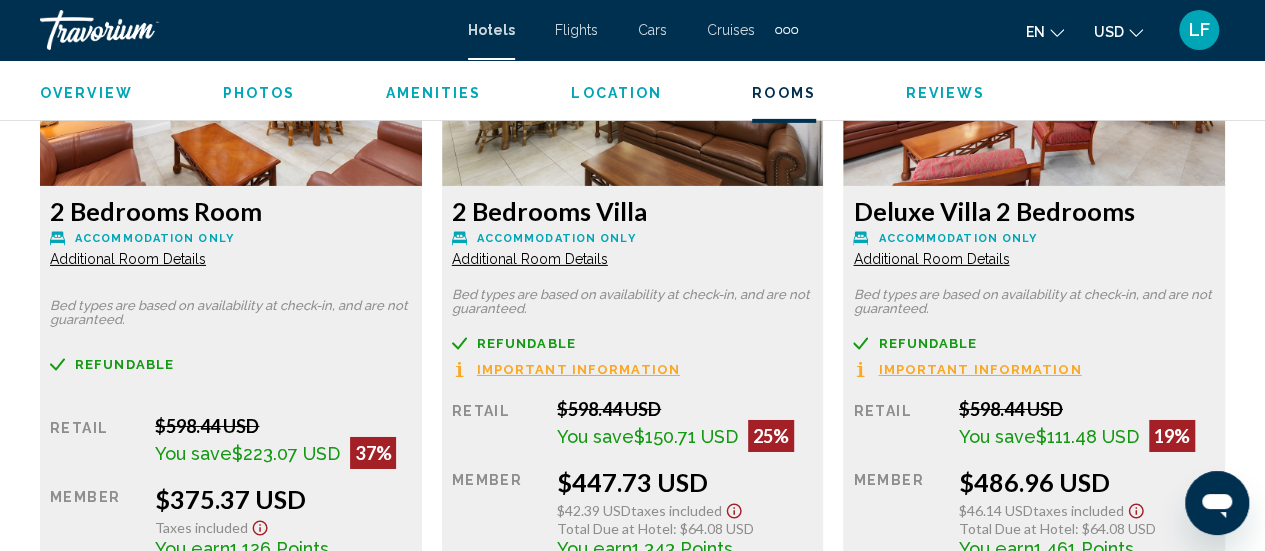 click on "Additional Room Details" at bounding box center [128, 259] 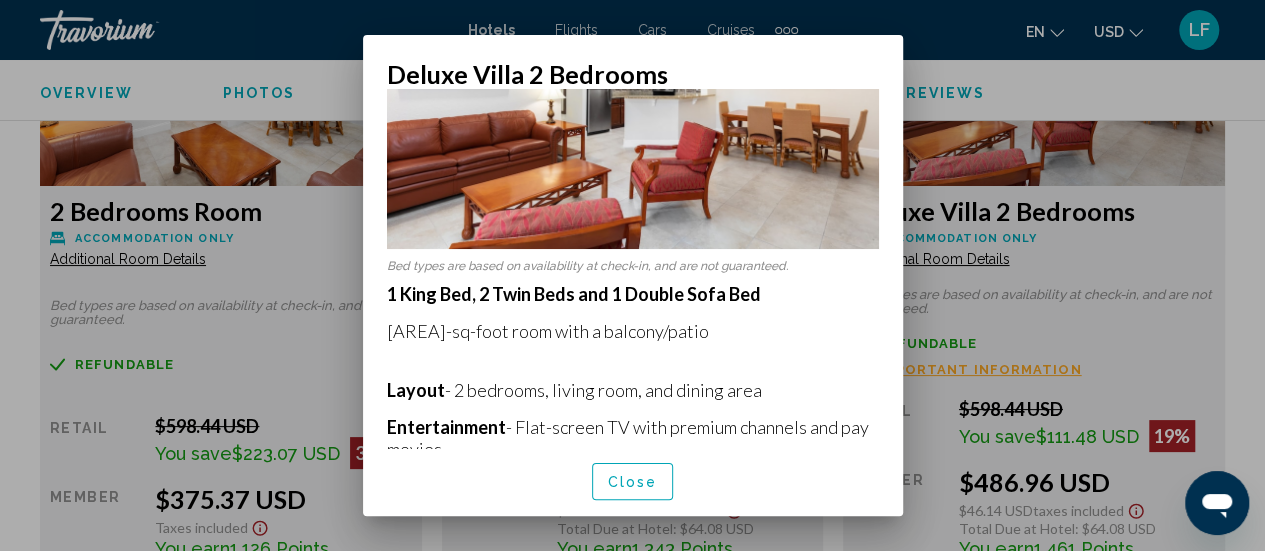 scroll, scrollTop: 179, scrollLeft: 0, axis: vertical 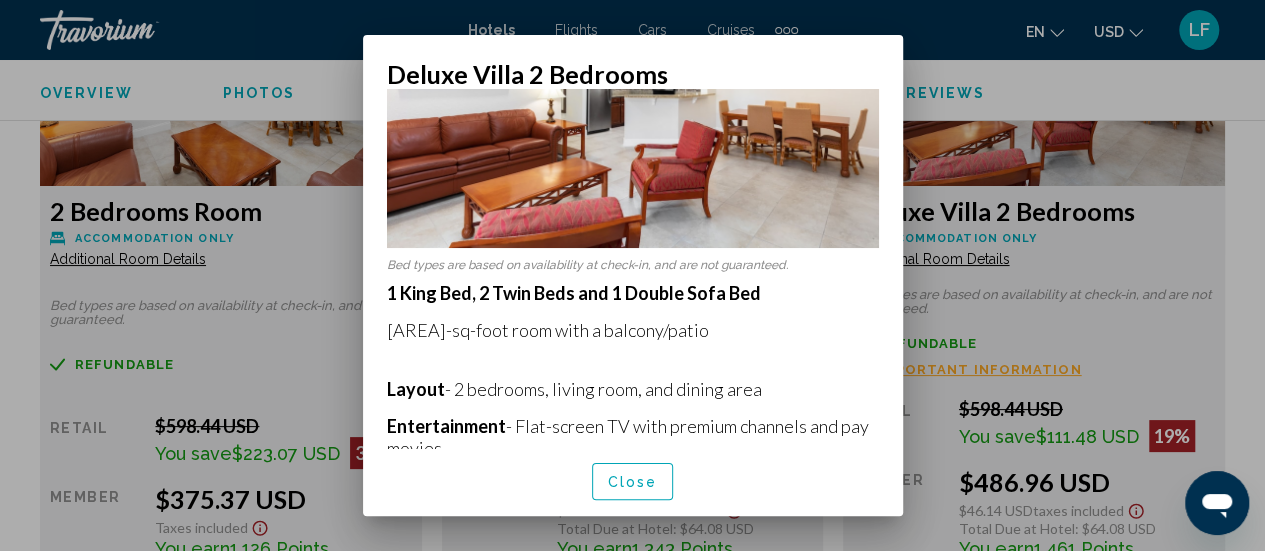 click at bounding box center (632, 275) 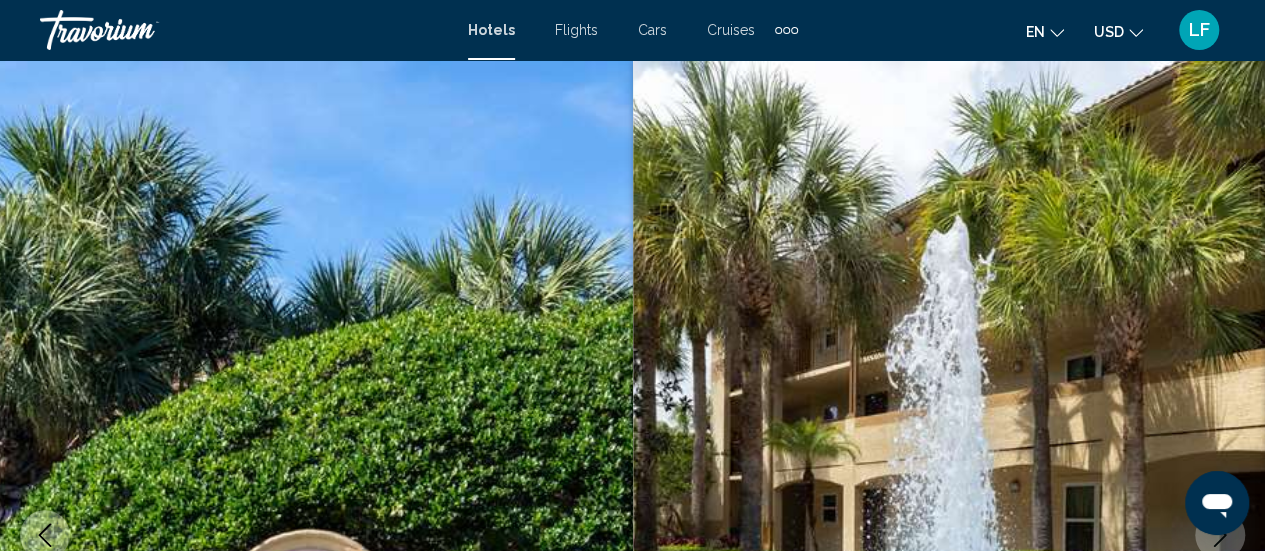 scroll, scrollTop: 3246, scrollLeft: 0, axis: vertical 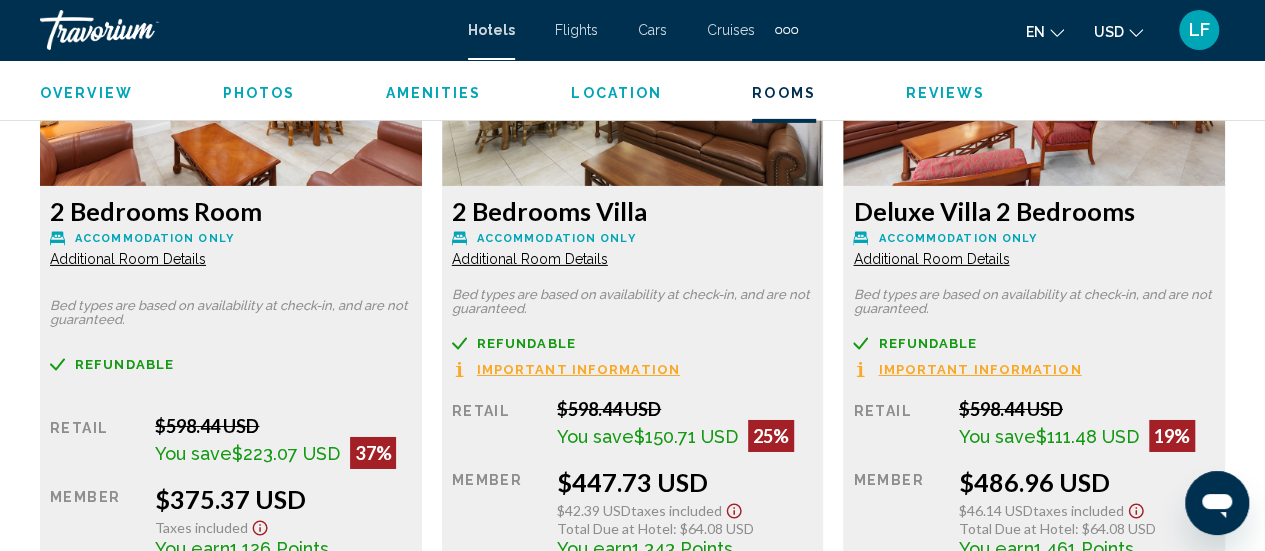 click on "Additional Room Details" at bounding box center (128, 259) 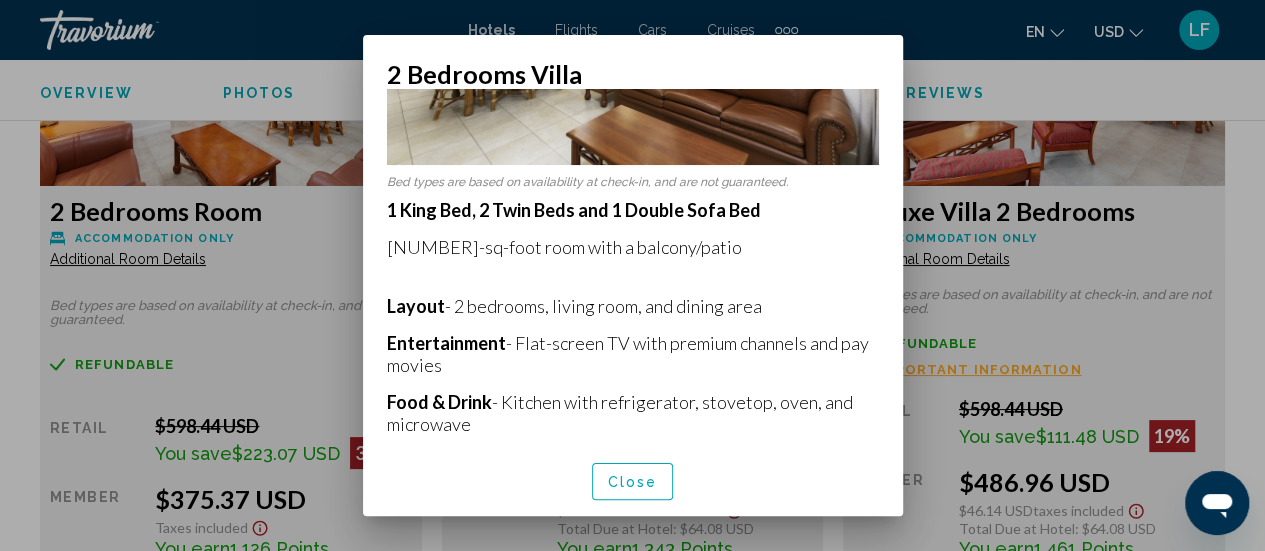 scroll, scrollTop: 306, scrollLeft: 0, axis: vertical 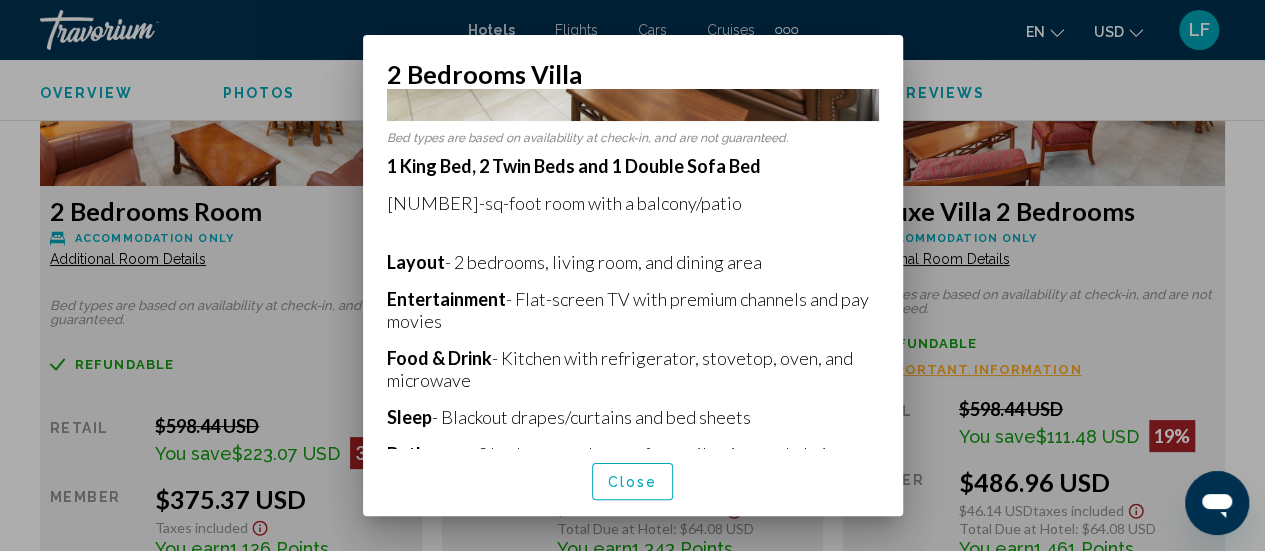 click at bounding box center (632, 275) 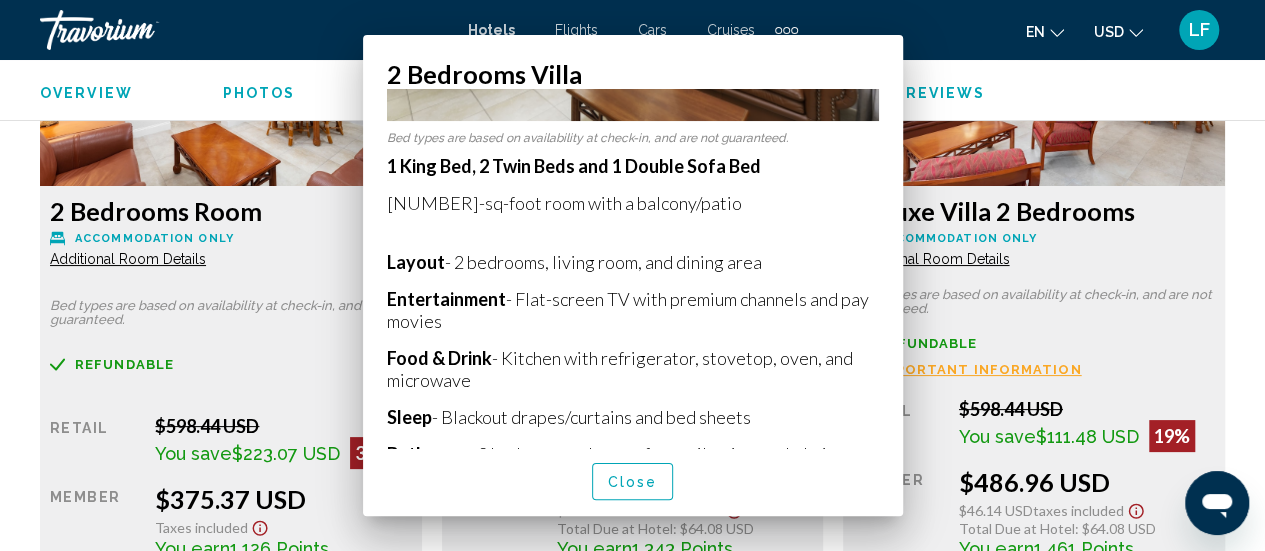 scroll, scrollTop: 3246, scrollLeft: 0, axis: vertical 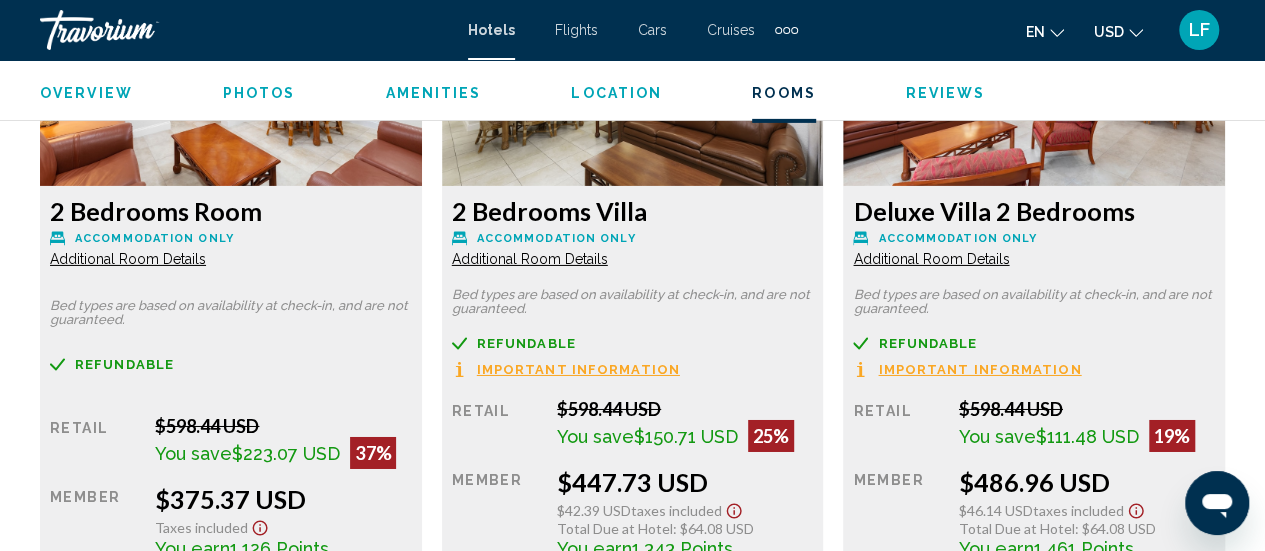 click on "Additional Room Details" at bounding box center [128, 259] 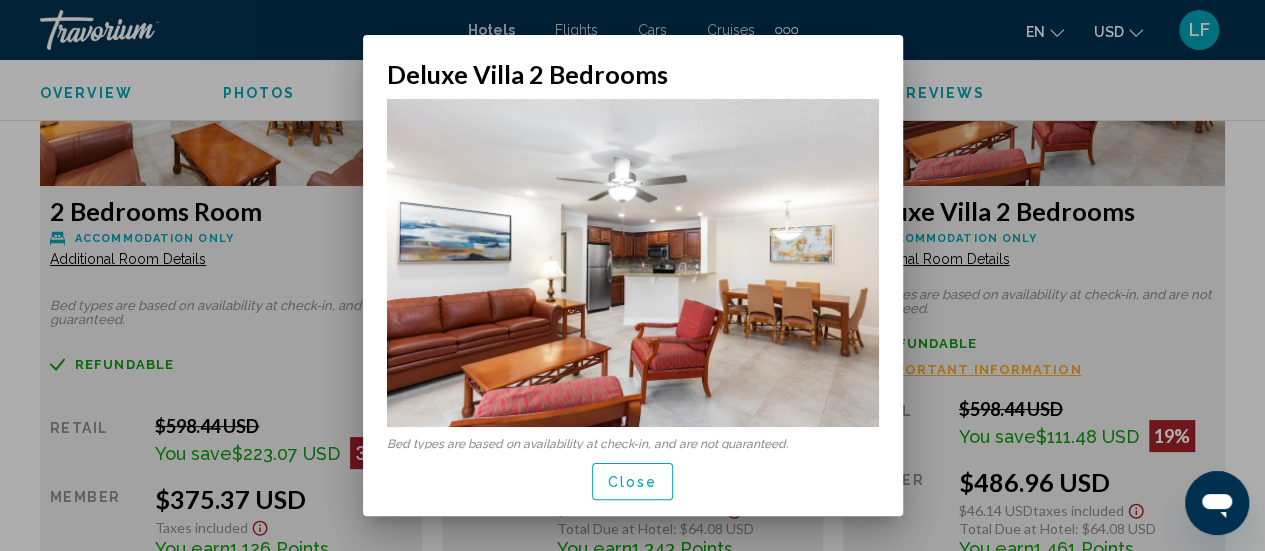 scroll, scrollTop: 0, scrollLeft: 0, axis: both 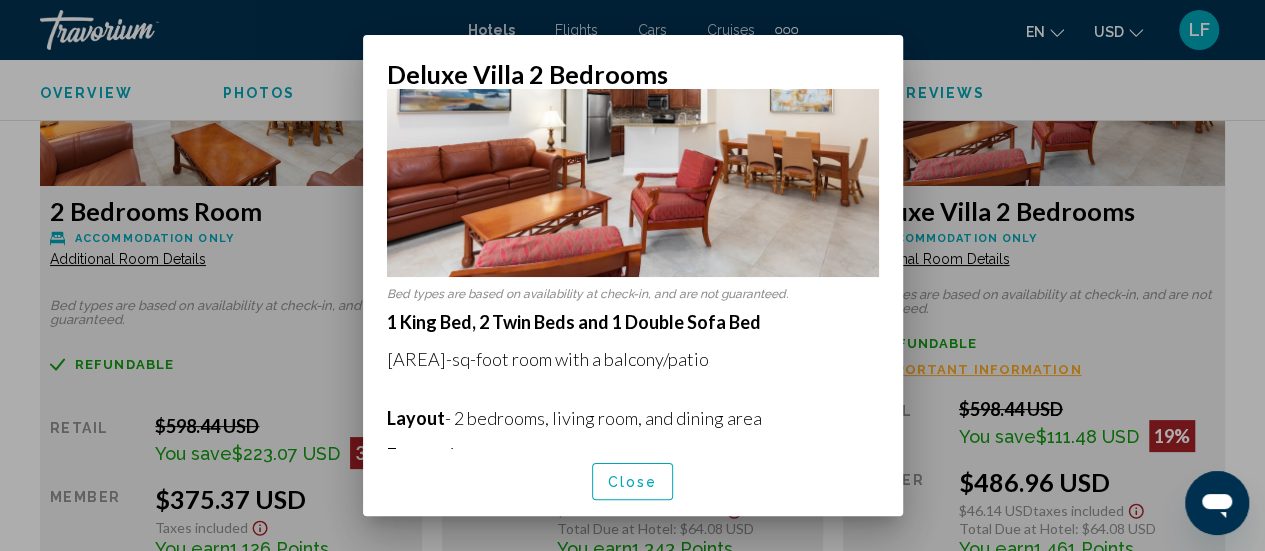 click at bounding box center [632, 275] 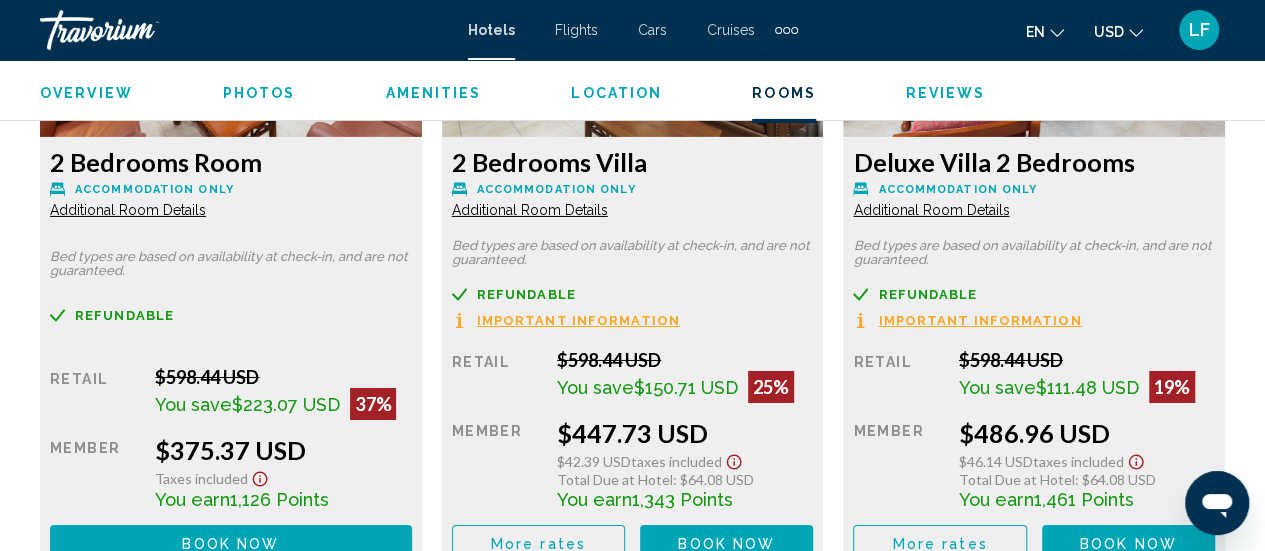 scroll, scrollTop: 3294, scrollLeft: 0, axis: vertical 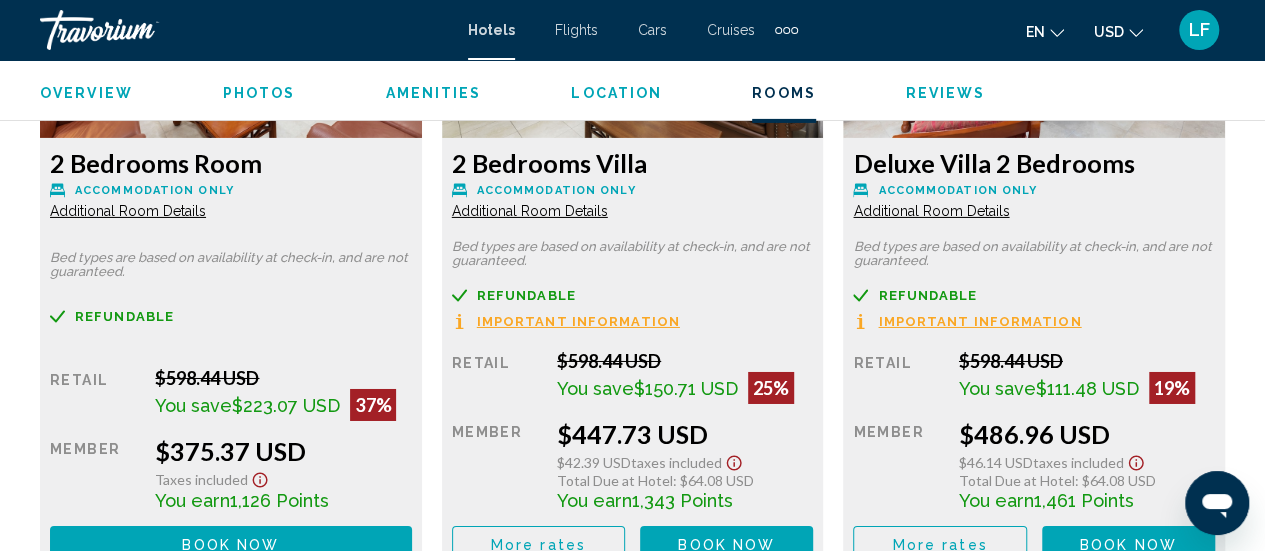 click on "Additional Room Details" at bounding box center (128, 211) 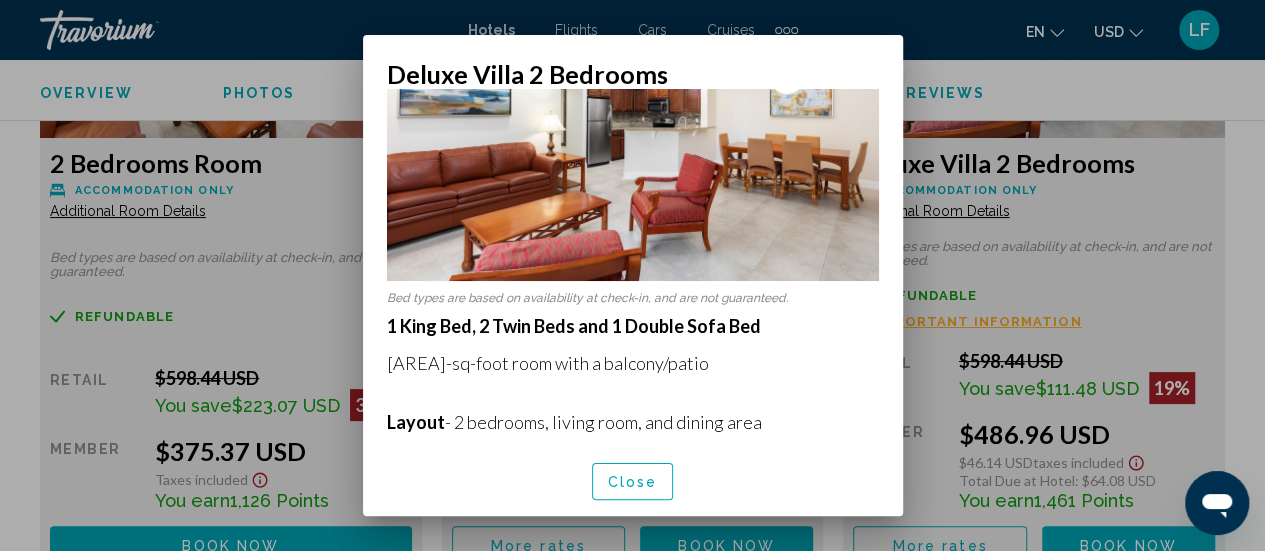 scroll, scrollTop: 144, scrollLeft: 0, axis: vertical 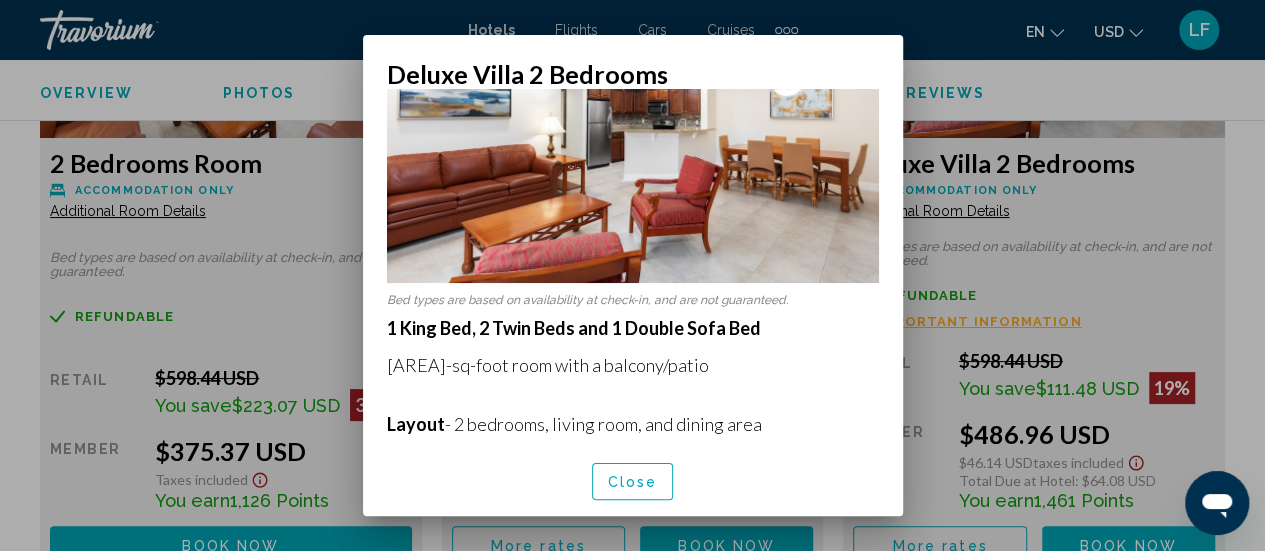 click at bounding box center (632, 275) 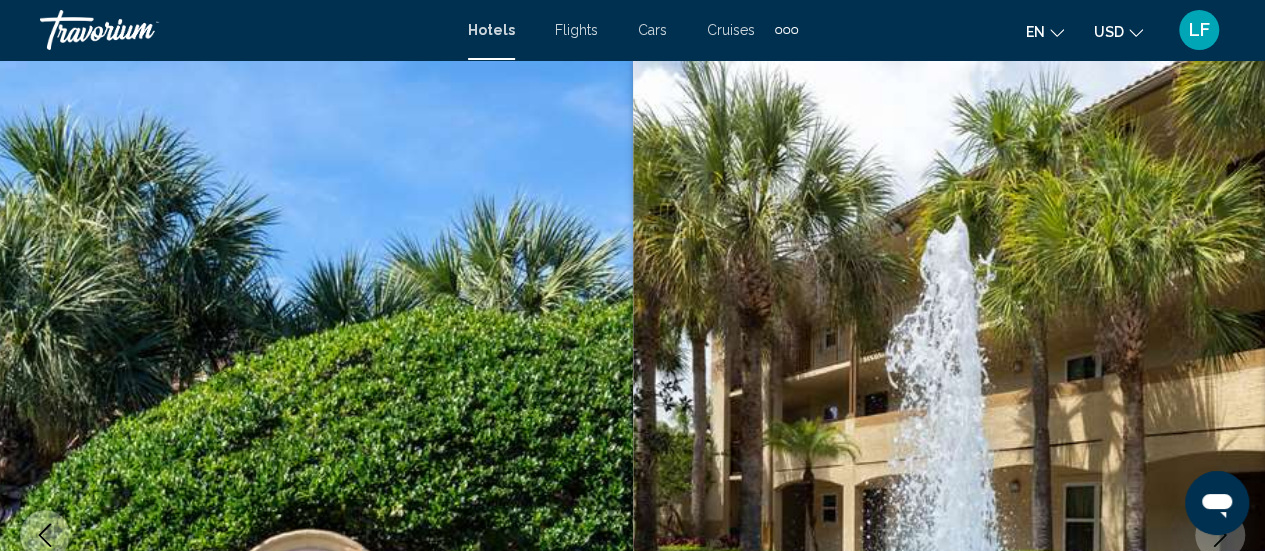 scroll, scrollTop: 3294, scrollLeft: 0, axis: vertical 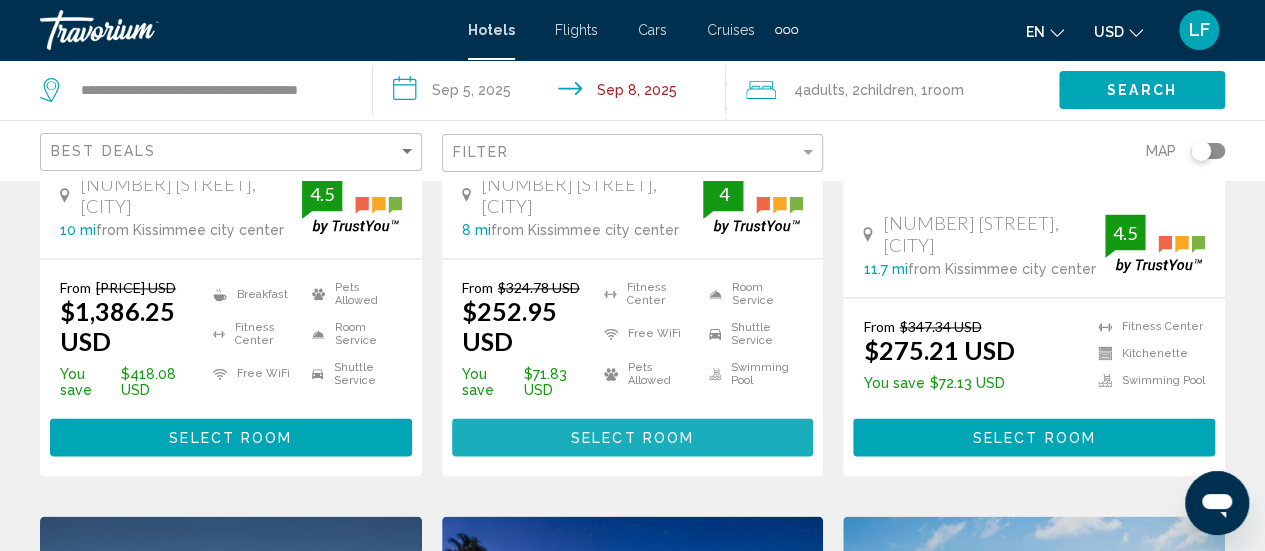 click on "Select Room" at bounding box center [632, 438] 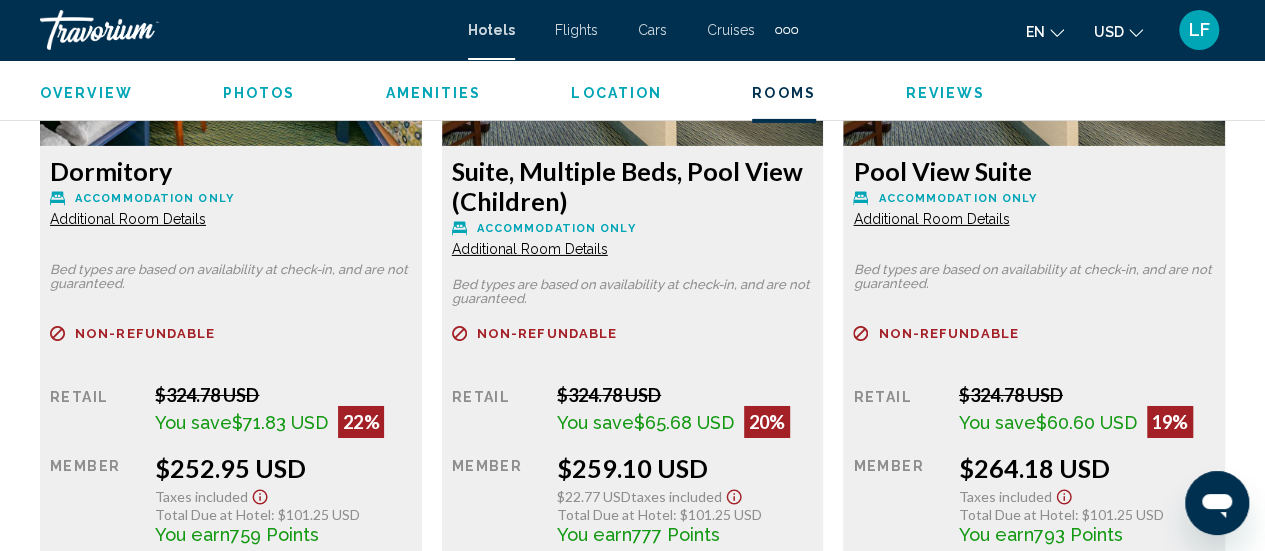 scroll, scrollTop: 3287, scrollLeft: 0, axis: vertical 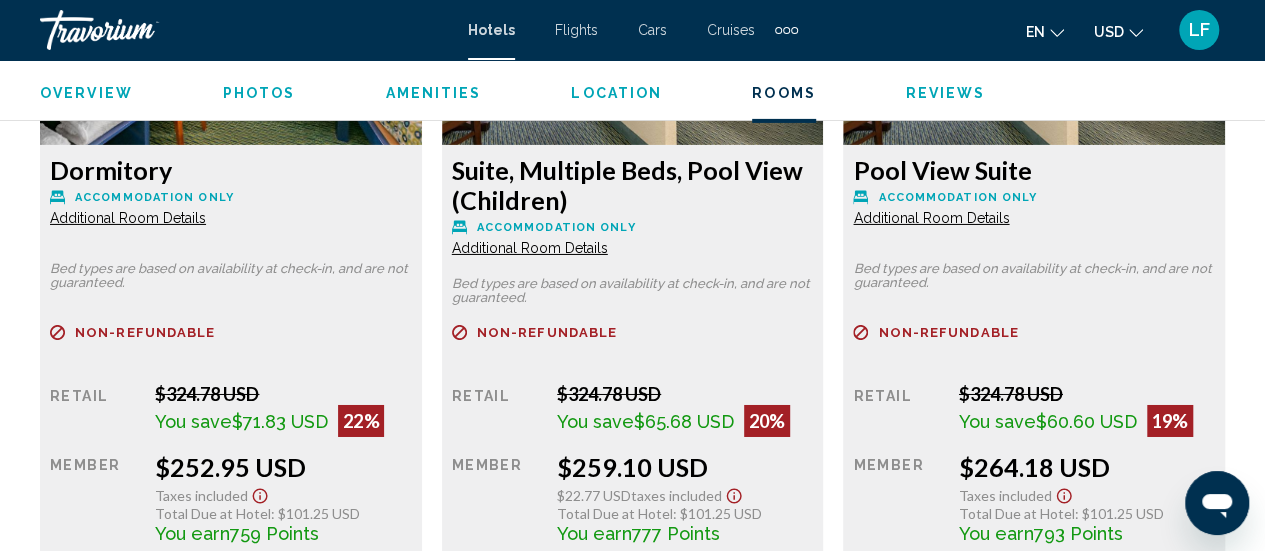 click on "Additional Room Details" at bounding box center (128, 218) 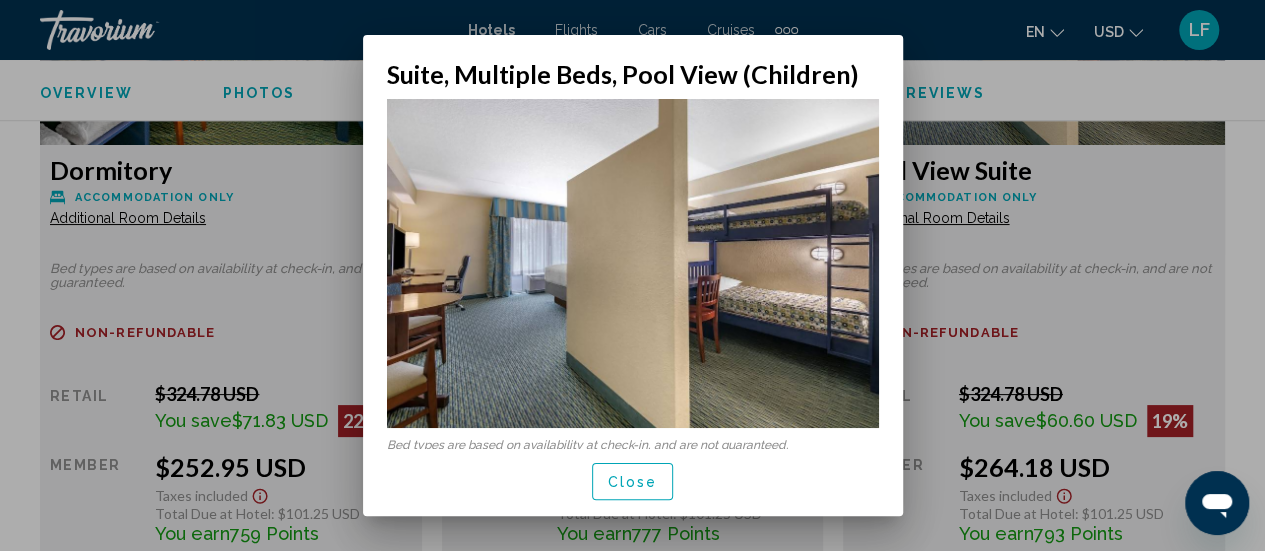 scroll, scrollTop: 0, scrollLeft: 0, axis: both 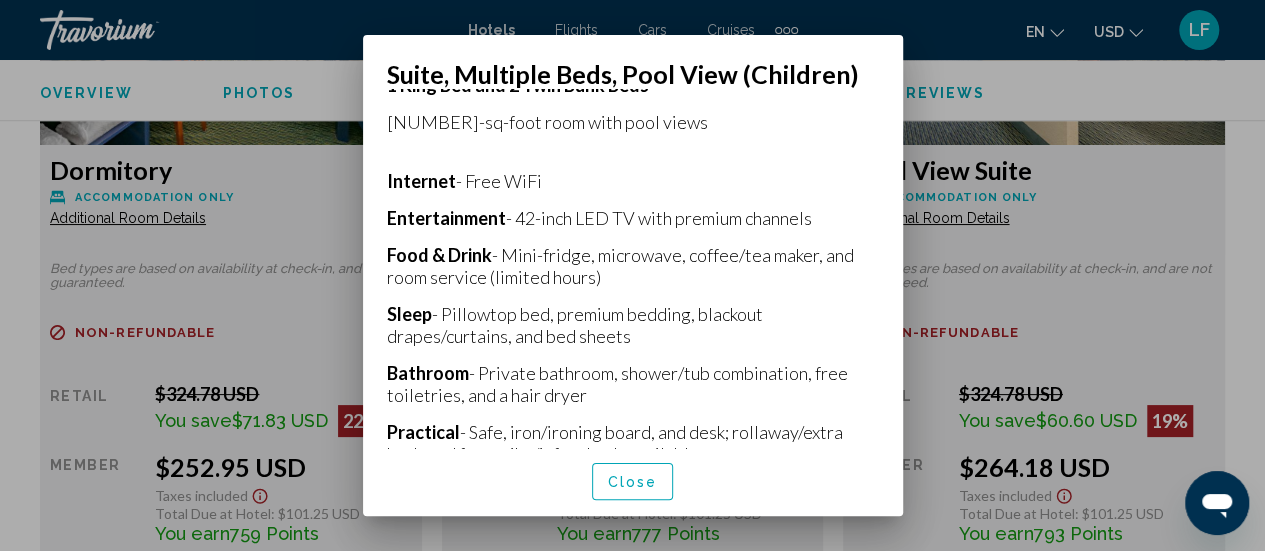 click at bounding box center (632, 275) 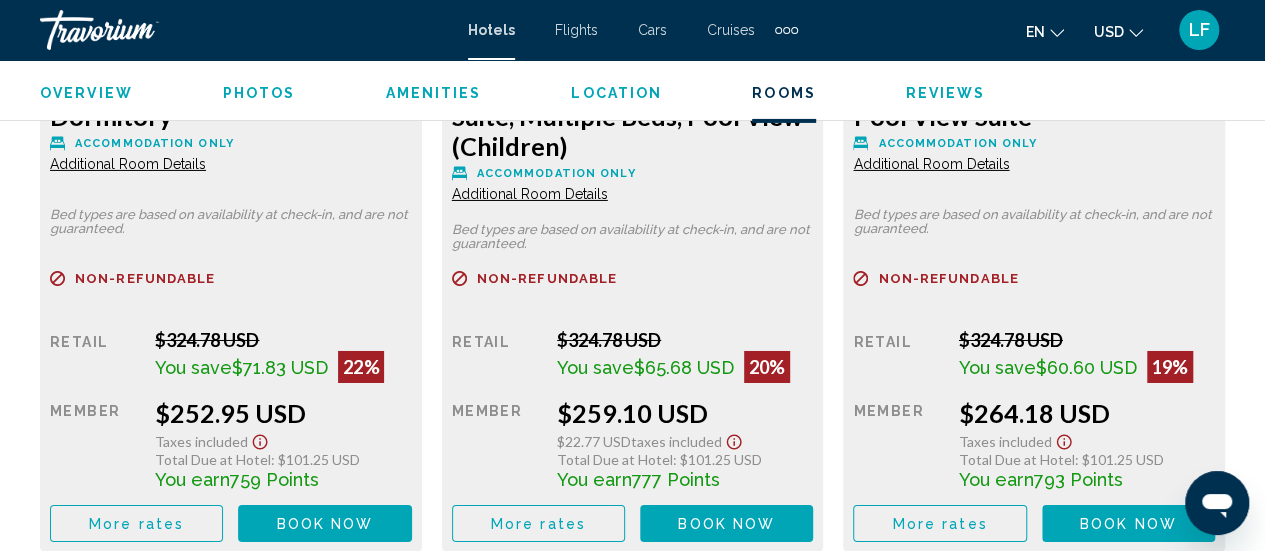 scroll, scrollTop: 3353, scrollLeft: 0, axis: vertical 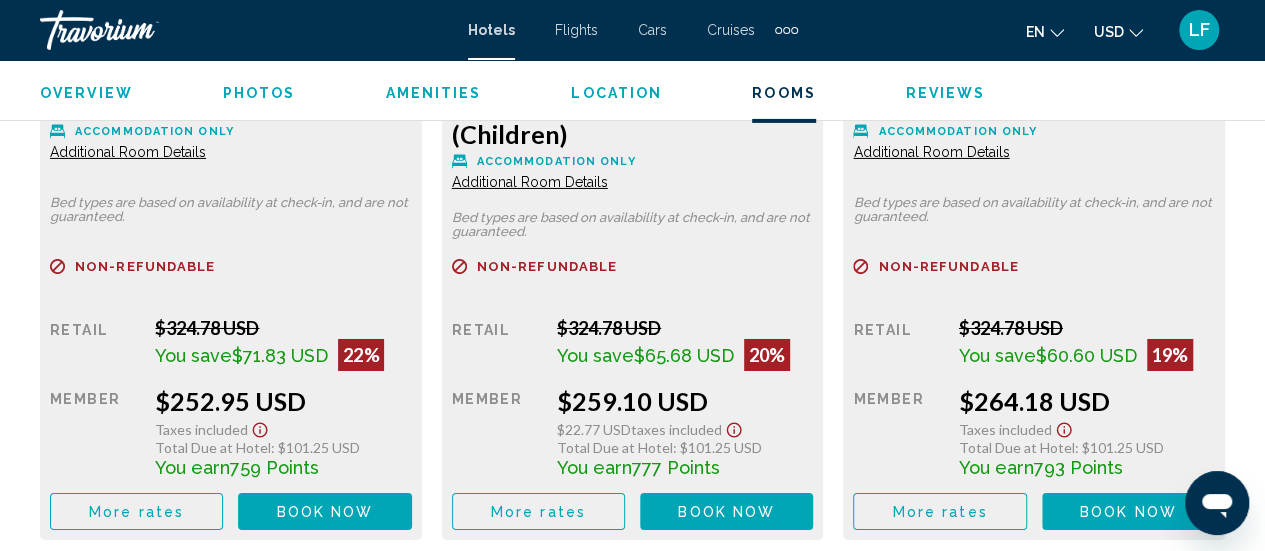 click on "Pool View Suite Accommodation Only Additional Room Details Bed types are based on availability at check-in, and are not guaranteed. Refundable Non-refundable Non-refundable Retail $324.78 USD You save $60.60 USD 19% when you redeem Member $264.18 USD Taxes included Total Due at Hotel : $101.25 USD You earn 793 Points More rates Book now No longer available" at bounding box center [231, 309] 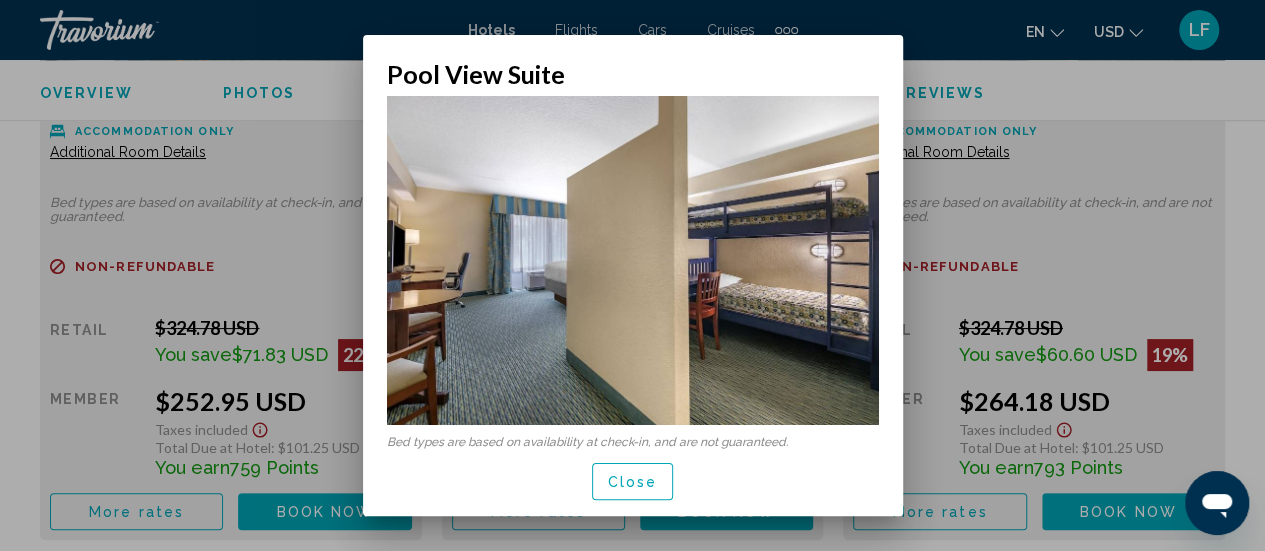 scroll, scrollTop: 0, scrollLeft: 0, axis: both 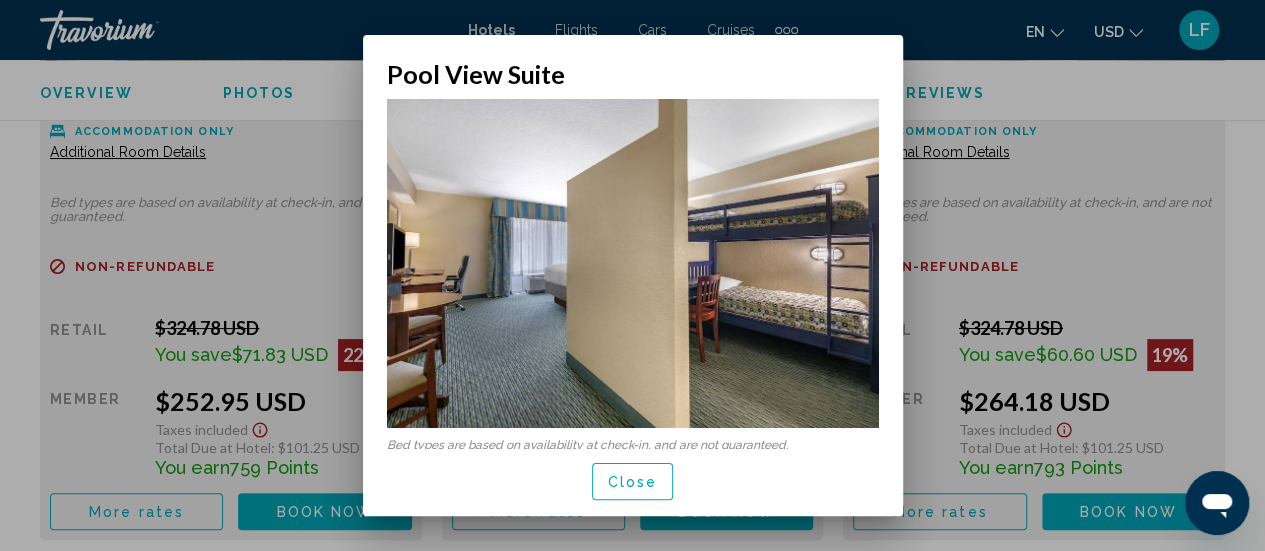 click at bounding box center (632, 275) 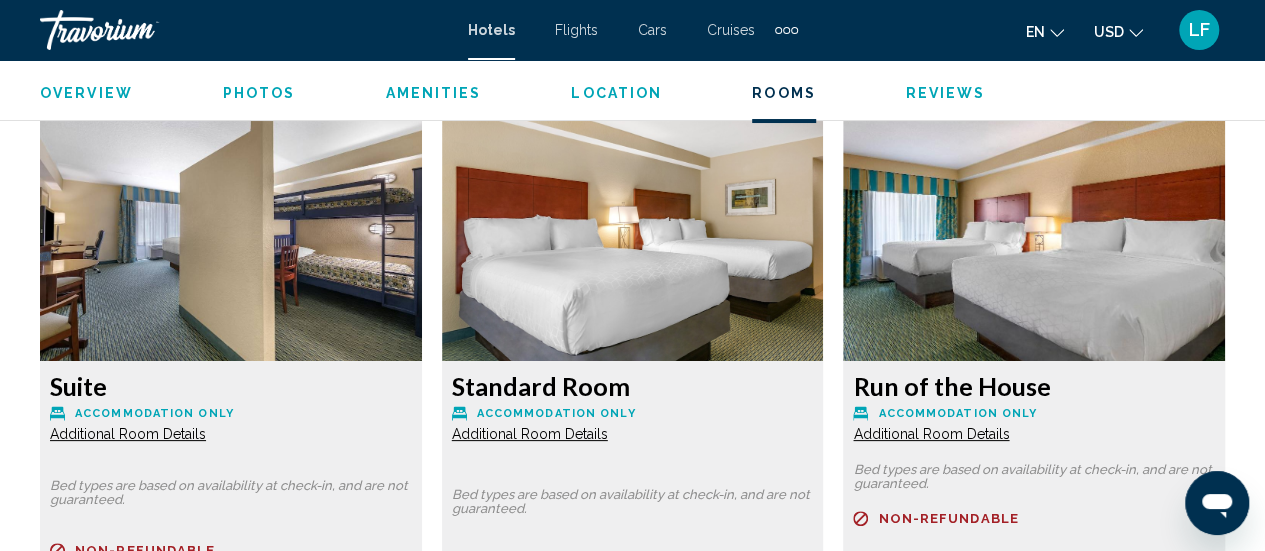 scroll, scrollTop: 3803, scrollLeft: 0, axis: vertical 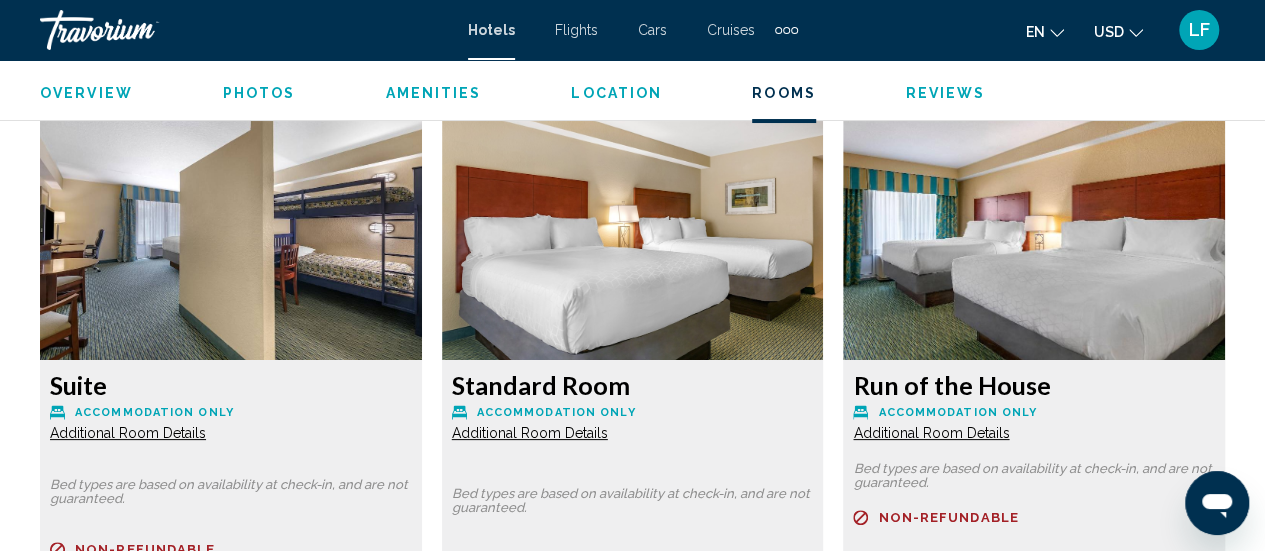 click on "Additional Room Details" at bounding box center (128, -298) 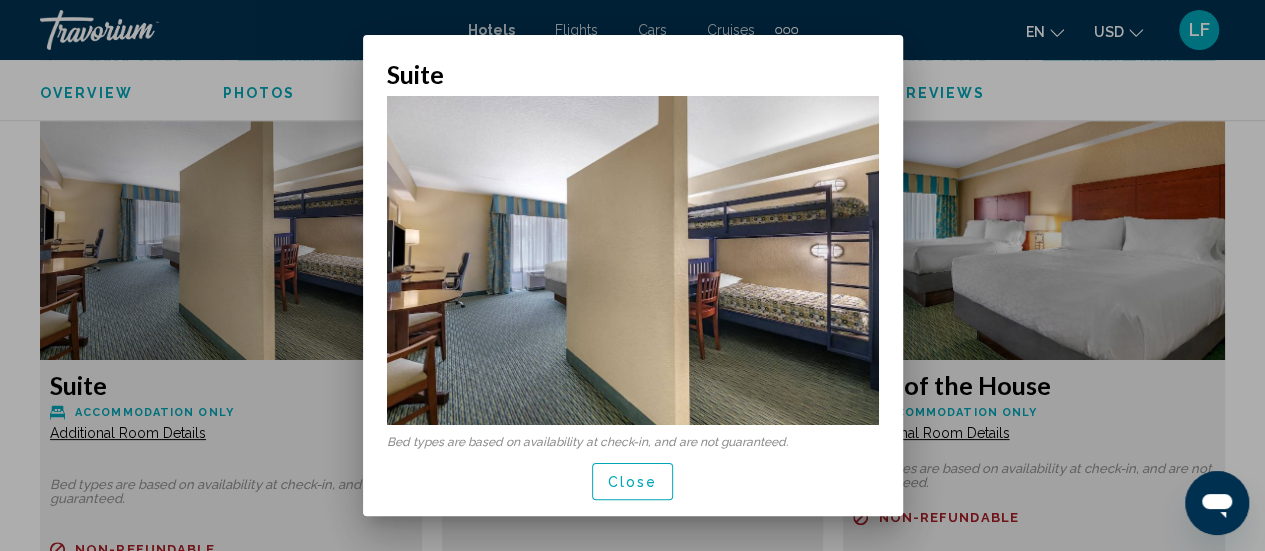 scroll, scrollTop: 3, scrollLeft: 0, axis: vertical 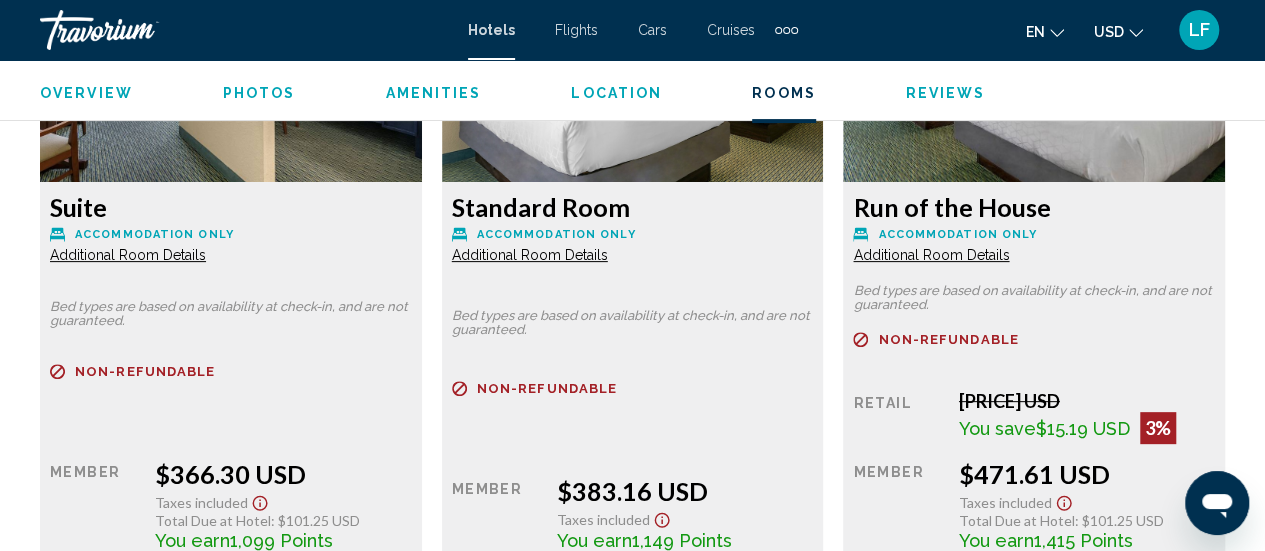 click on "Additional Room Details" at bounding box center [128, -476] 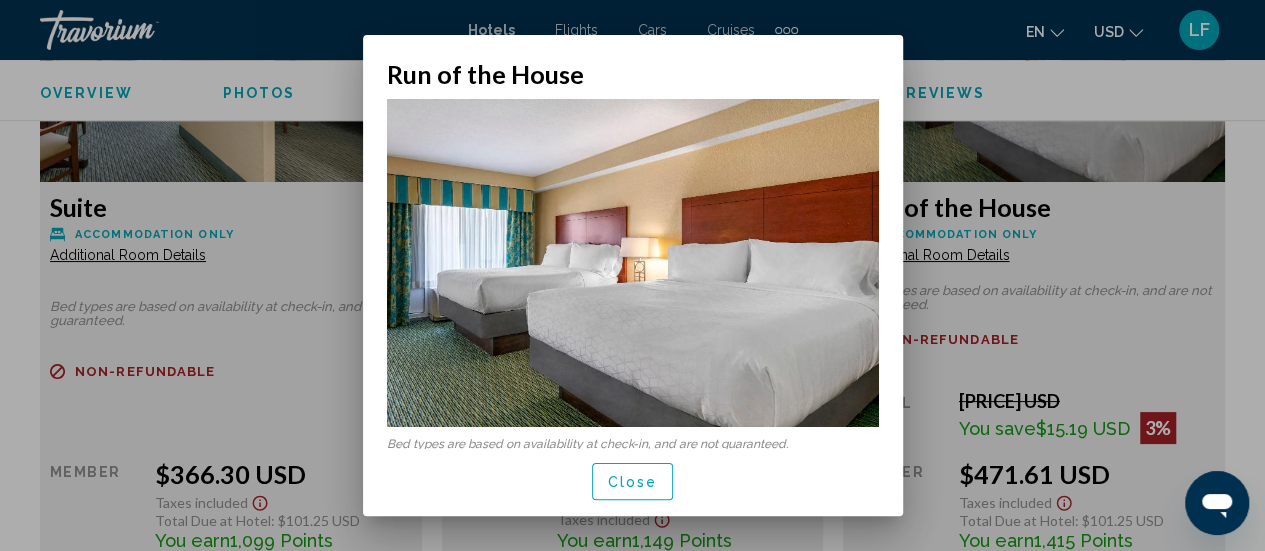 scroll, scrollTop: 112, scrollLeft: 0, axis: vertical 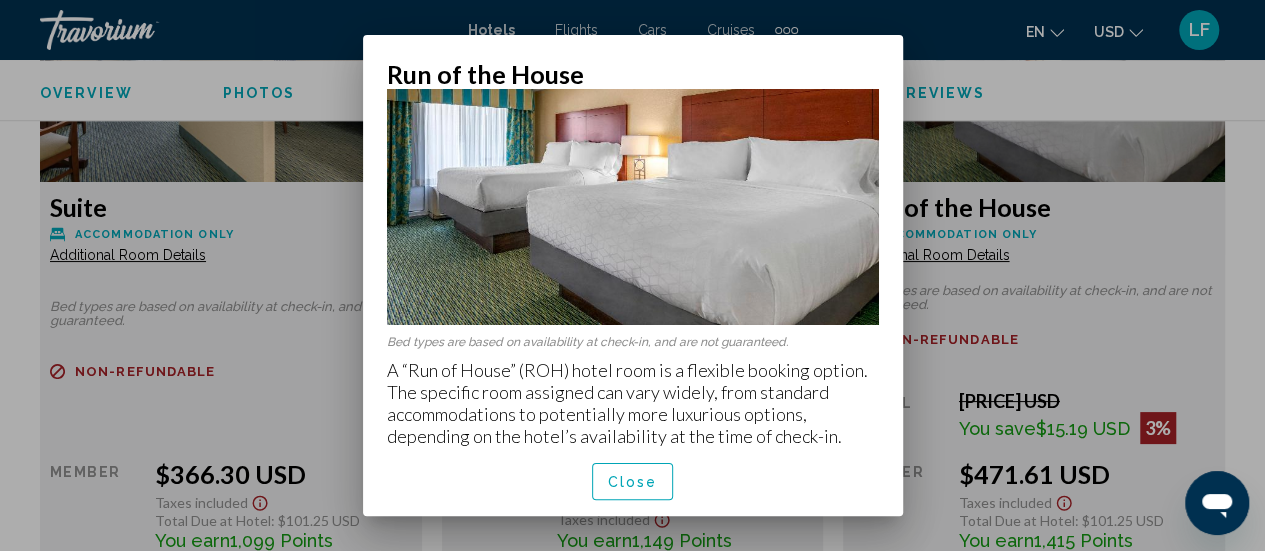 click on "Close" at bounding box center (633, 481) 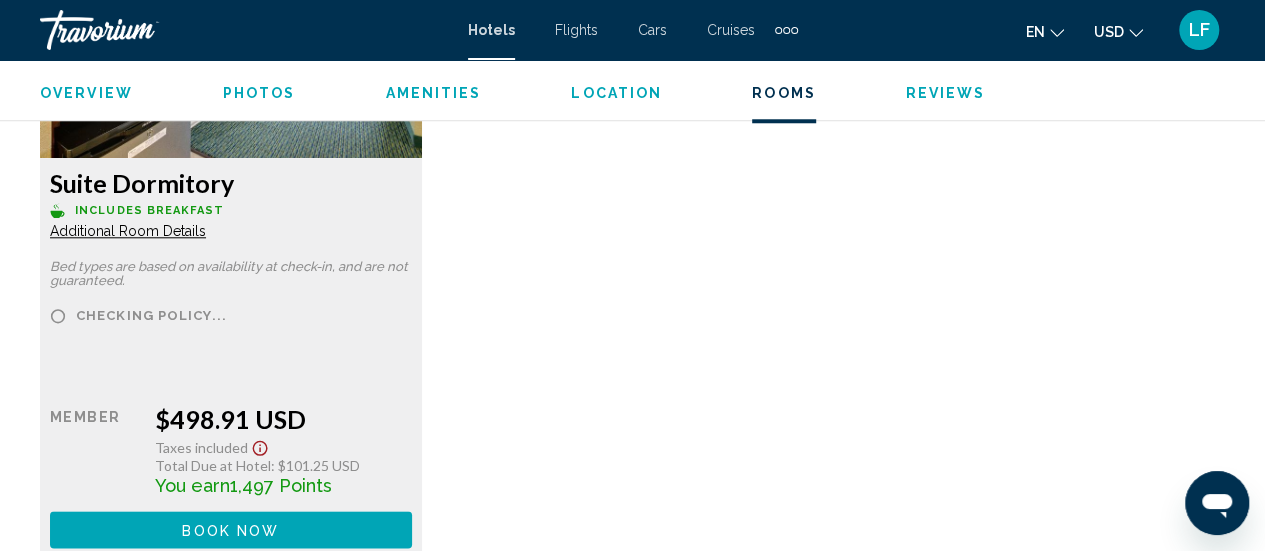 scroll, scrollTop: 4712, scrollLeft: 0, axis: vertical 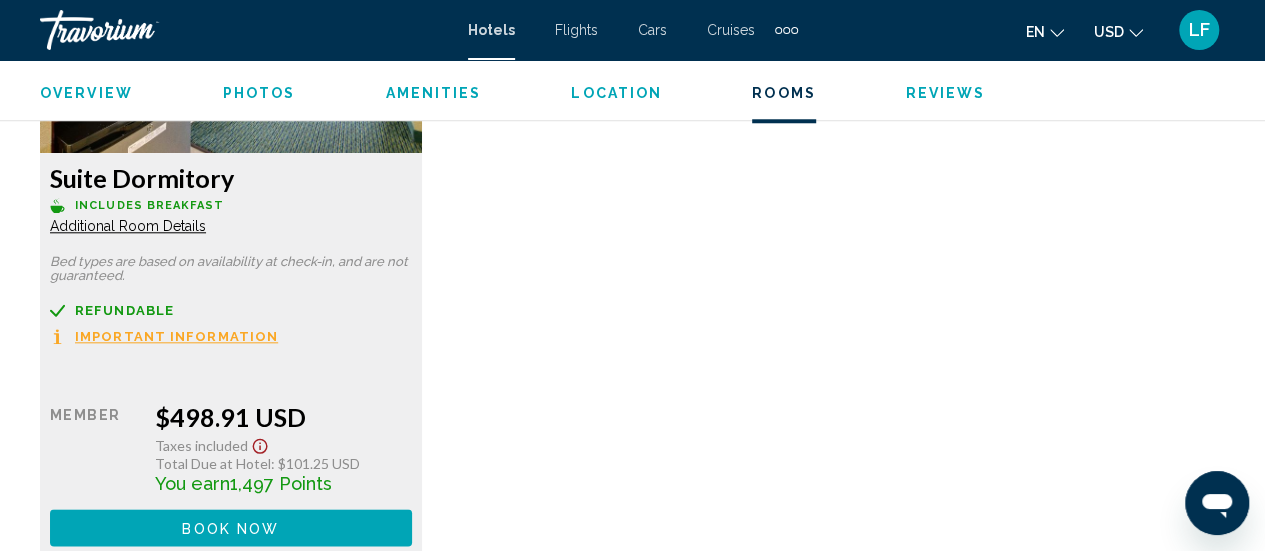 click on "Additional Room Details" at bounding box center (128, -1207) 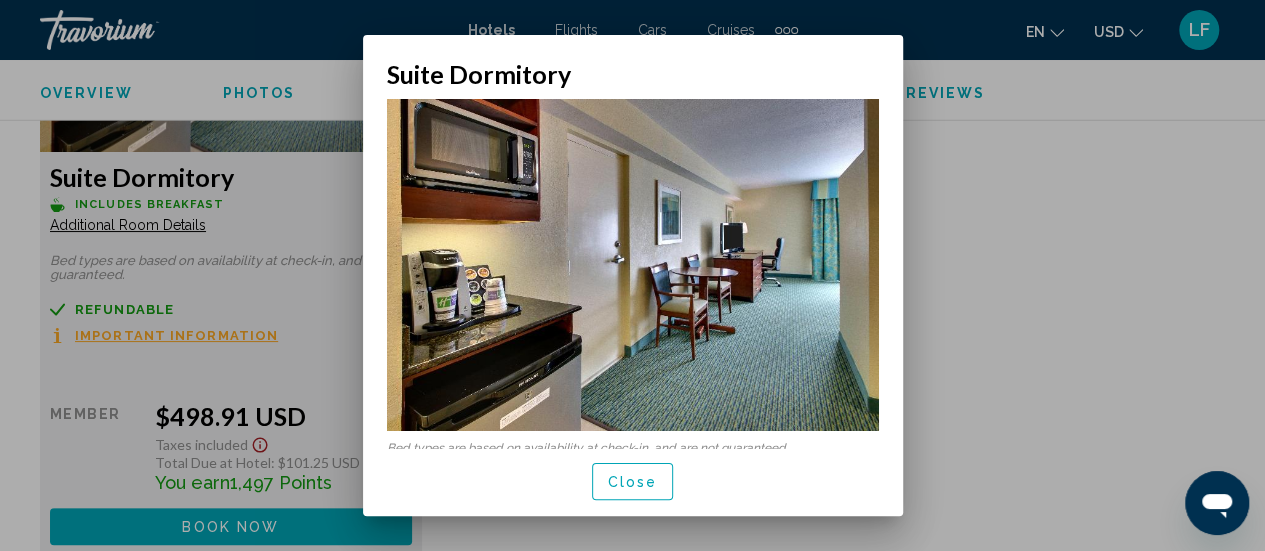scroll, scrollTop: 6, scrollLeft: 0, axis: vertical 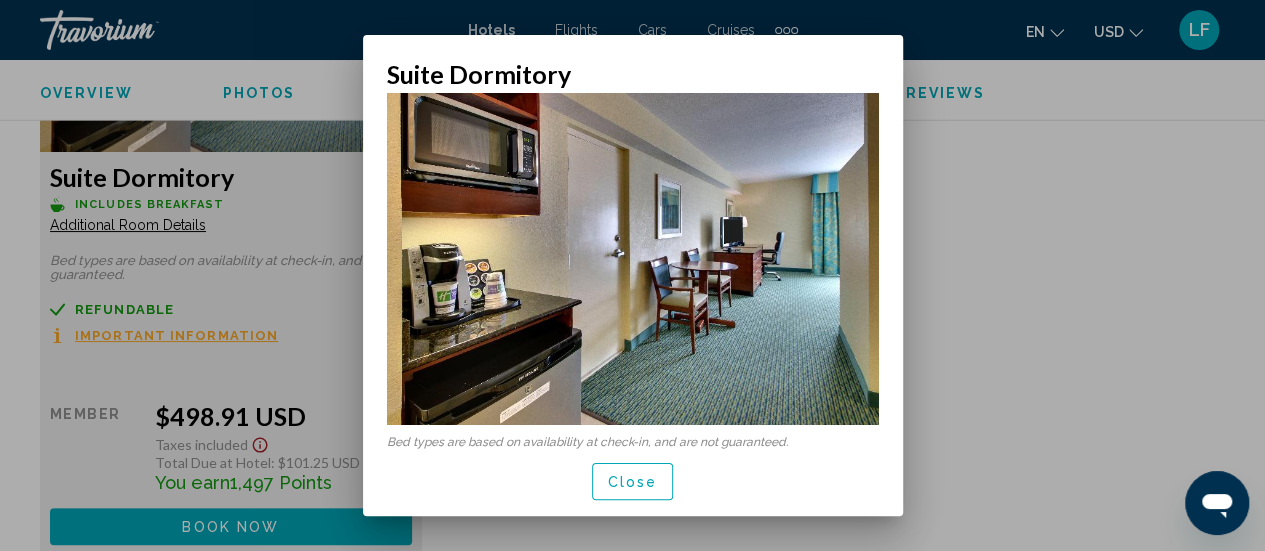 click at bounding box center [632, 275] 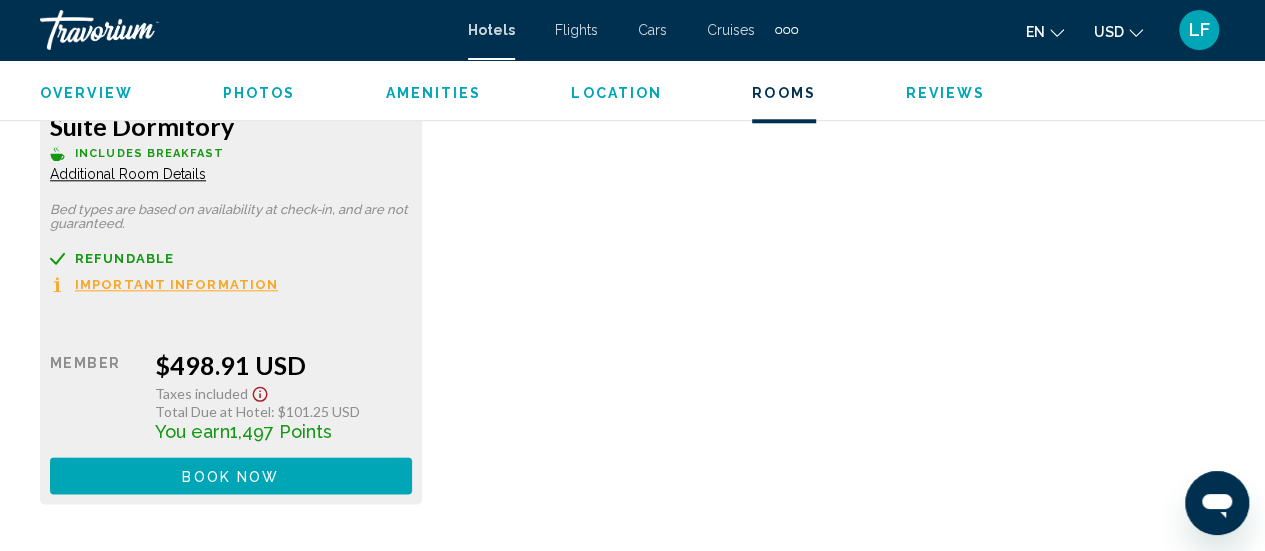scroll, scrollTop: 4764, scrollLeft: 0, axis: vertical 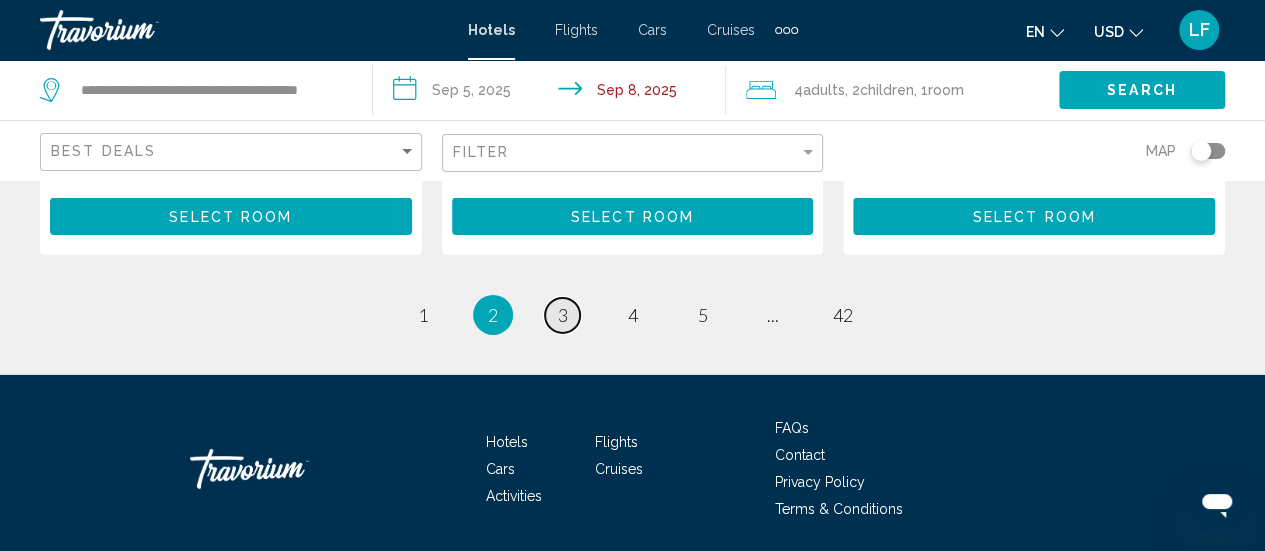click on "3" at bounding box center (563, 315) 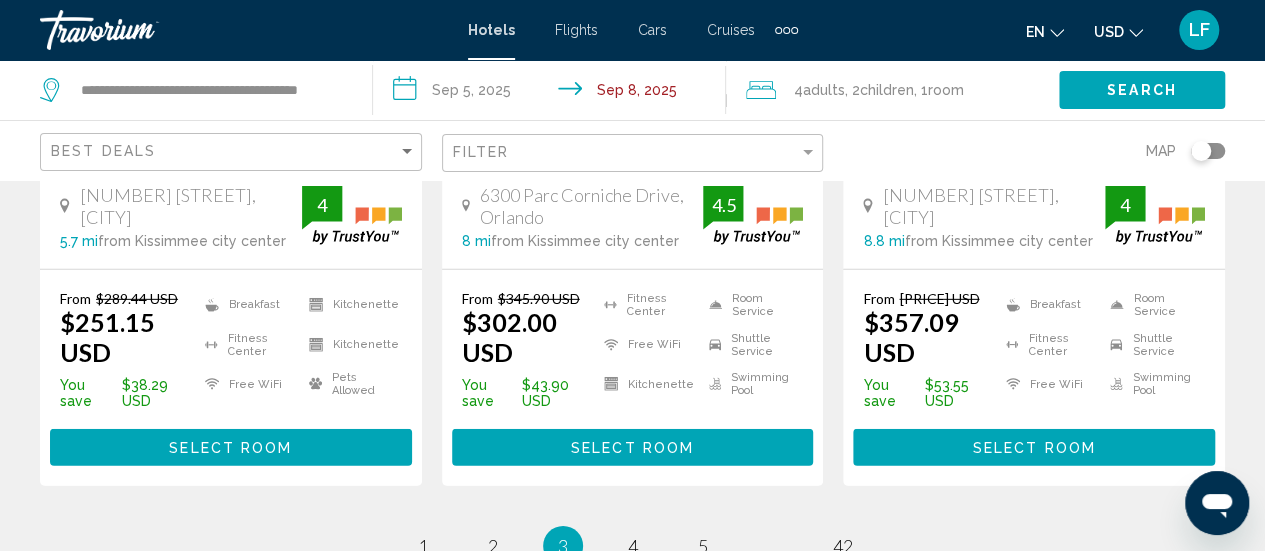 scroll, scrollTop: 2865, scrollLeft: 0, axis: vertical 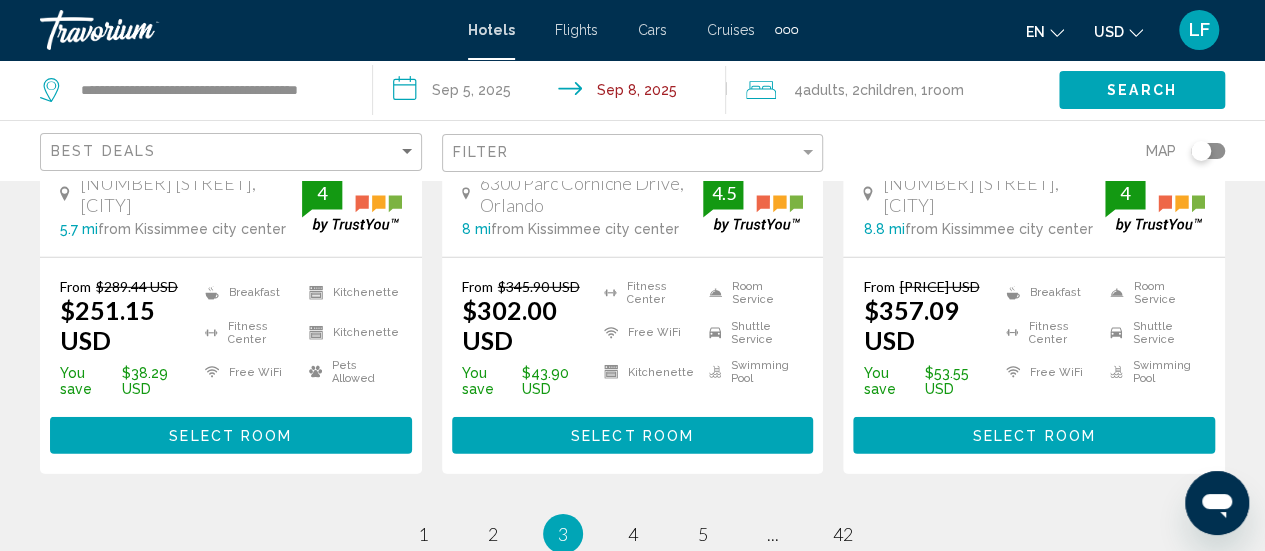 click on "Select Room" at bounding box center [1034, 435] 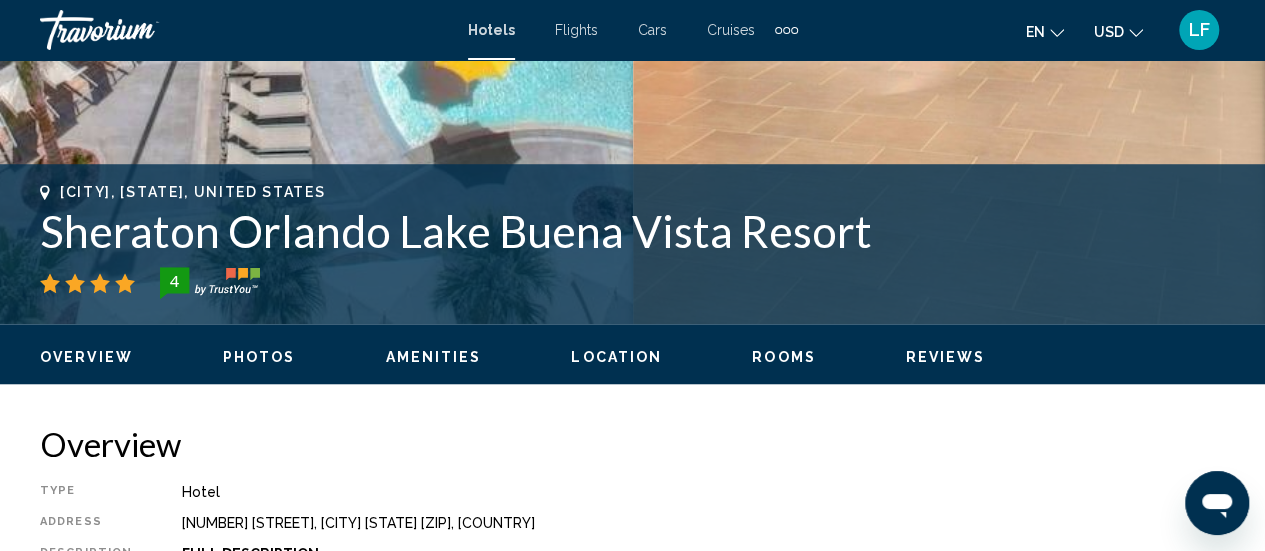 scroll, scrollTop: 691, scrollLeft: 0, axis: vertical 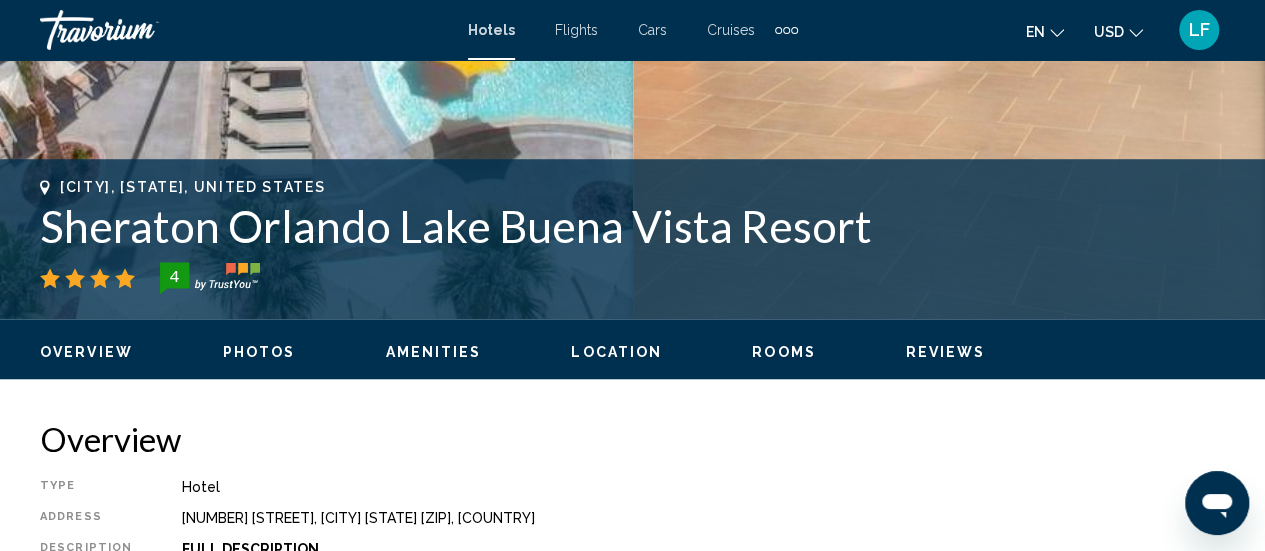 click on "Rooms" at bounding box center [784, 352] 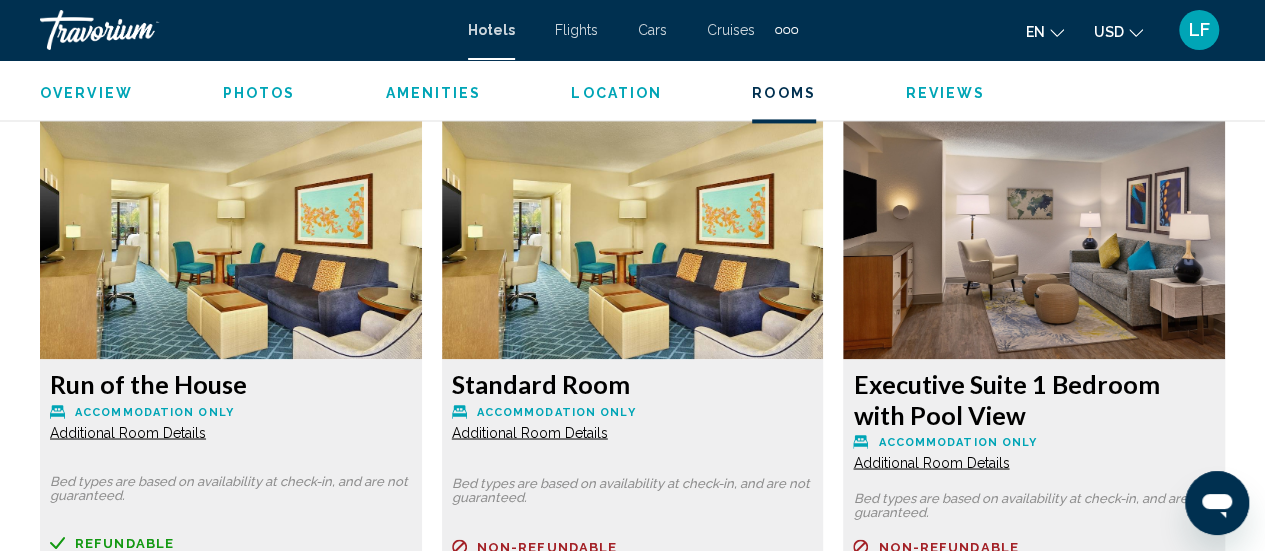 scroll, scrollTop: 5276, scrollLeft: 0, axis: vertical 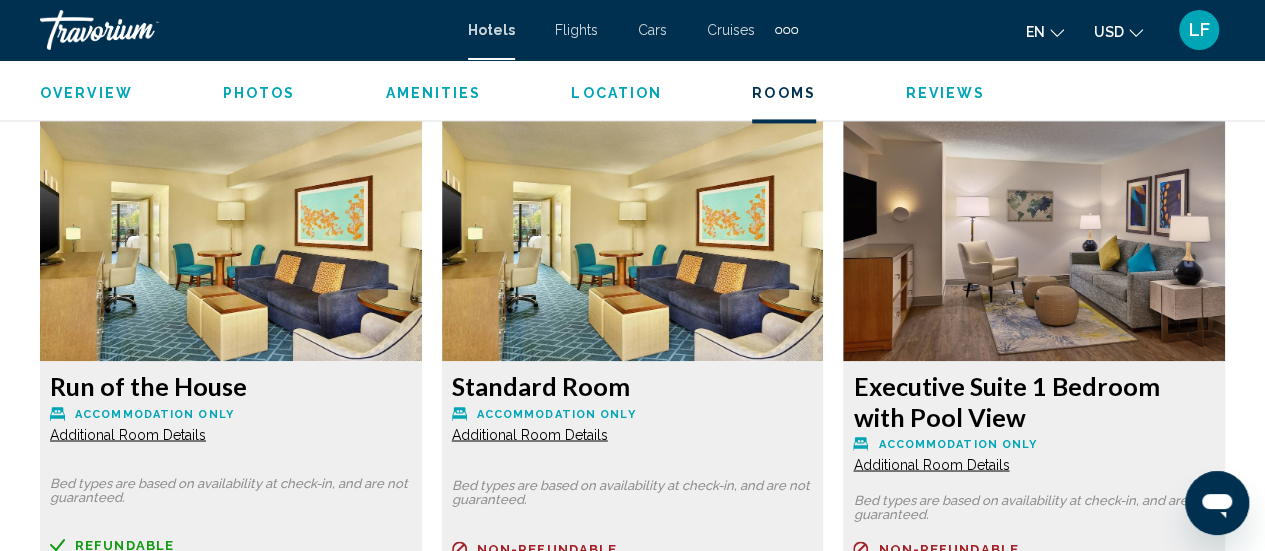 click on "Additional Room Details" at bounding box center (128, -1771) 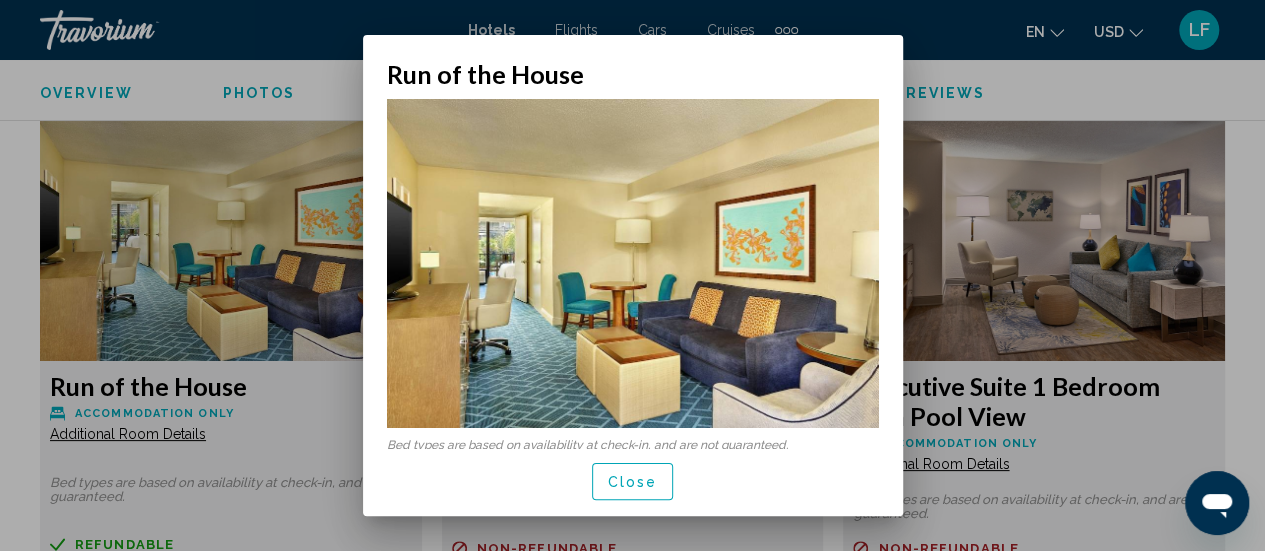 scroll, scrollTop: 0, scrollLeft: 0, axis: both 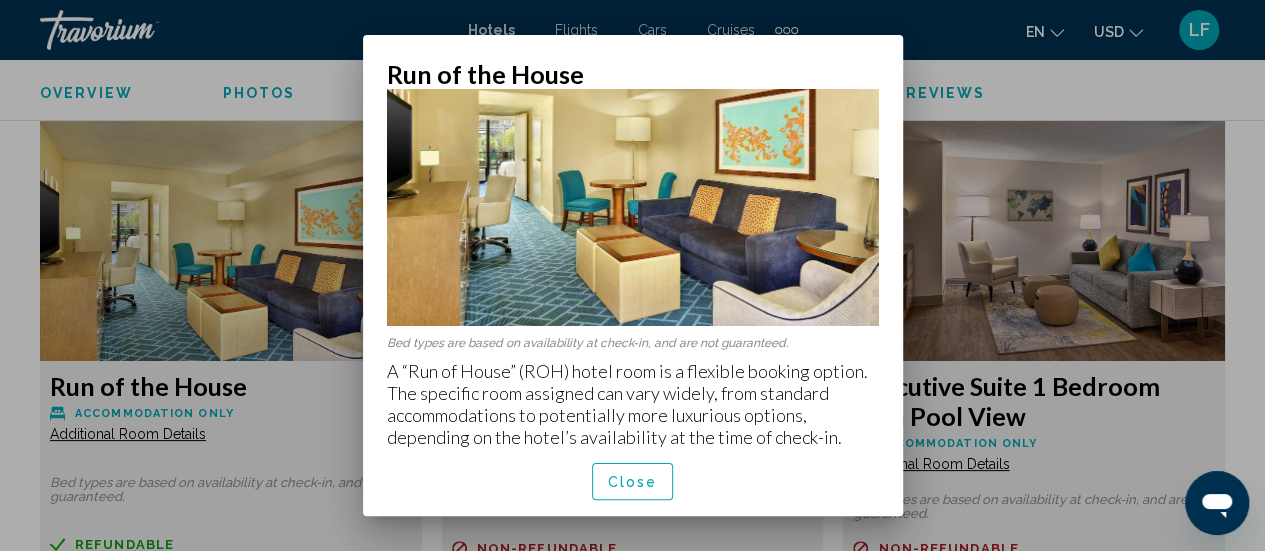 click at bounding box center [632, 275] 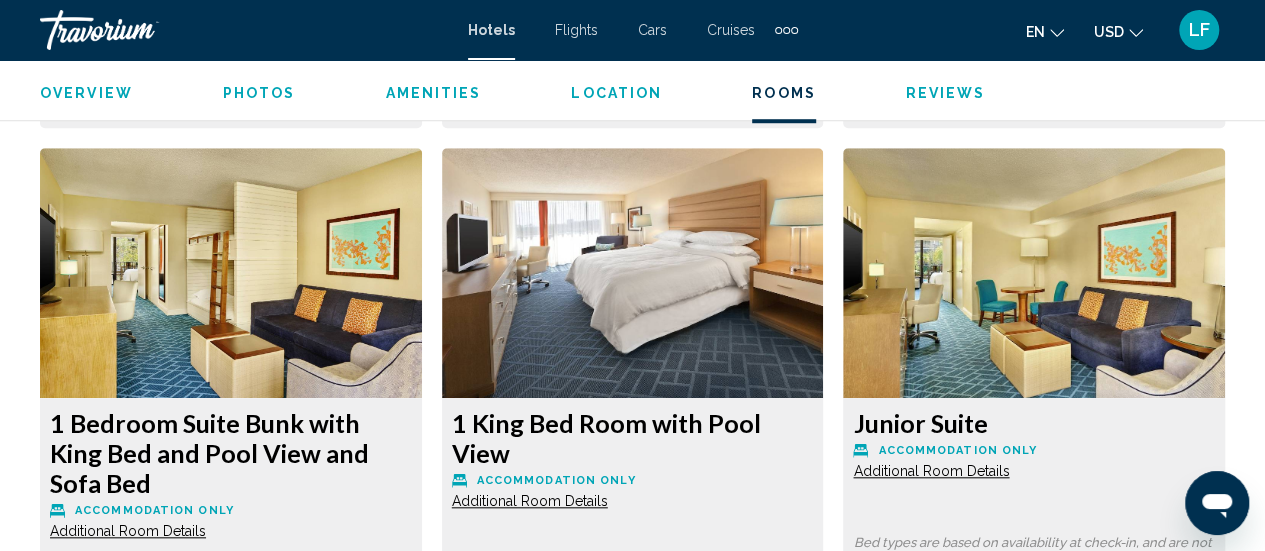 scroll, scrollTop: 4509, scrollLeft: 0, axis: vertical 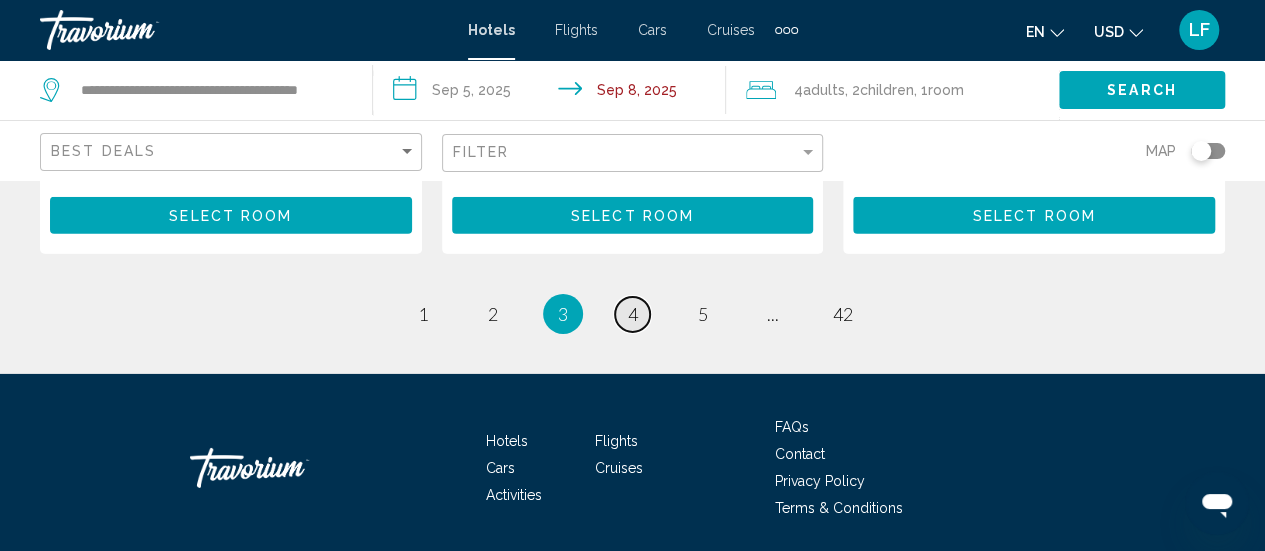 click on "4" at bounding box center (633, 314) 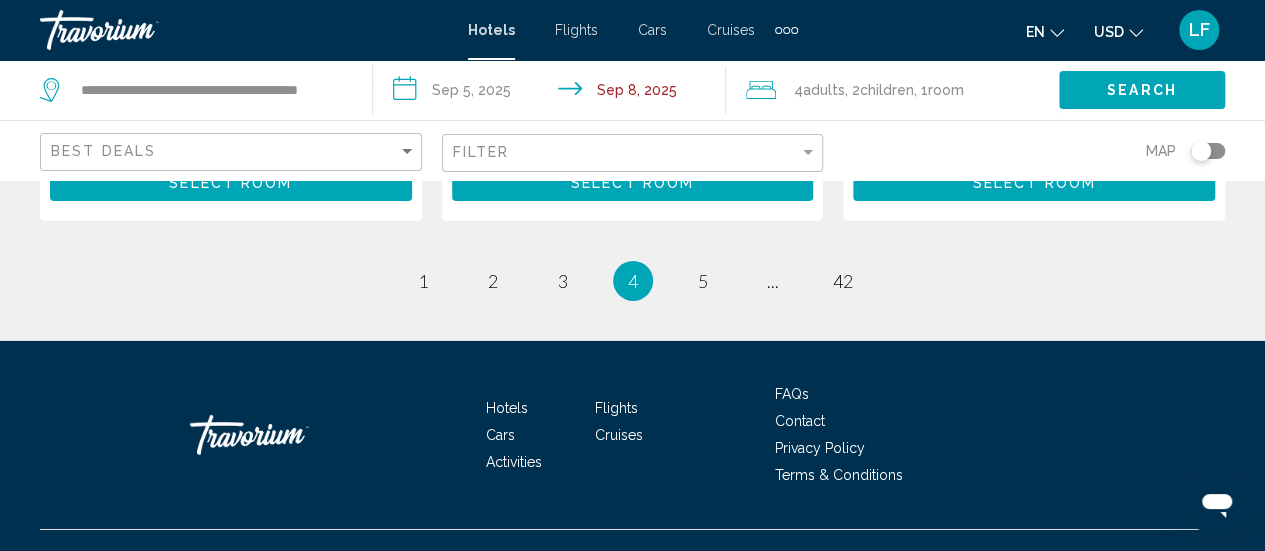 scroll, scrollTop: 3210, scrollLeft: 0, axis: vertical 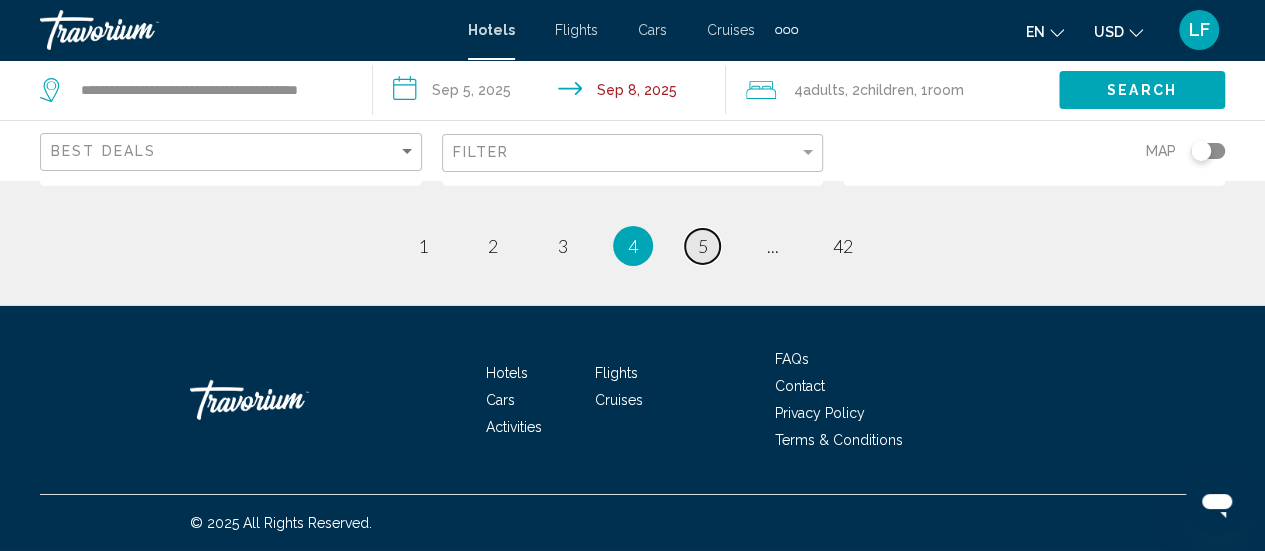 click on "5" at bounding box center (703, 246) 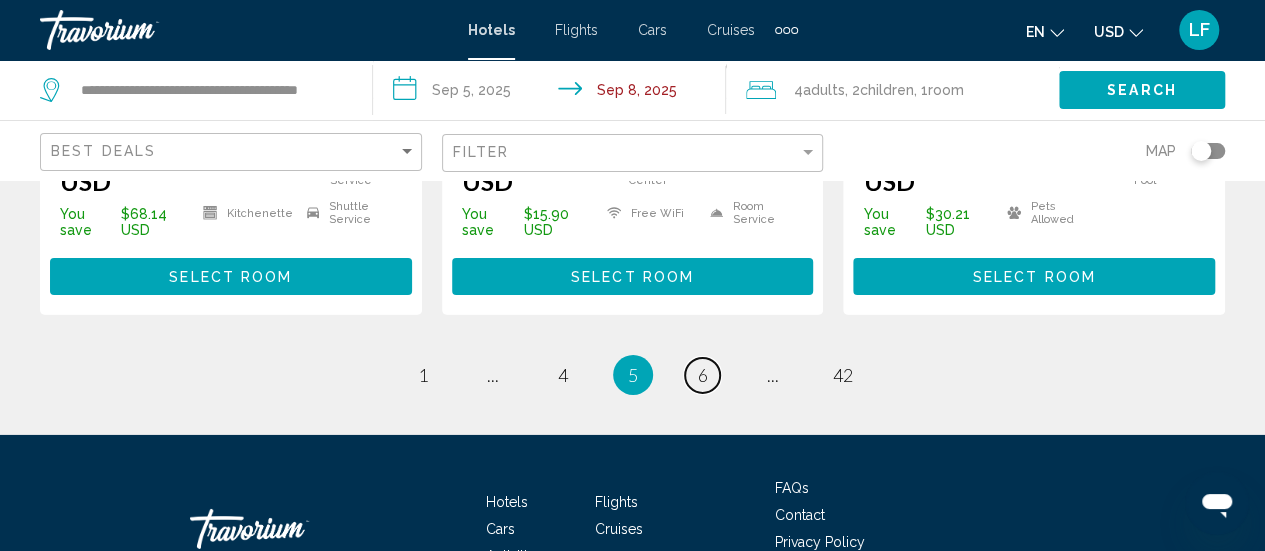 scroll, scrollTop: 3166, scrollLeft: 0, axis: vertical 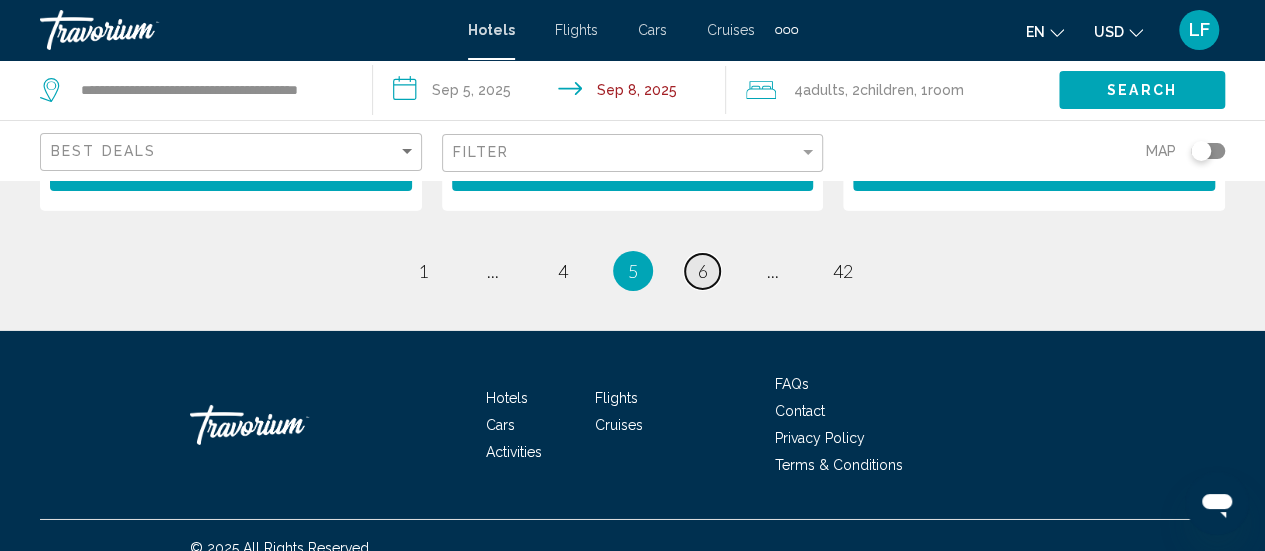 click on "6" at bounding box center [703, 271] 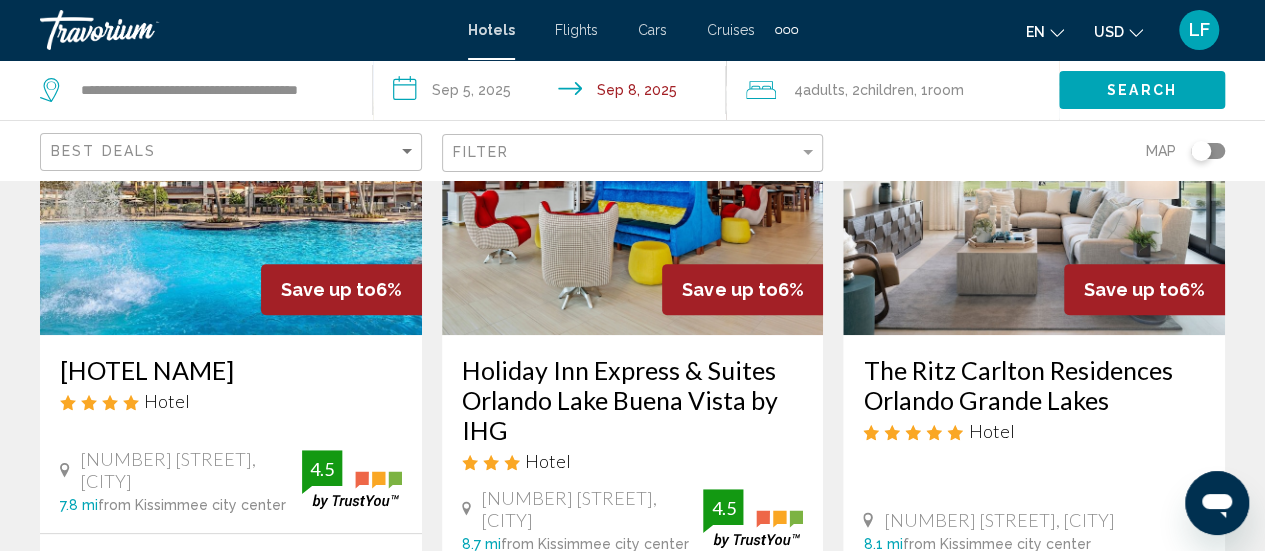 scroll, scrollTop: 233, scrollLeft: 0, axis: vertical 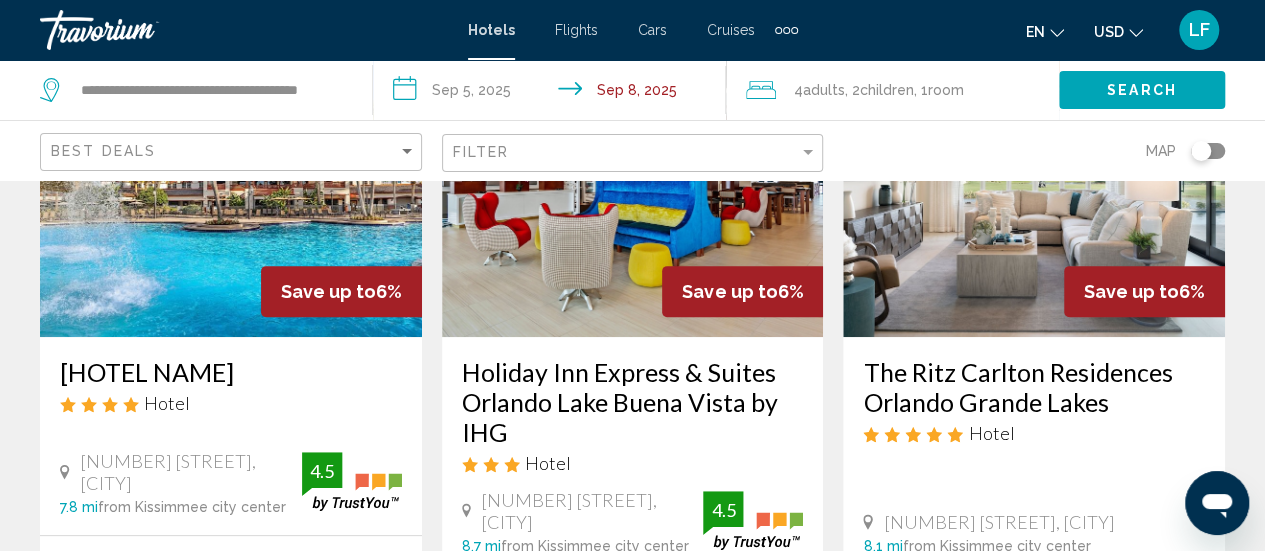 click on "[HOTEL NAME]" at bounding box center (231, 372) 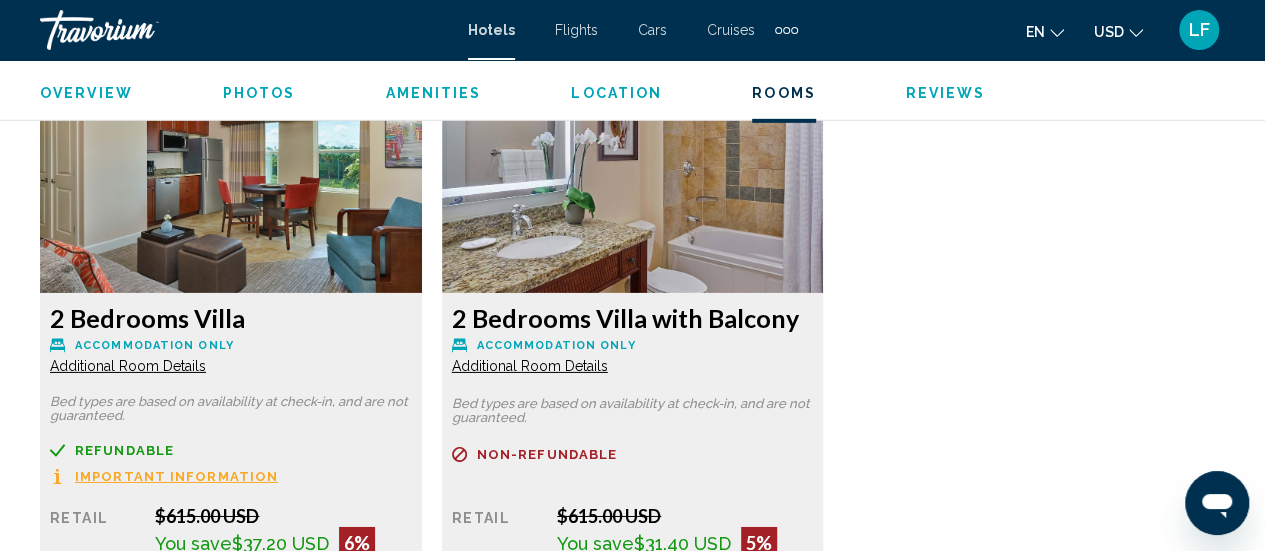 scroll, scrollTop: 3094, scrollLeft: 0, axis: vertical 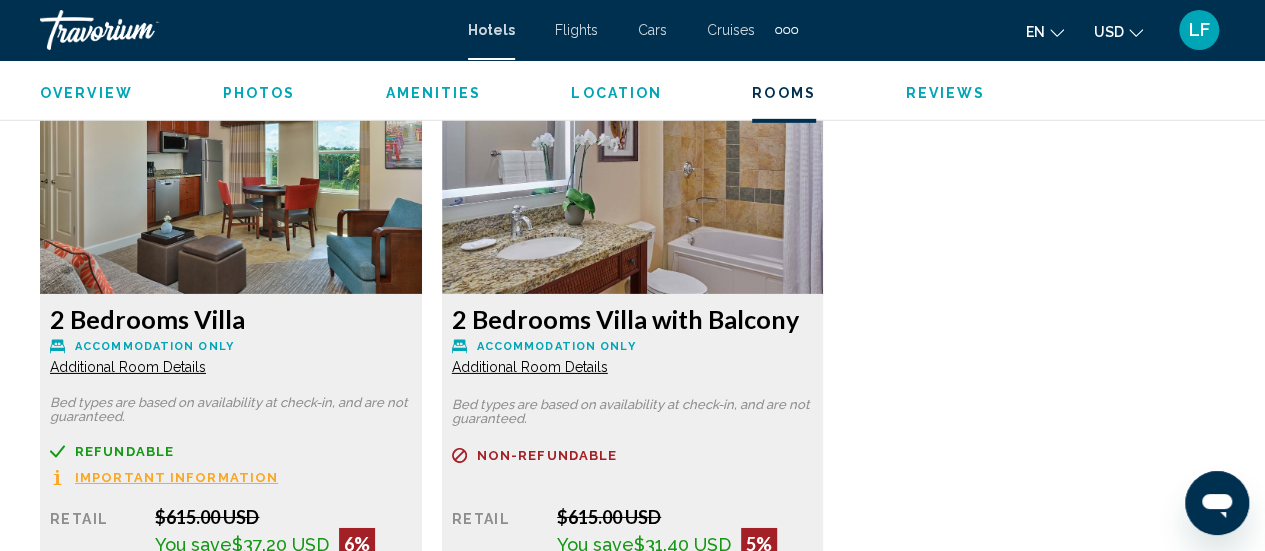 click on "Additional Room Details" at bounding box center [128, 367] 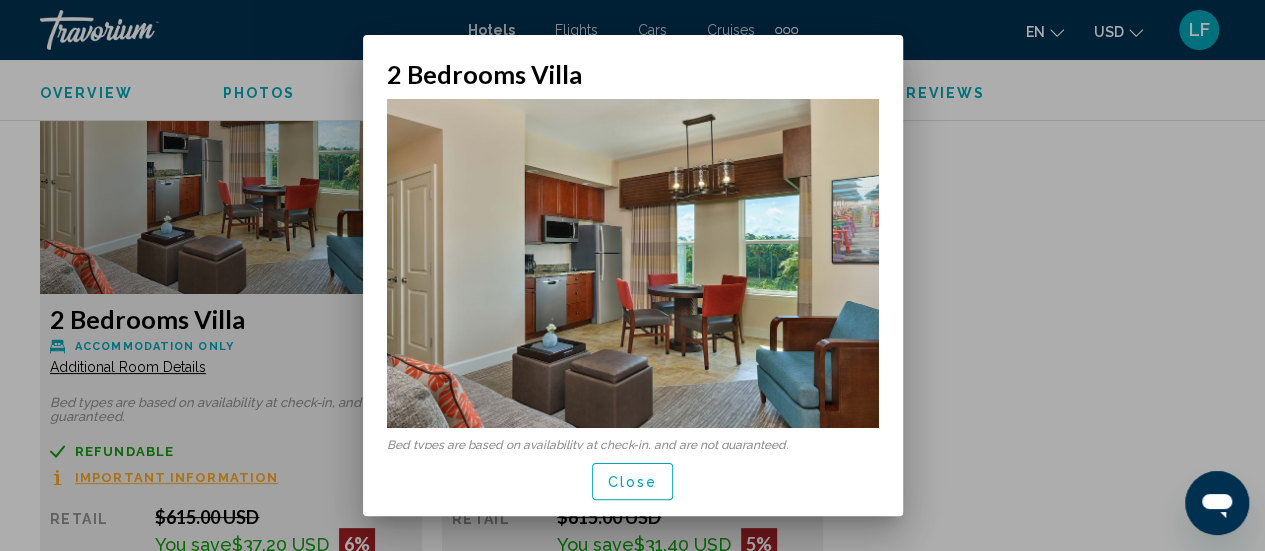 scroll, scrollTop: 3, scrollLeft: 0, axis: vertical 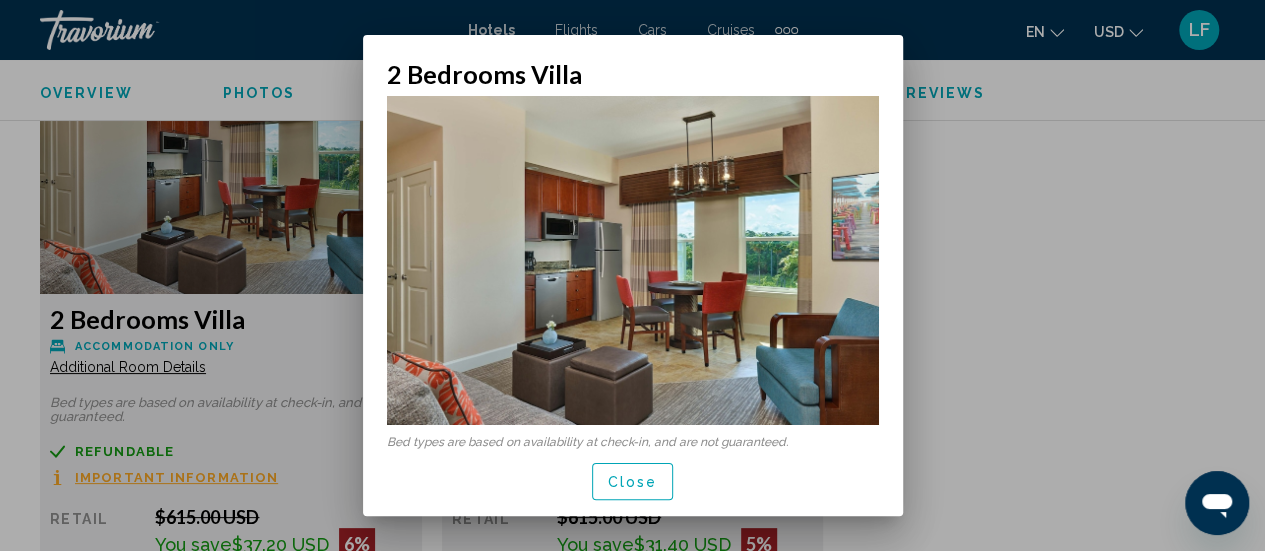click at bounding box center [632, 275] 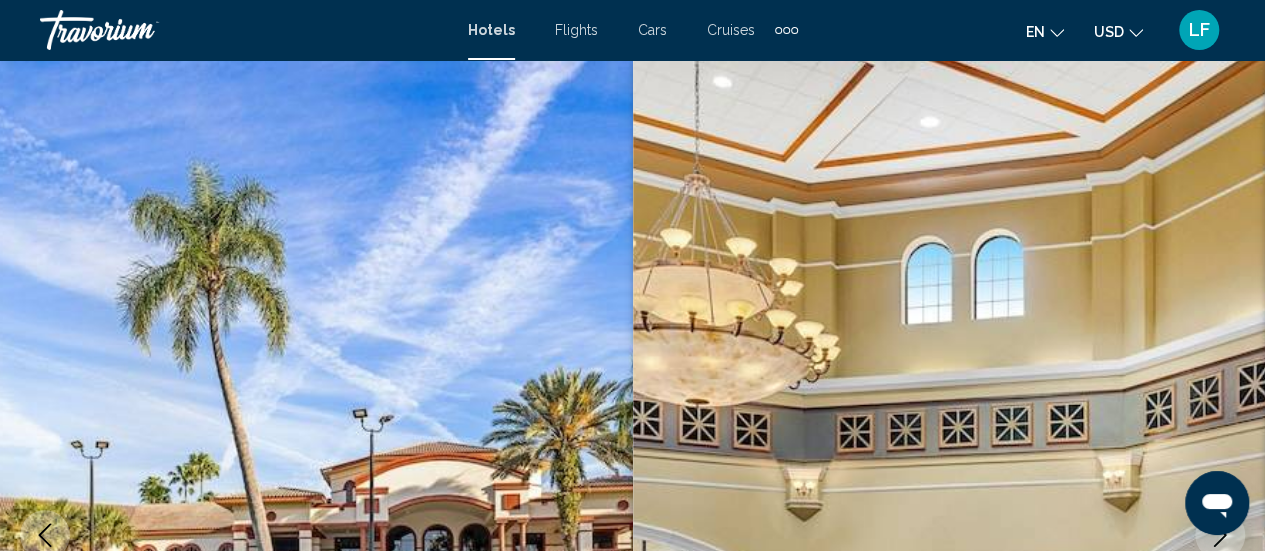 scroll, scrollTop: 3094, scrollLeft: 0, axis: vertical 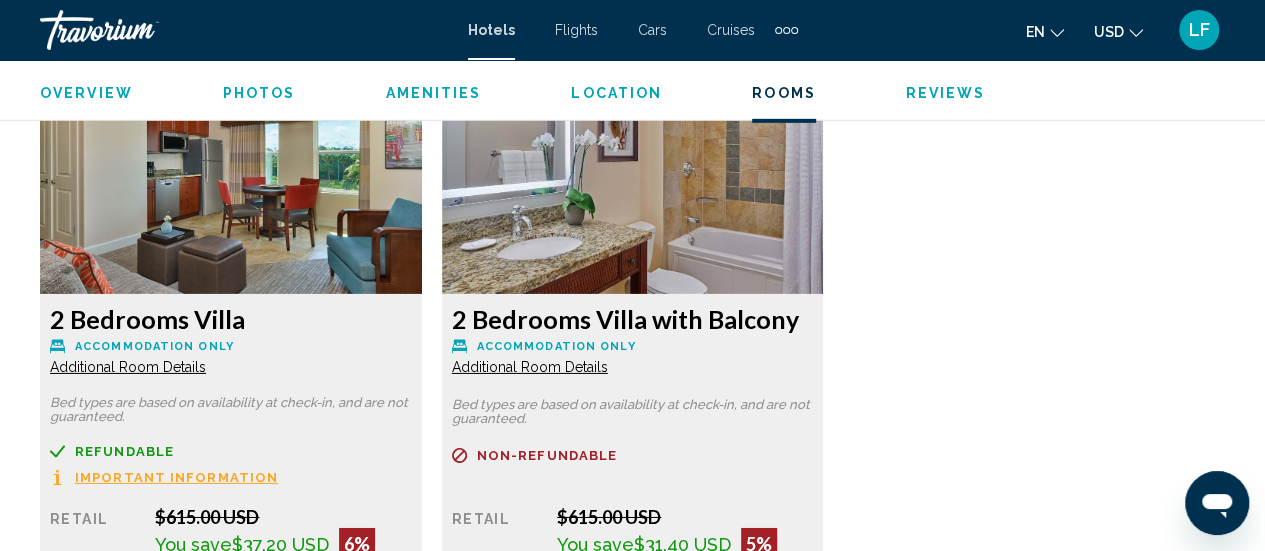 click on "Additional Room Details" at bounding box center [128, 367] 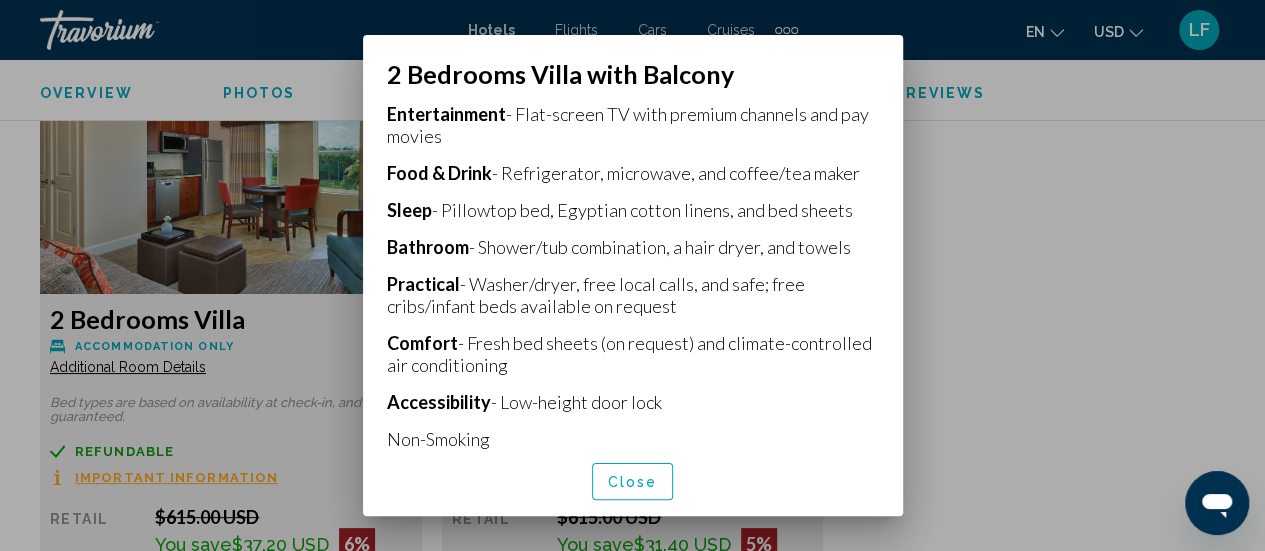 scroll, scrollTop: 471, scrollLeft: 0, axis: vertical 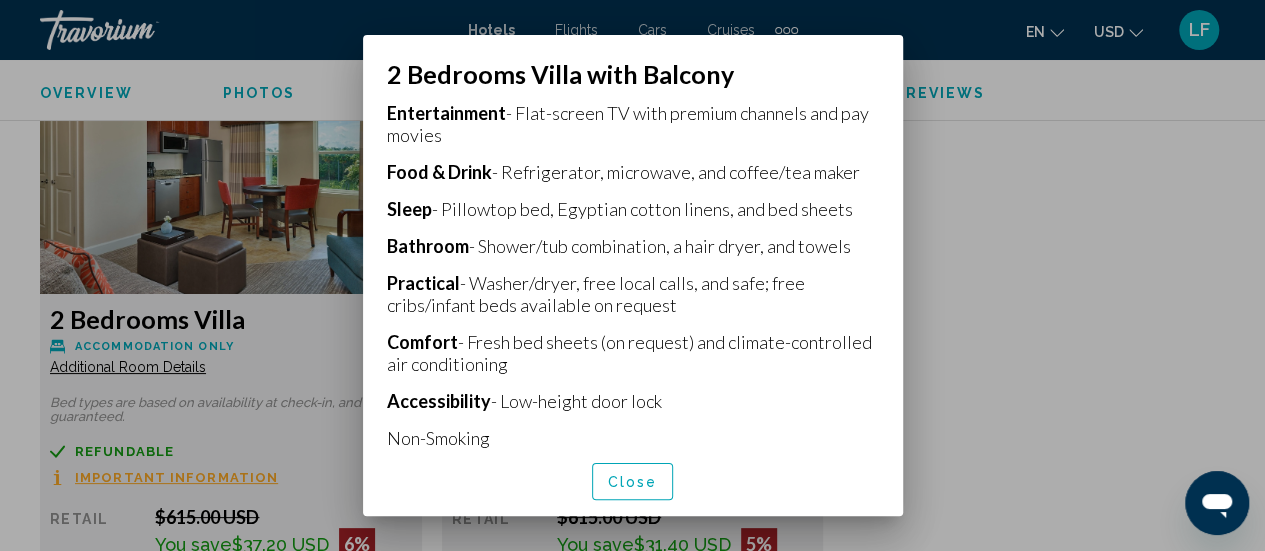 click at bounding box center [632, 275] 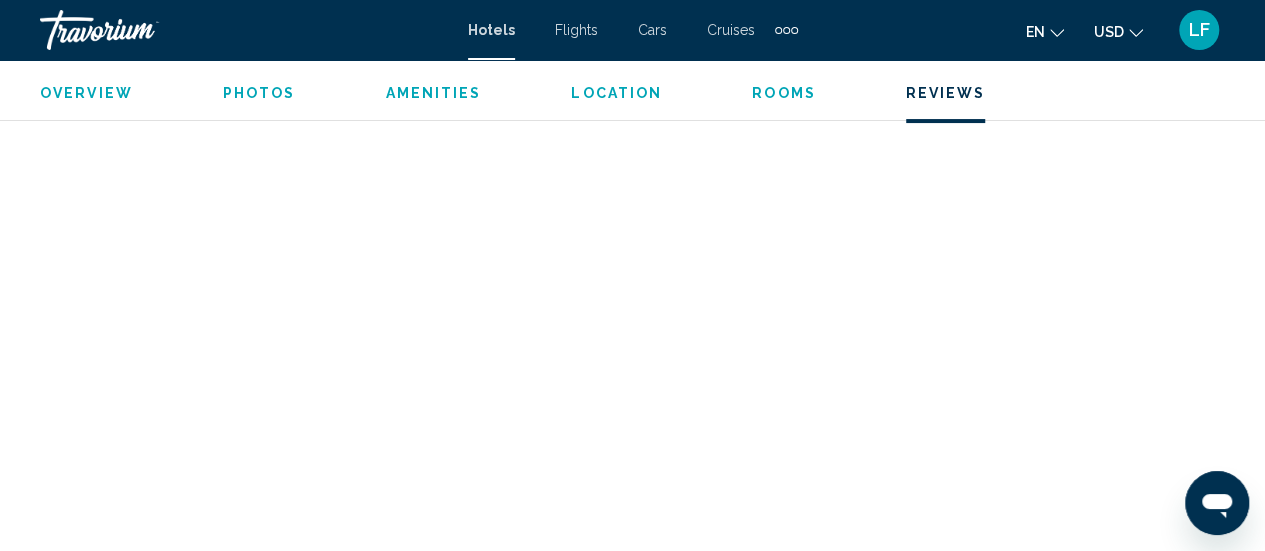 scroll, scrollTop: 3938, scrollLeft: 0, axis: vertical 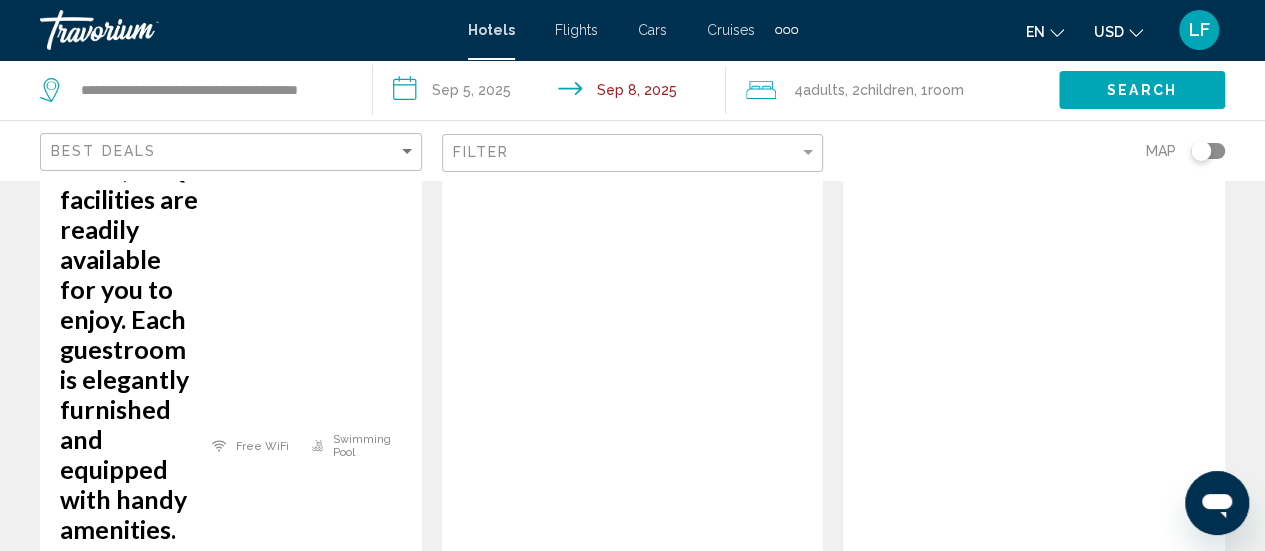 click on "7" at bounding box center [703, 2647] 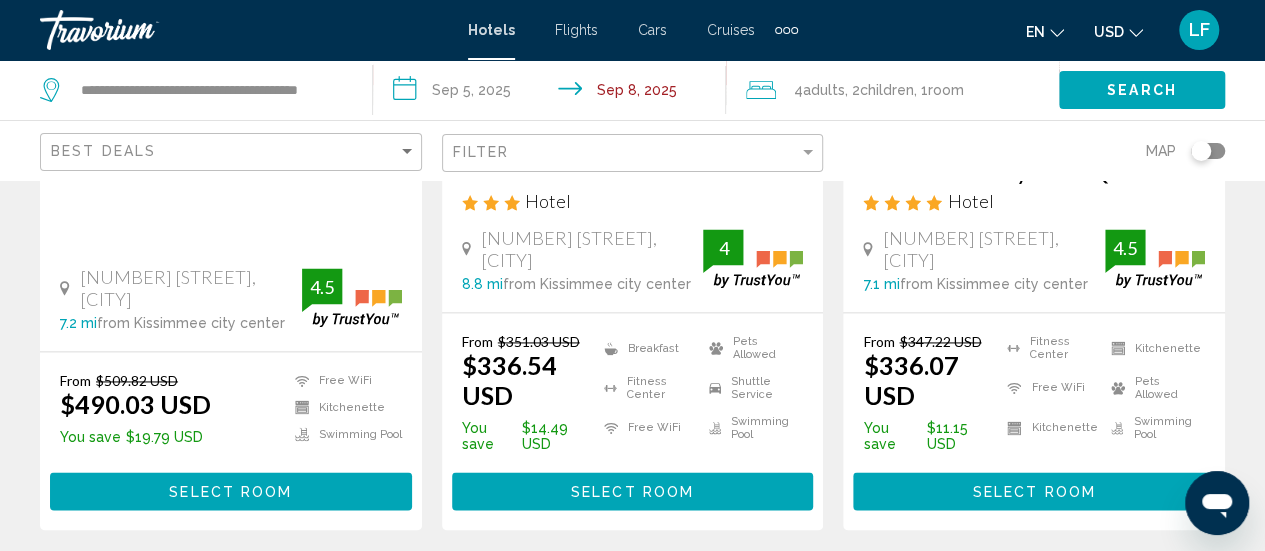 scroll, scrollTop: 1278, scrollLeft: 0, axis: vertical 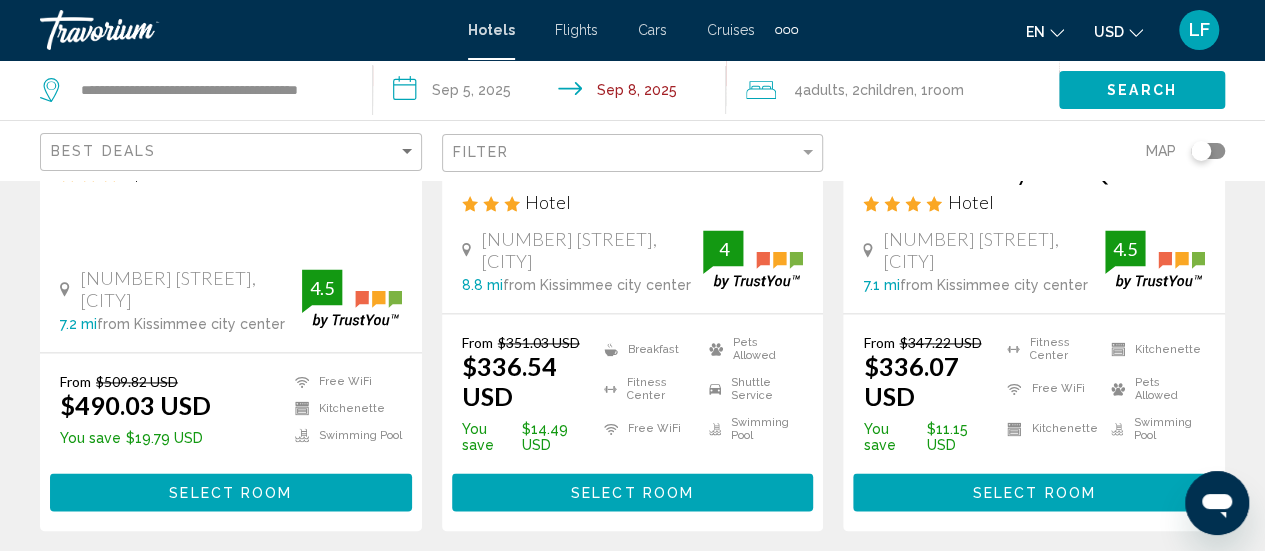 click on "Cars" at bounding box center [652, 30] 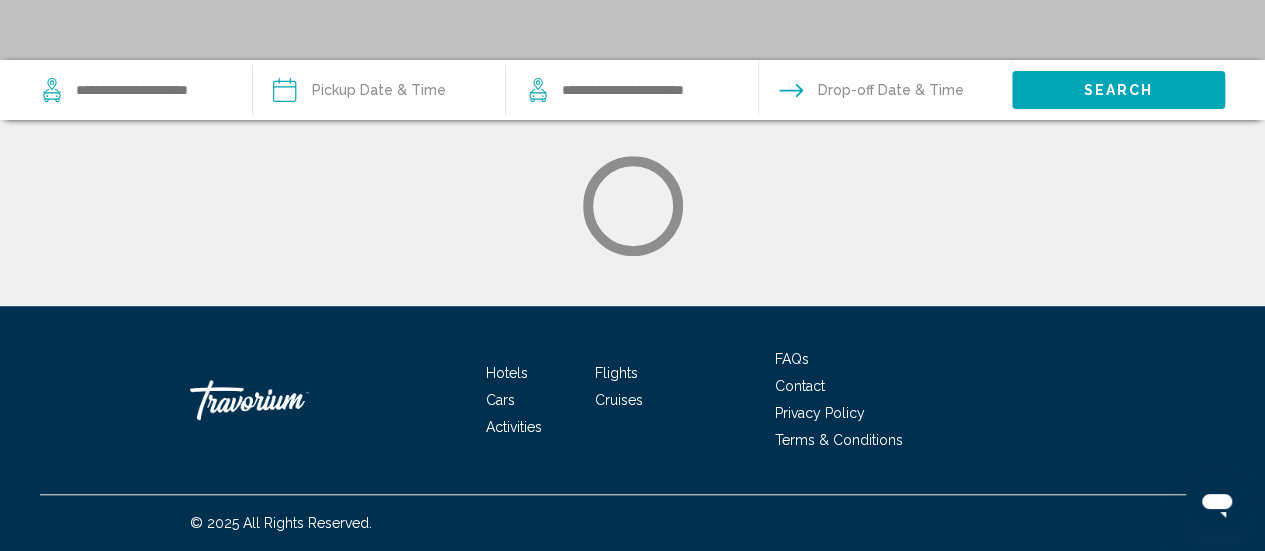 scroll, scrollTop: 0, scrollLeft: 0, axis: both 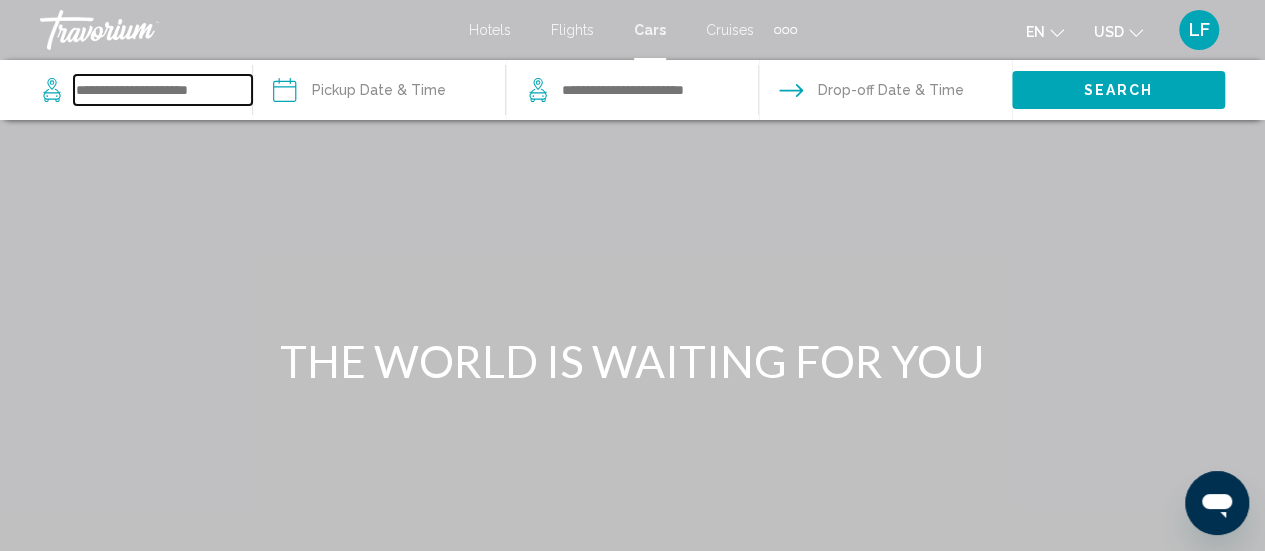 click at bounding box center (163, 90) 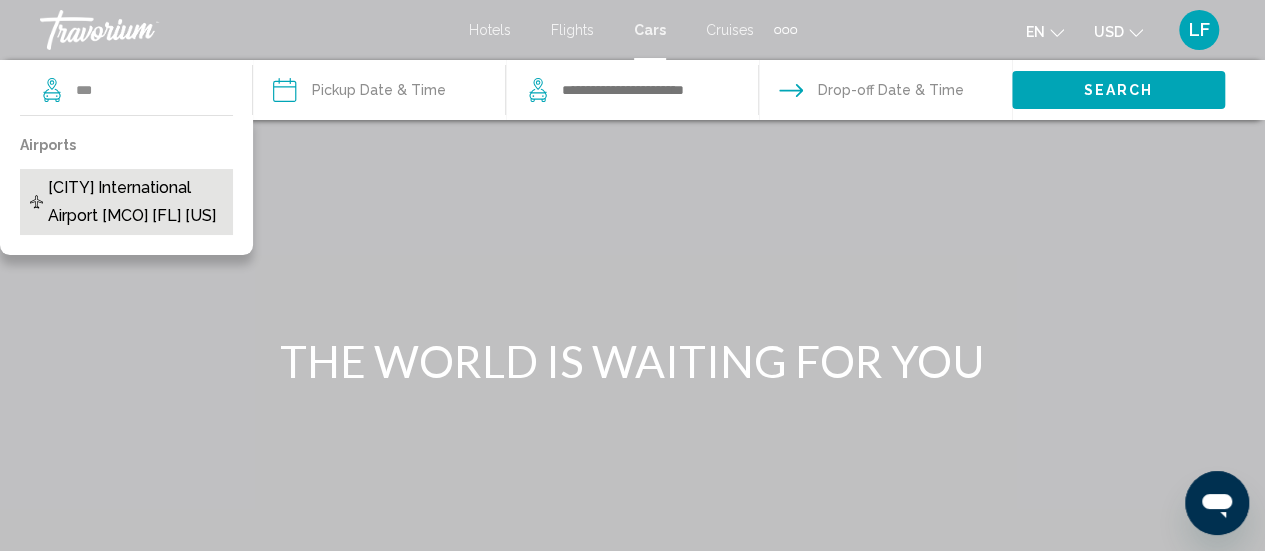 click on "[CITY] International Airport [MCO] [FL] [US]" at bounding box center (135, 202) 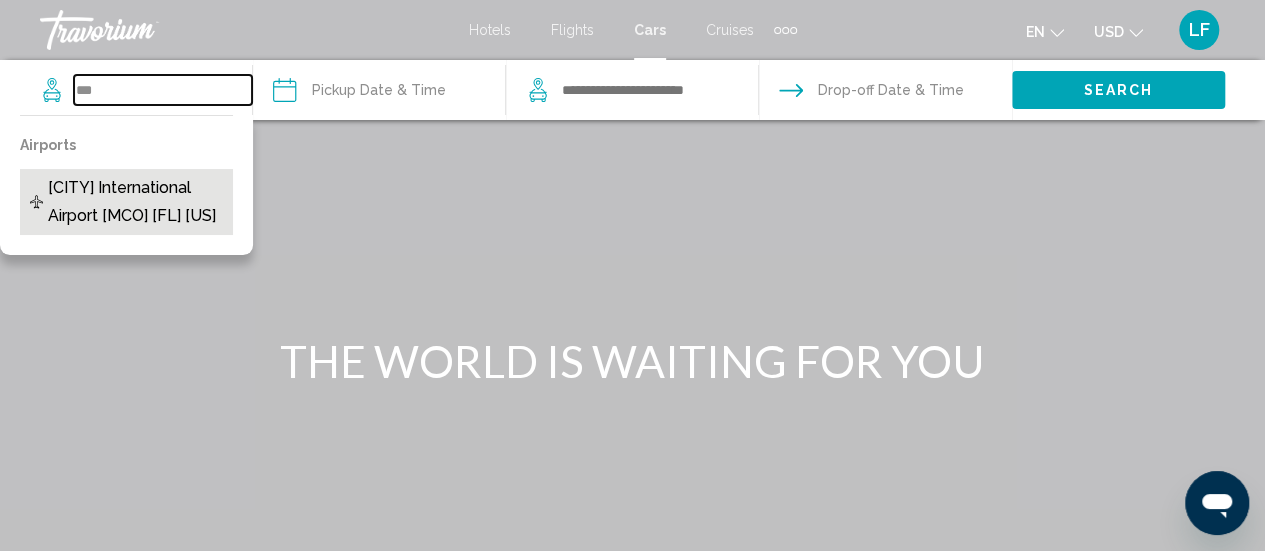 type on "**********" 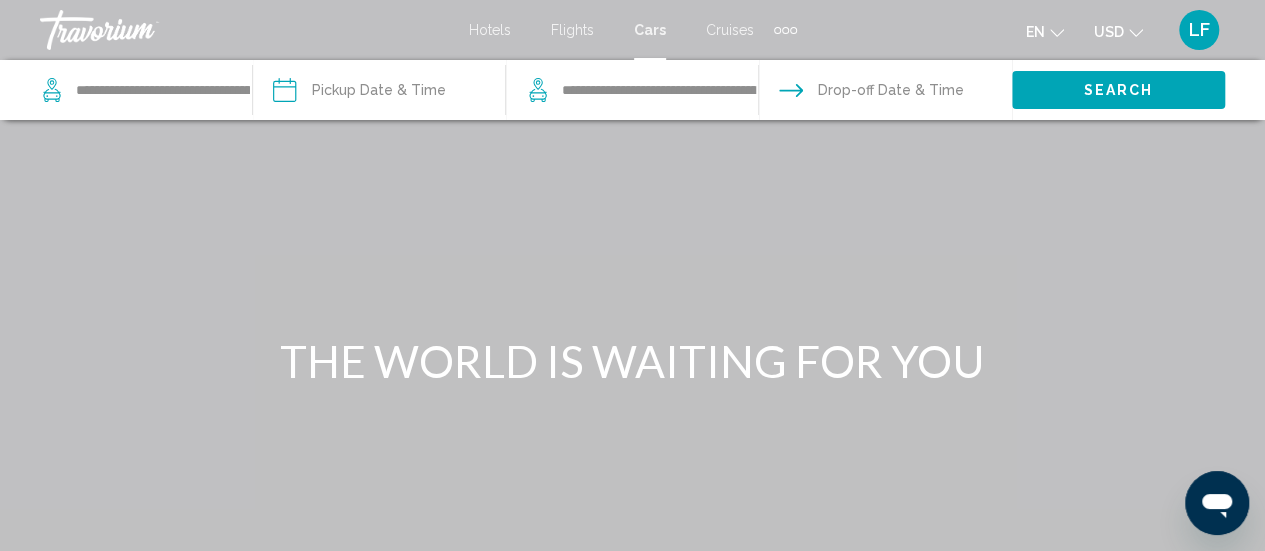 click at bounding box center [378, 93] 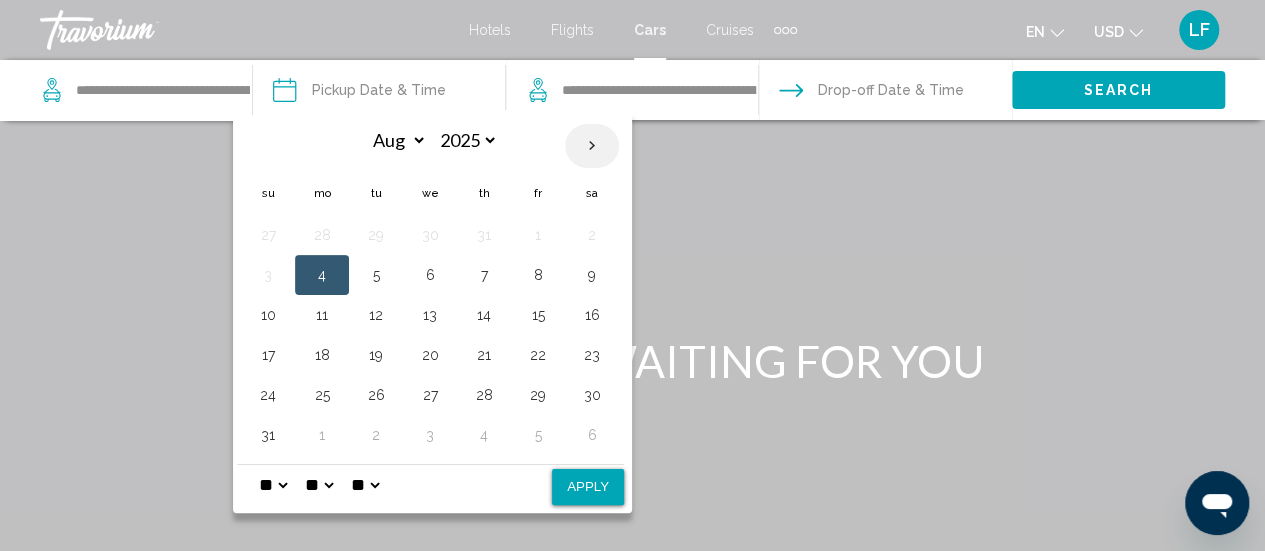 click at bounding box center [592, 146] 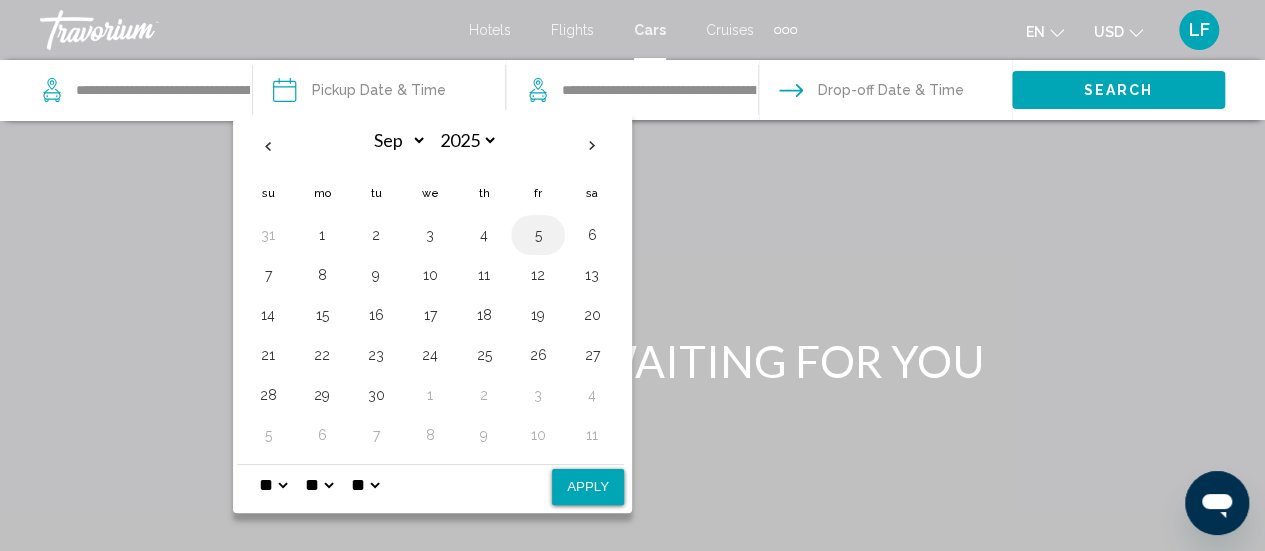 click on "5" at bounding box center (538, 235) 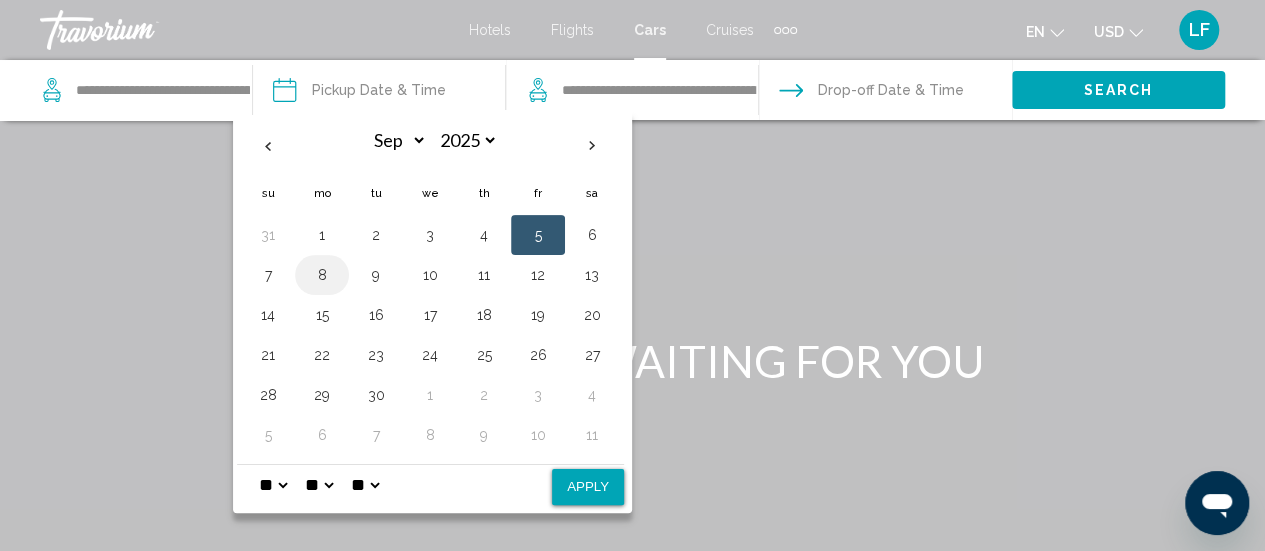click on "8" at bounding box center (322, 275) 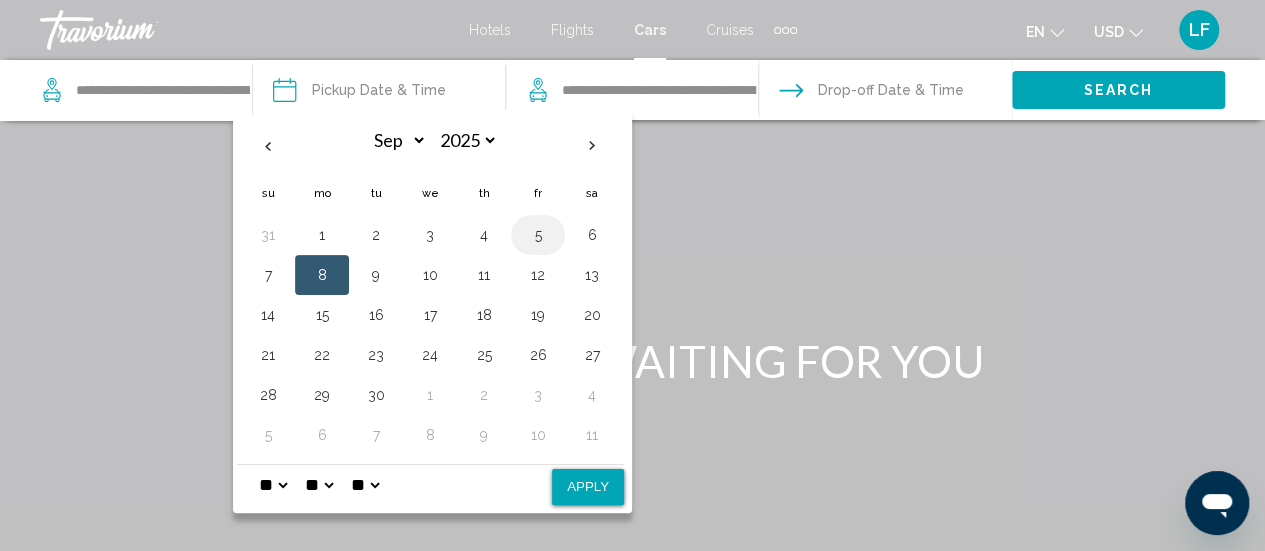click on "5" at bounding box center (538, 235) 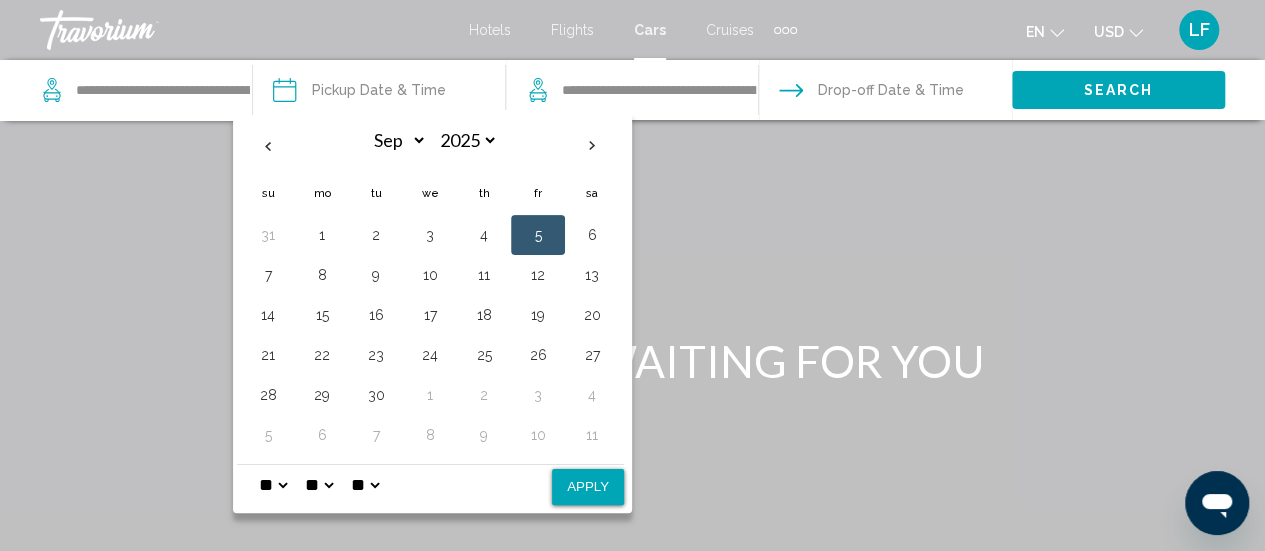 click on "** **" at bounding box center (365, 485) 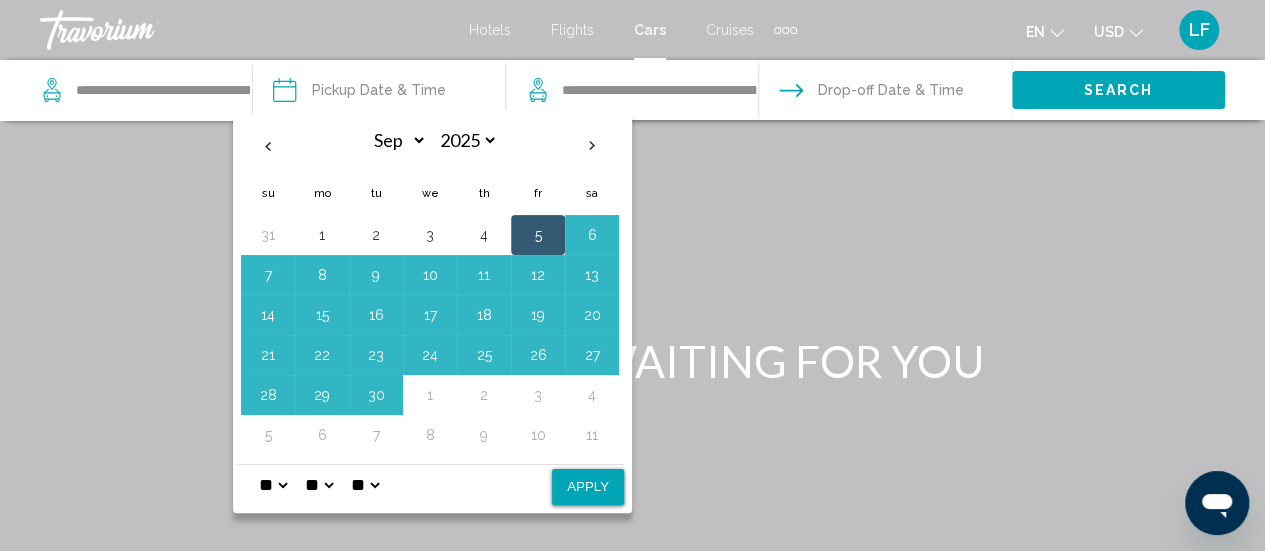 click on "* * * * * * * * * ** ** **" at bounding box center [273, 485] 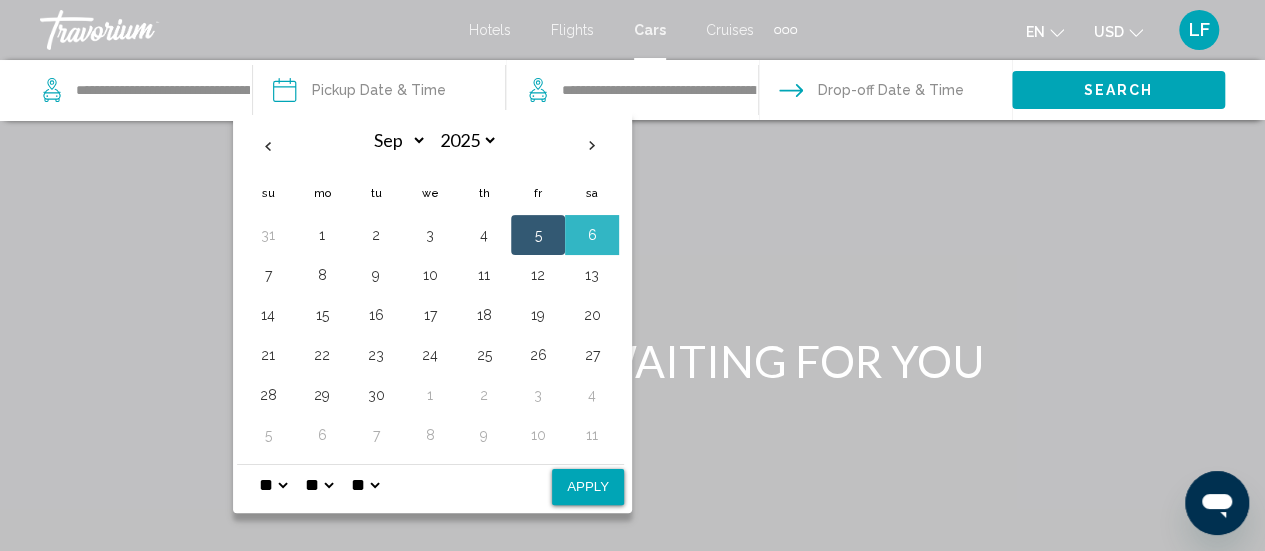 select on "*" 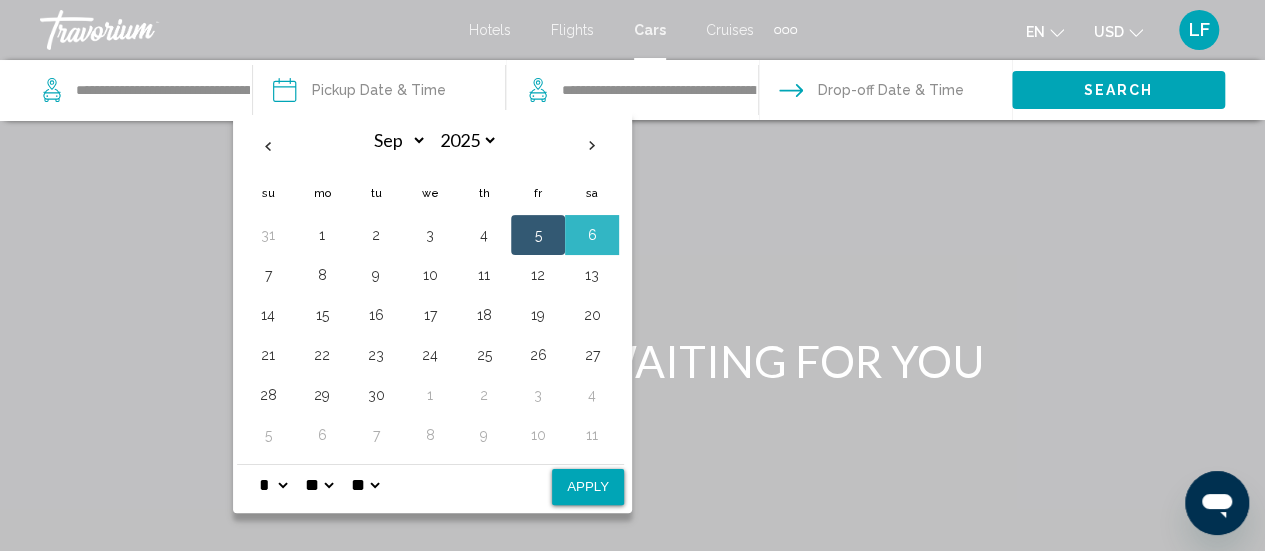 click on "* * * * * * * * * ** ** **" at bounding box center (273, 485) 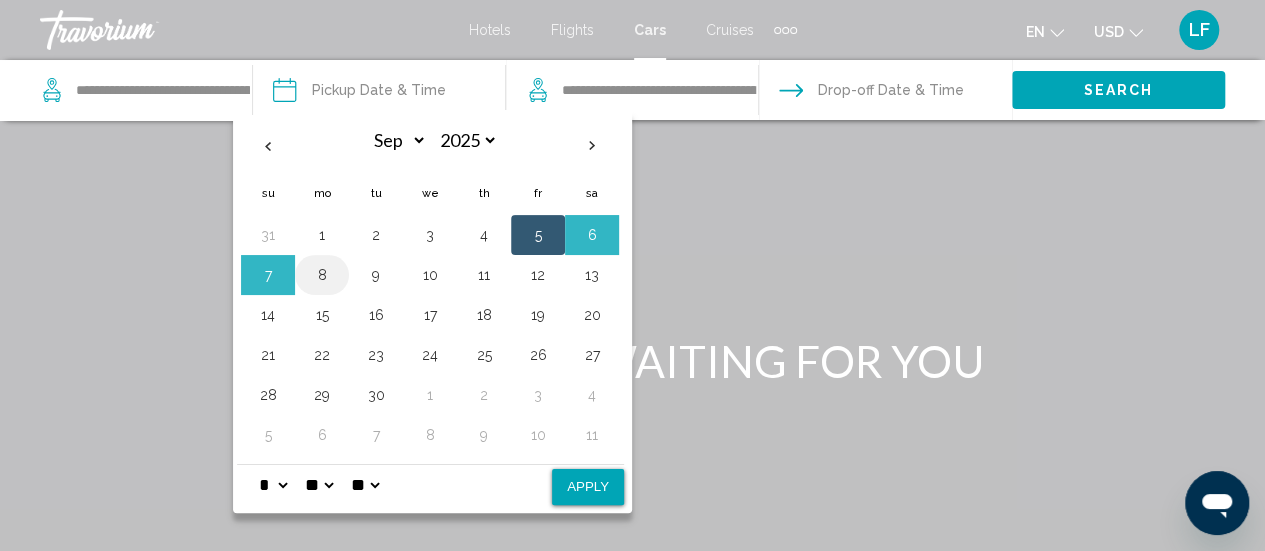 click on "8" at bounding box center [322, 275] 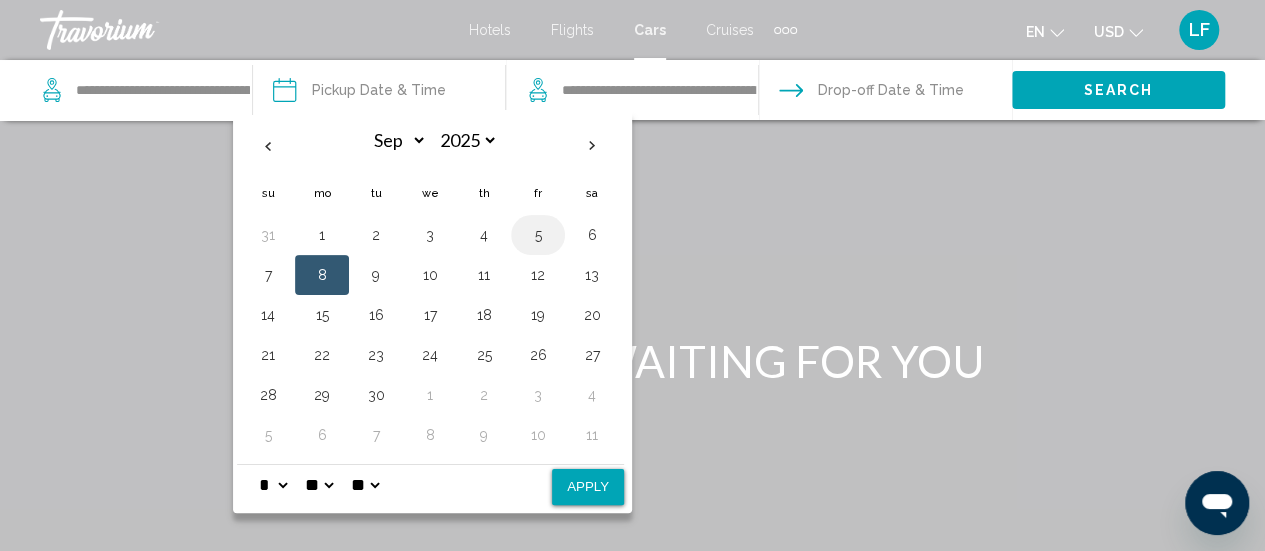 click on "5" at bounding box center [538, 235] 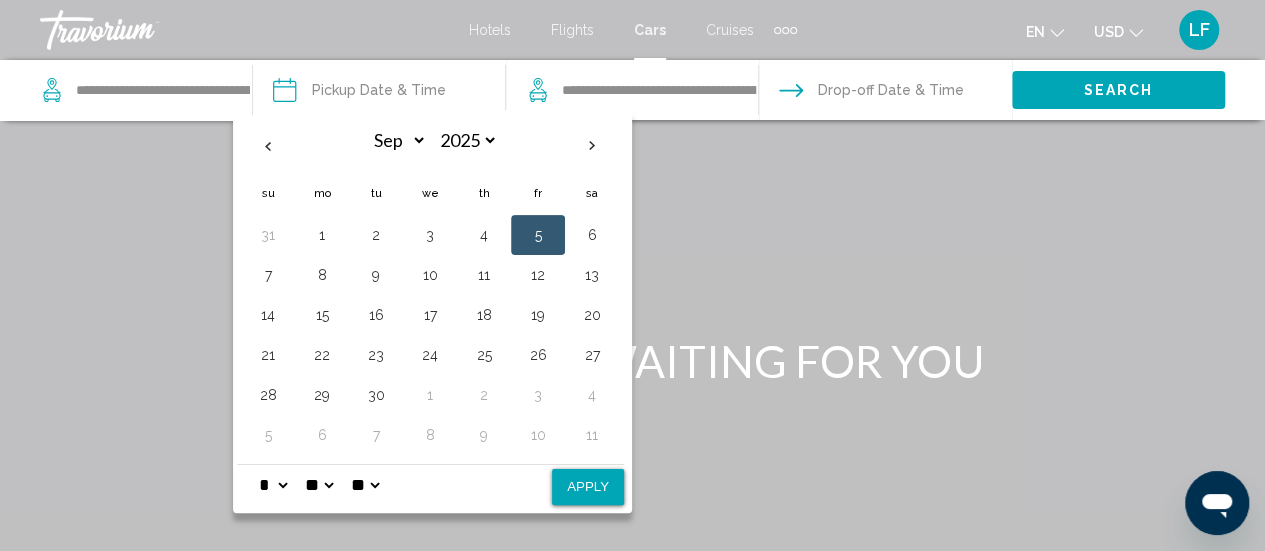 click on "Apply" at bounding box center [588, 487] 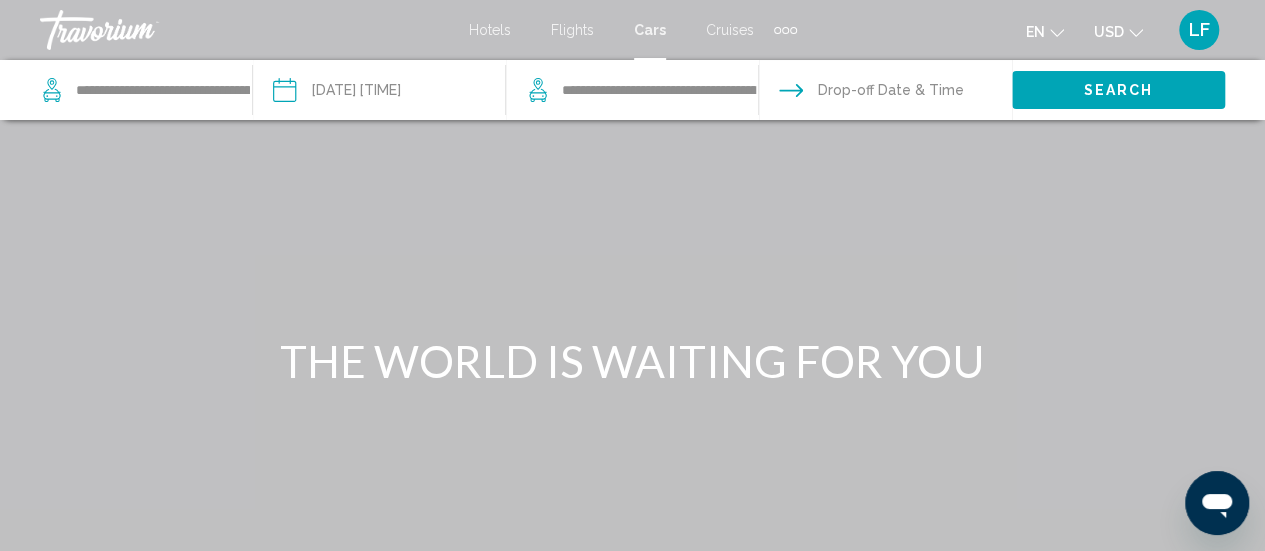click at bounding box center [884, 93] 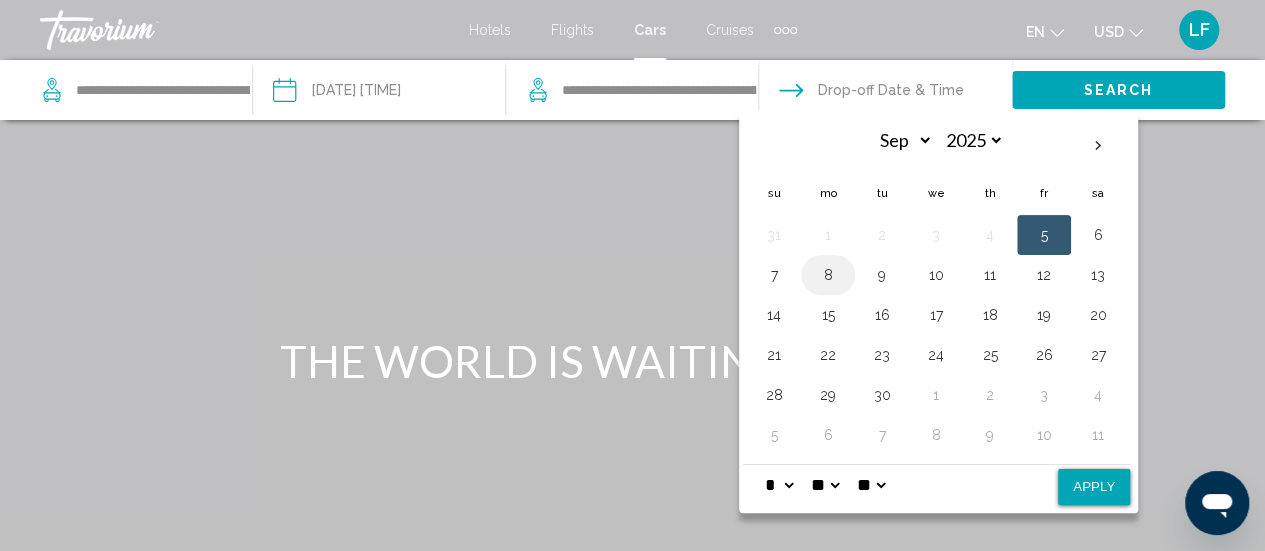 click on "8" at bounding box center [828, 275] 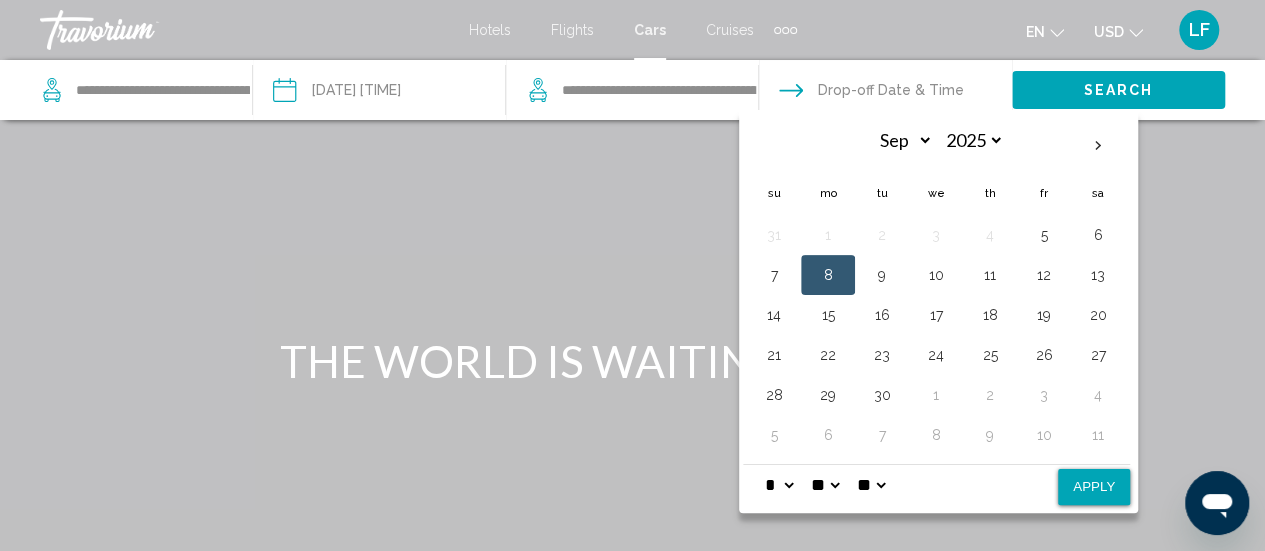 click on "* * * * * * * * * ** ** **" at bounding box center [779, 485] 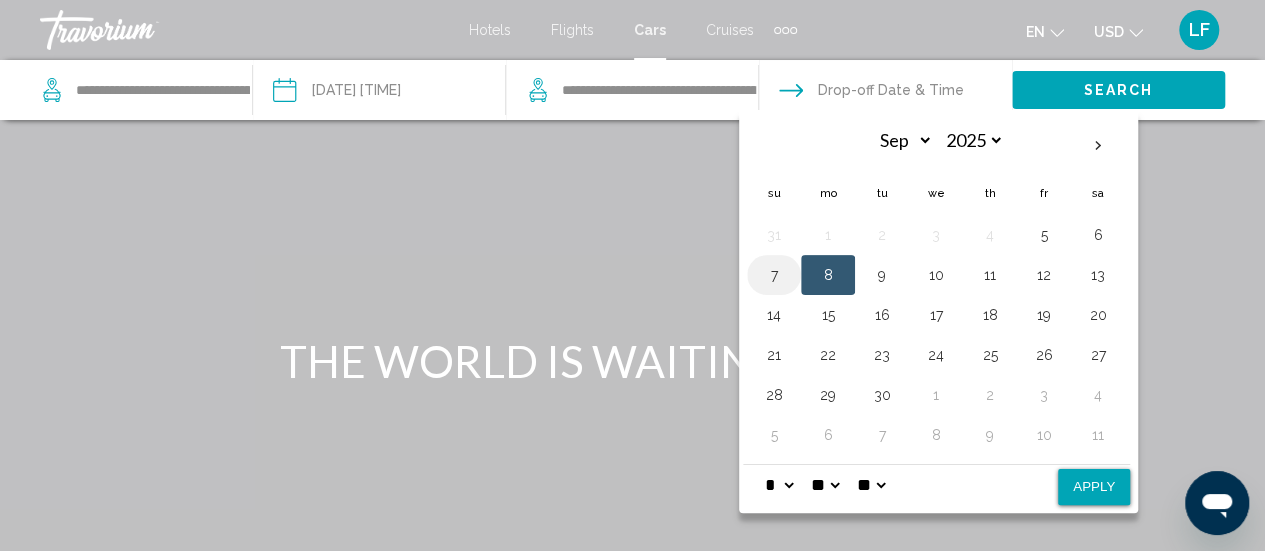 select on "*" 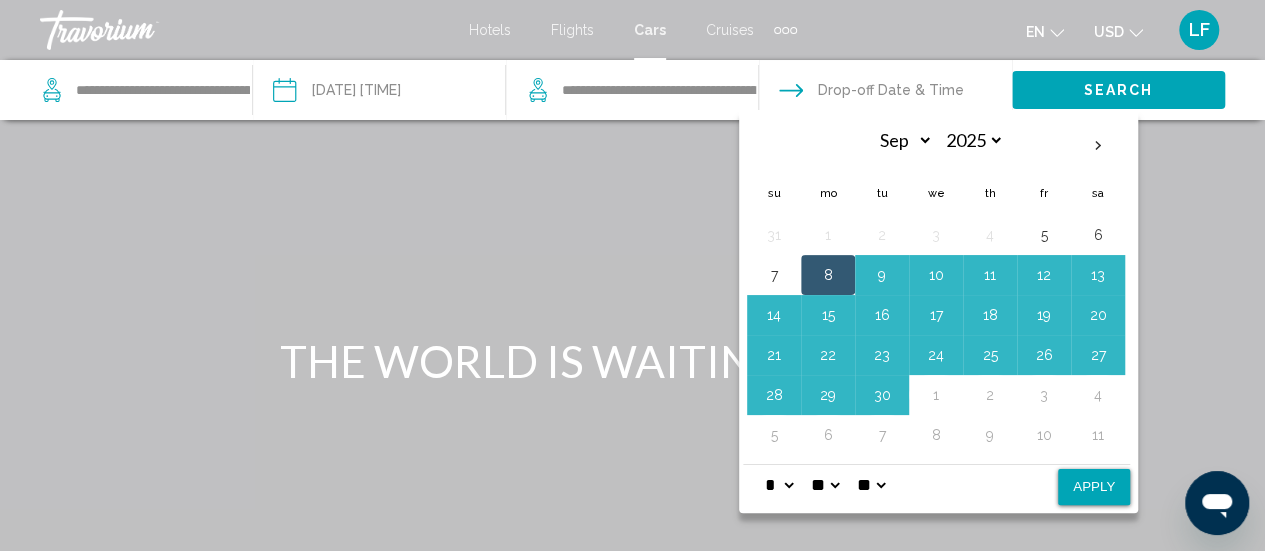 click on "** **" at bounding box center [871, 485] 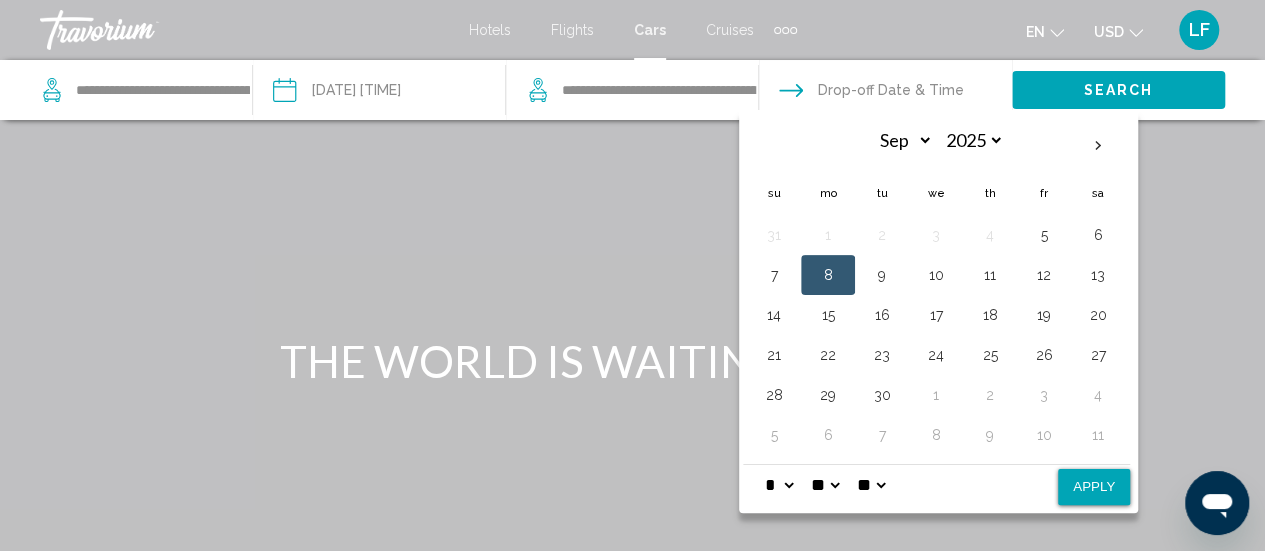 click on "Apply" at bounding box center (1094, 487) 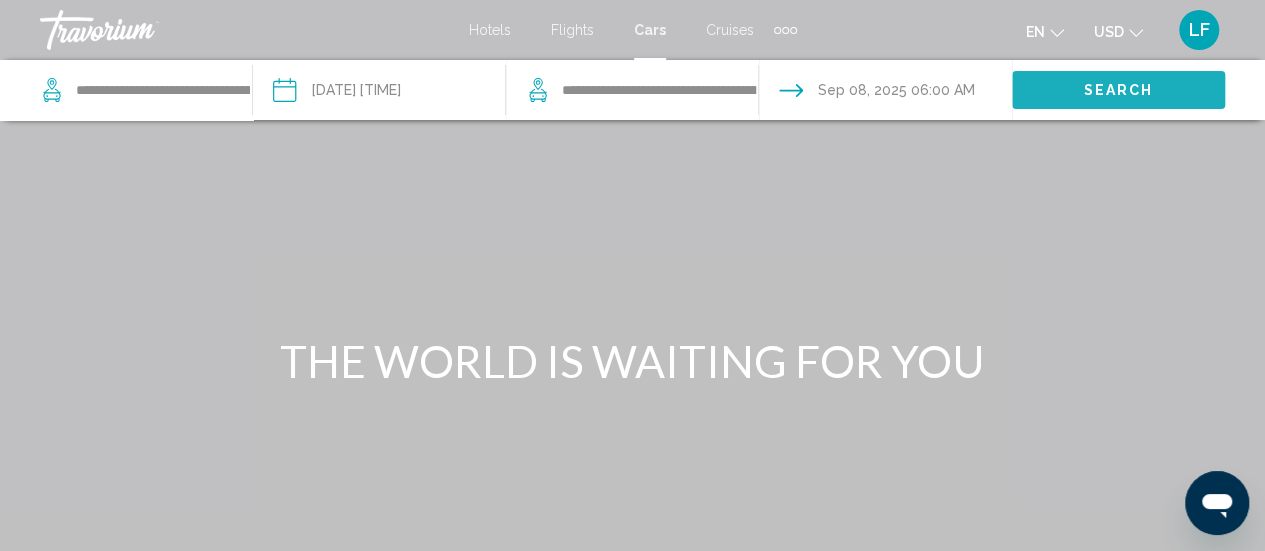 click on "Search" at bounding box center (1119, 91) 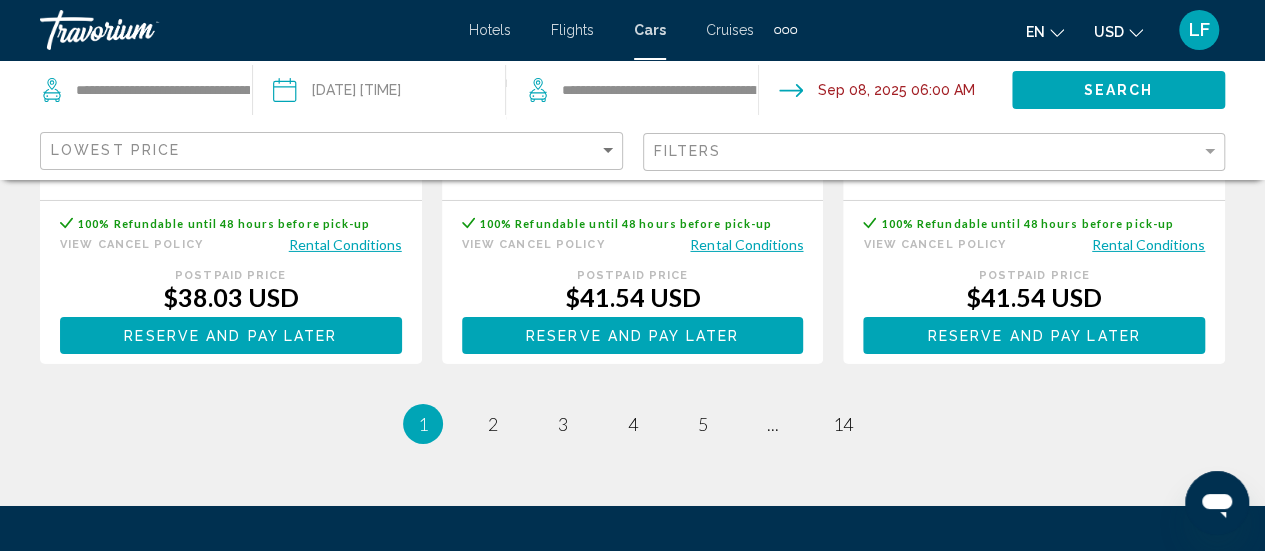 scroll, scrollTop: 3255, scrollLeft: 0, axis: vertical 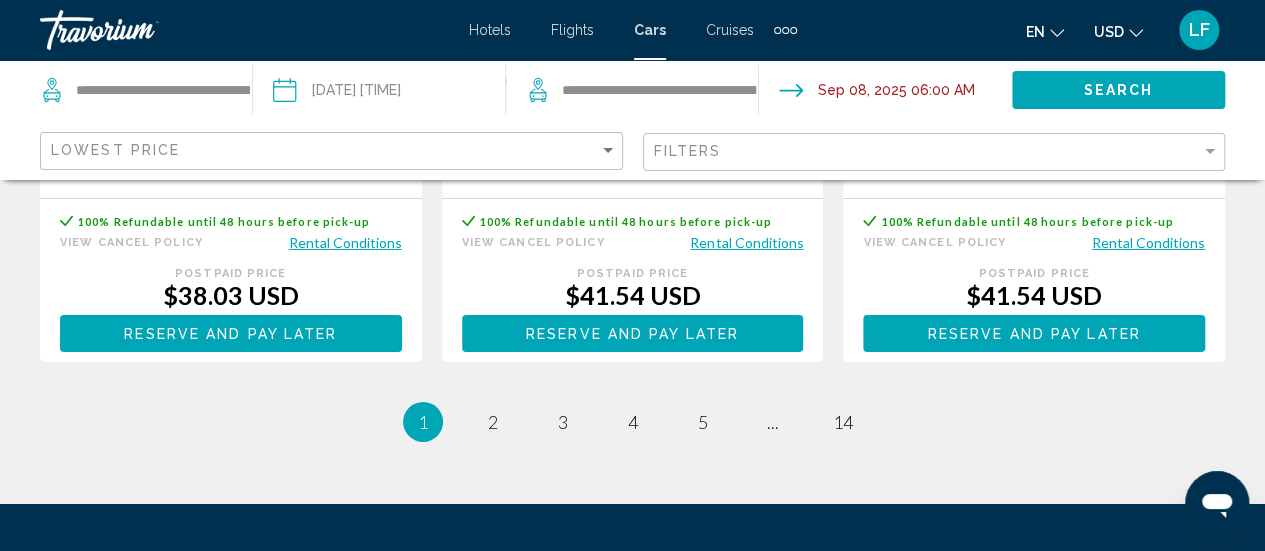 click on "Filters" 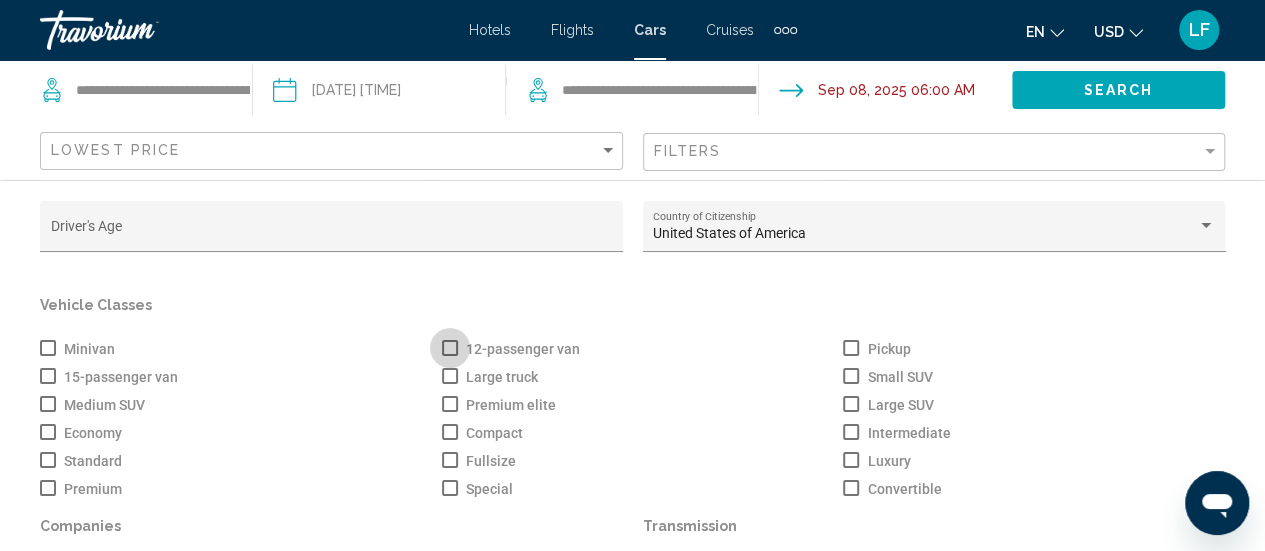 click at bounding box center [450, 348] 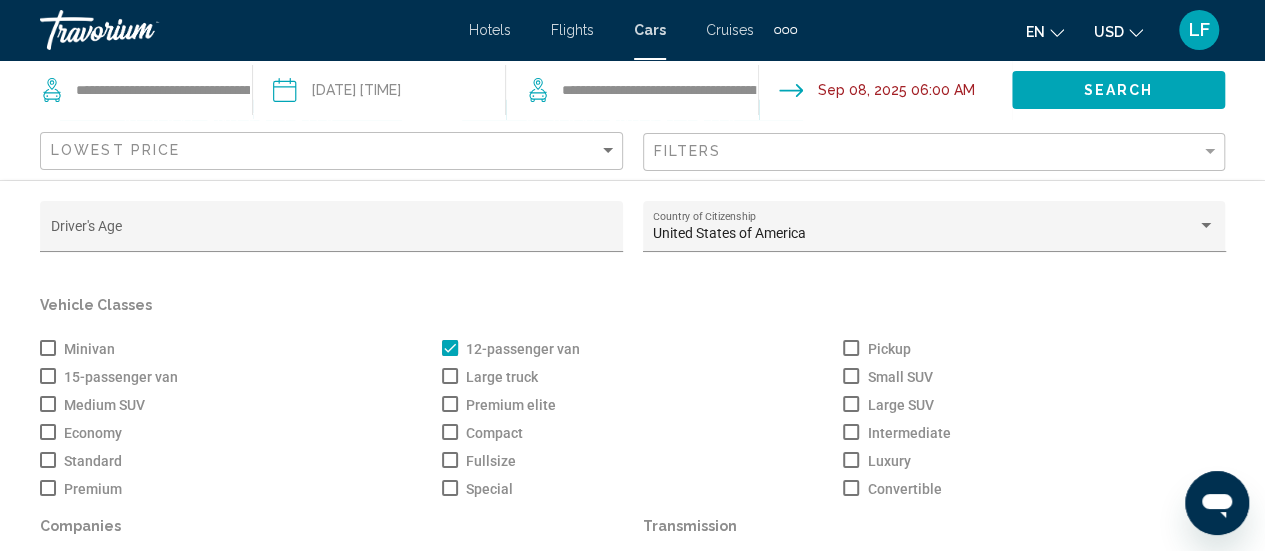 scroll, scrollTop: 1718, scrollLeft: 0, axis: vertical 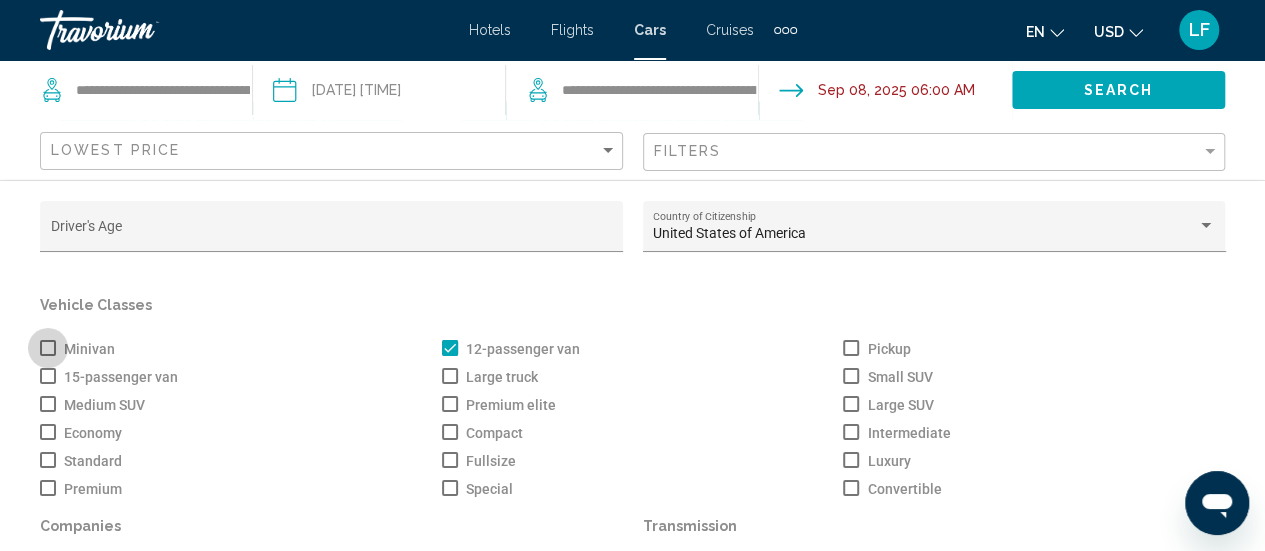 click at bounding box center (48, 348) 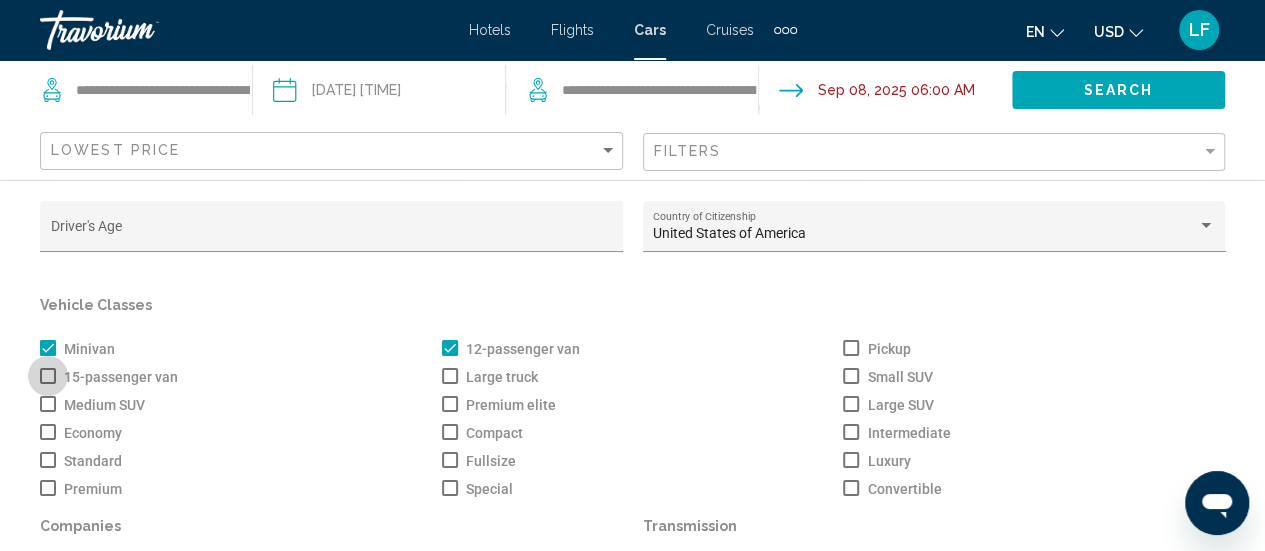 click at bounding box center (48, 376) 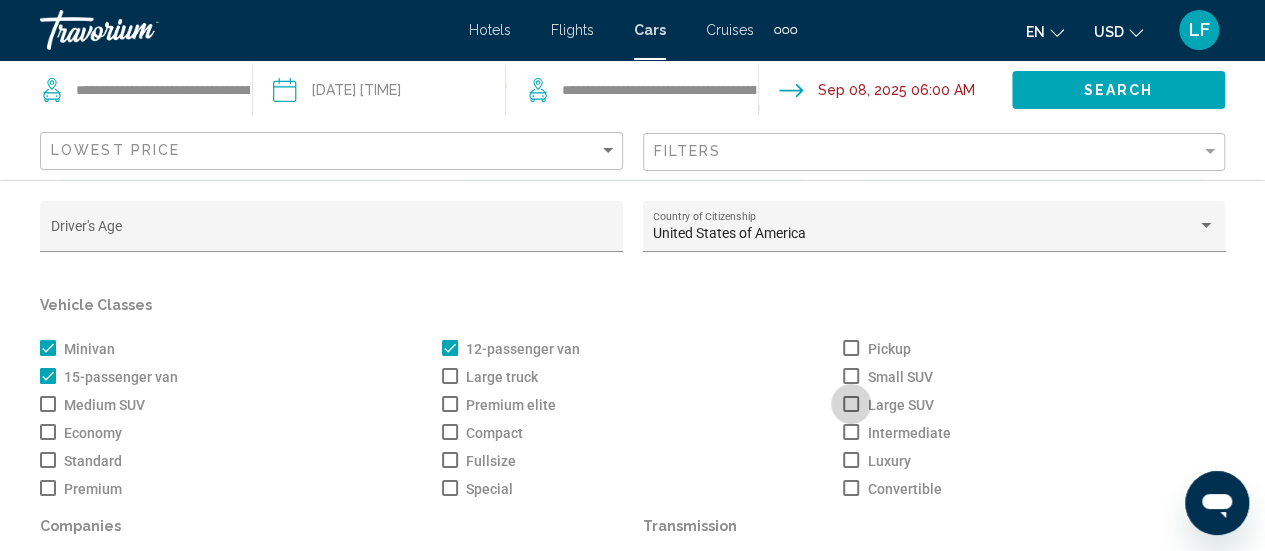 click at bounding box center (851, 404) 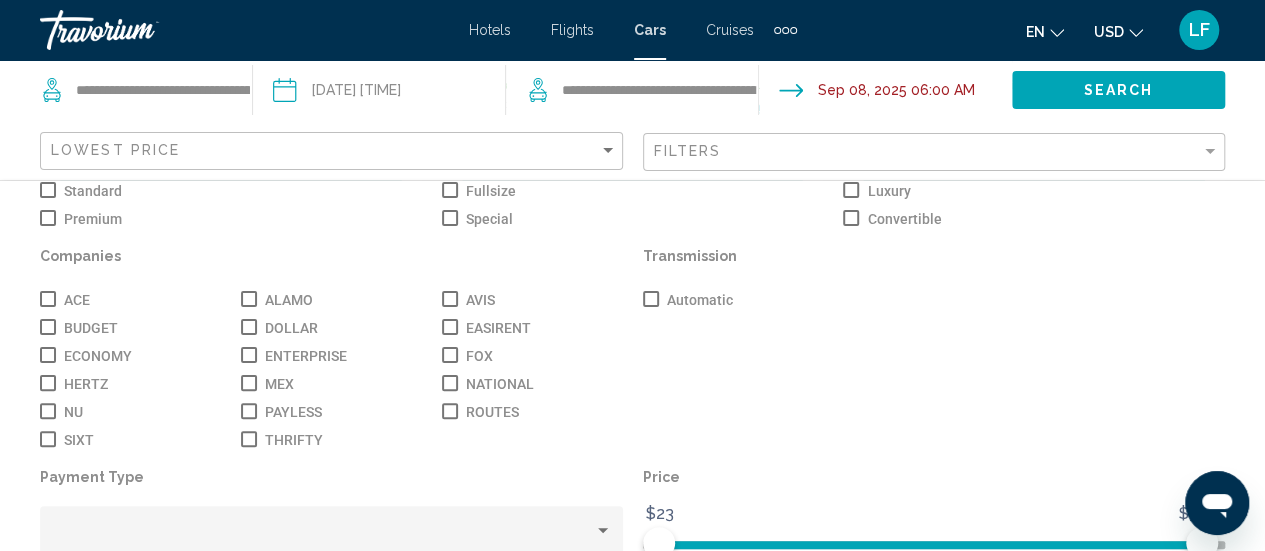 scroll, scrollTop: 316, scrollLeft: 0, axis: vertical 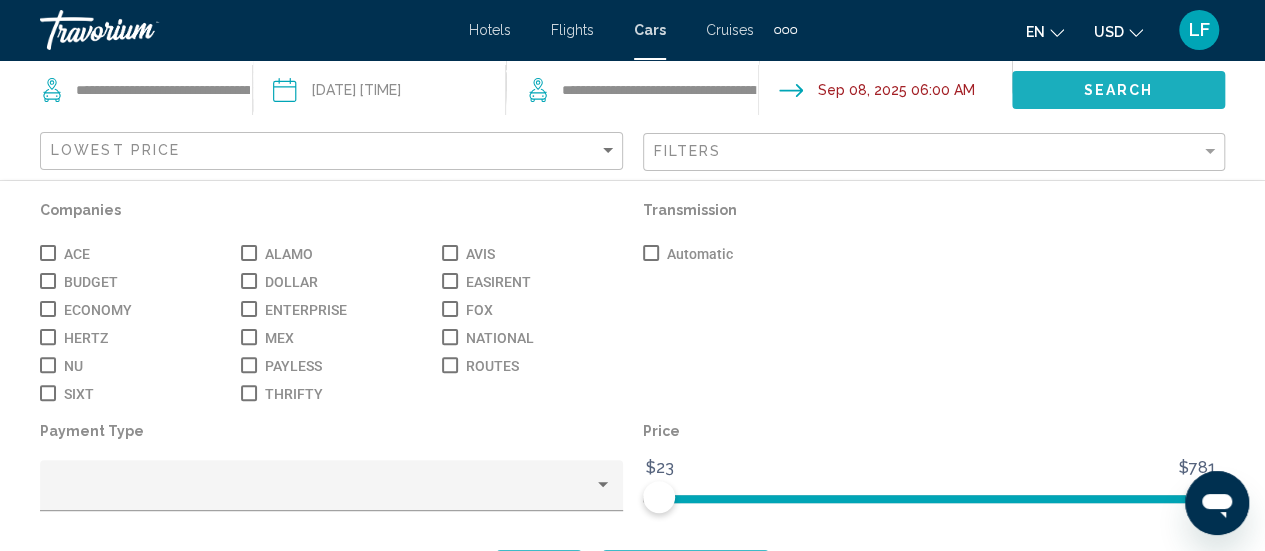 click on "Search" 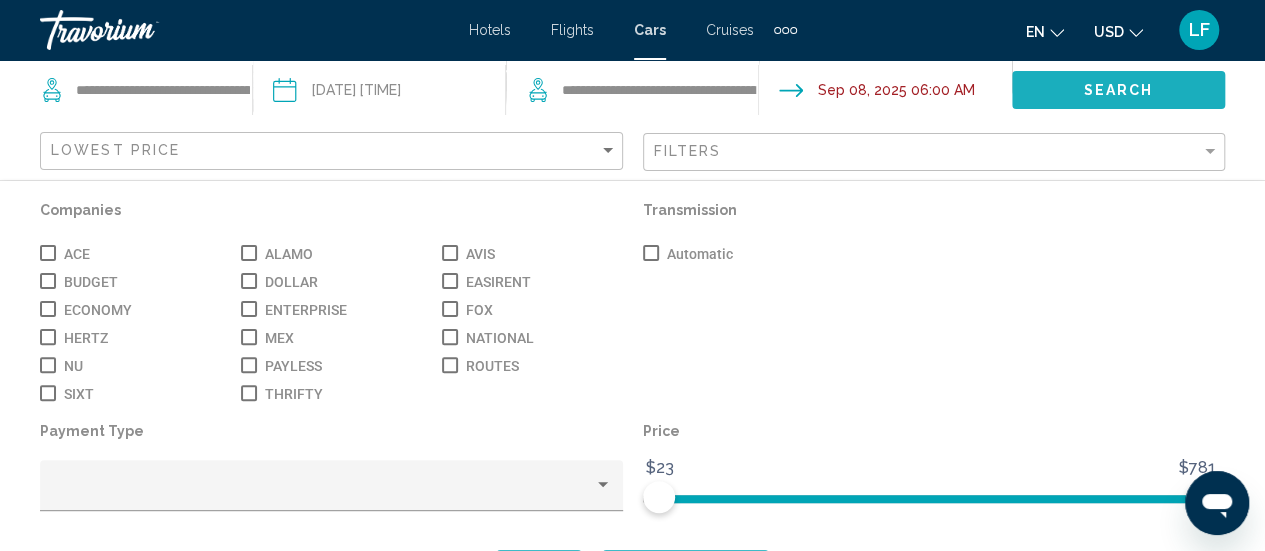 click on "Search" 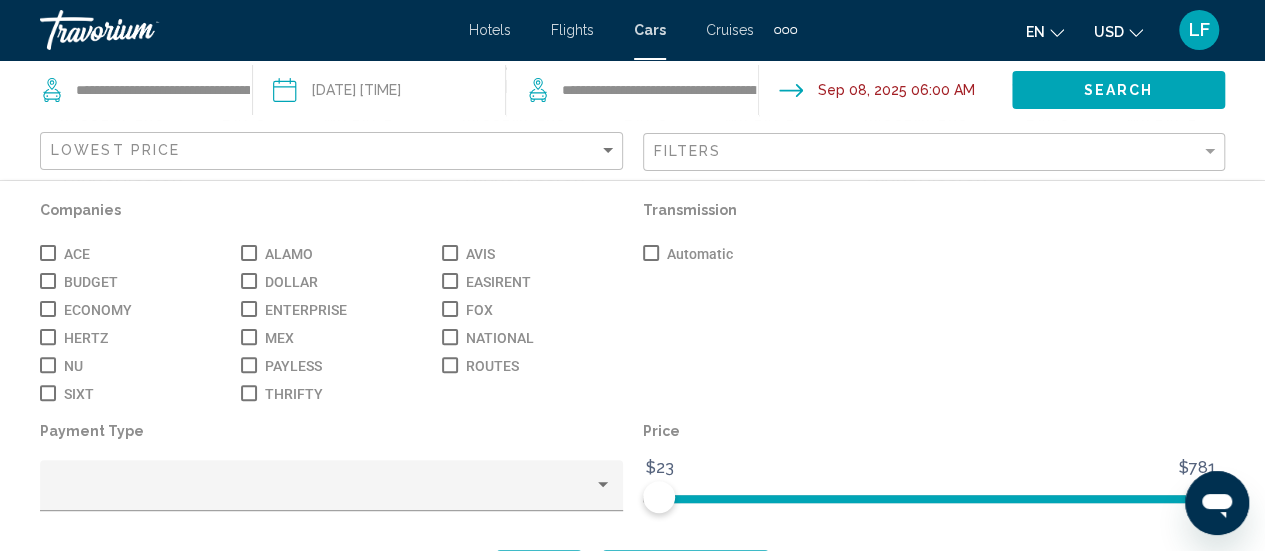 scroll, scrollTop: 3415, scrollLeft: 0, axis: vertical 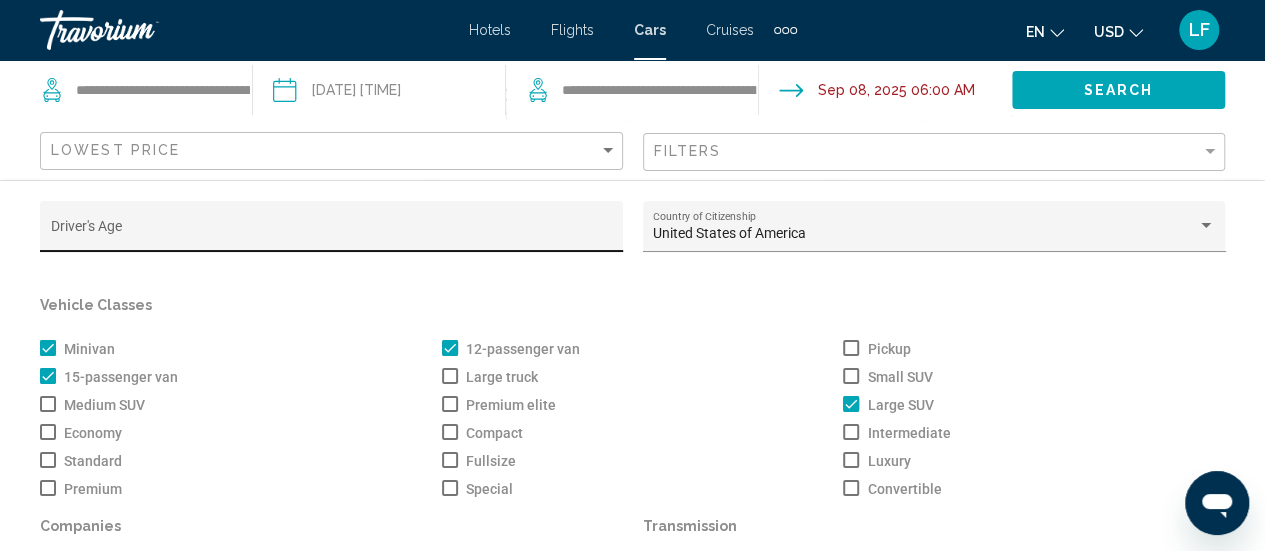 click on "Driver's Age" 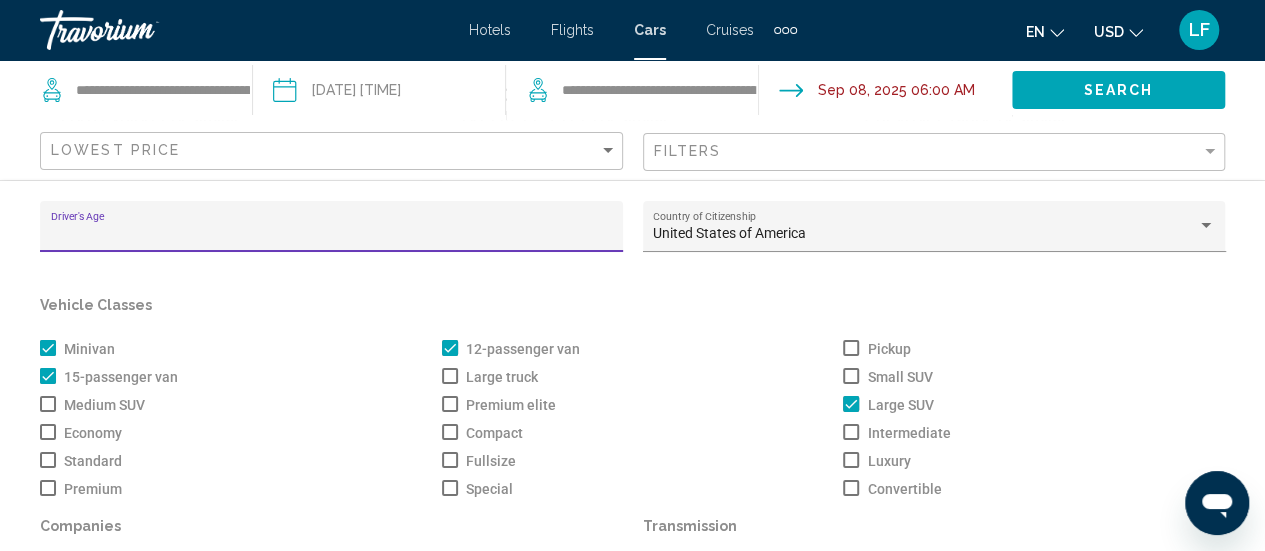 click on "**" at bounding box center (332, 234) 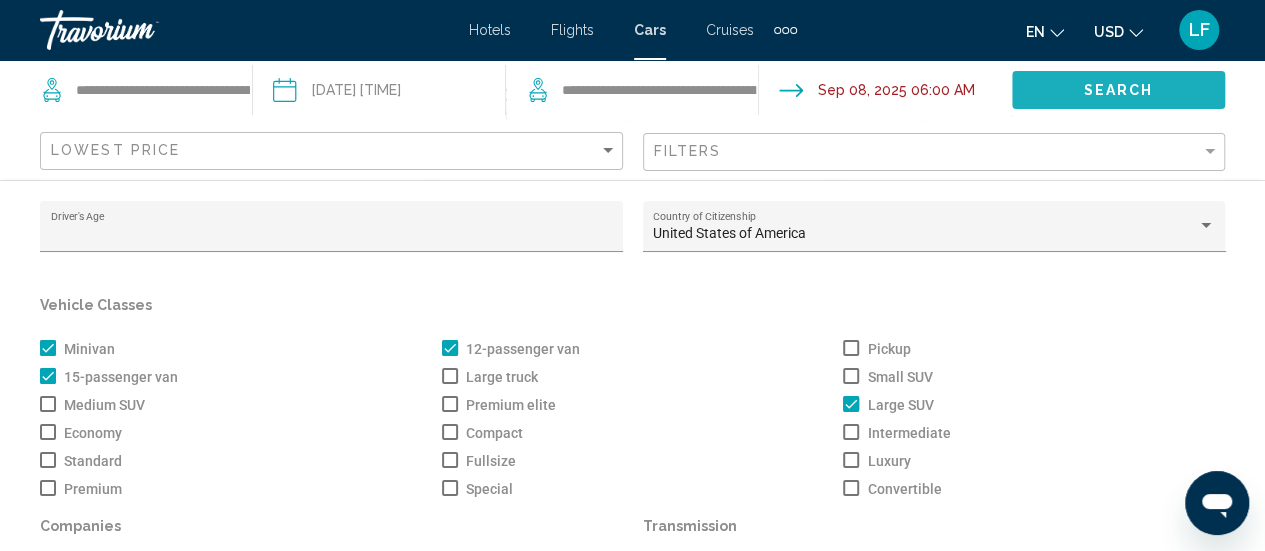 click on "Search" 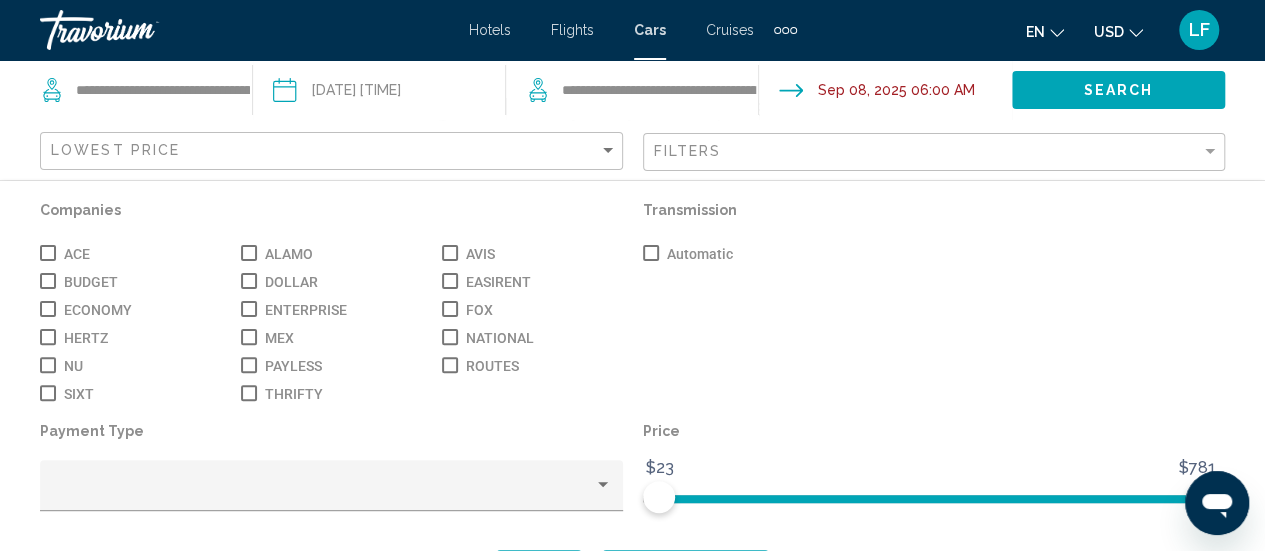 scroll, scrollTop: 316, scrollLeft: 0, axis: vertical 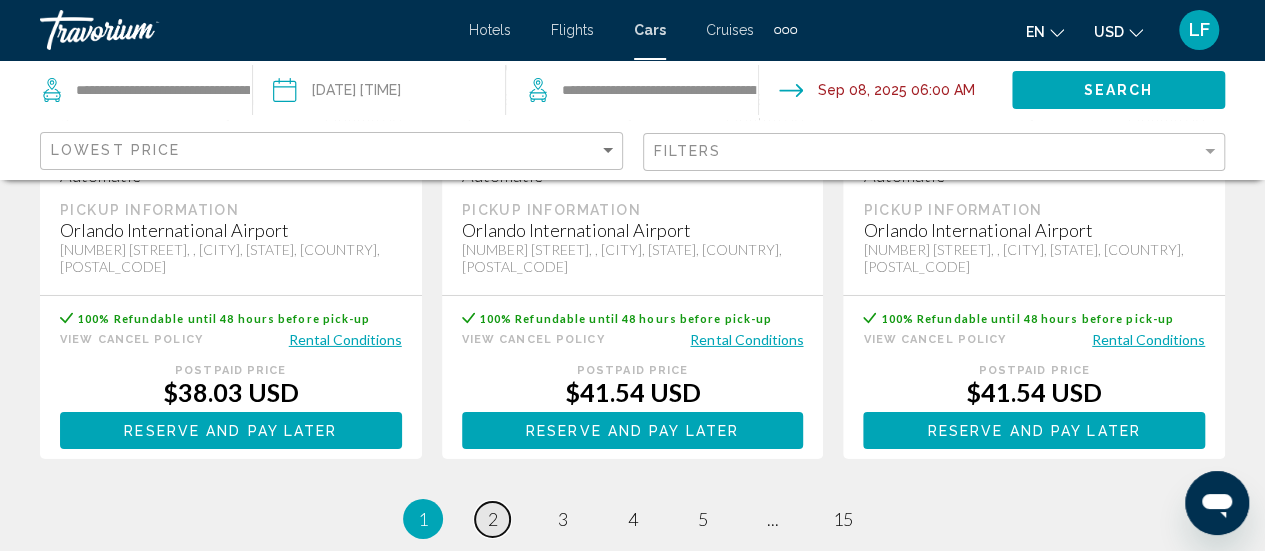 click on "page  2" at bounding box center [492, 519] 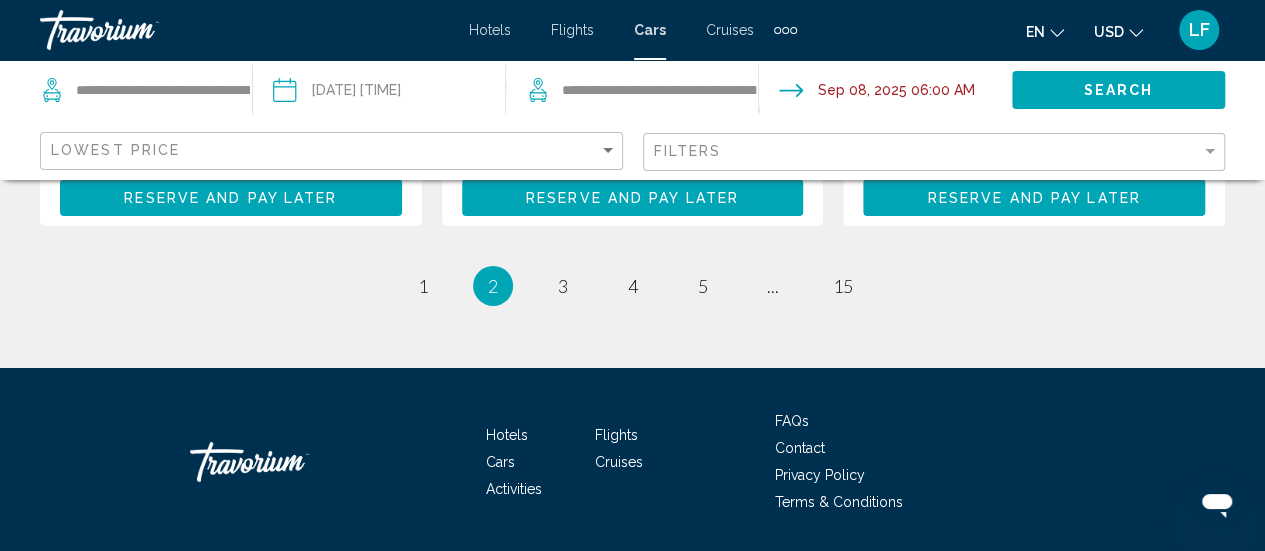 scroll, scrollTop: 3395, scrollLeft: 0, axis: vertical 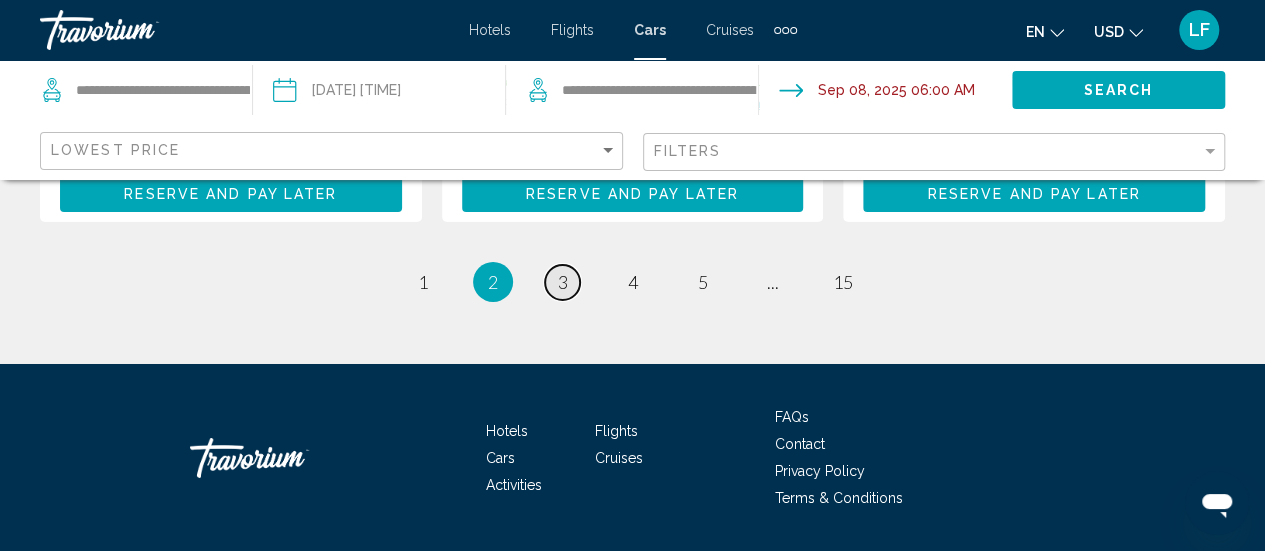 click on "3" at bounding box center (563, 282) 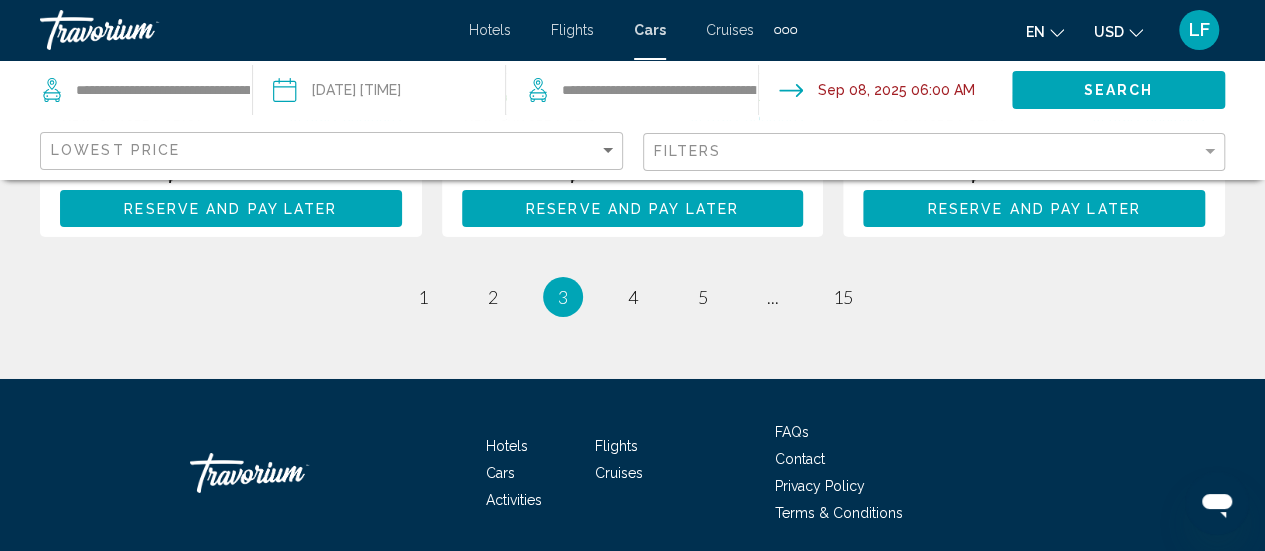 scroll, scrollTop: 3362, scrollLeft: 0, axis: vertical 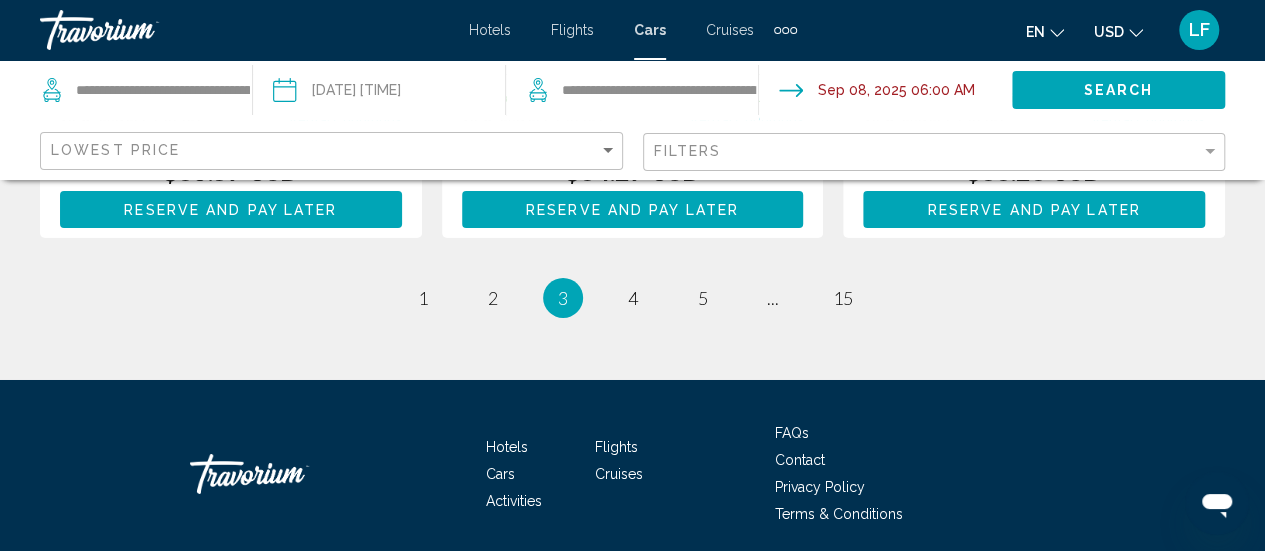 click on "Filters" 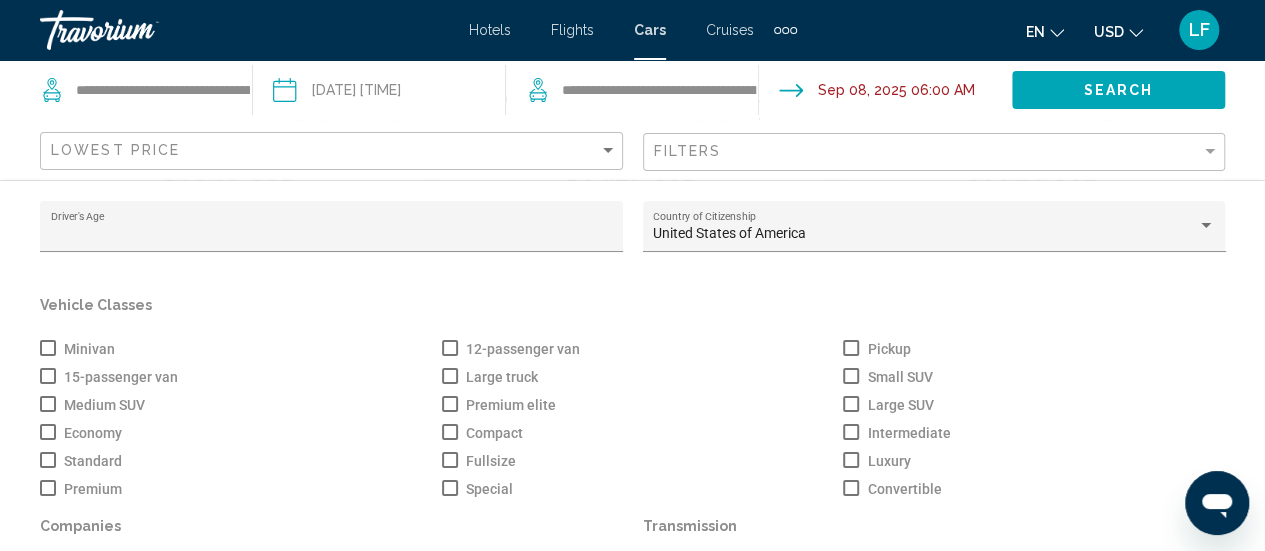 click at bounding box center (48, 348) 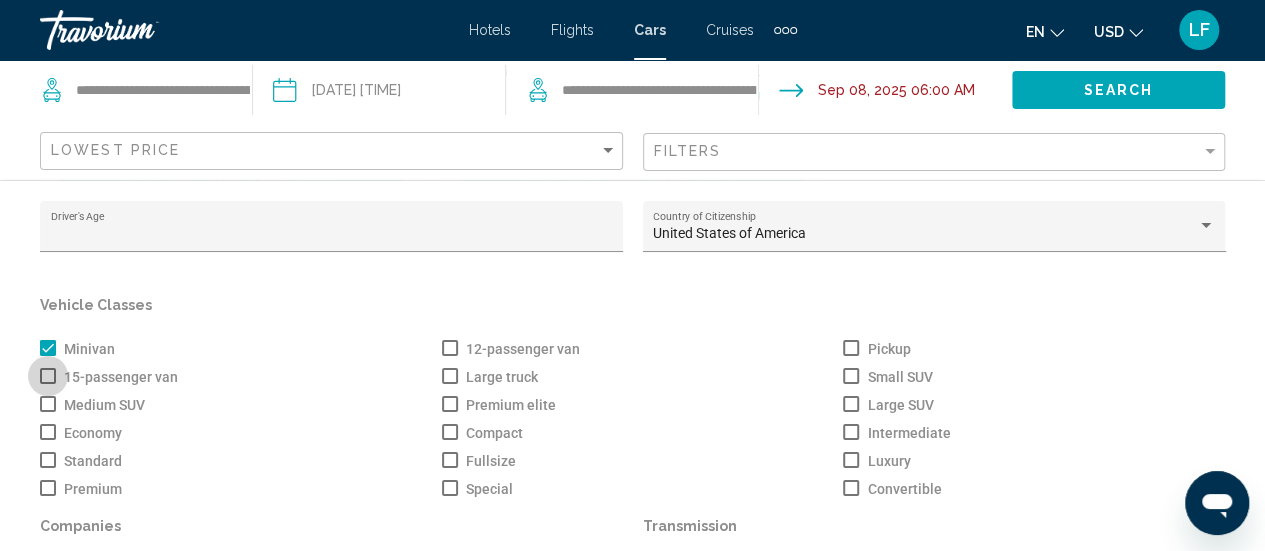 click at bounding box center [48, 376] 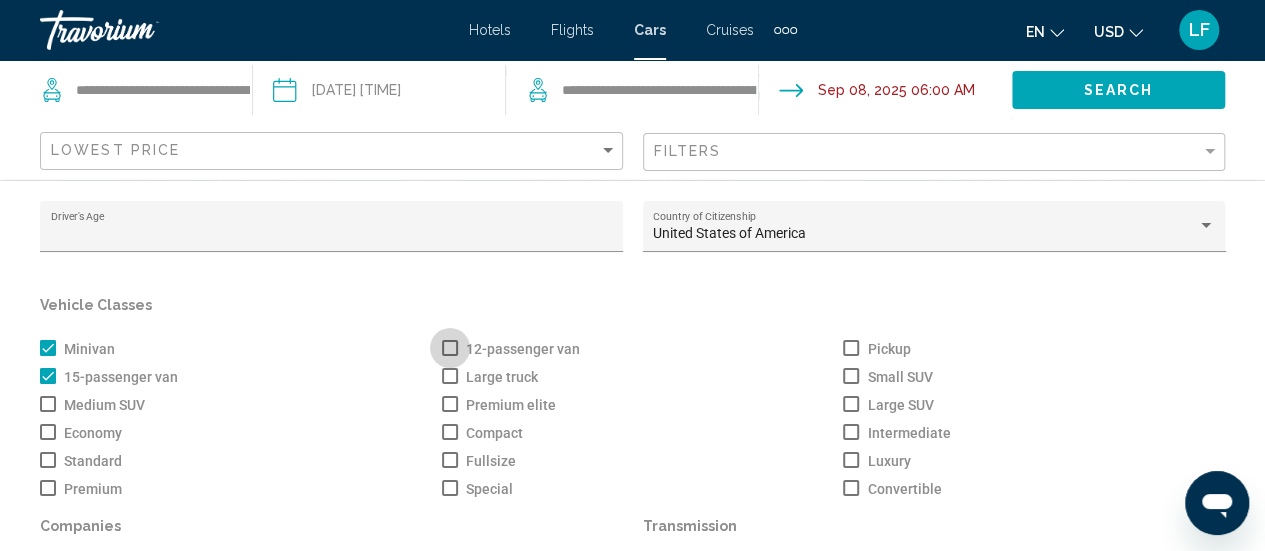 click at bounding box center (450, 348) 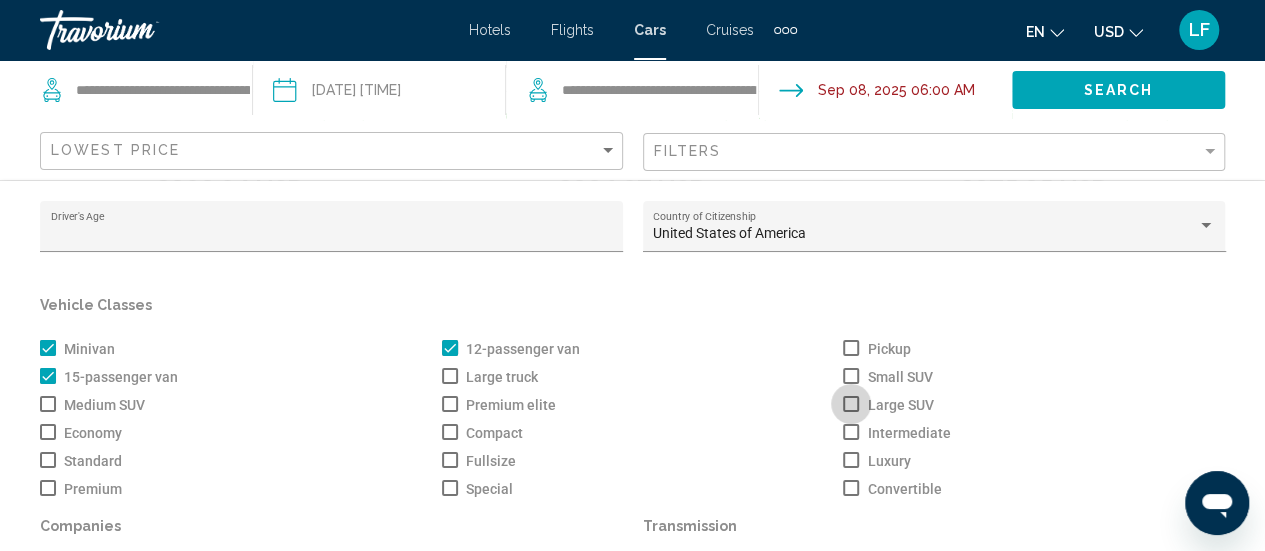 click at bounding box center [851, 404] 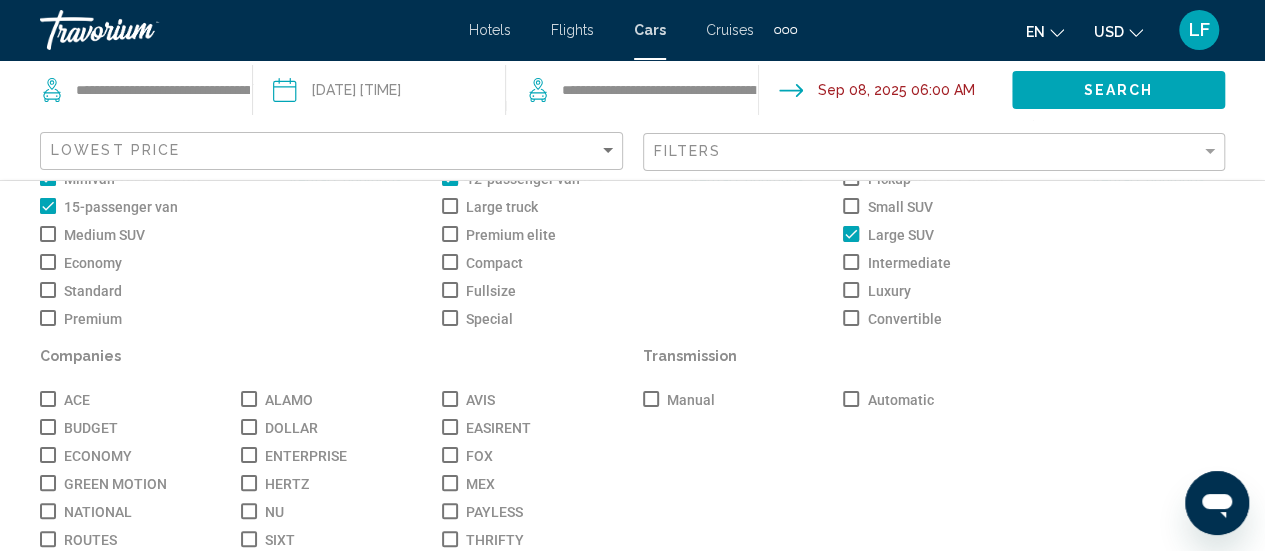 scroll, scrollTop: 316, scrollLeft: 0, axis: vertical 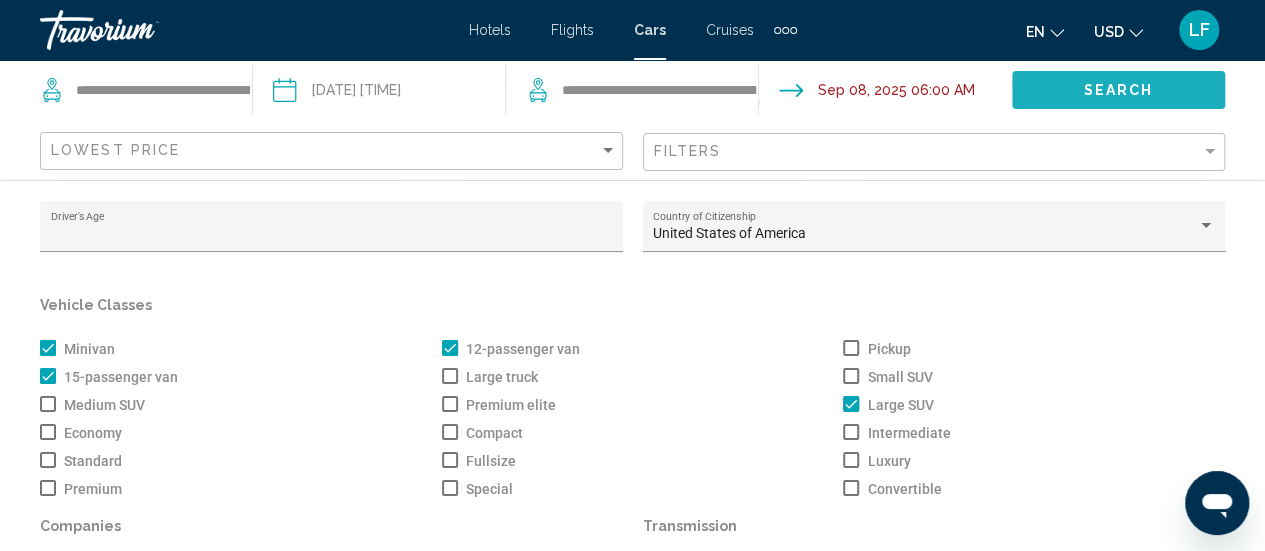 click on "Search" 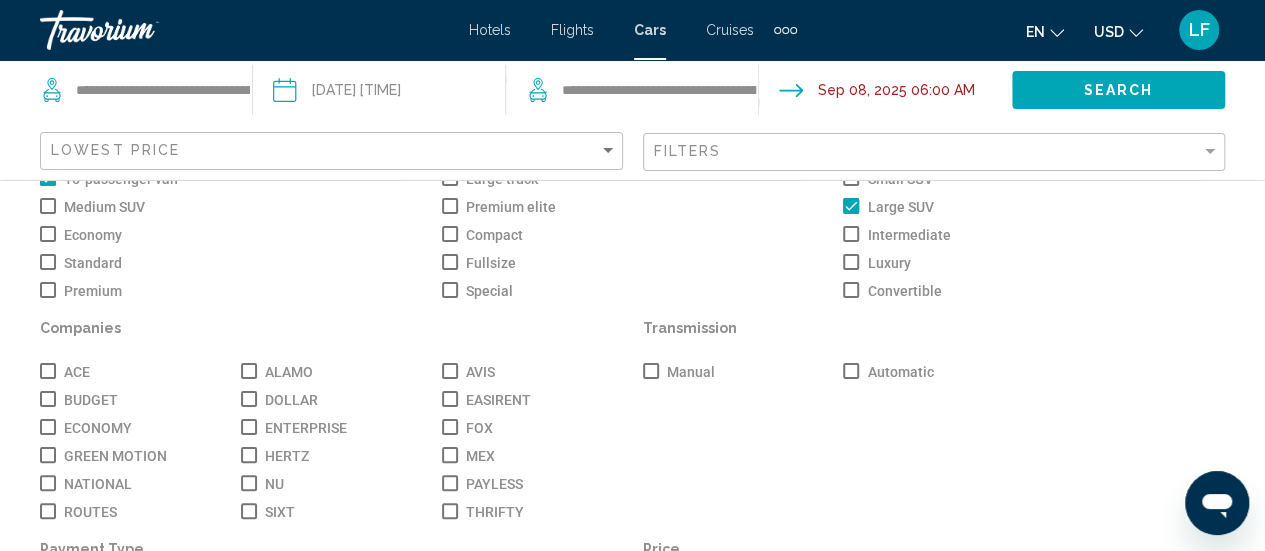 scroll, scrollTop: 0, scrollLeft: 0, axis: both 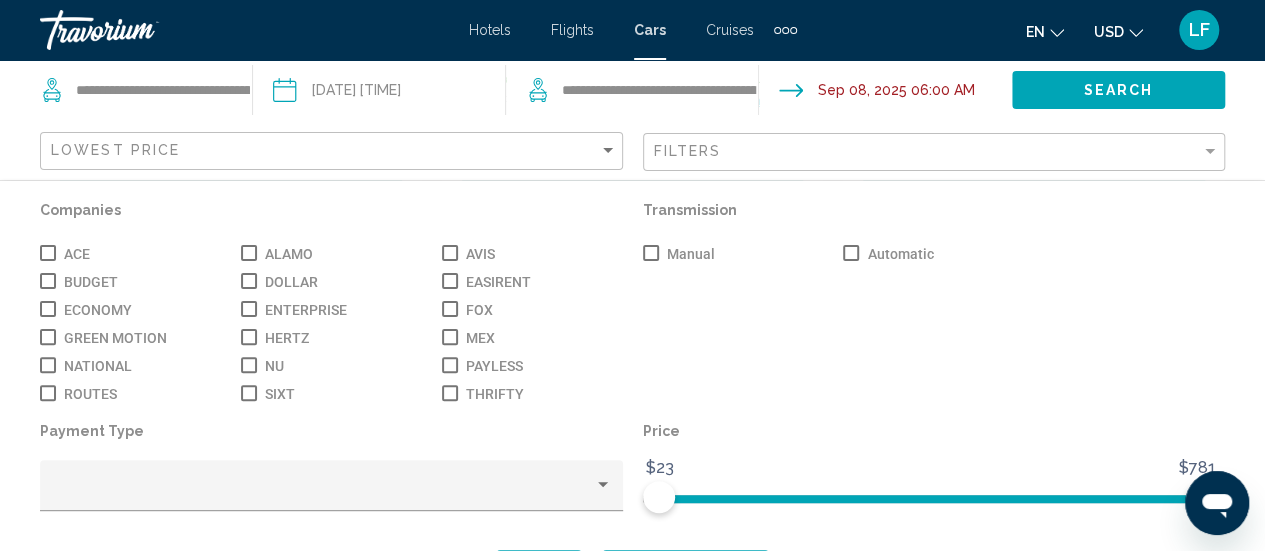 click on "Filters" 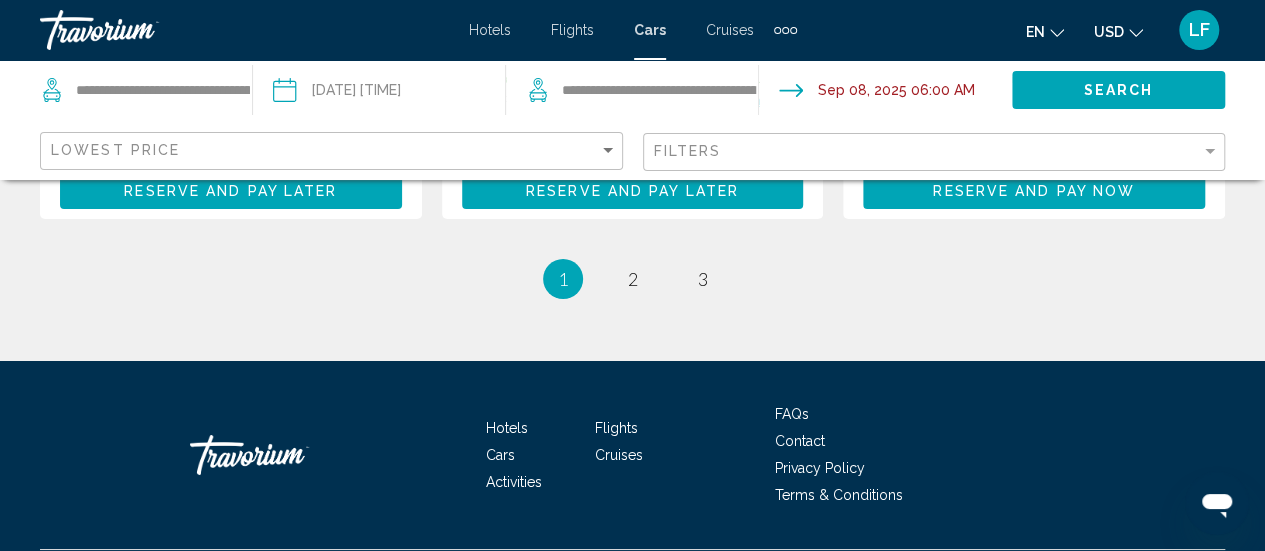 click on "Hotels Flights Cars Cruises Activities FAQs Contact Privacy Policy Terms & Conditions © 2025 All Rights Reserved." at bounding box center (632, 483) 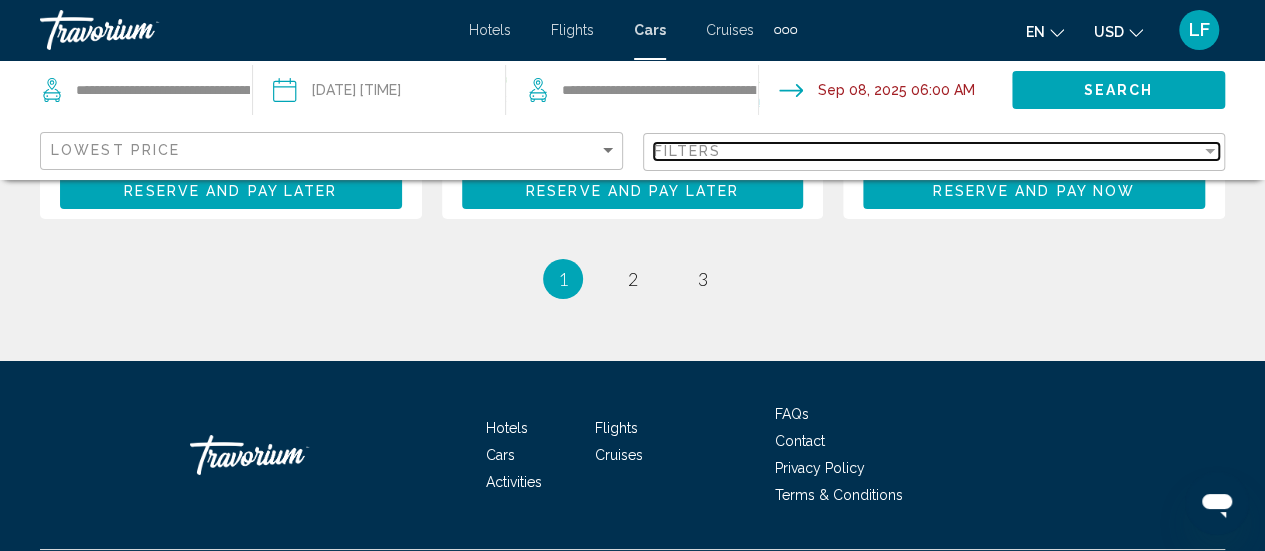 click on "Filters" at bounding box center (928, 151) 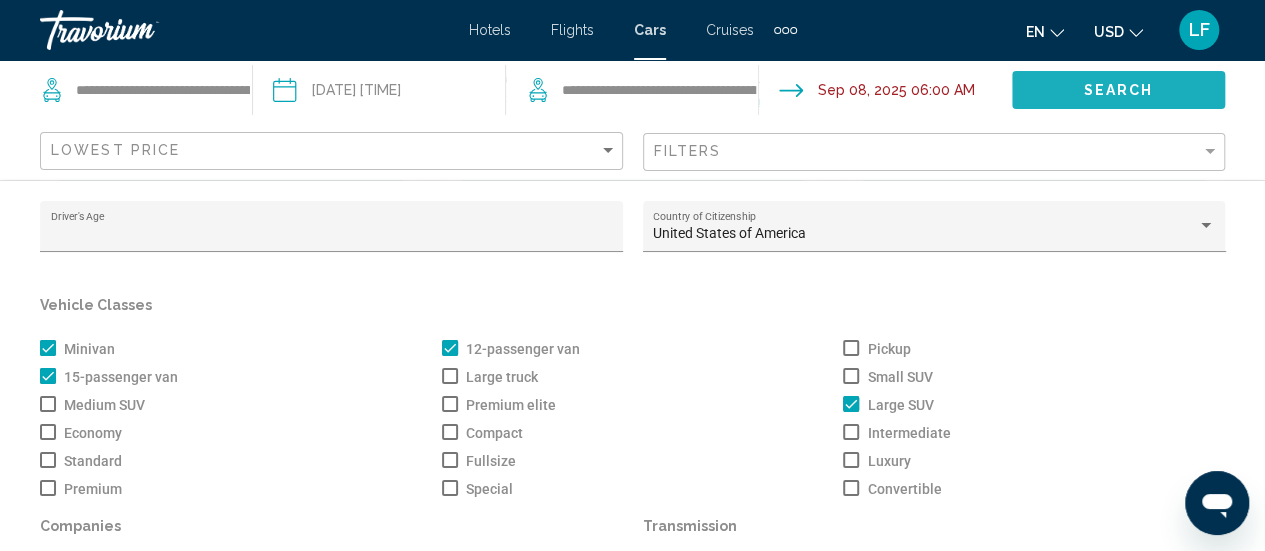 click on "Search" 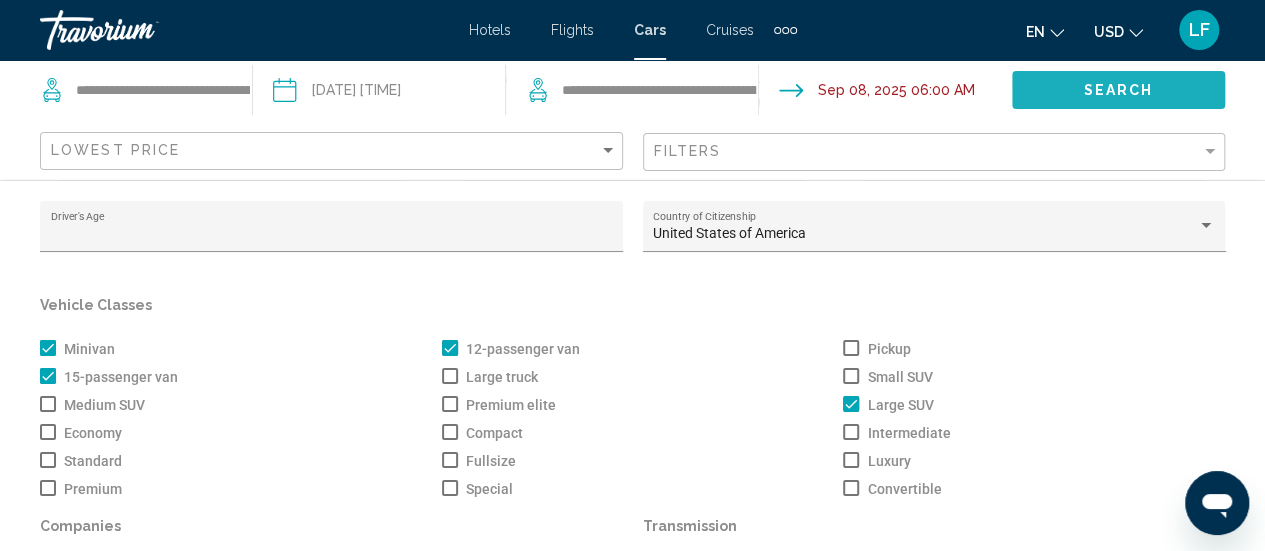 click on "Search" 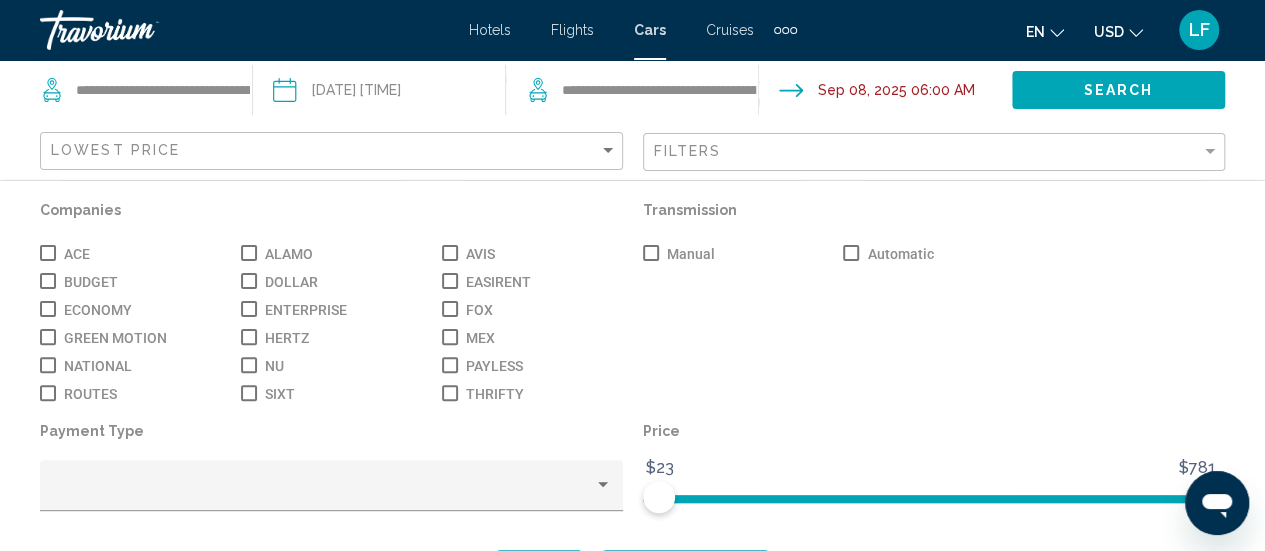scroll, scrollTop: 0, scrollLeft: 0, axis: both 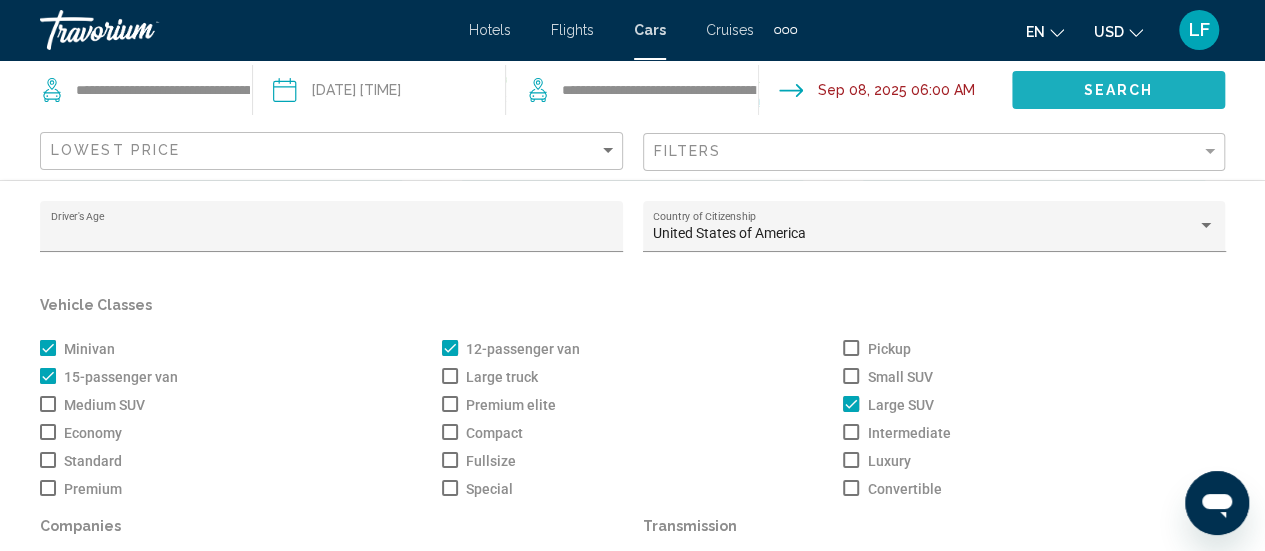 click on "Search" 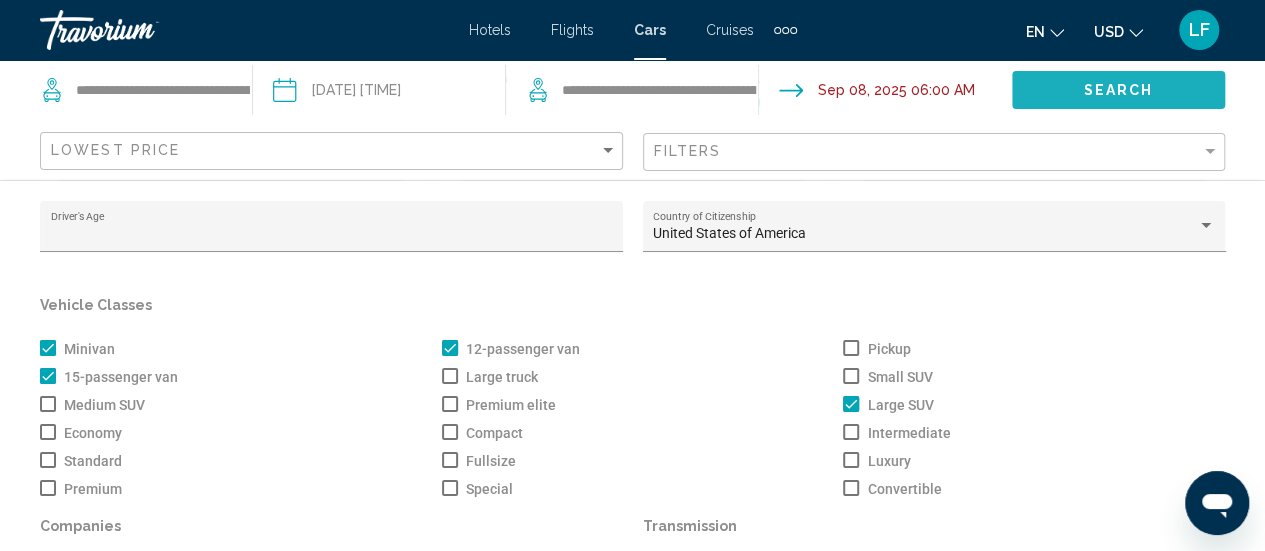 click on "Search" 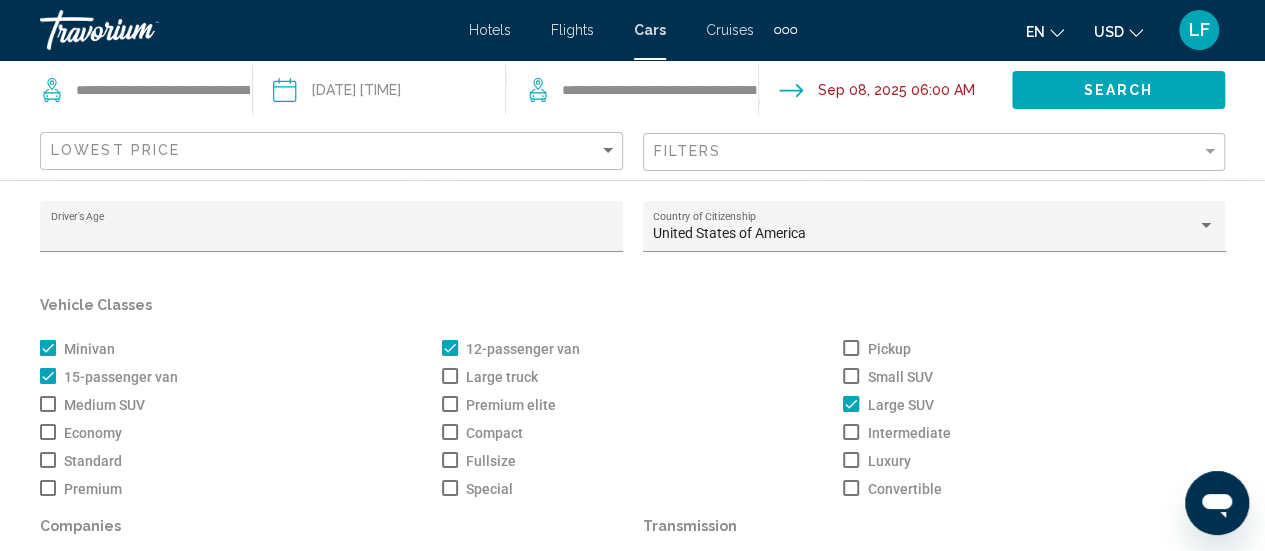 click on "Search" 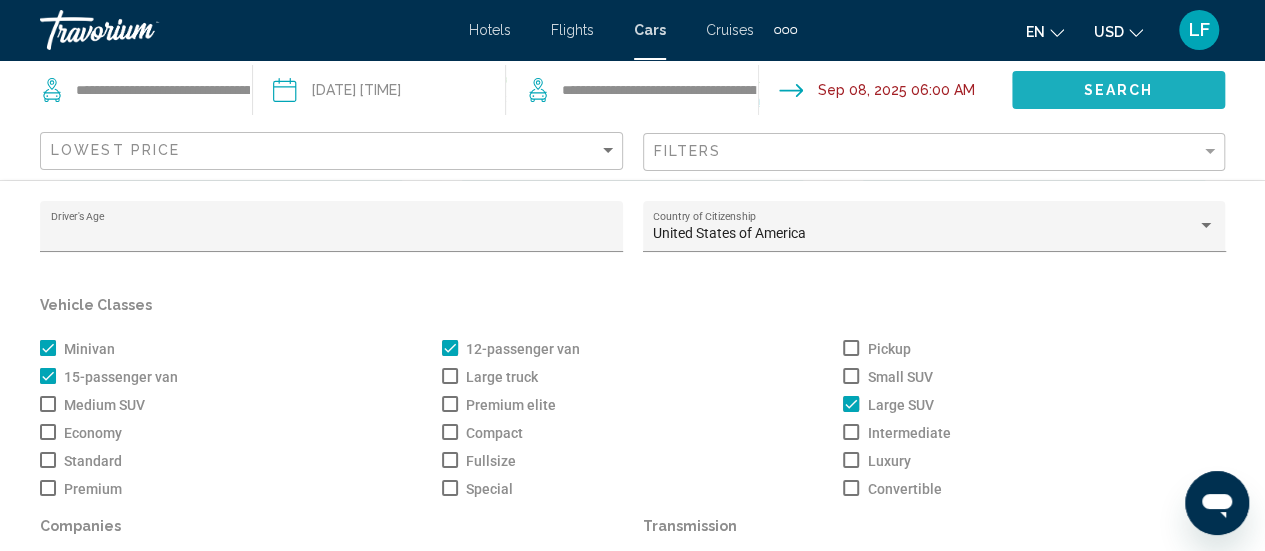 click on "Search" 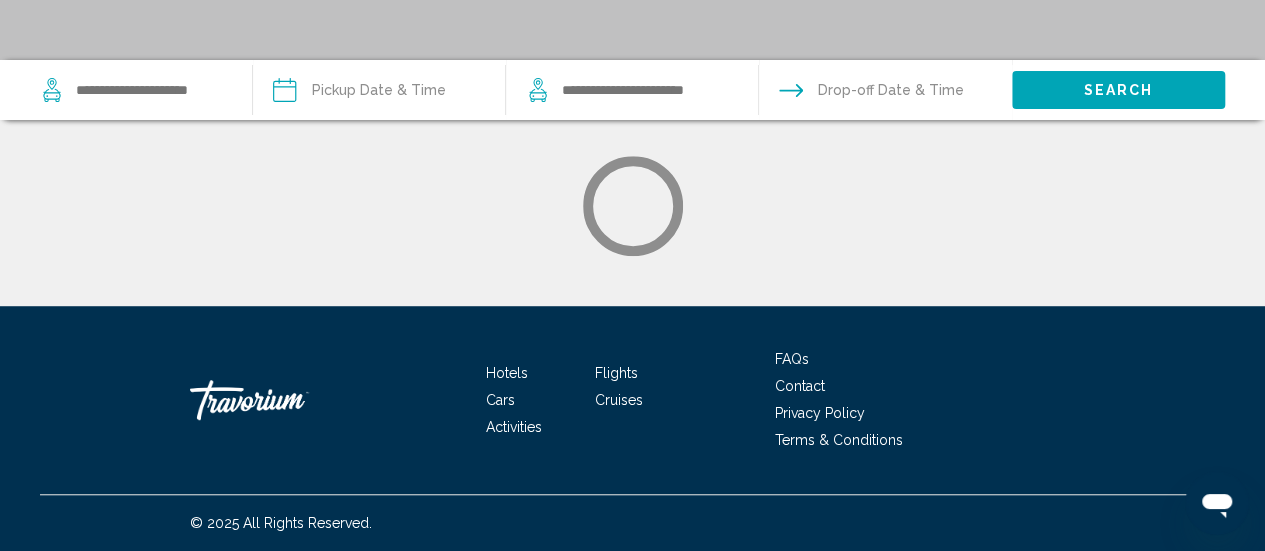 scroll, scrollTop: 0, scrollLeft: 0, axis: both 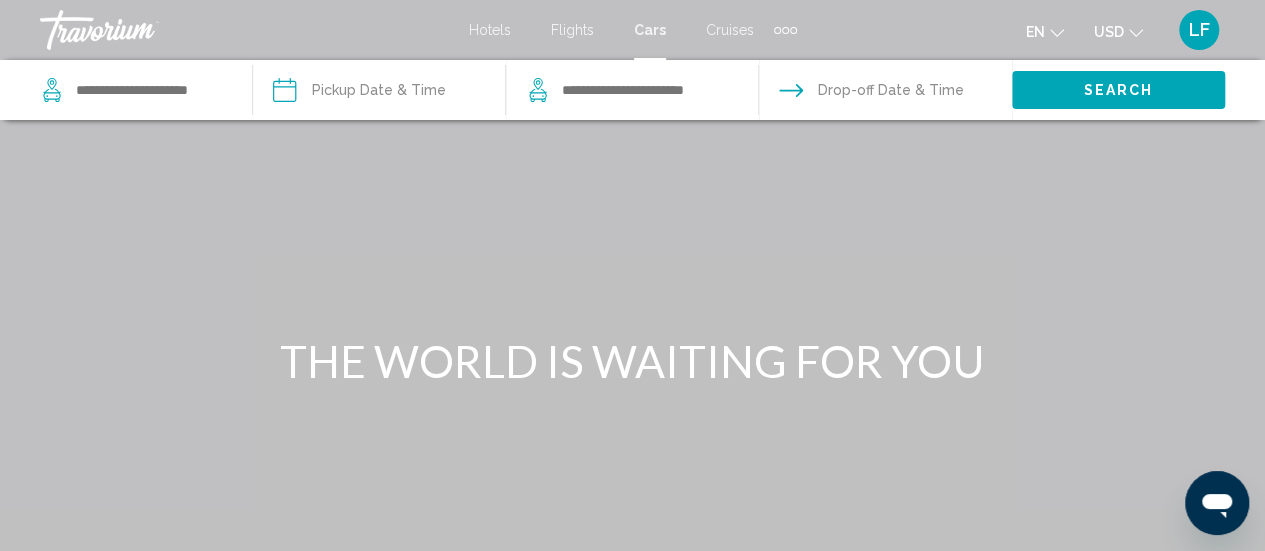 click at bounding box center (146, 90) 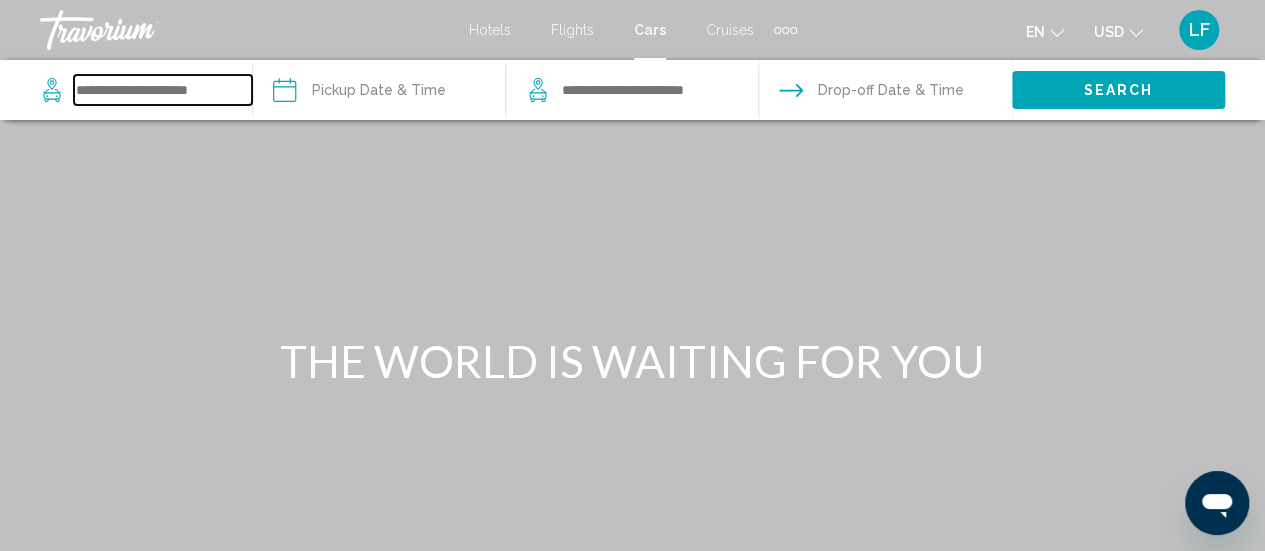 click at bounding box center [163, 90] 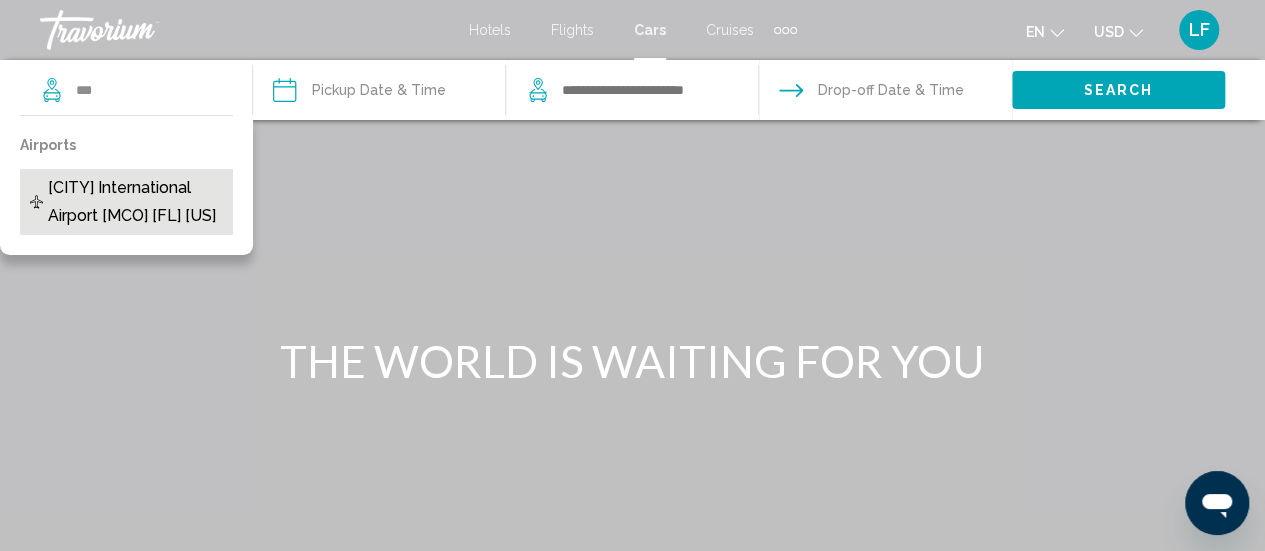 click on "[CITY] International Airport [MCO] [FL] [US]" at bounding box center (135, 202) 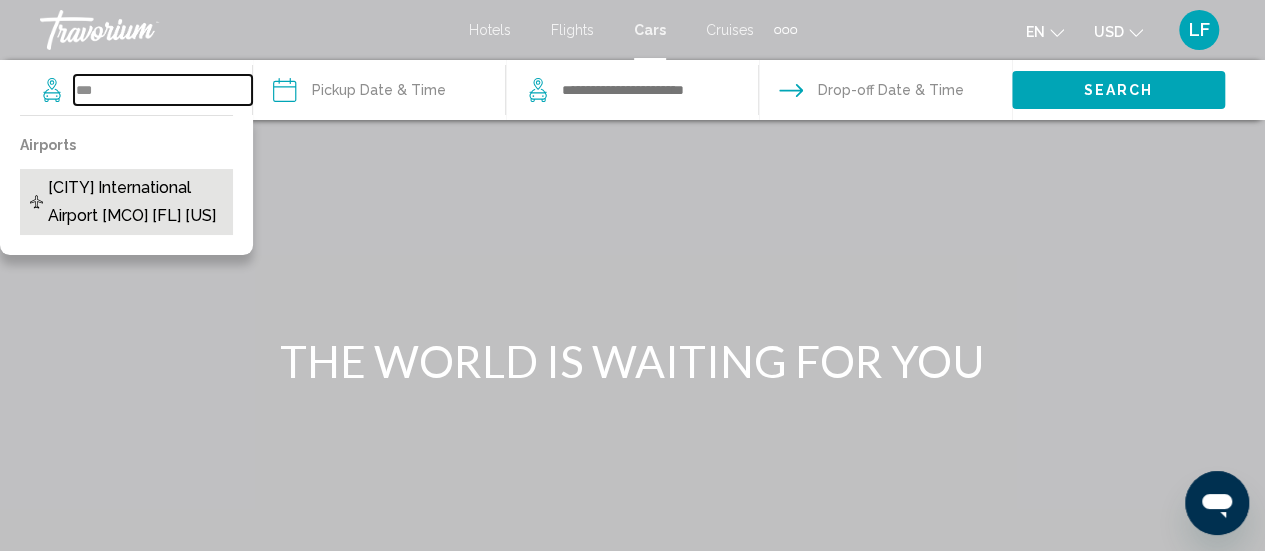 type on "**********" 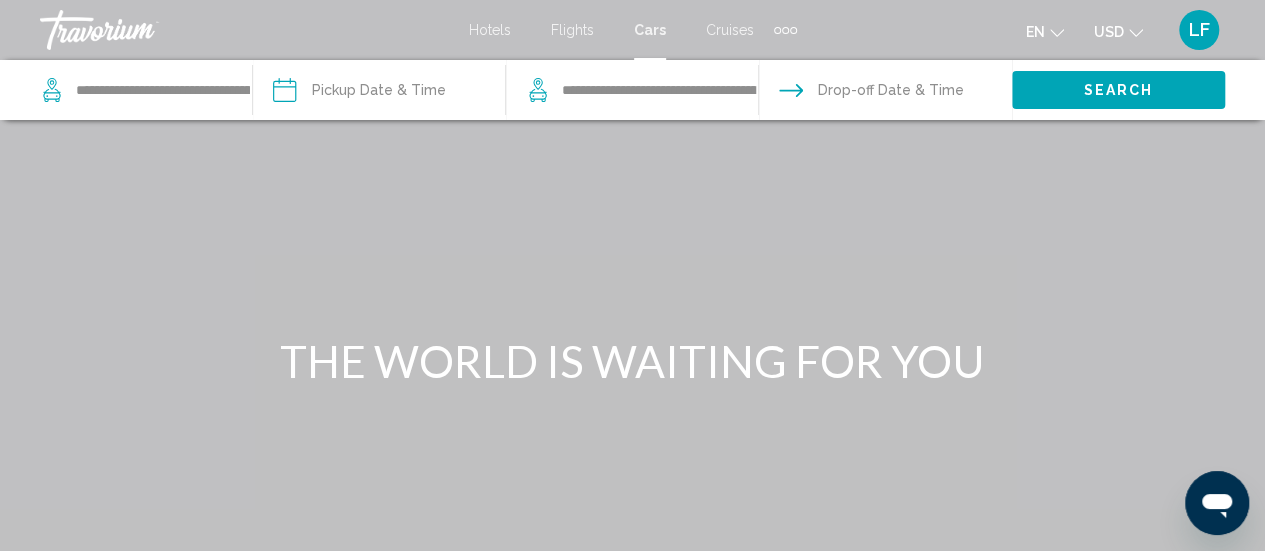 click at bounding box center (378, 93) 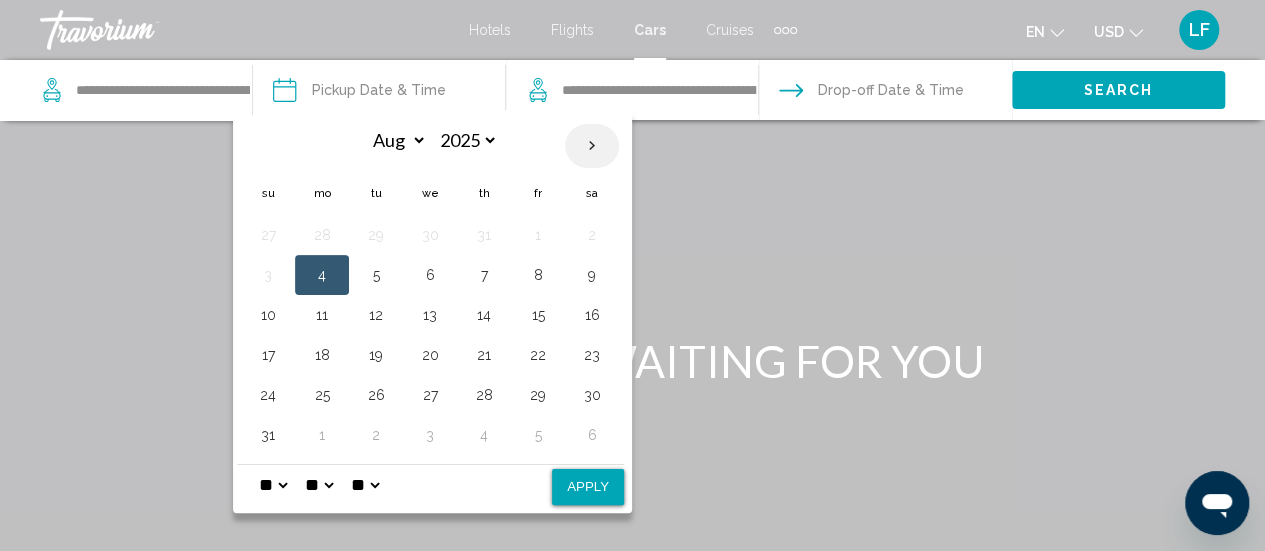 click at bounding box center [592, 146] 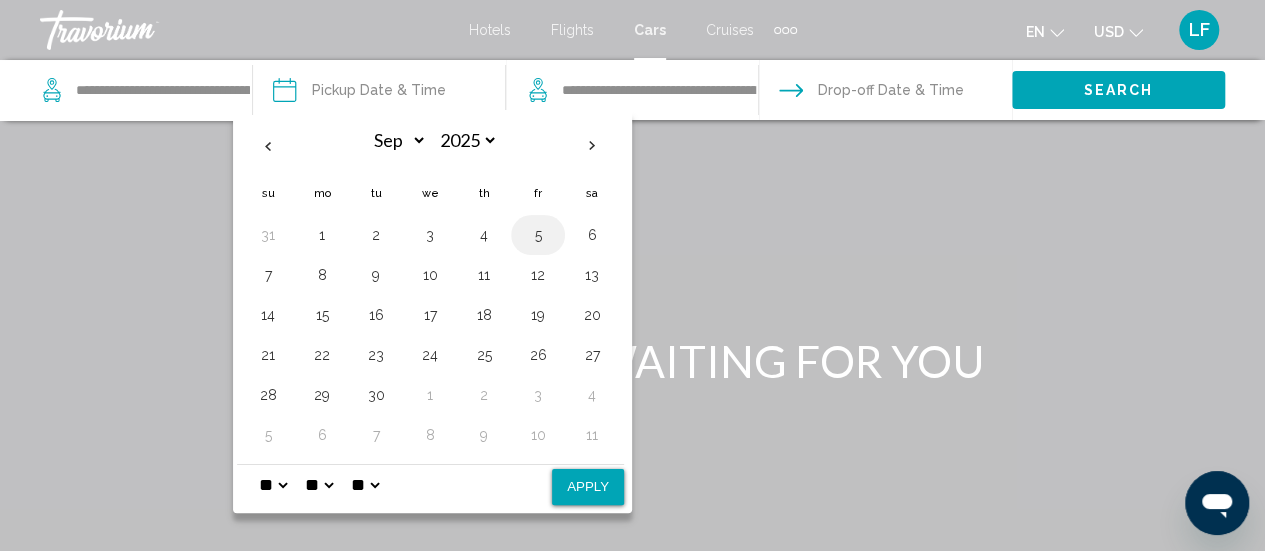 click on "5" at bounding box center [538, 235] 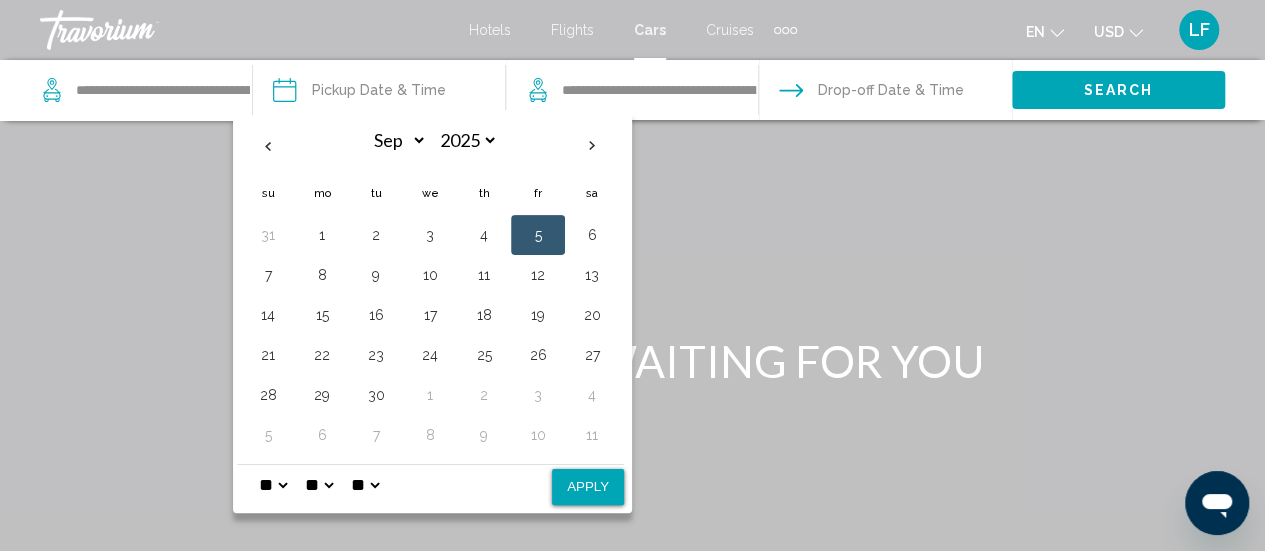 click on "** **" at bounding box center (365, 485) 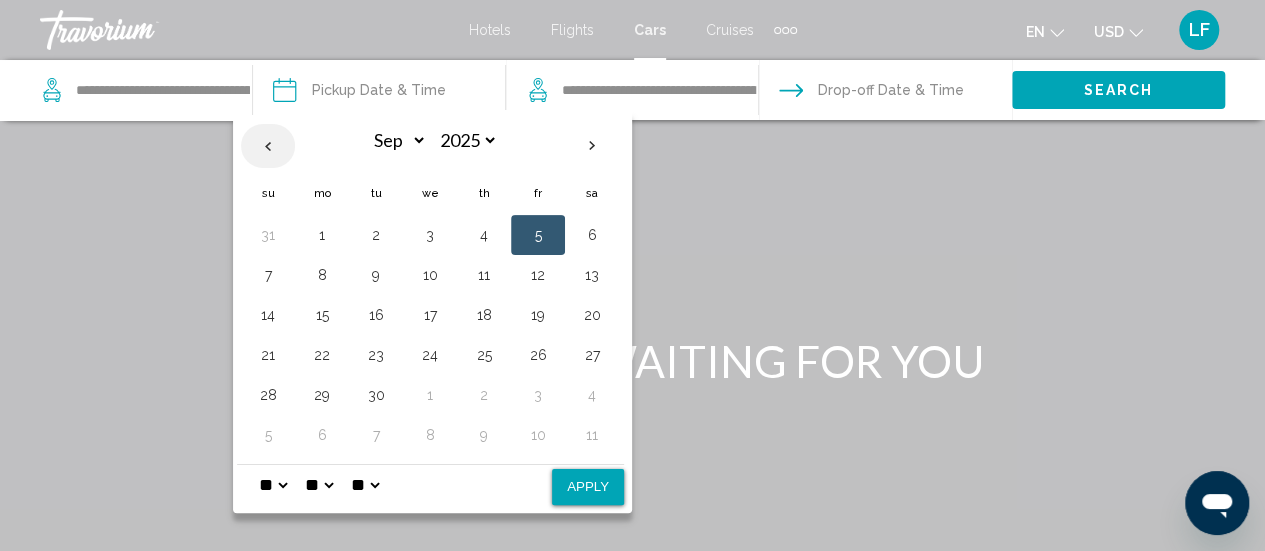 select on "*" 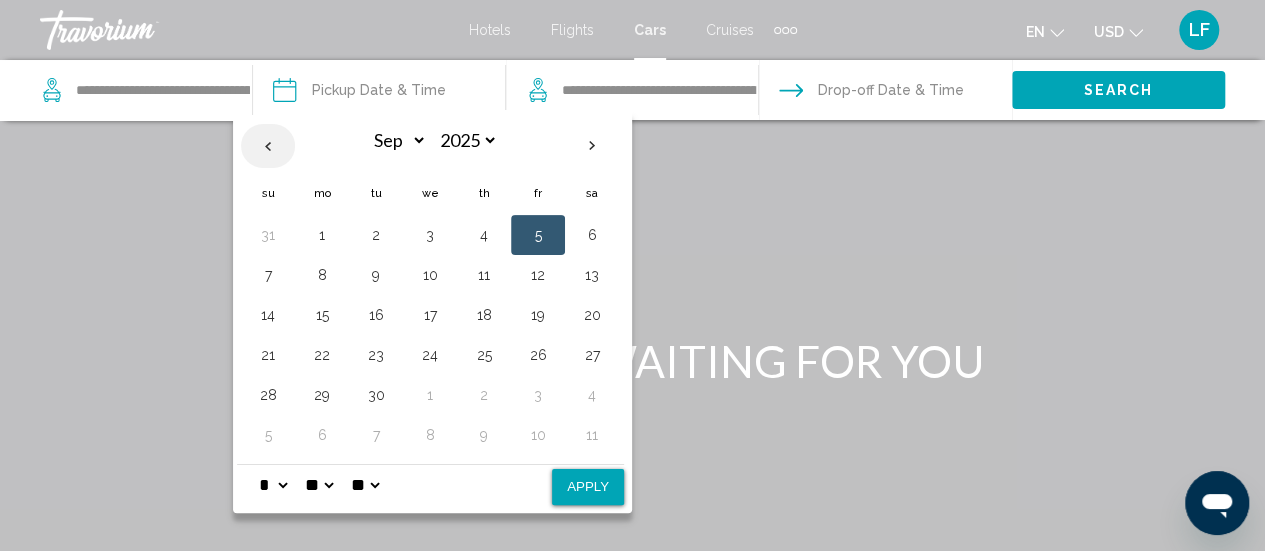 click on "* * * * * * * * * ** ** **" at bounding box center (273, 485) 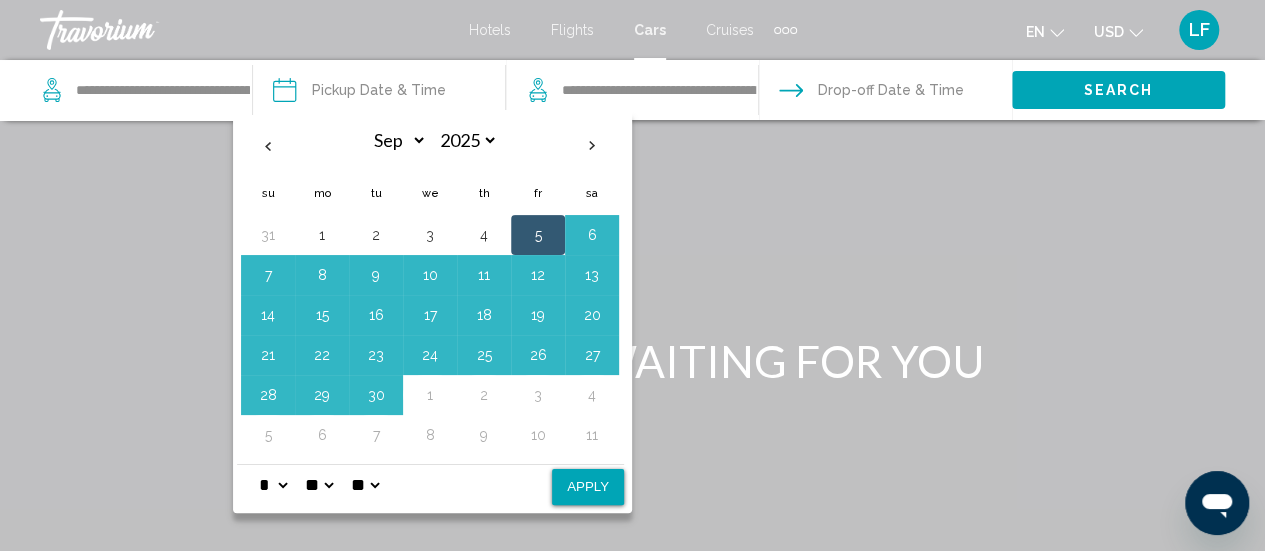 click on "Apply" at bounding box center [588, 487] 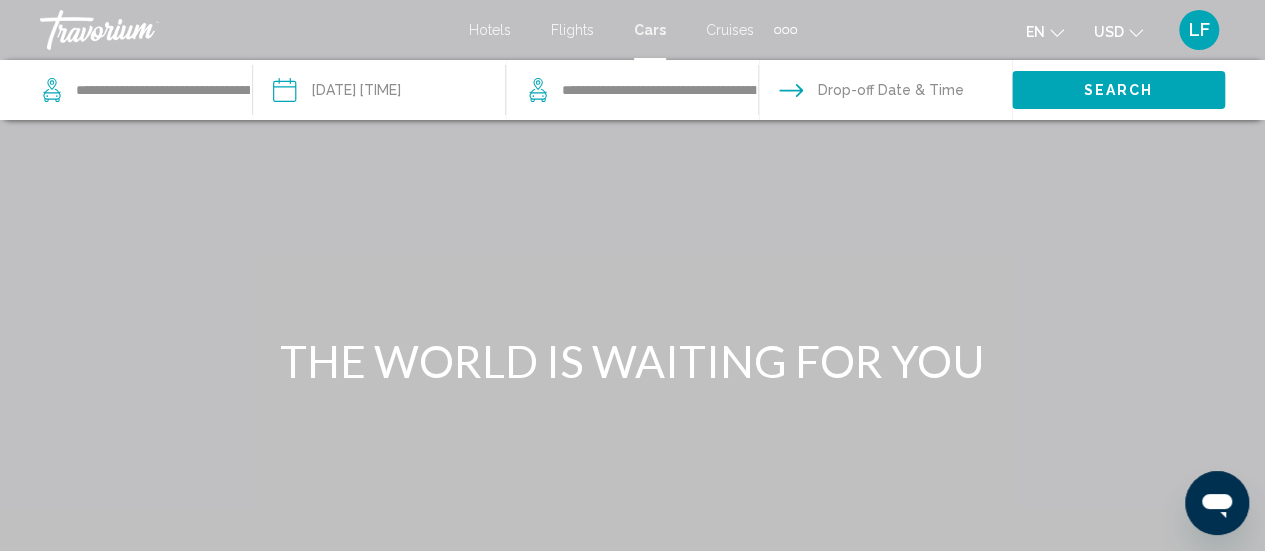 click at bounding box center (884, 93) 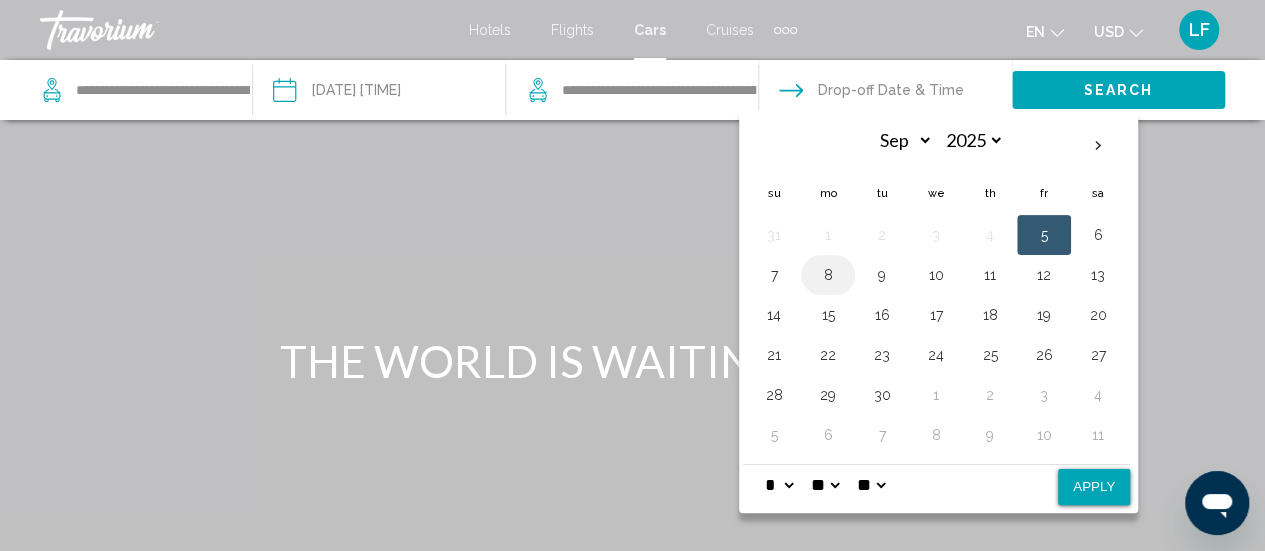 click on "8" at bounding box center (828, 275) 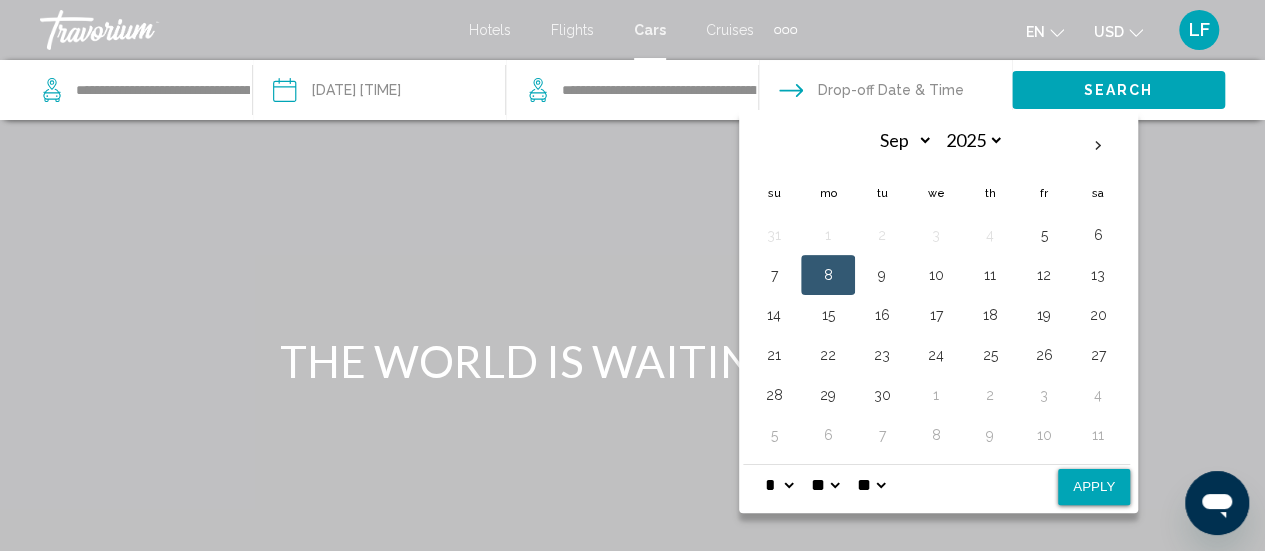 click on "* * * * * * * * * ** ** **" at bounding box center (779, 485) 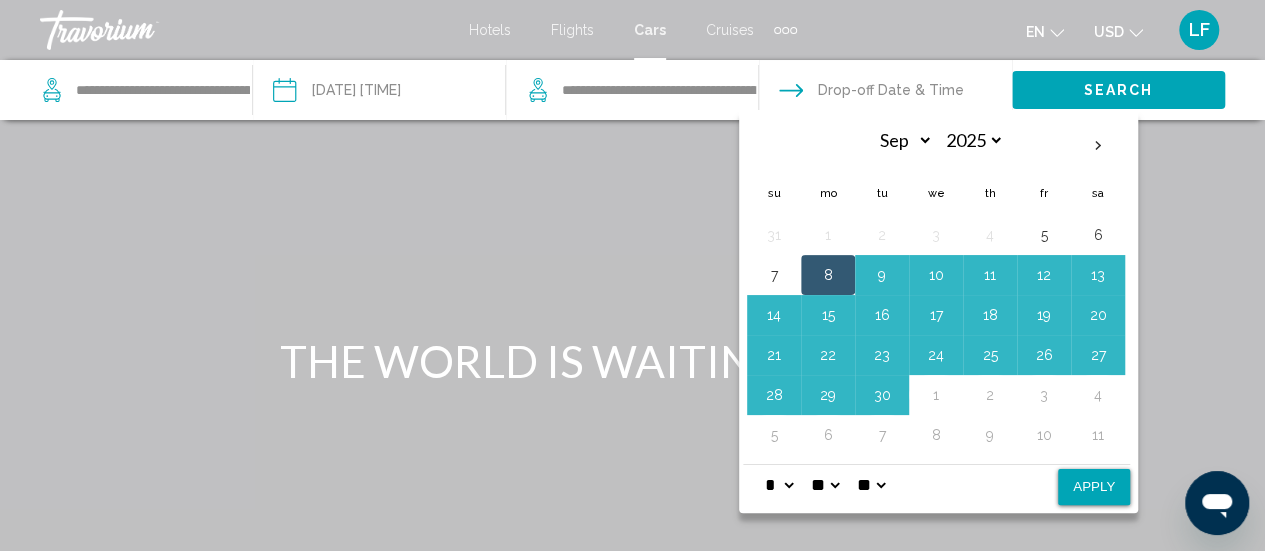 click on "** **" at bounding box center (871, 485) 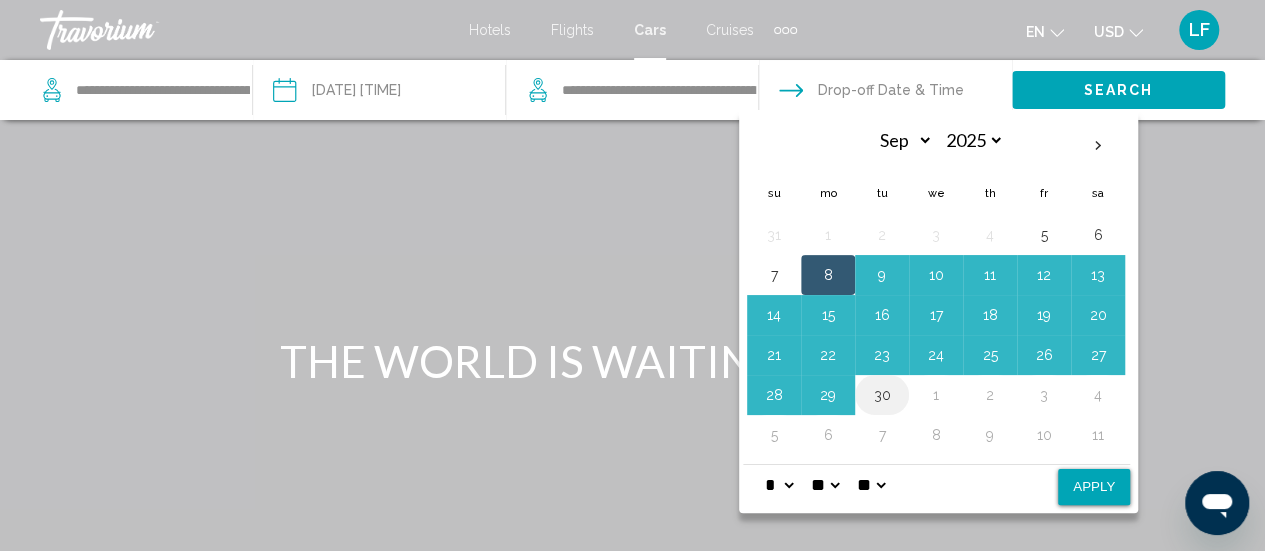 select on "**" 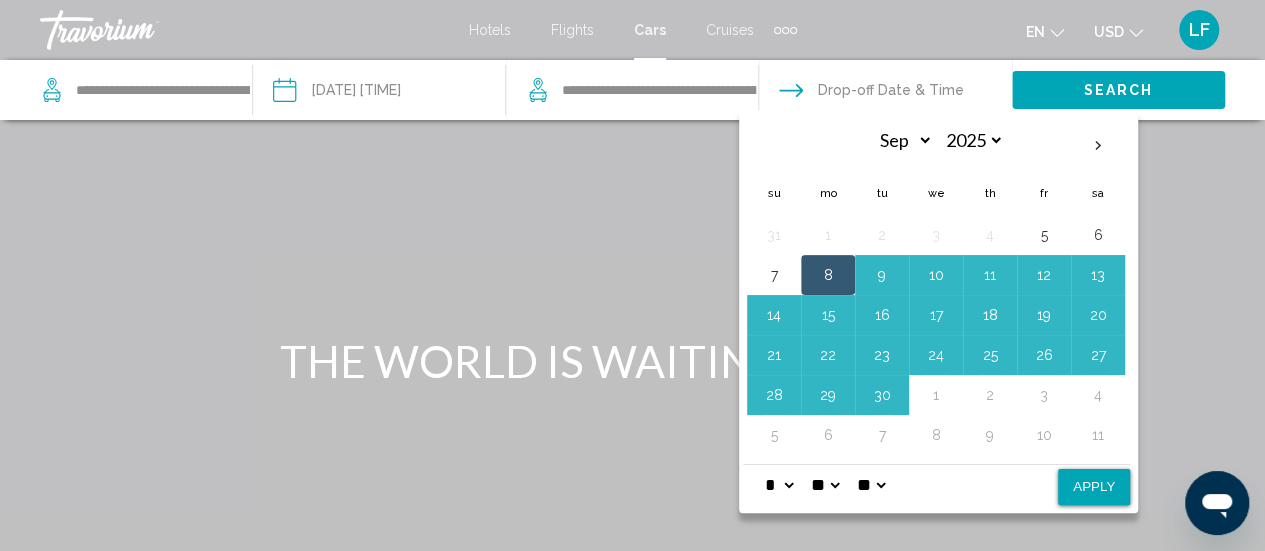 click on "Apply" at bounding box center (1094, 487) 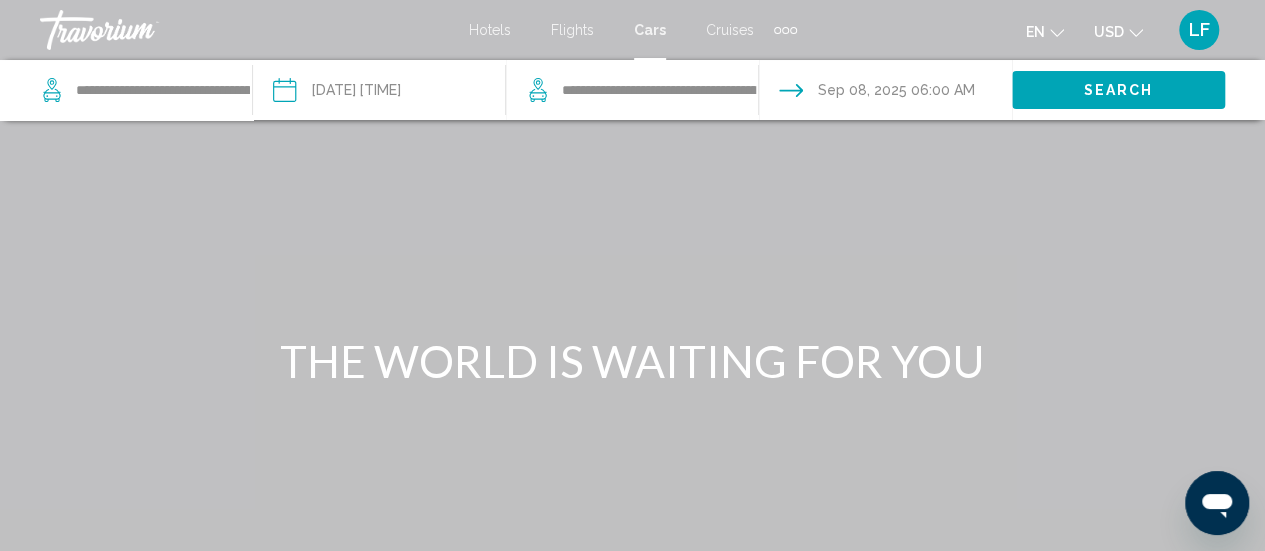 click on "Search" at bounding box center [1119, 91] 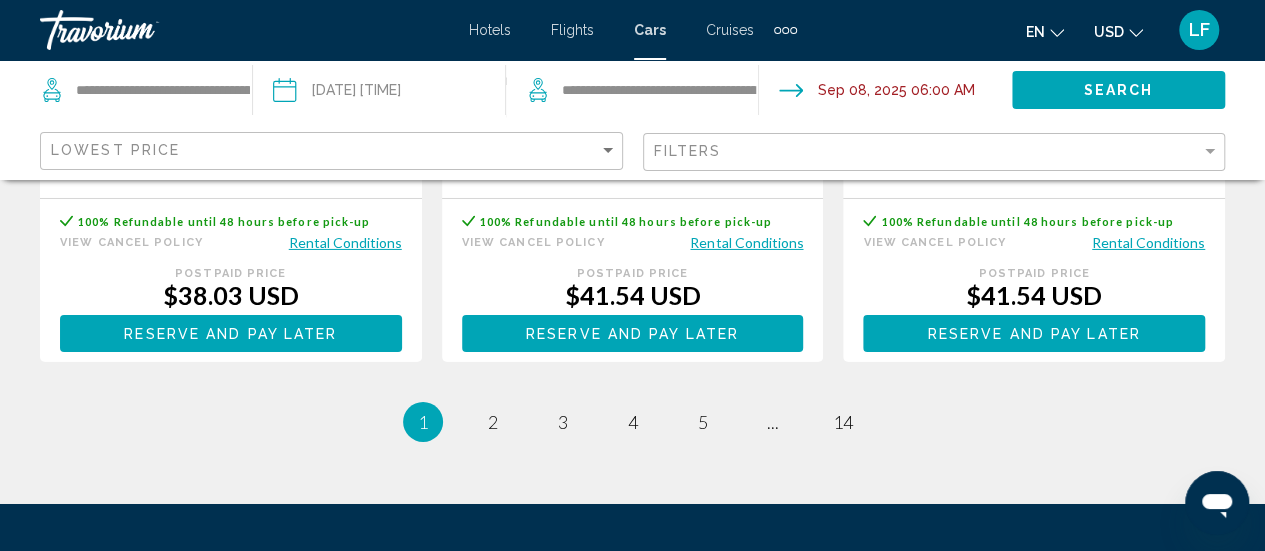 scroll, scrollTop: 3264, scrollLeft: 0, axis: vertical 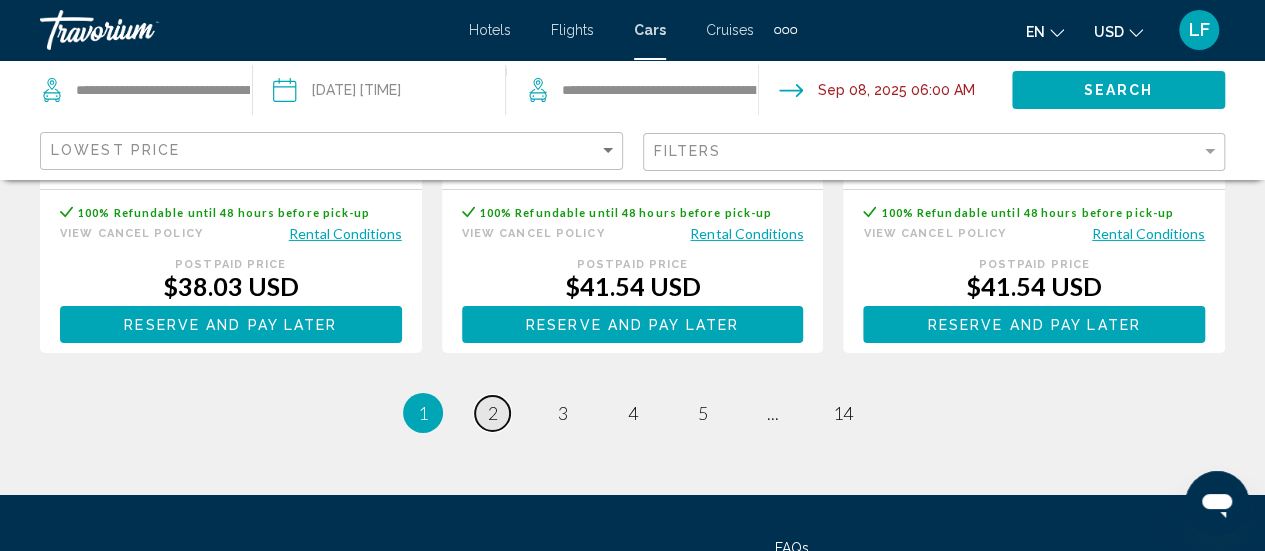 click on "2" at bounding box center [493, 413] 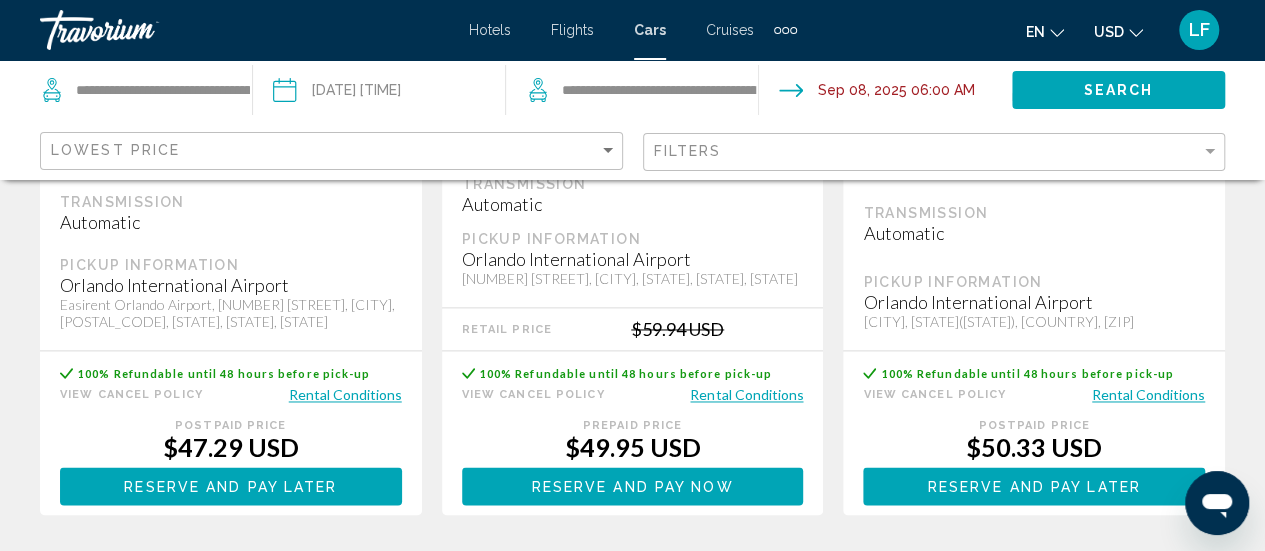 scroll, scrollTop: 1413, scrollLeft: 0, axis: vertical 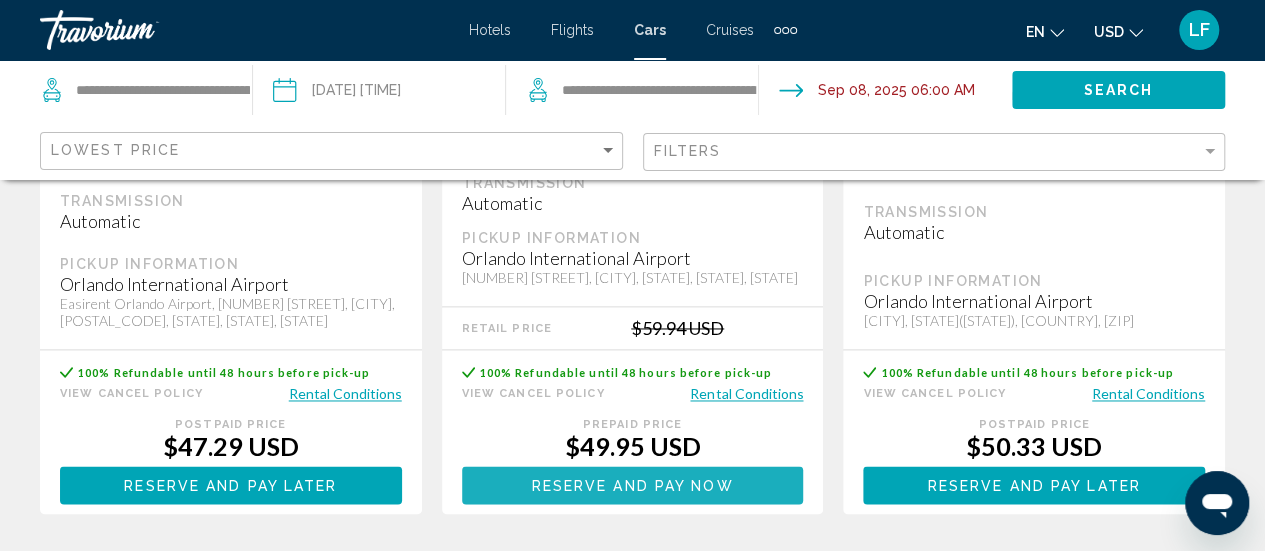 click on "Reserve and pay now" at bounding box center (633, 486) 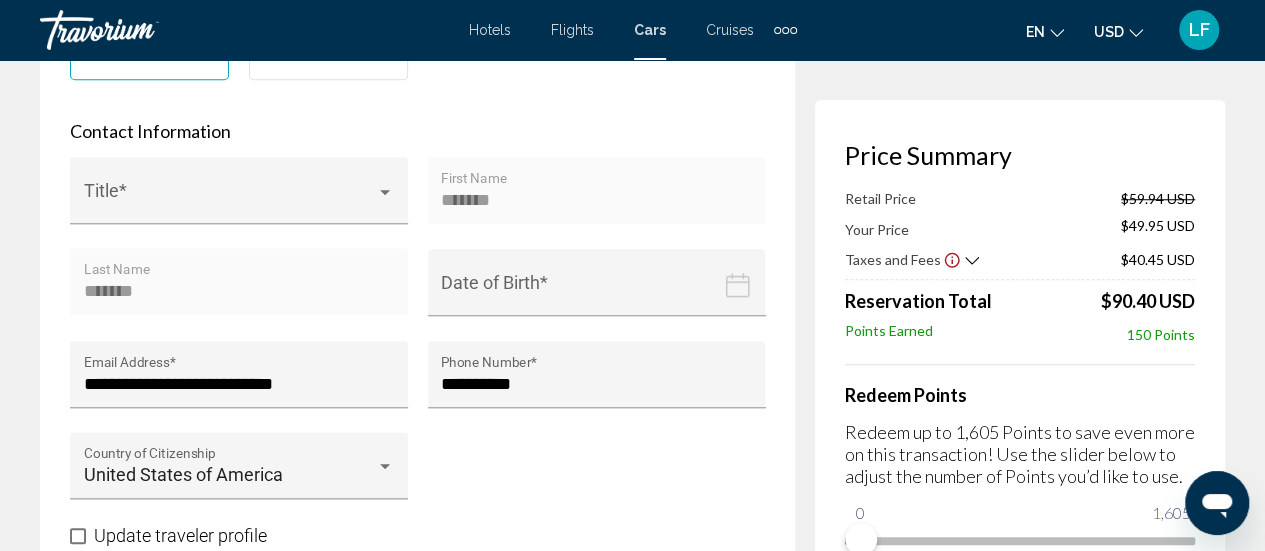 scroll, scrollTop: 740, scrollLeft: 0, axis: vertical 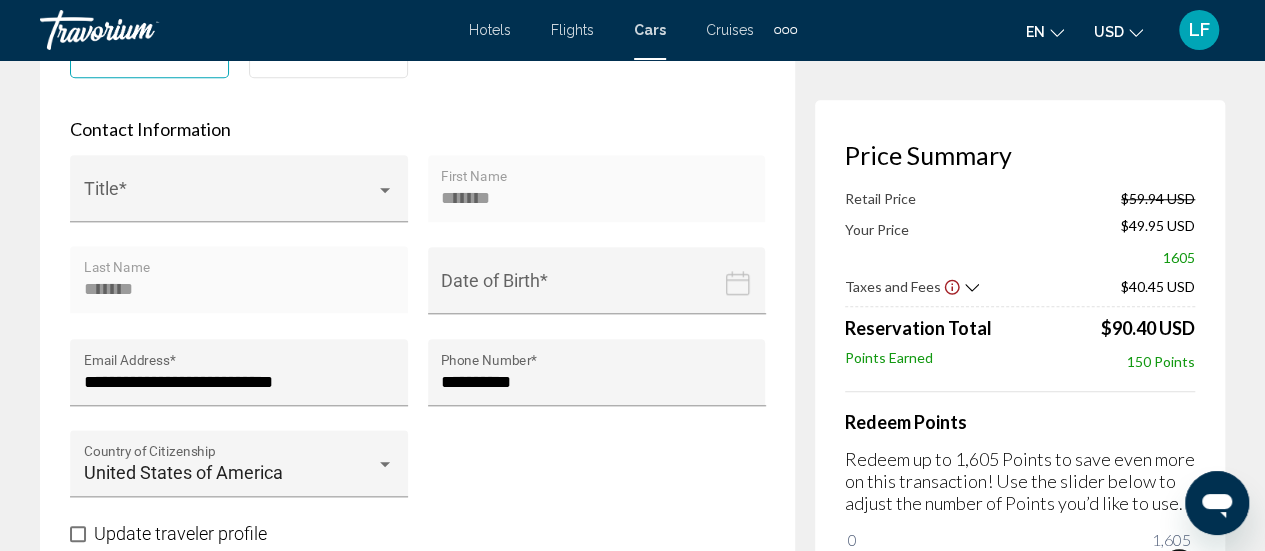 drag, startPoint x: 848, startPoint y: 535, endPoint x: 1269, endPoint y: 456, distance: 428.348 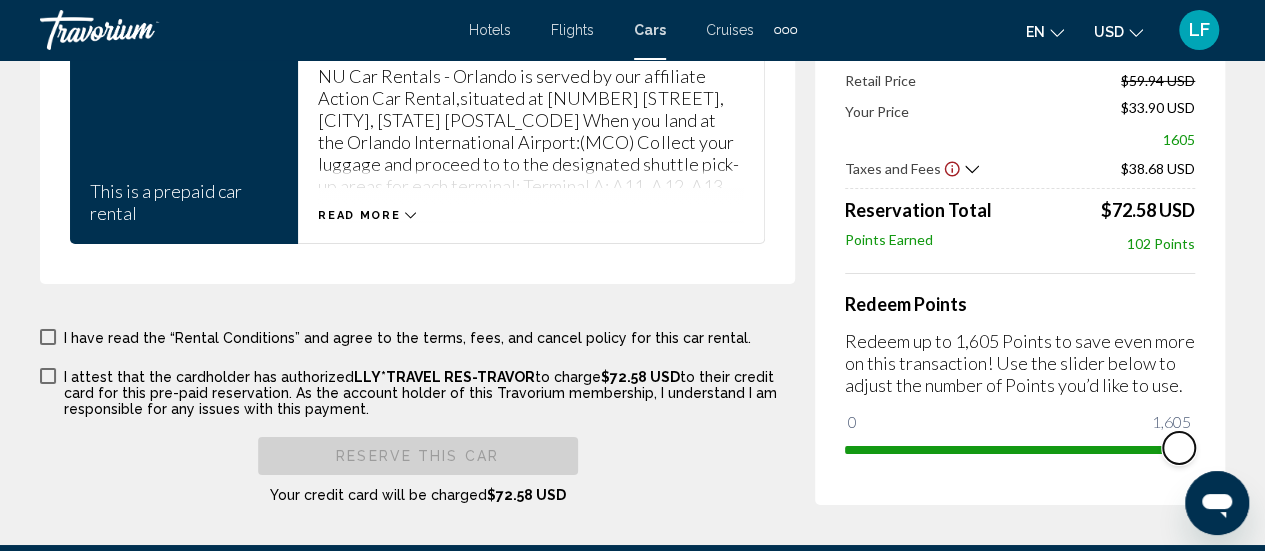 scroll, scrollTop: 3382, scrollLeft: 0, axis: vertical 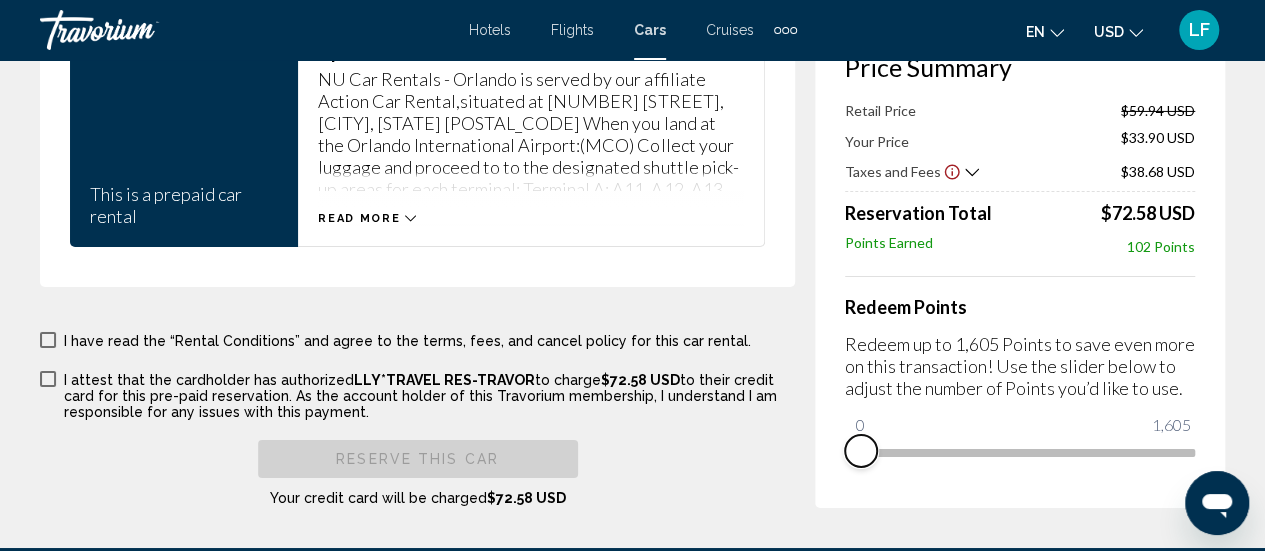 drag, startPoint x: 1180, startPoint y: 437, endPoint x: 831, endPoint y: 449, distance: 349.20624 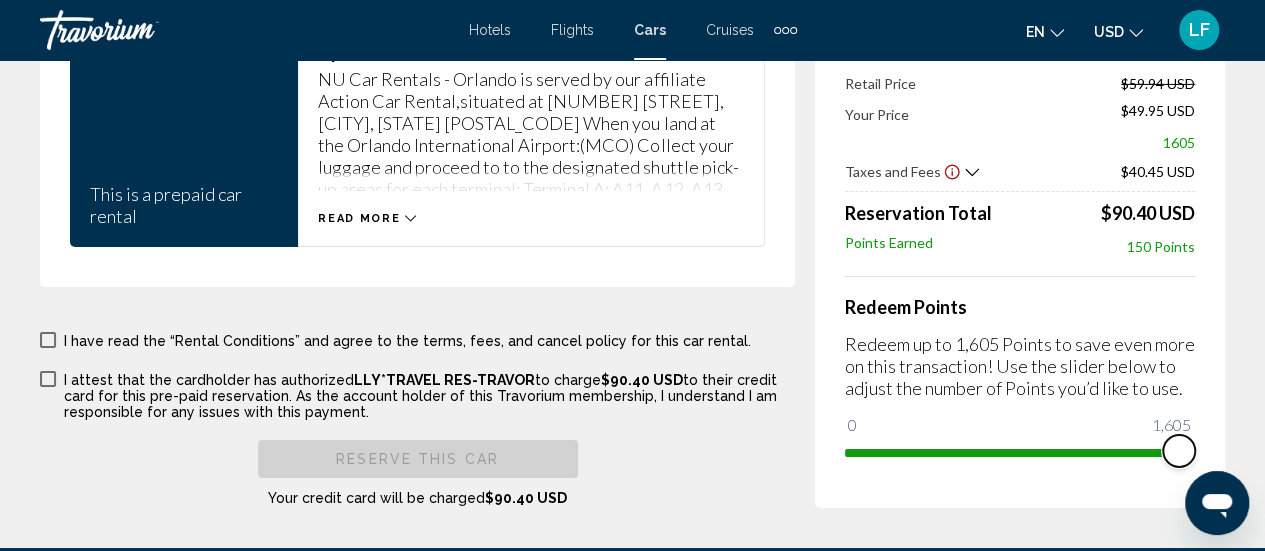drag, startPoint x: 862, startPoint y: 445, endPoint x: 1279, endPoint y: 367, distance: 424.23224 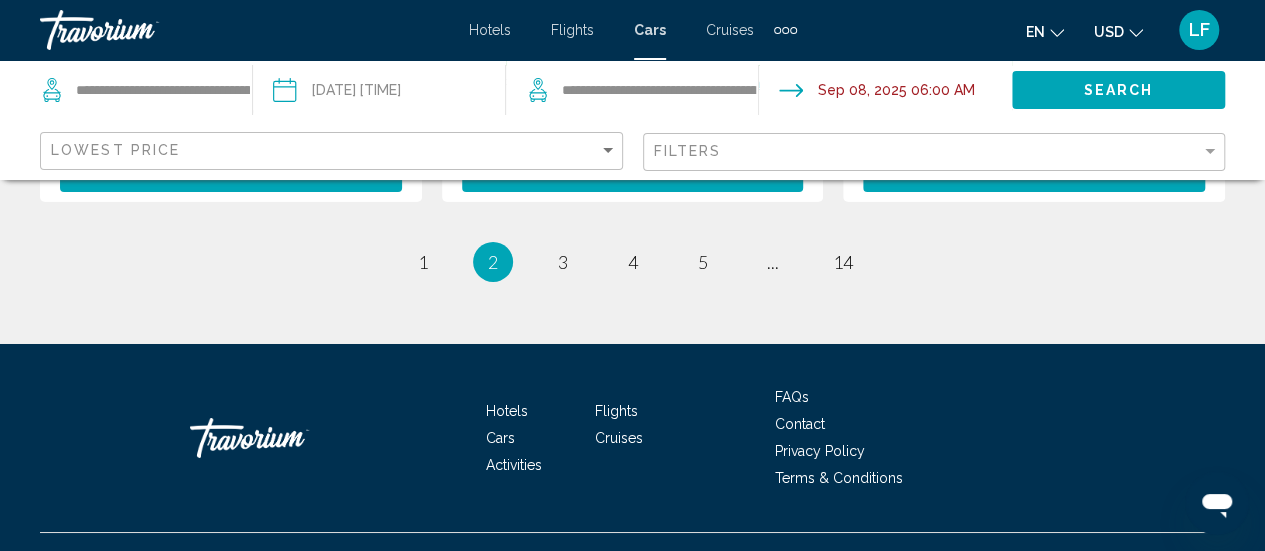 scroll, scrollTop: 3412, scrollLeft: 0, axis: vertical 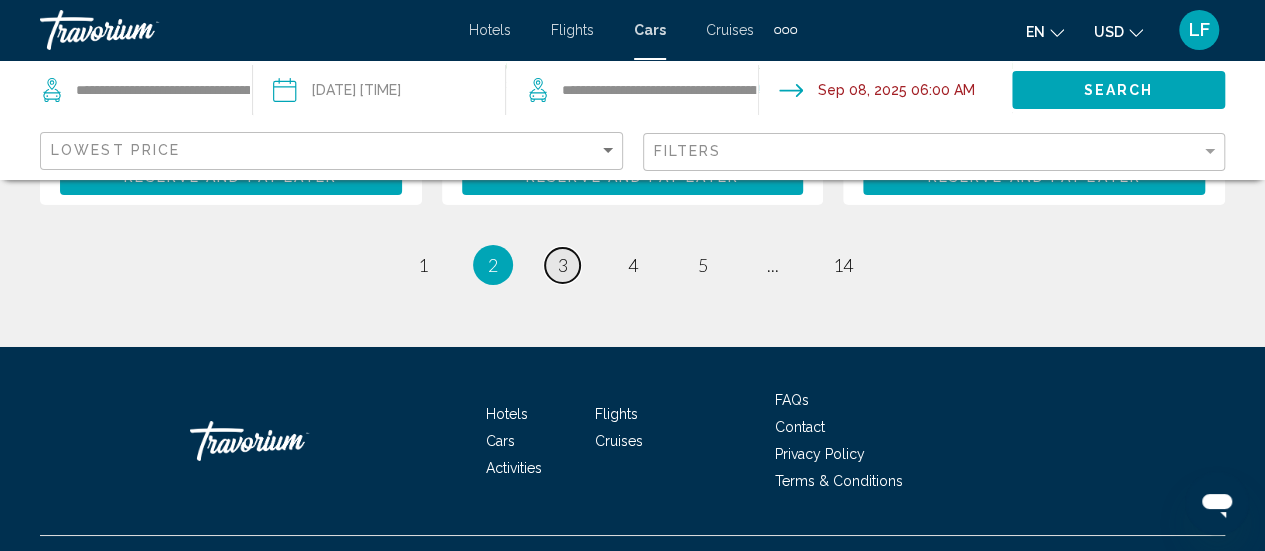 click on "page  3" at bounding box center [562, 265] 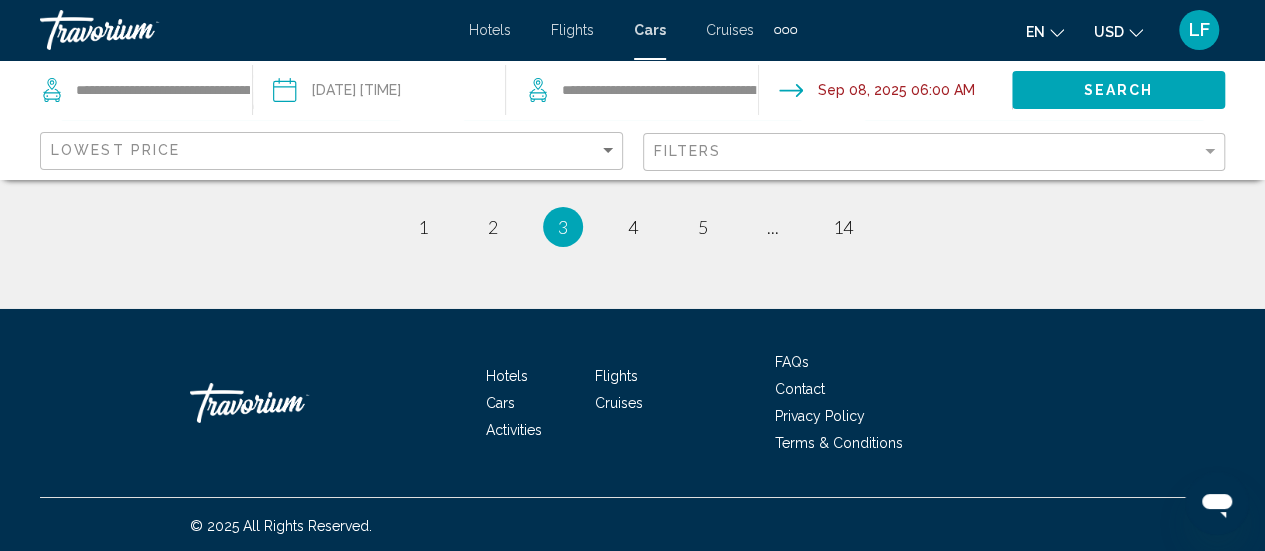 scroll, scrollTop: 3328, scrollLeft: 0, axis: vertical 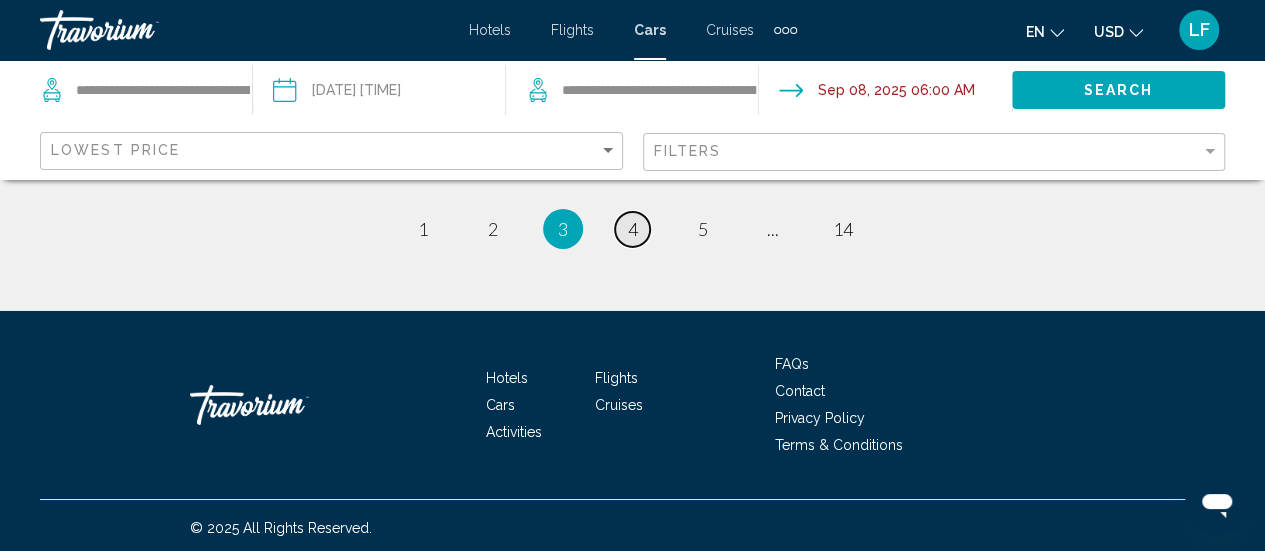 click on "page  4" at bounding box center (632, 229) 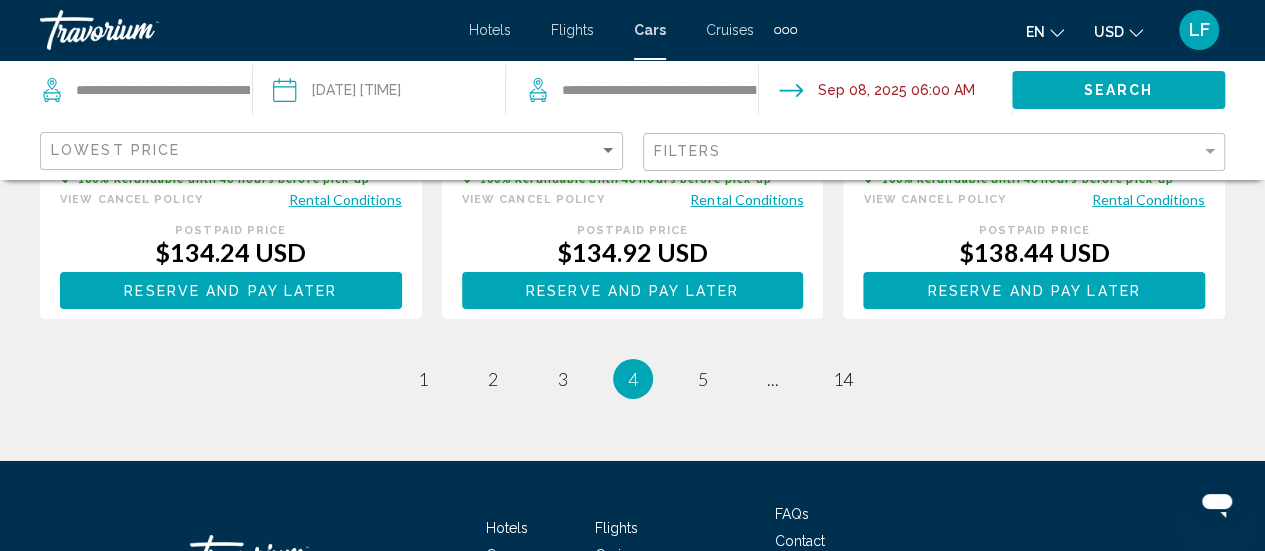 scroll, scrollTop: 3197, scrollLeft: 0, axis: vertical 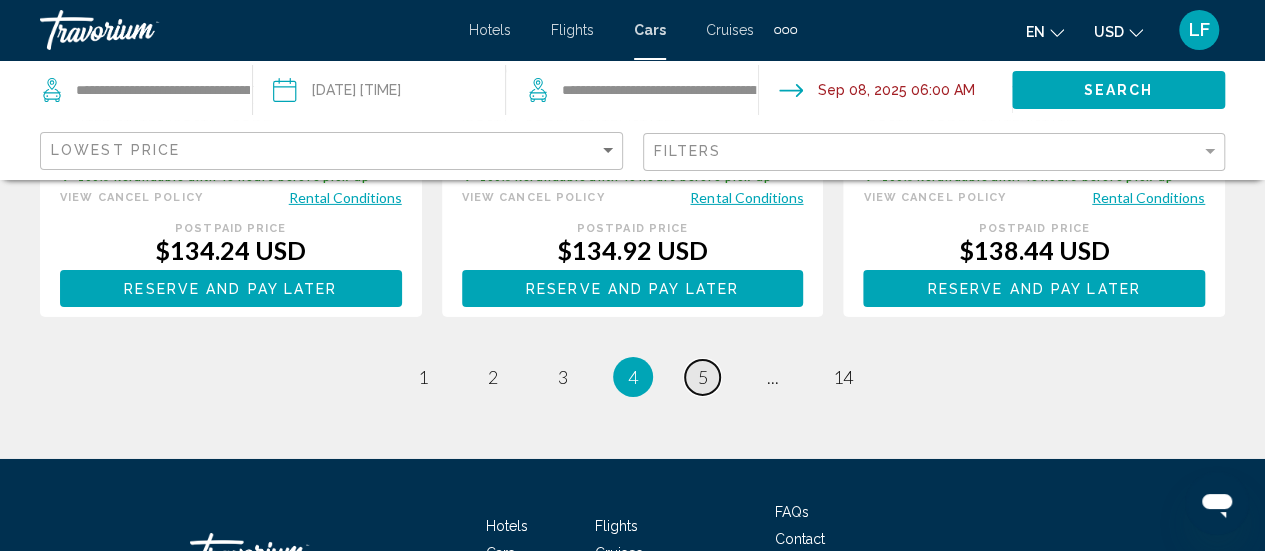 click on "5" at bounding box center (703, 377) 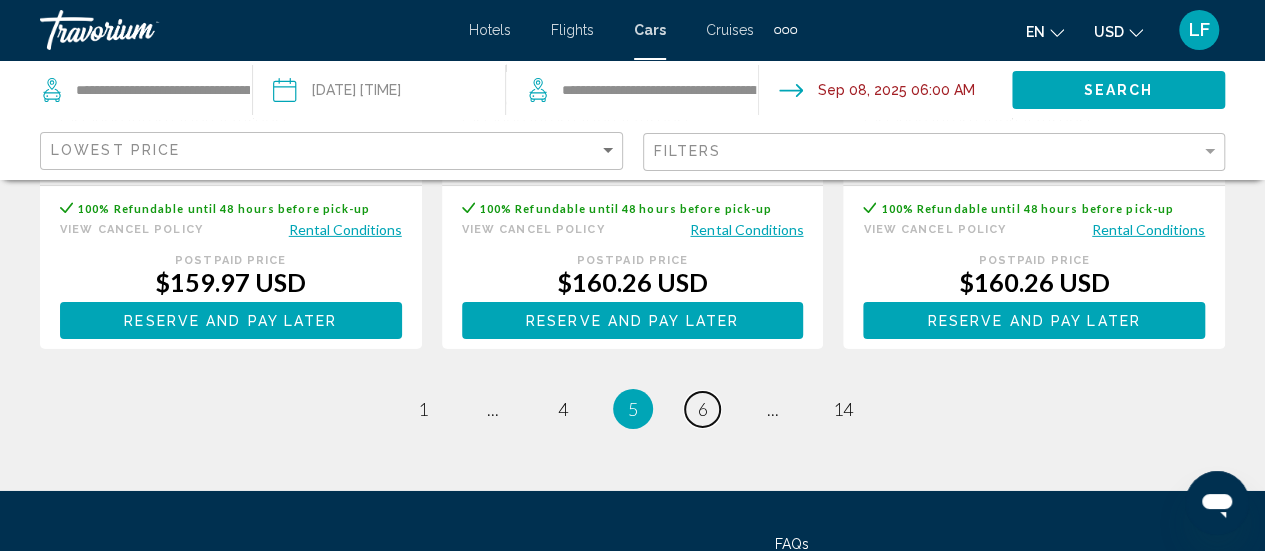 scroll, scrollTop: 3123, scrollLeft: 0, axis: vertical 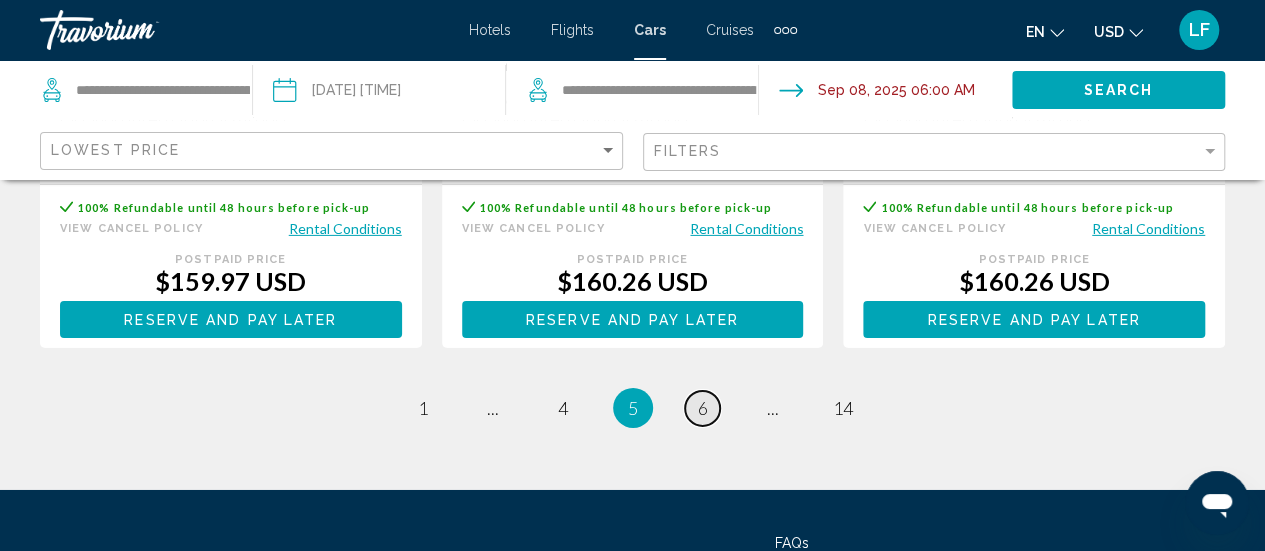 click on "page  6" at bounding box center (702, 408) 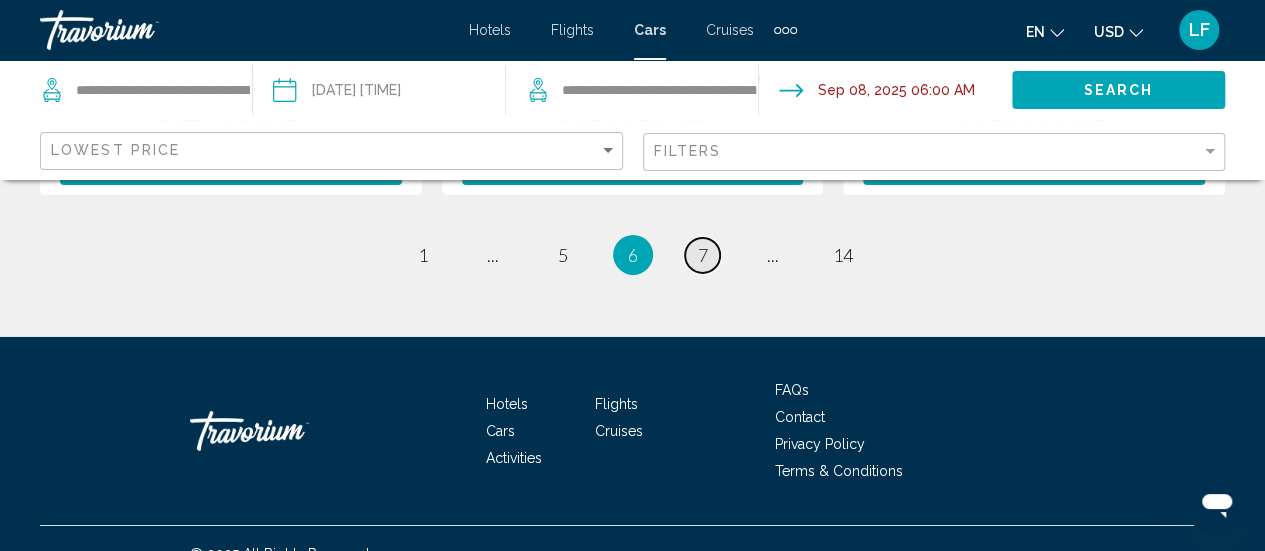 scroll, scrollTop: 3278, scrollLeft: 0, axis: vertical 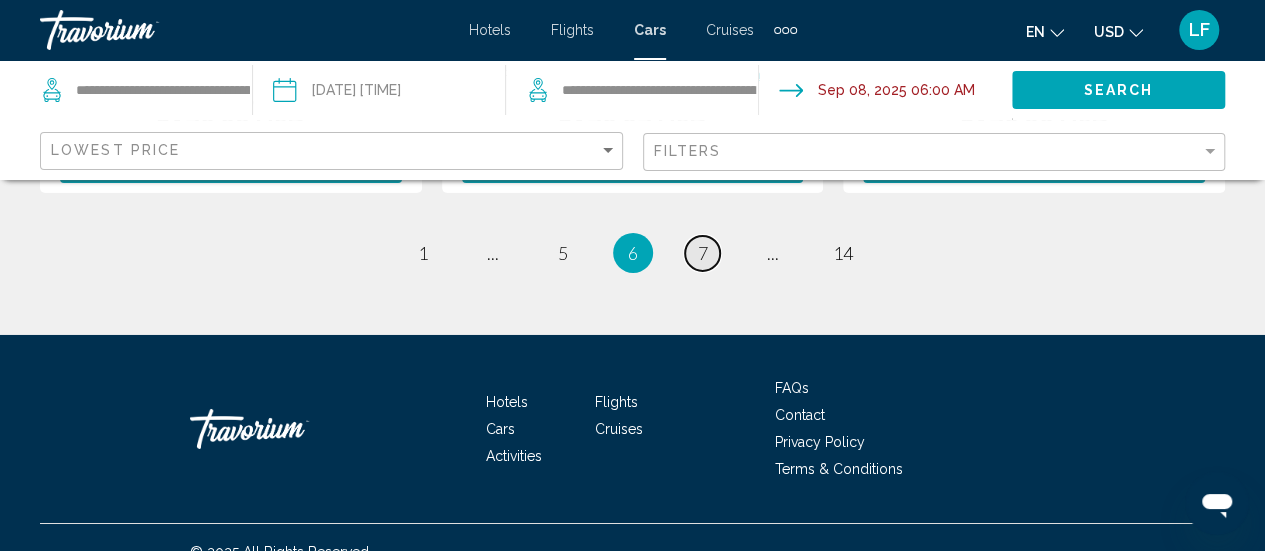 click on "7" at bounding box center [703, 253] 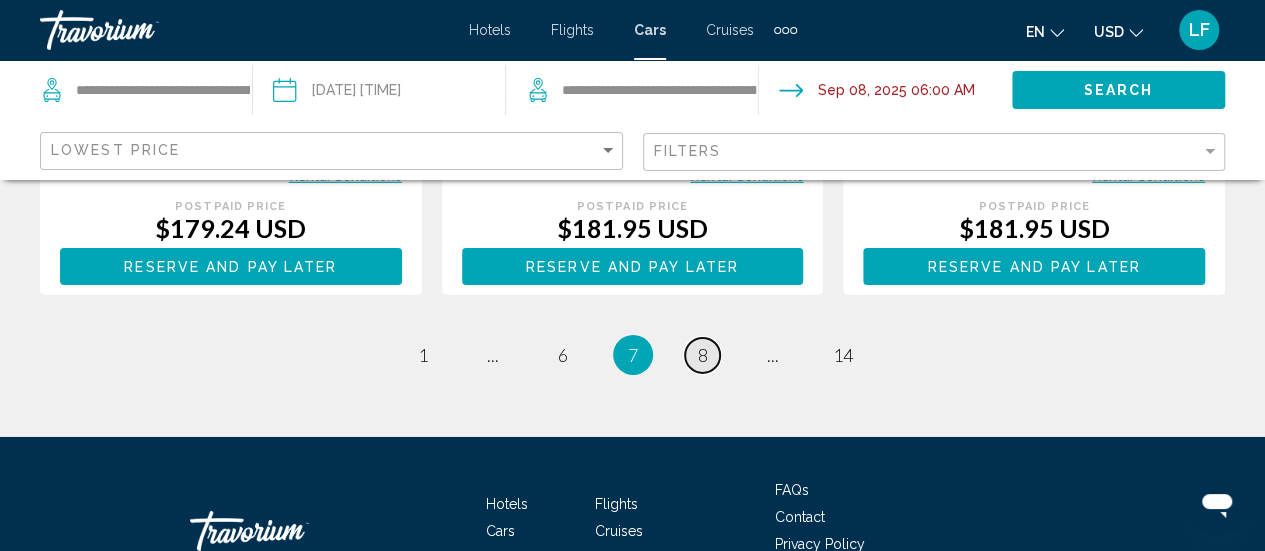scroll, scrollTop: 3199, scrollLeft: 0, axis: vertical 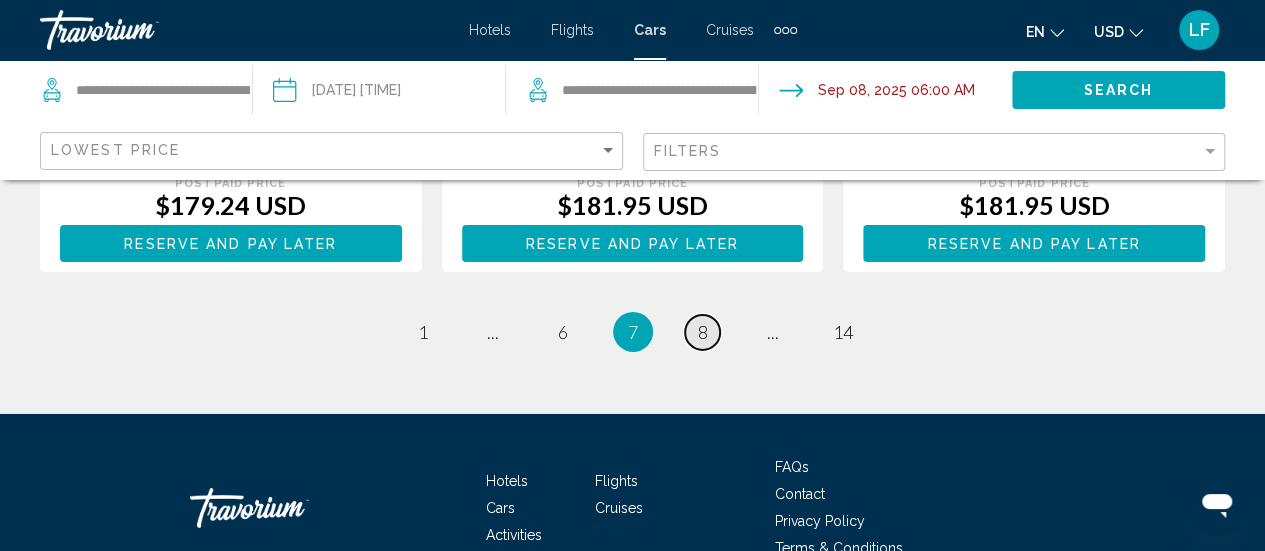 click on "page  8" at bounding box center (702, 332) 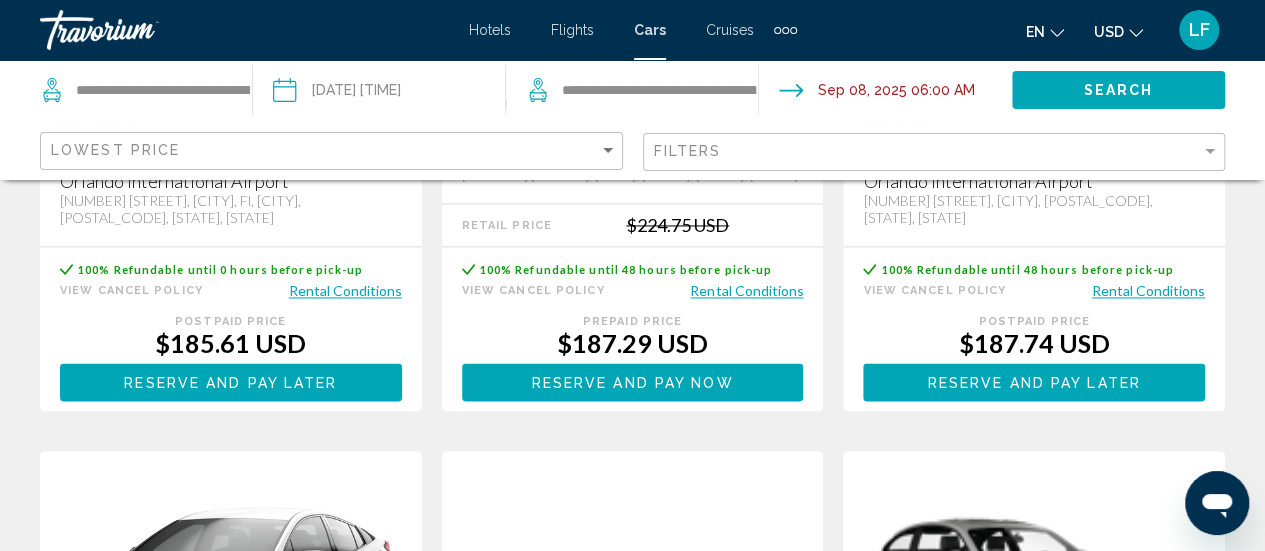 scroll, scrollTop: 1457, scrollLeft: 0, axis: vertical 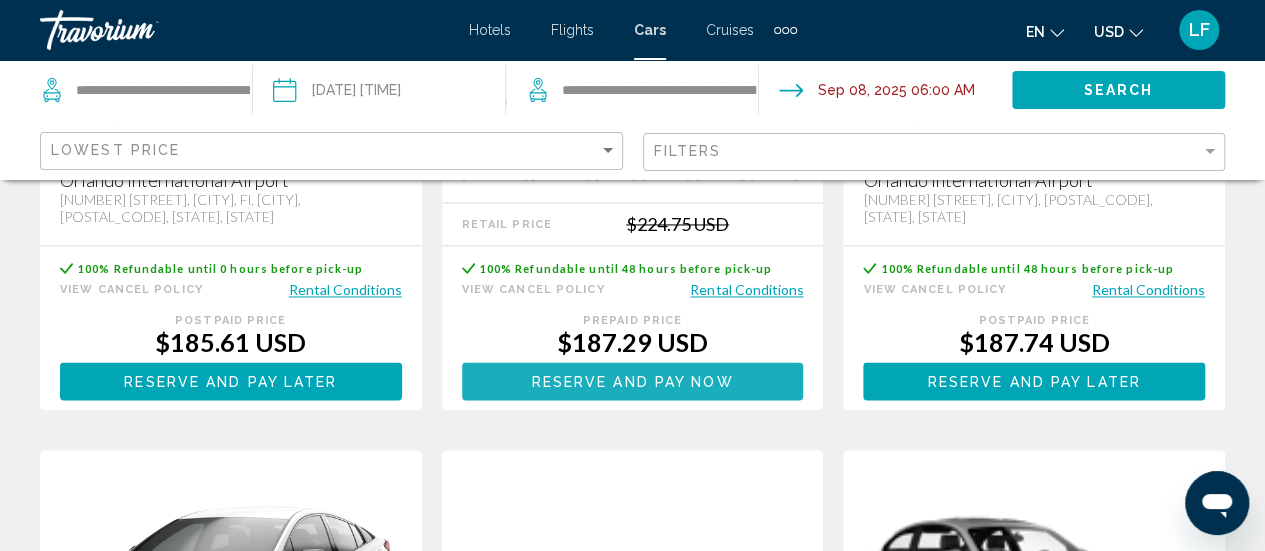 click on "Reserve and pay now" at bounding box center [633, 382] 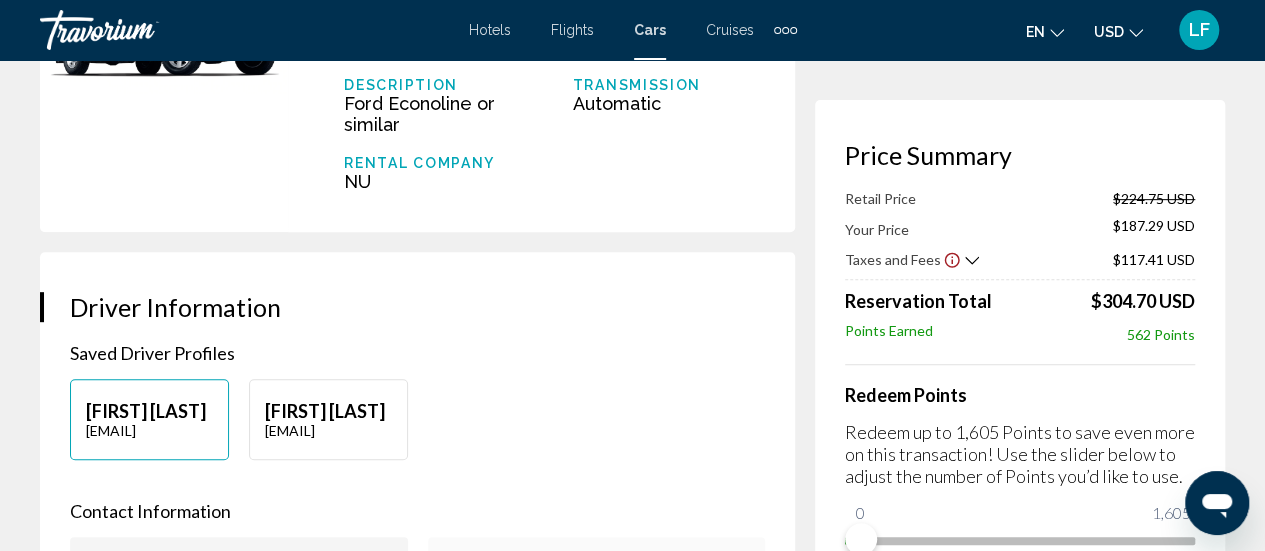 scroll, scrollTop: 364, scrollLeft: 0, axis: vertical 